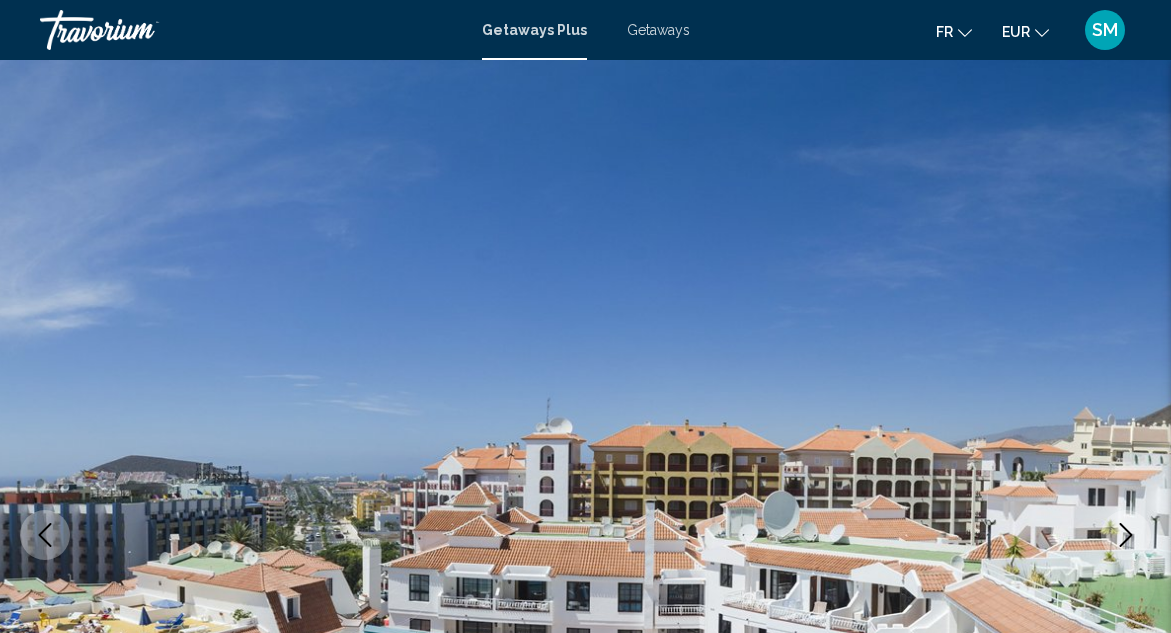 scroll, scrollTop: 0, scrollLeft: 0, axis: both 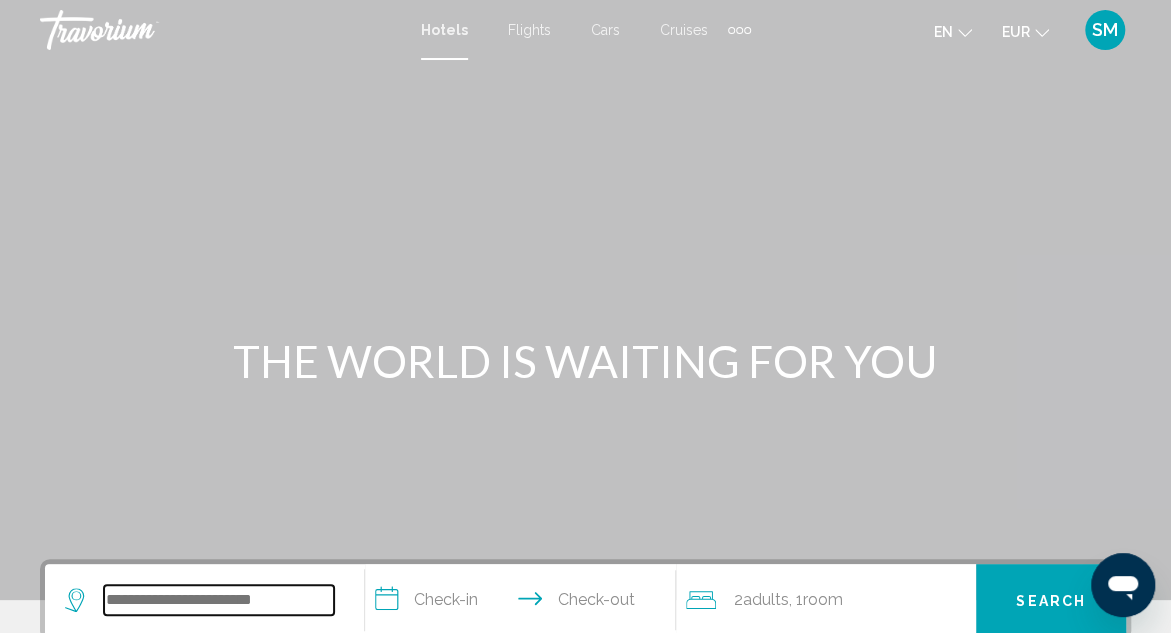 click at bounding box center (219, 600) 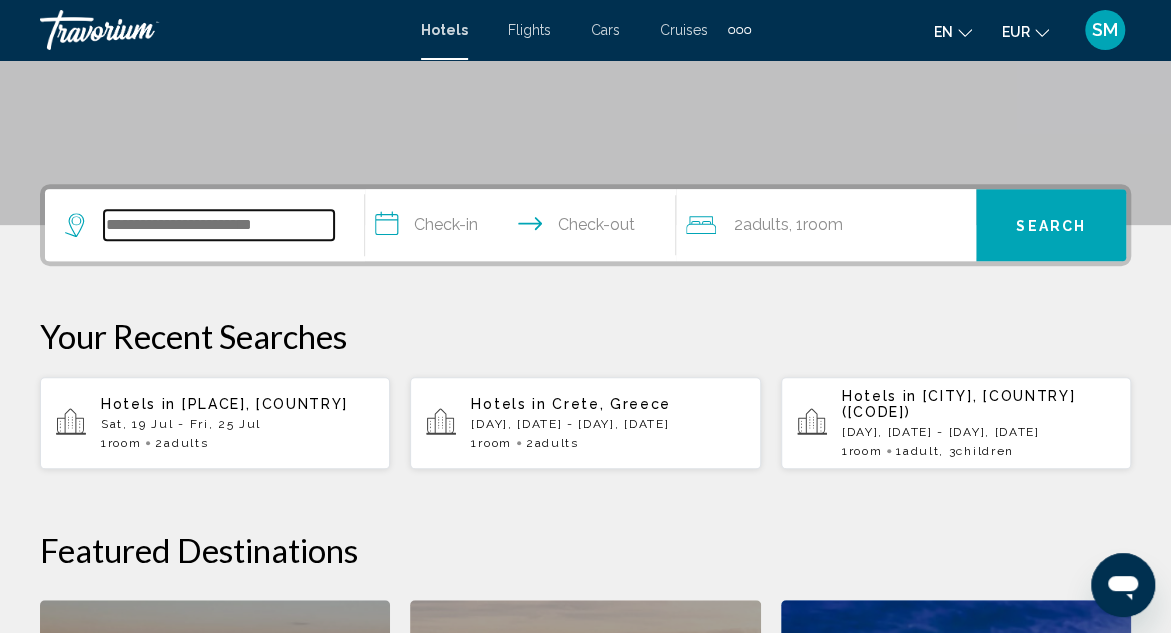 scroll, scrollTop: 493, scrollLeft: 0, axis: vertical 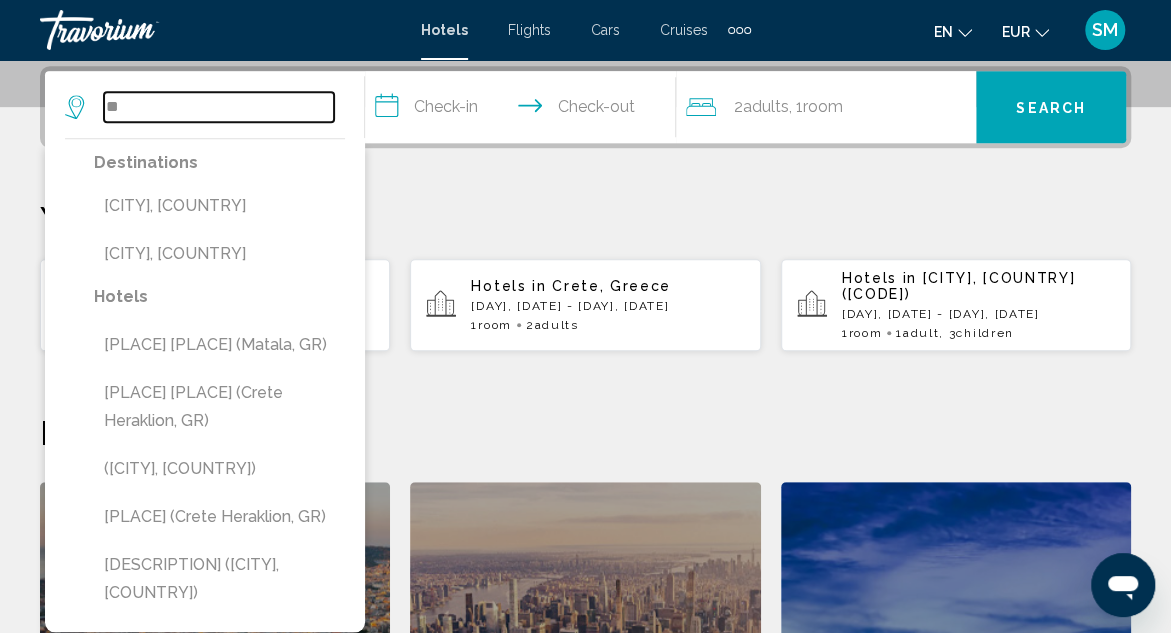 type on "*" 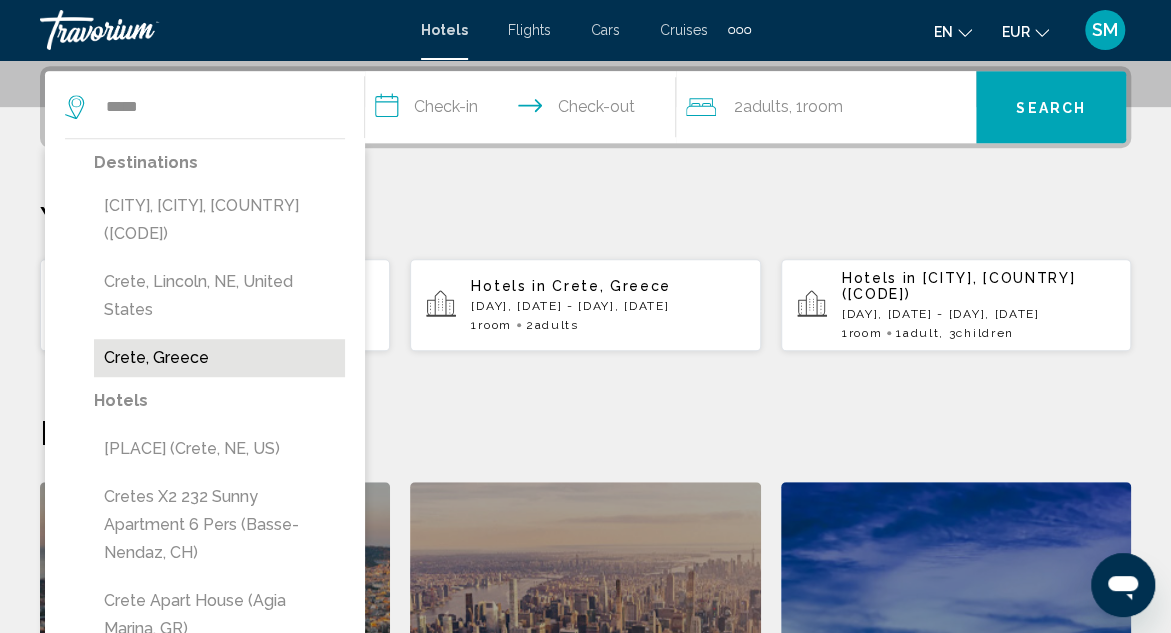 click on "Crete, Greece" at bounding box center (219, 358) 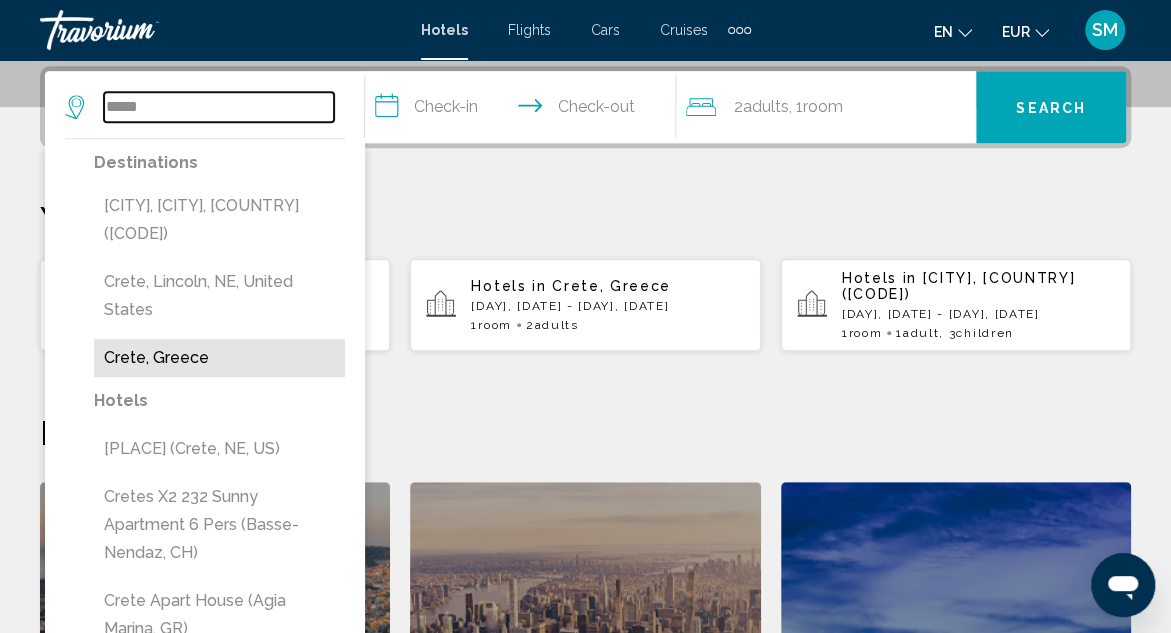 type on "**********" 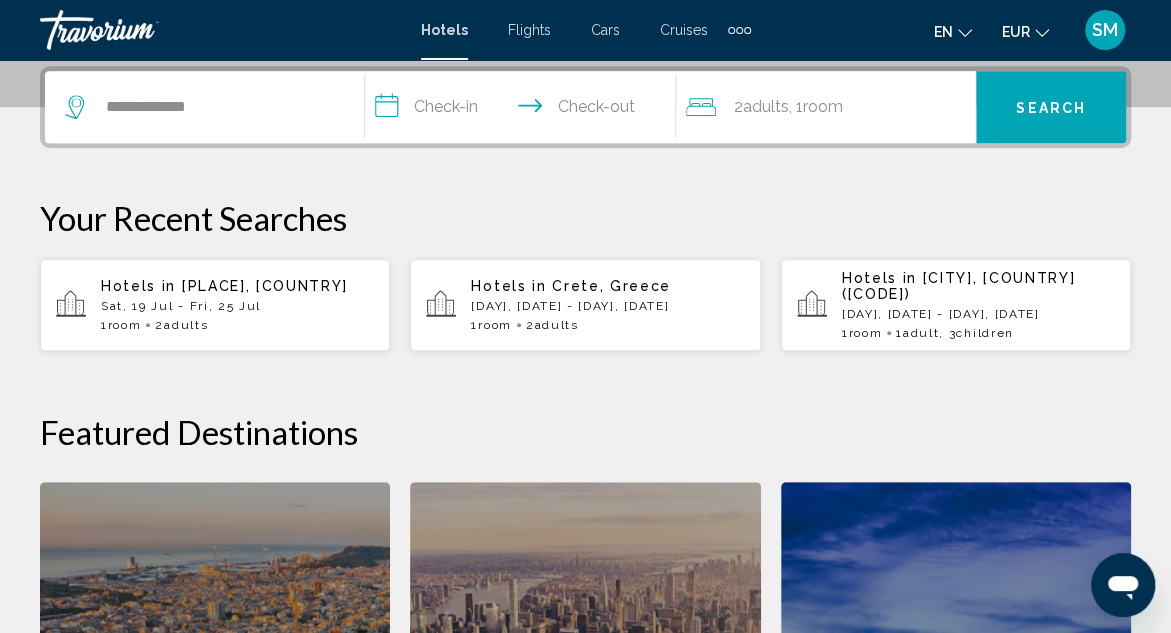 click on "**********" at bounding box center (524, 110) 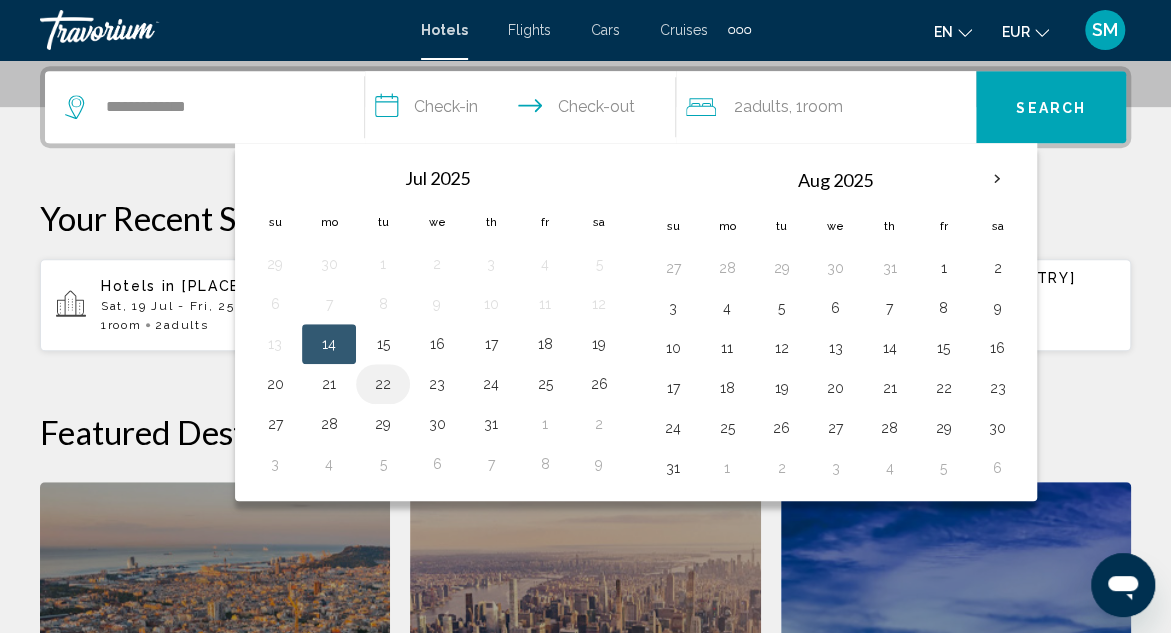 click on "22" at bounding box center [383, 384] 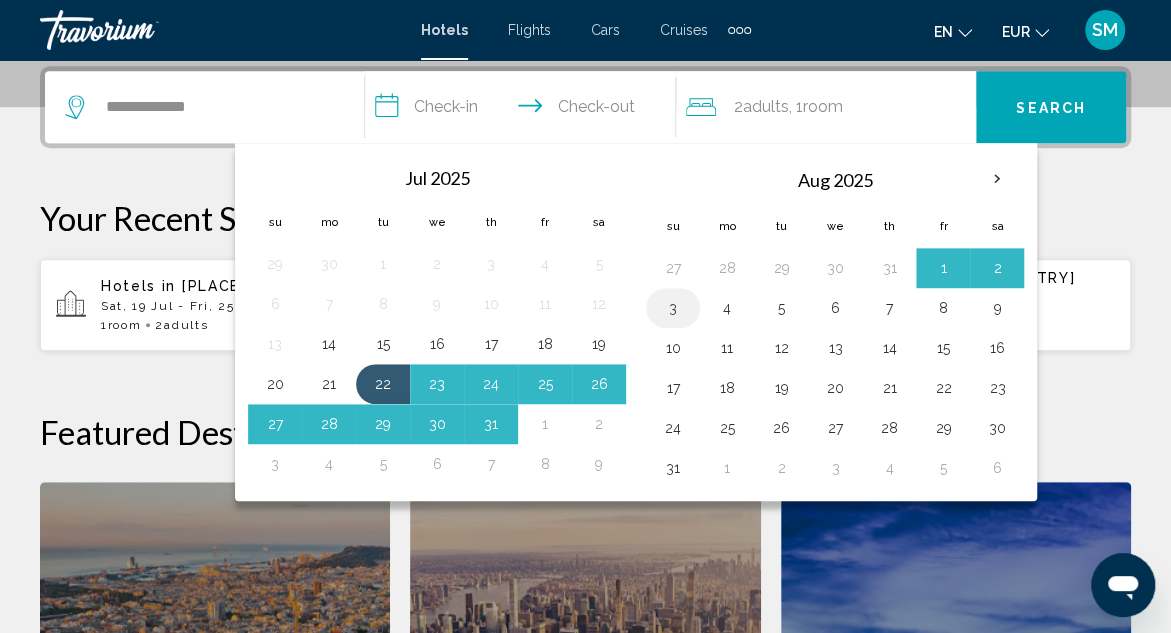 click on "3" at bounding box center [673, 308] 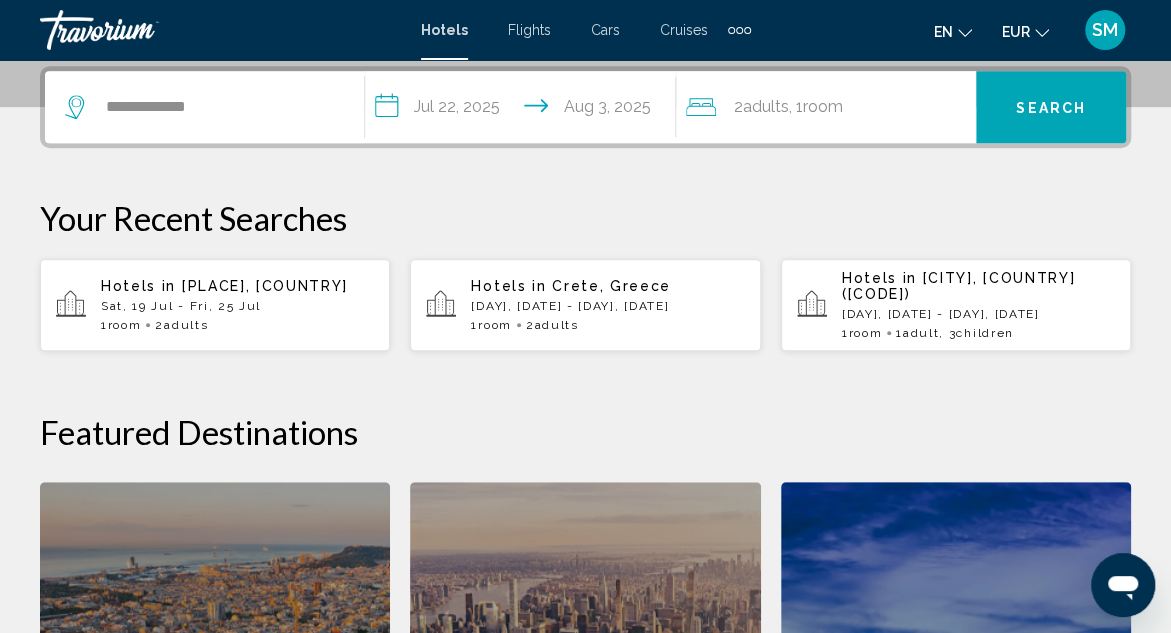 click on "Search" at bounding box center [1051, 108] 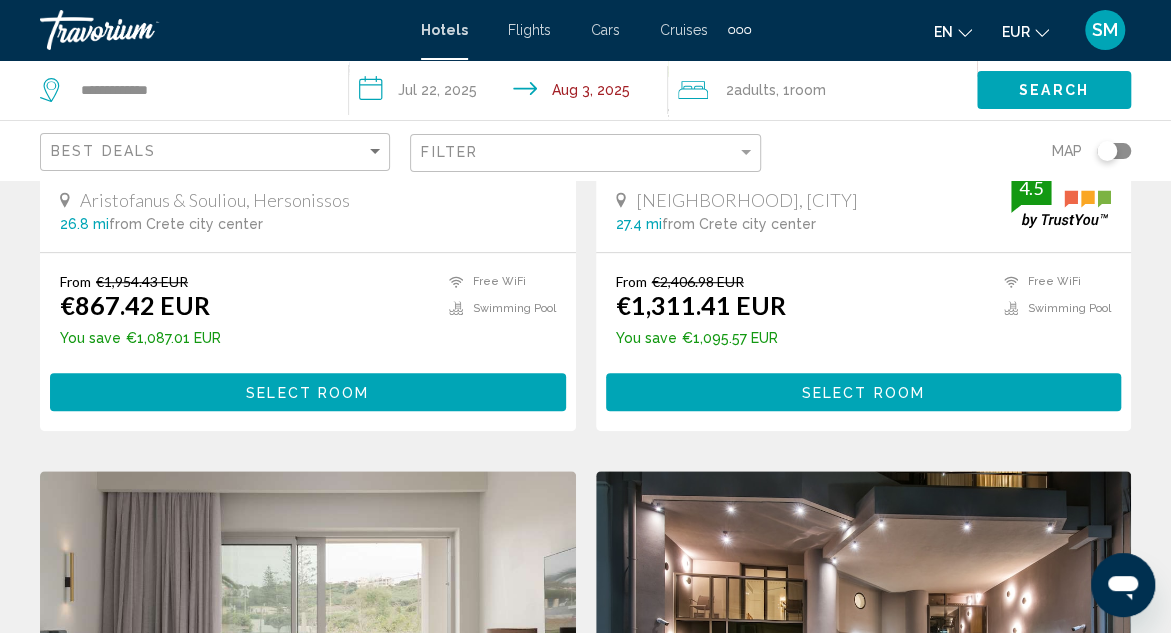 scroll, scrollTop: 0, scrollLeft: 0, axis: both 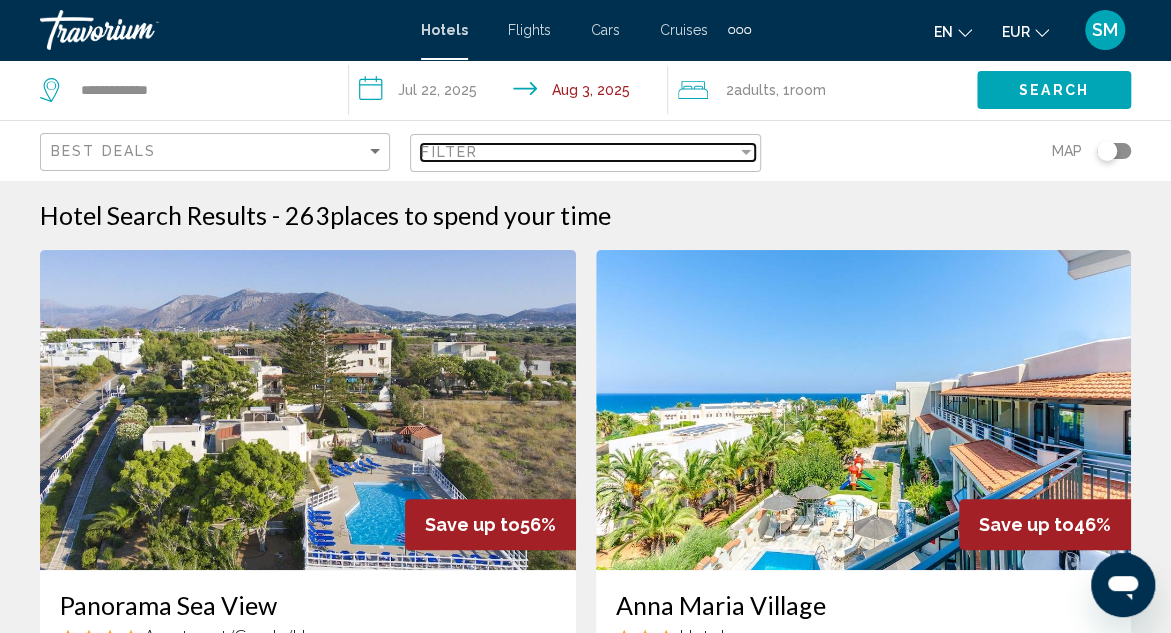 click at bounding box center [746, 152] 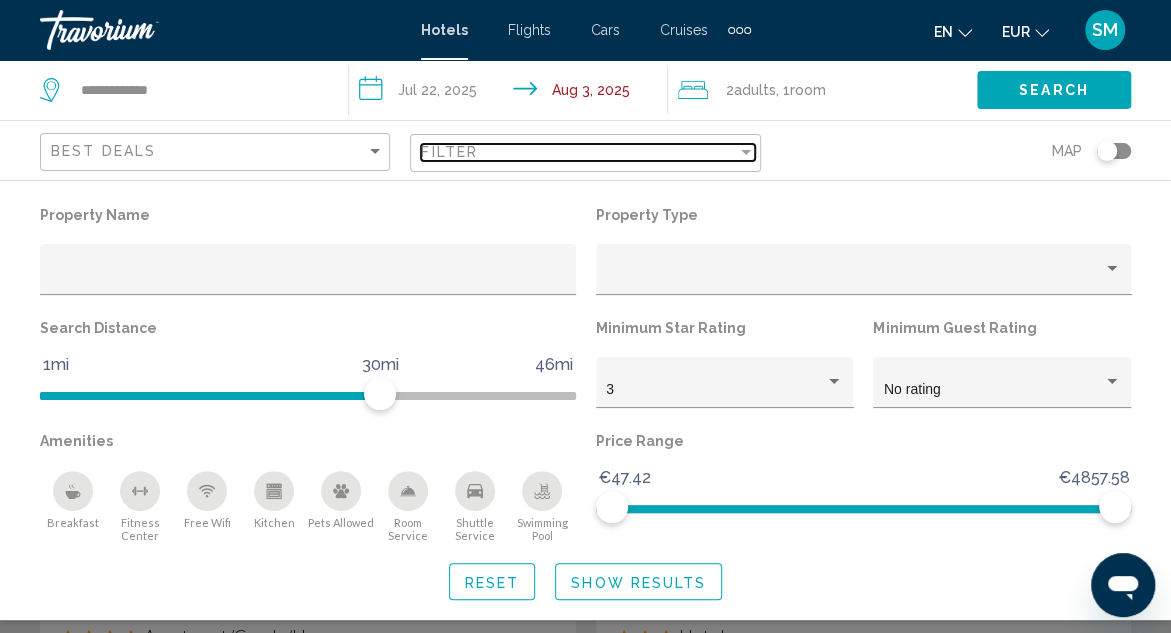 click at bounding box center [746, 152] 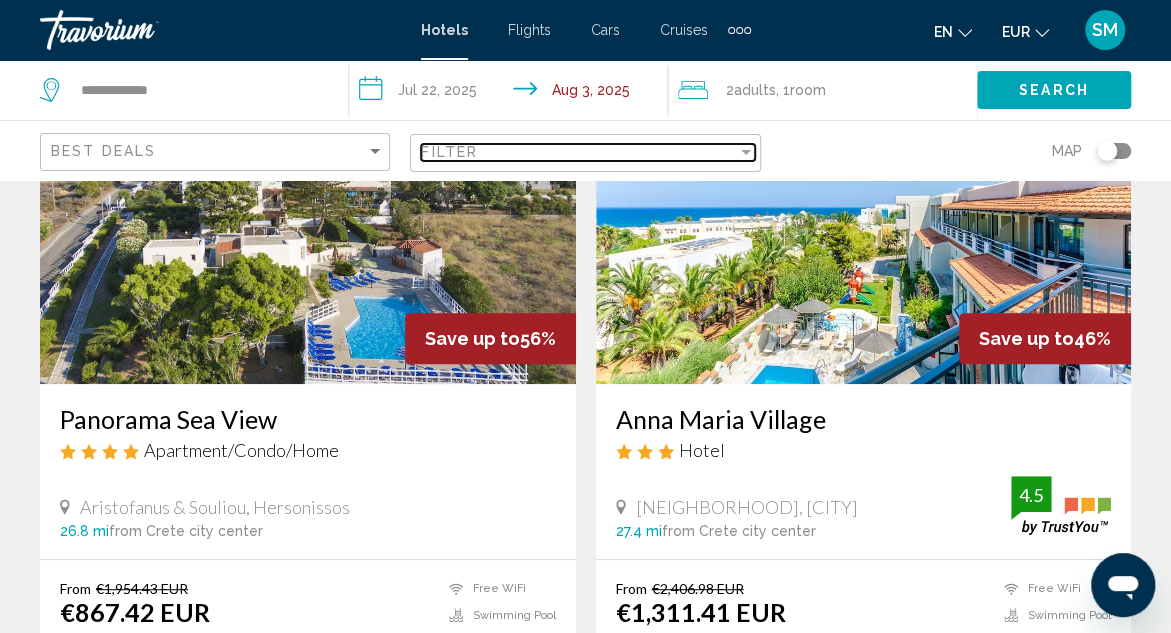scroll, scrollTop: 200, scrollLeft: 0, axis: vertical 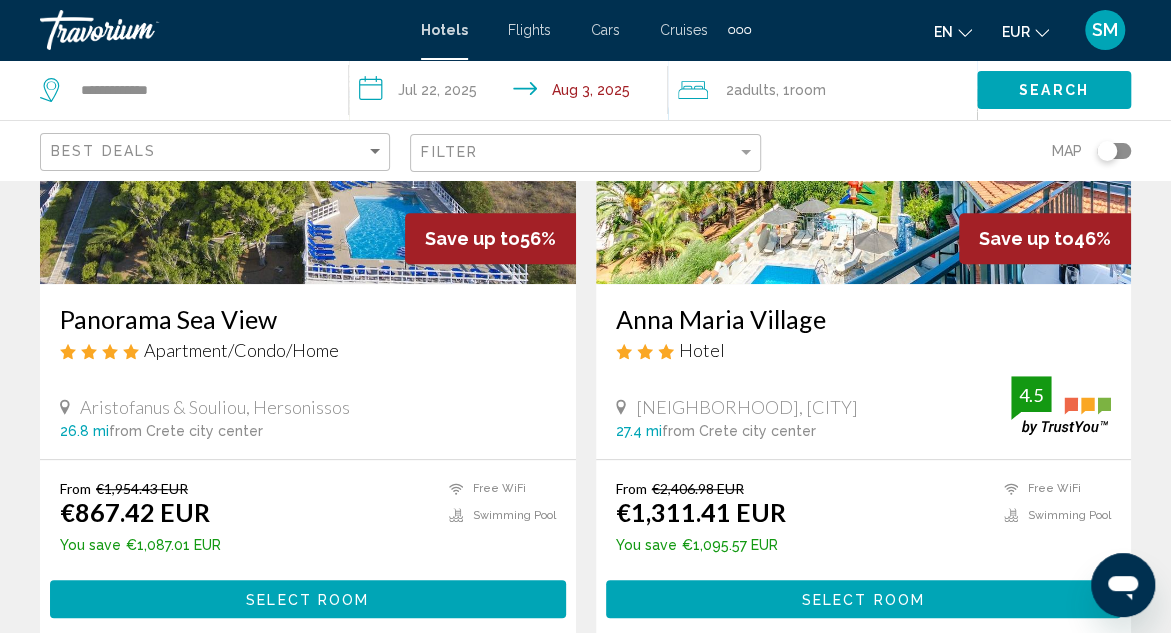 click on "Anna Maria Village" at bounding box center (864, 319) 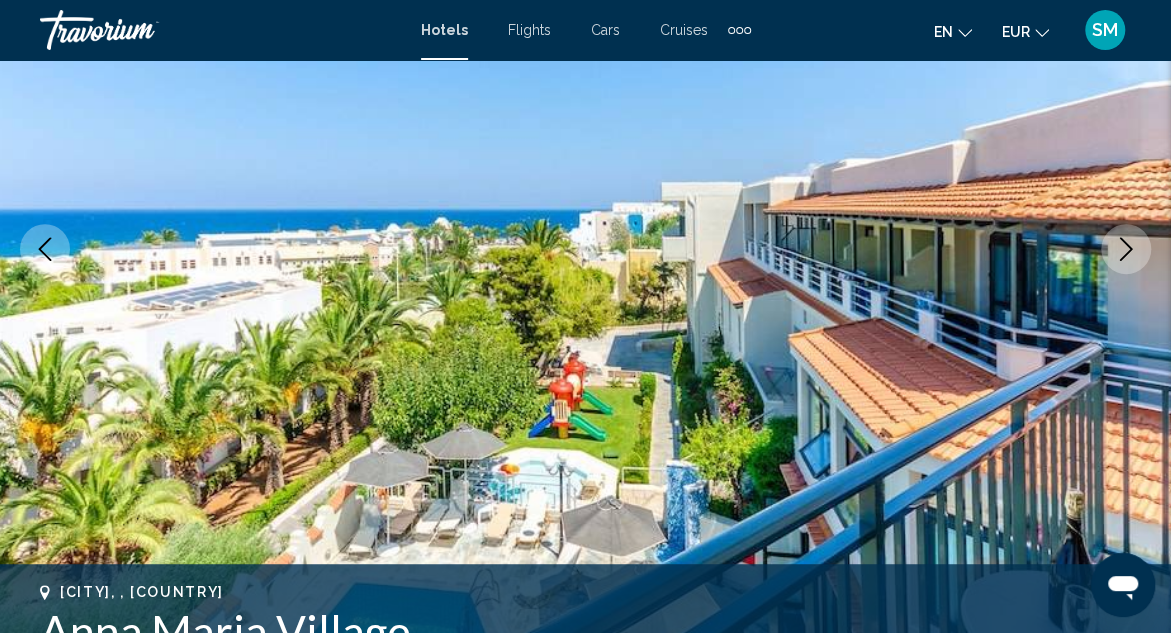 scroll, scrollTop: 218, scrollLeft: 0, axis: vertical 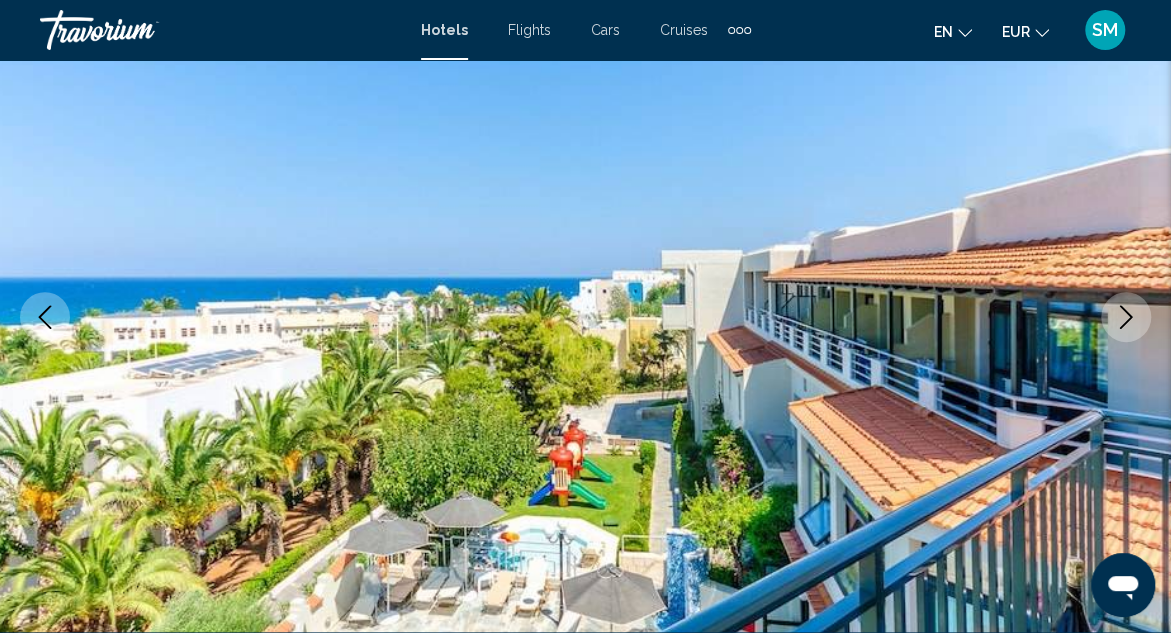 type 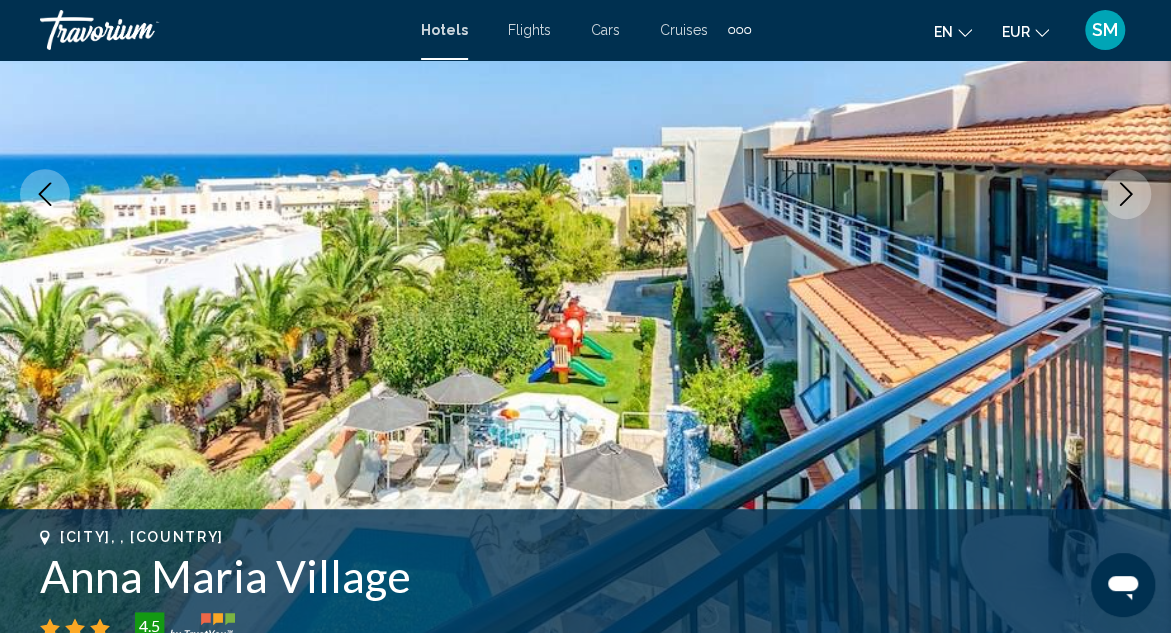 scroll, scrollTop: 378, scrollLeft: 0, axis: vertical 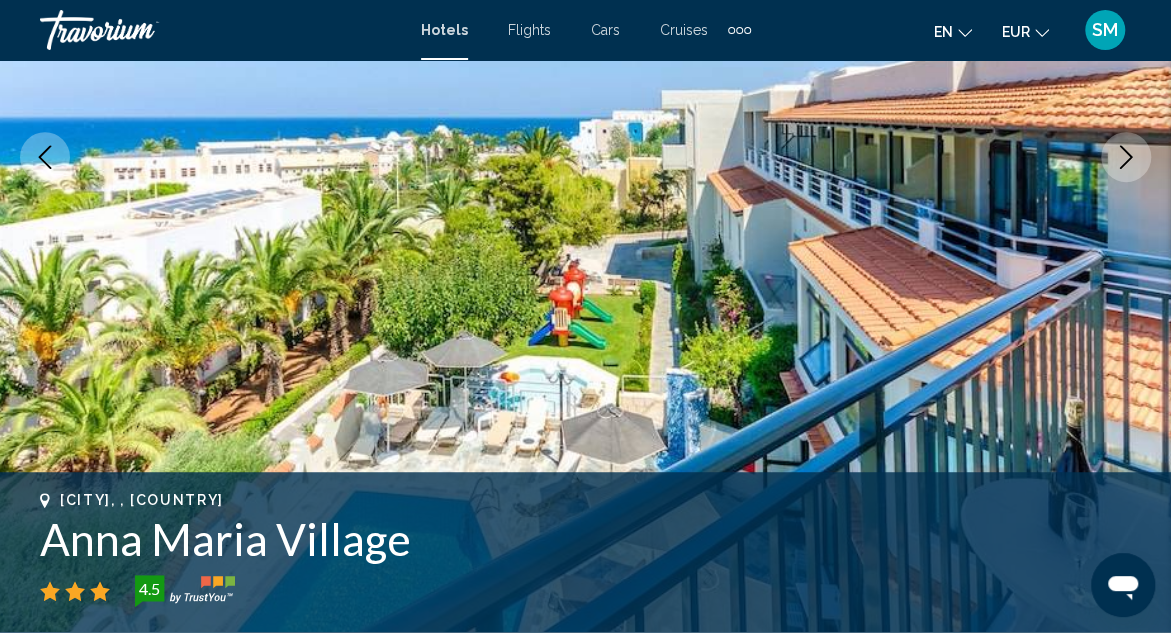 click 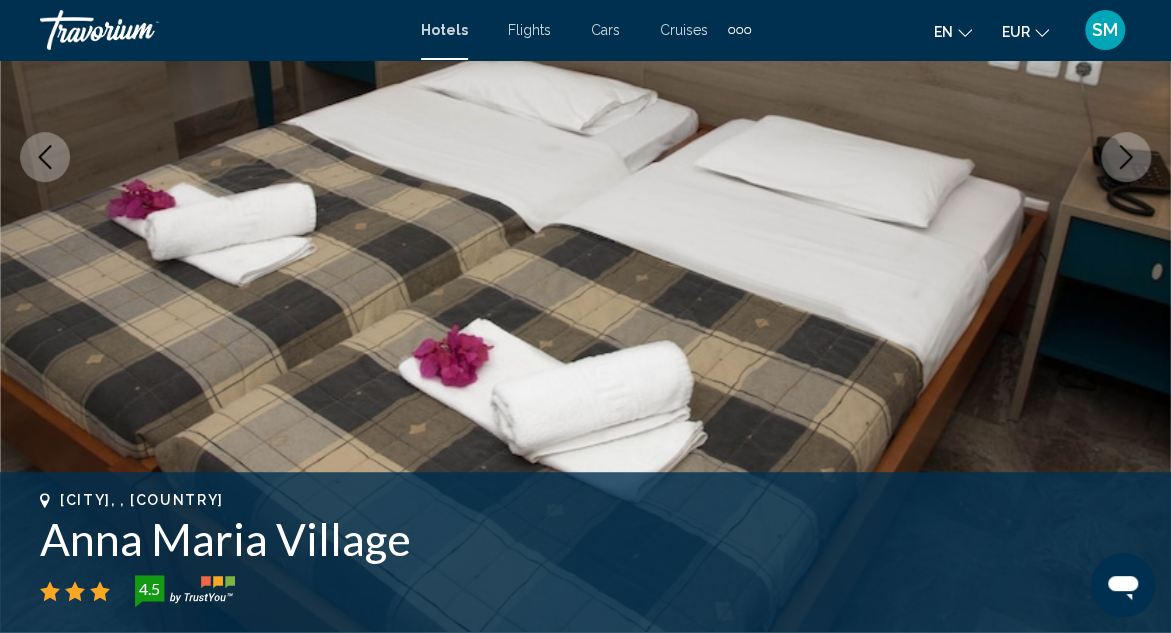 click 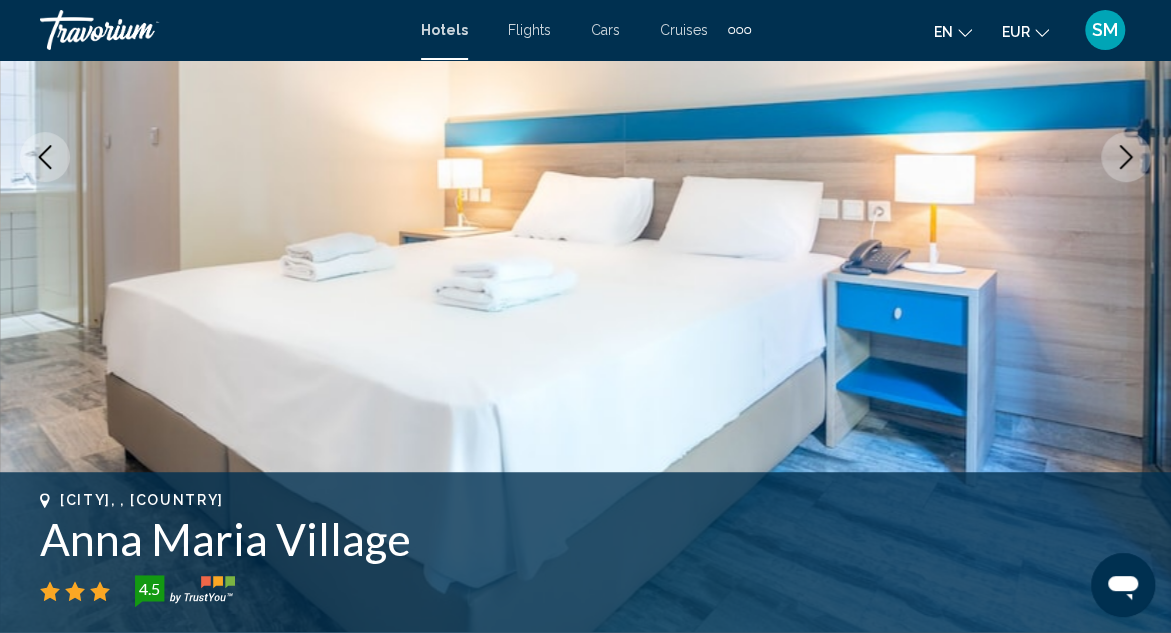 click 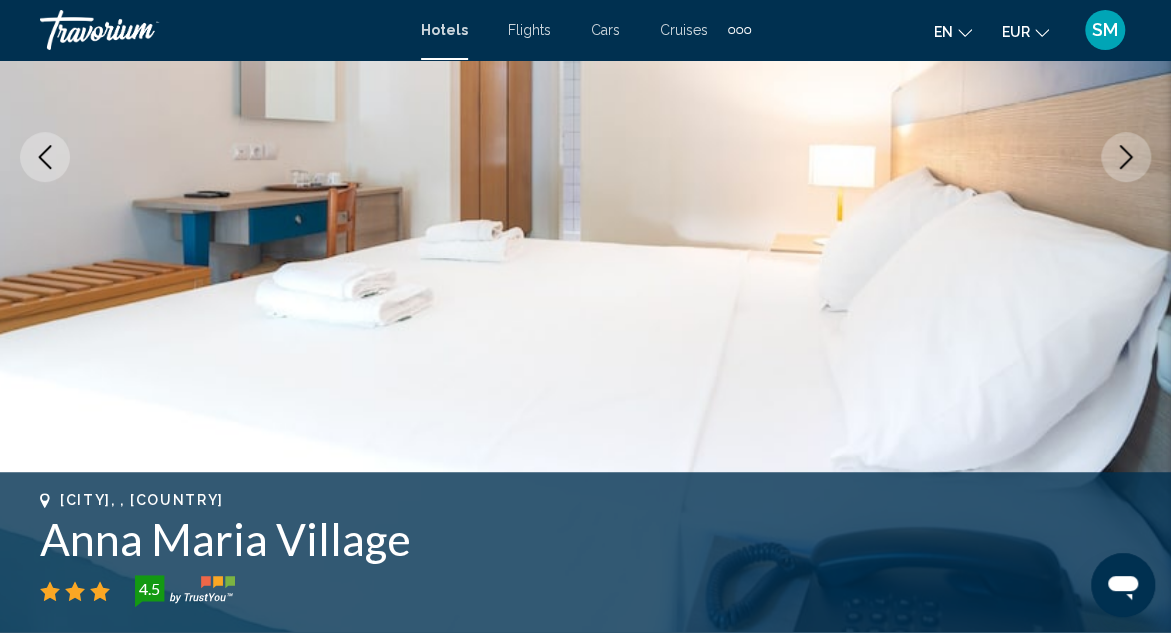 click 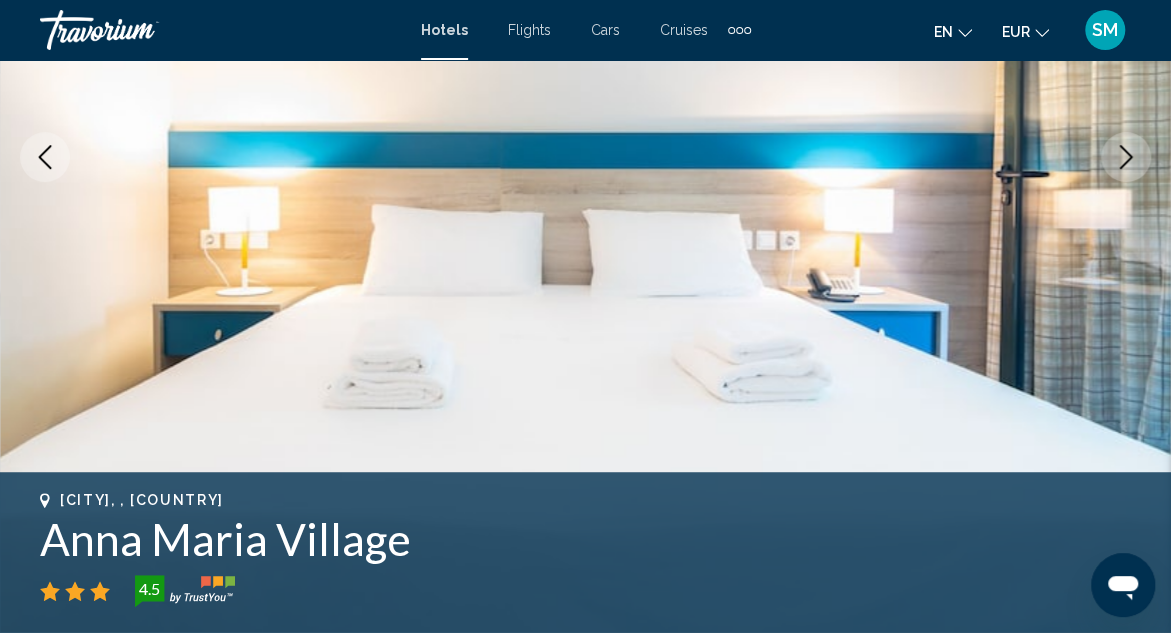 click 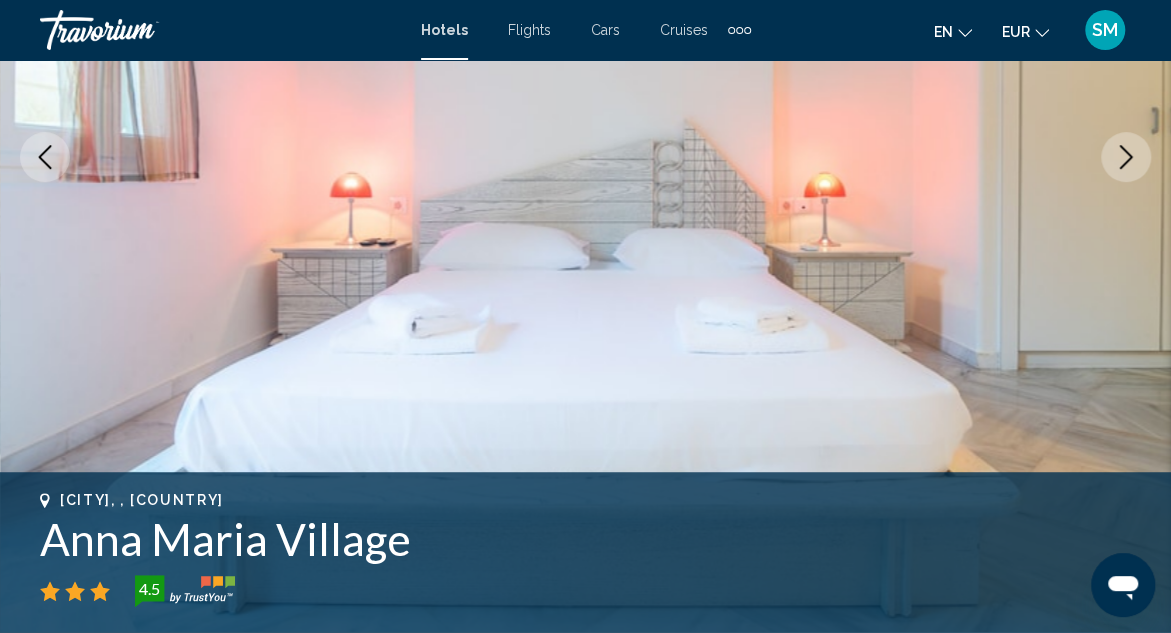 click 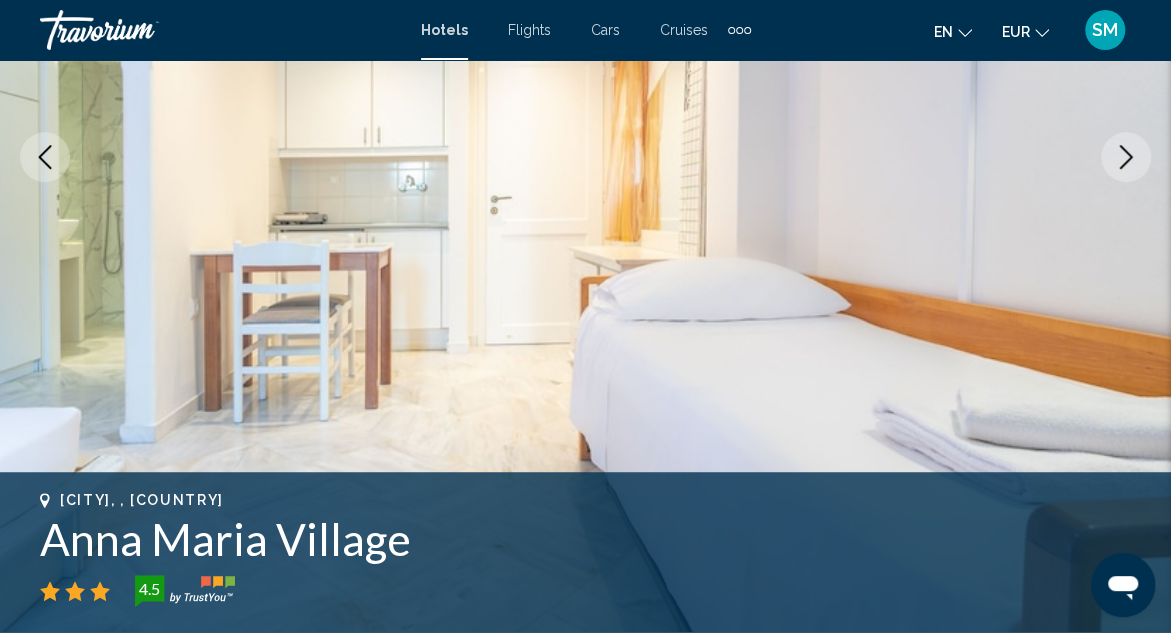 click 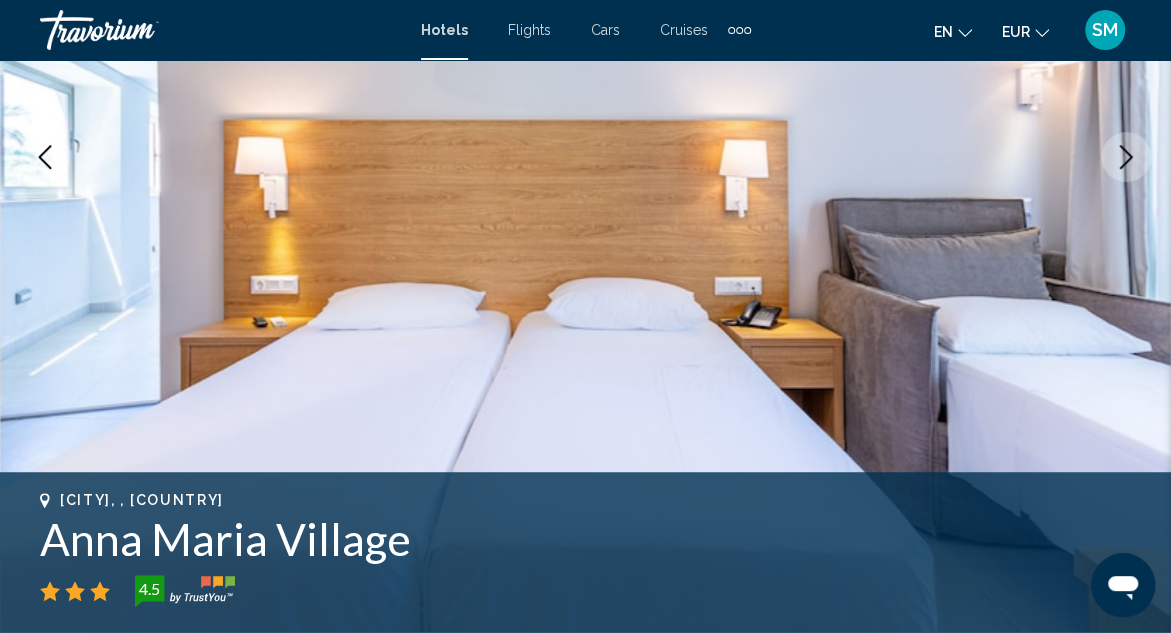 click 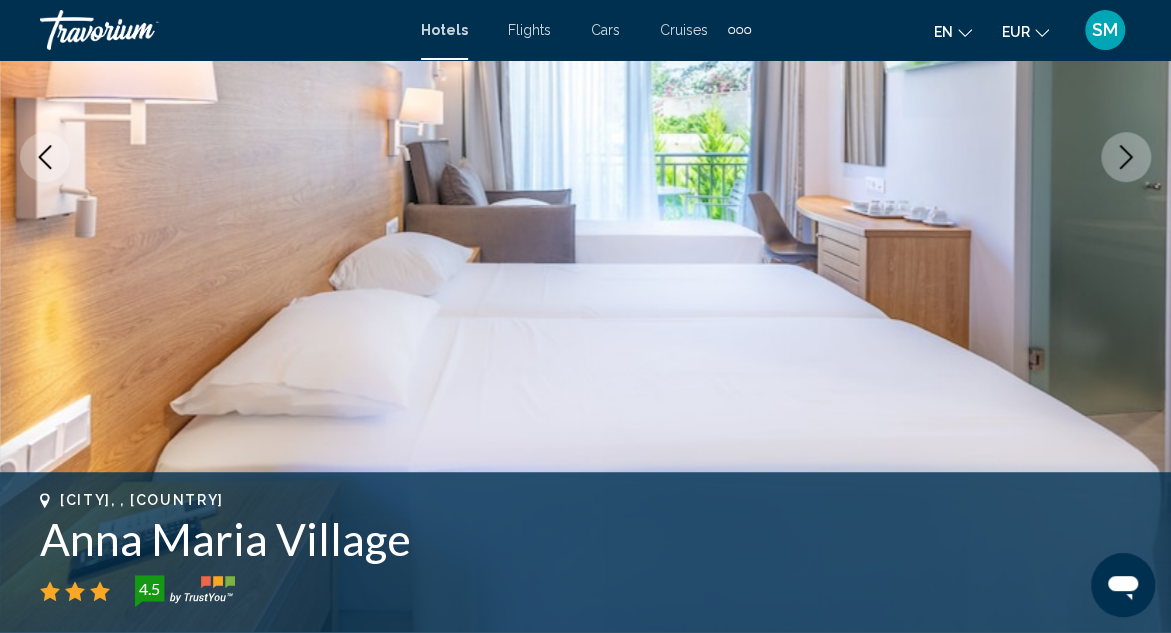 click 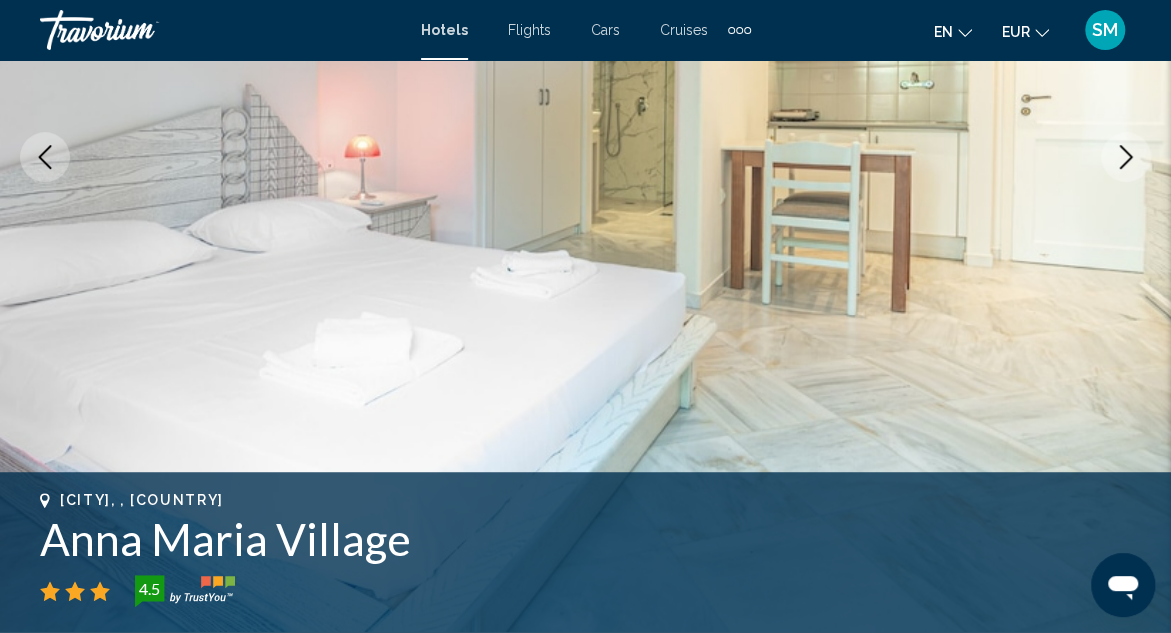 click 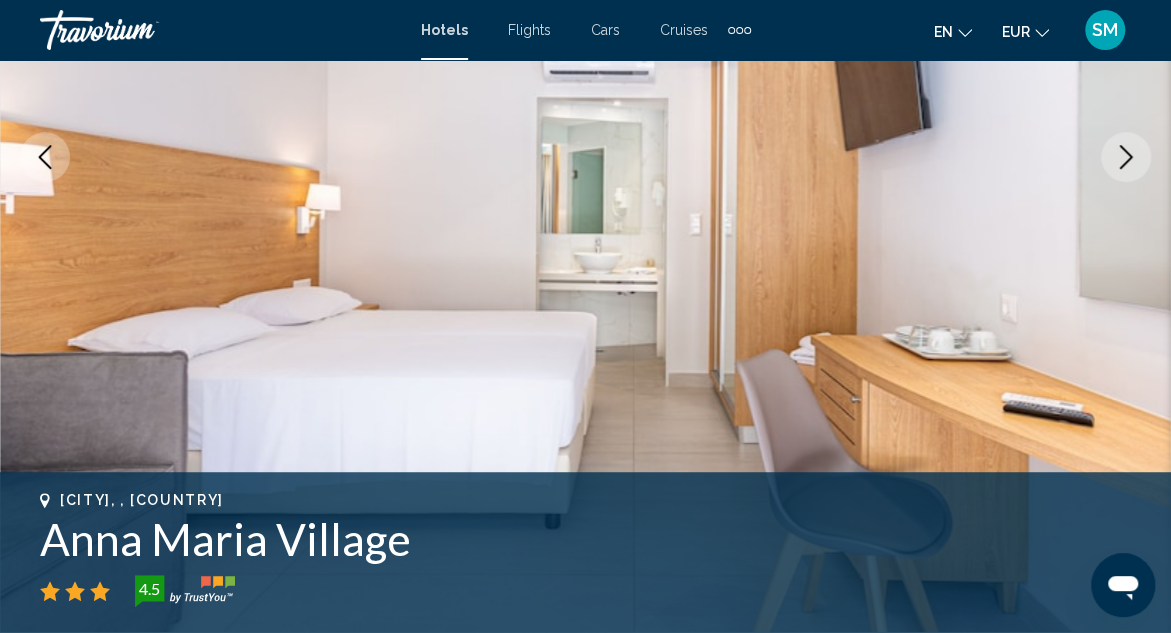click 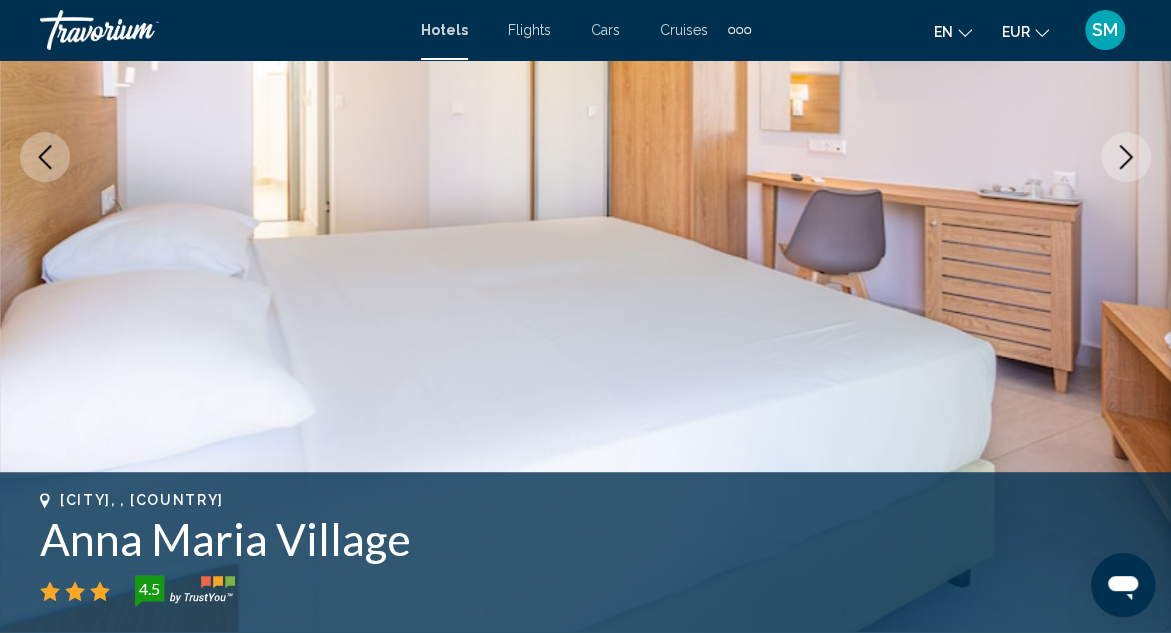 click 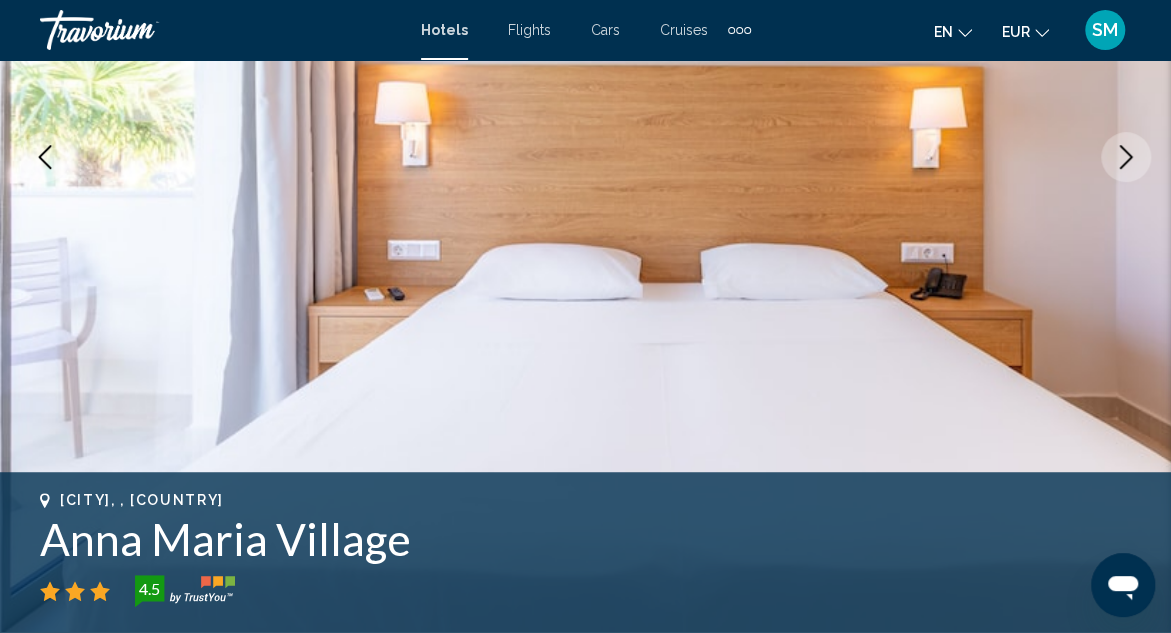 click 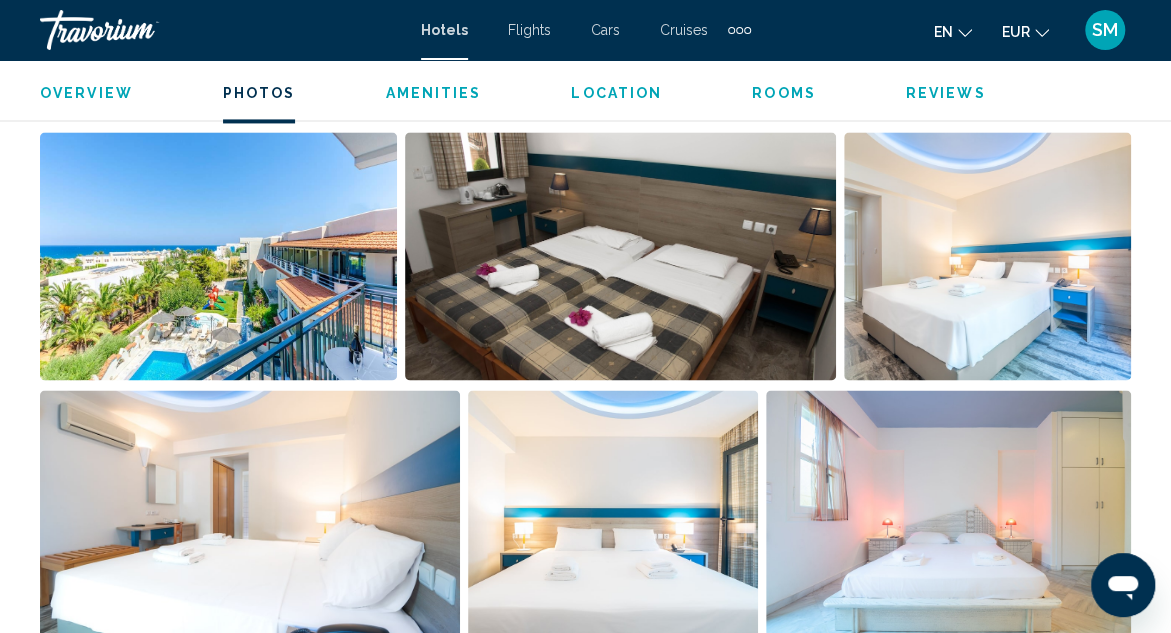 scroll, scrollTop: 1457, scrollLeft: 0, axis: vertical 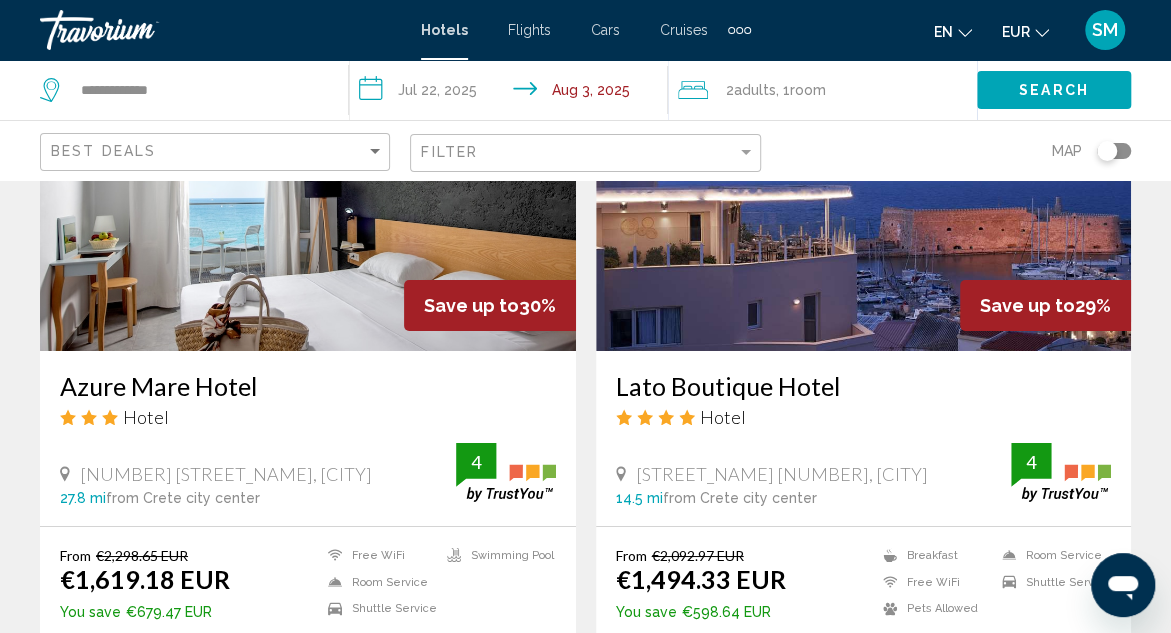 click on "Azure Mare Hotel" at bounding box center [308, 386] 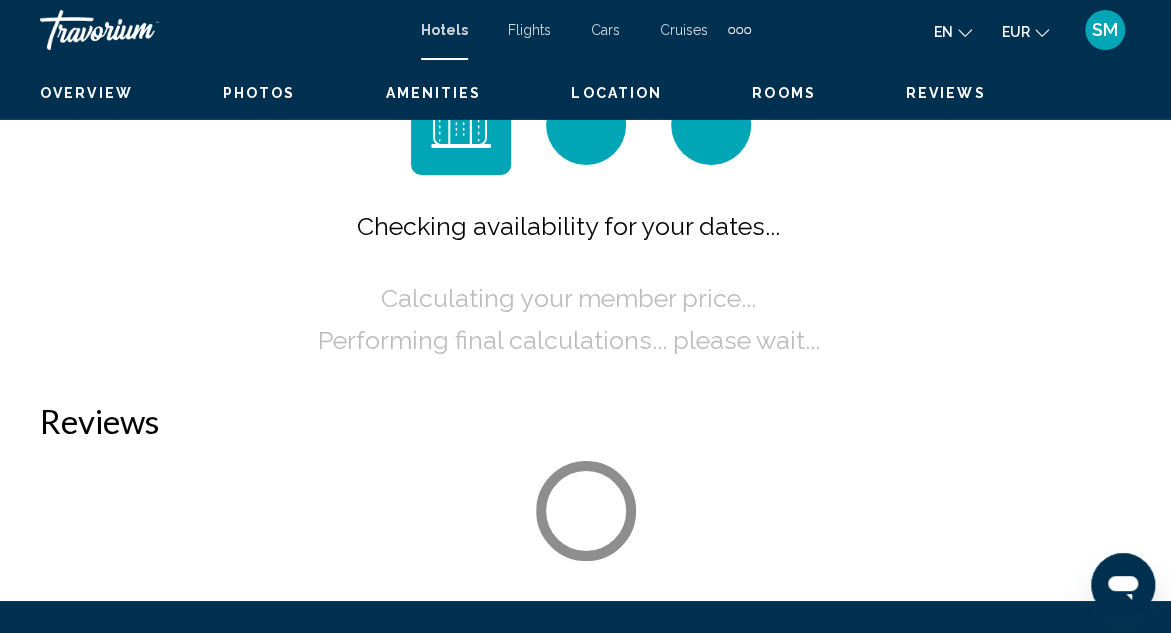 scroll, scrollTop: 218, scrollLeft: 0, axis: vertical 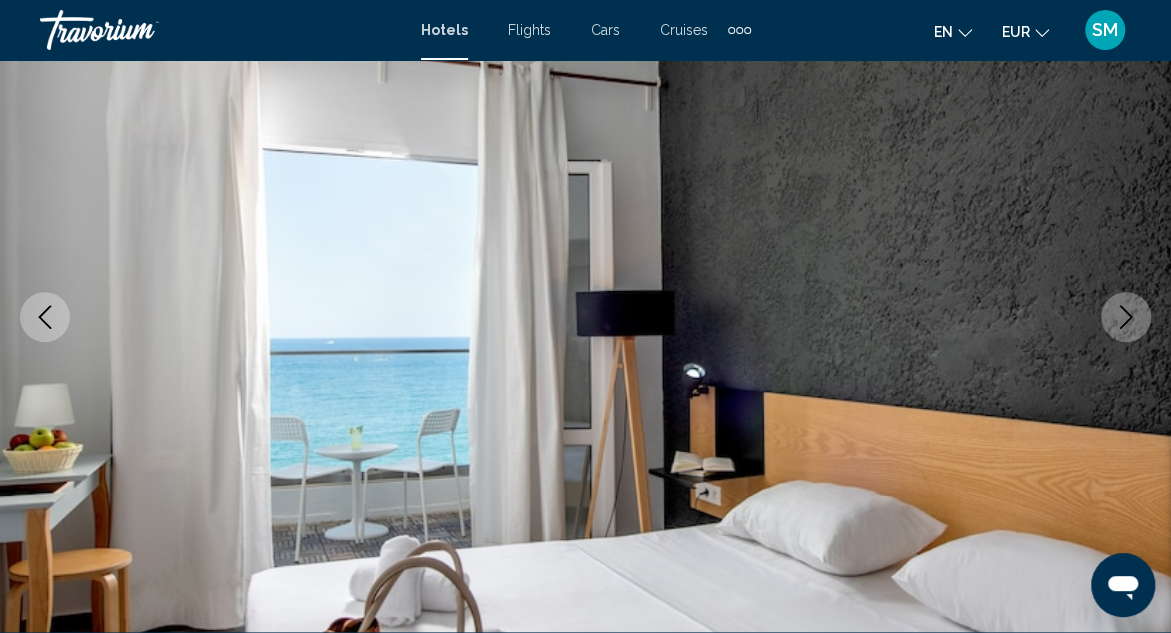 click 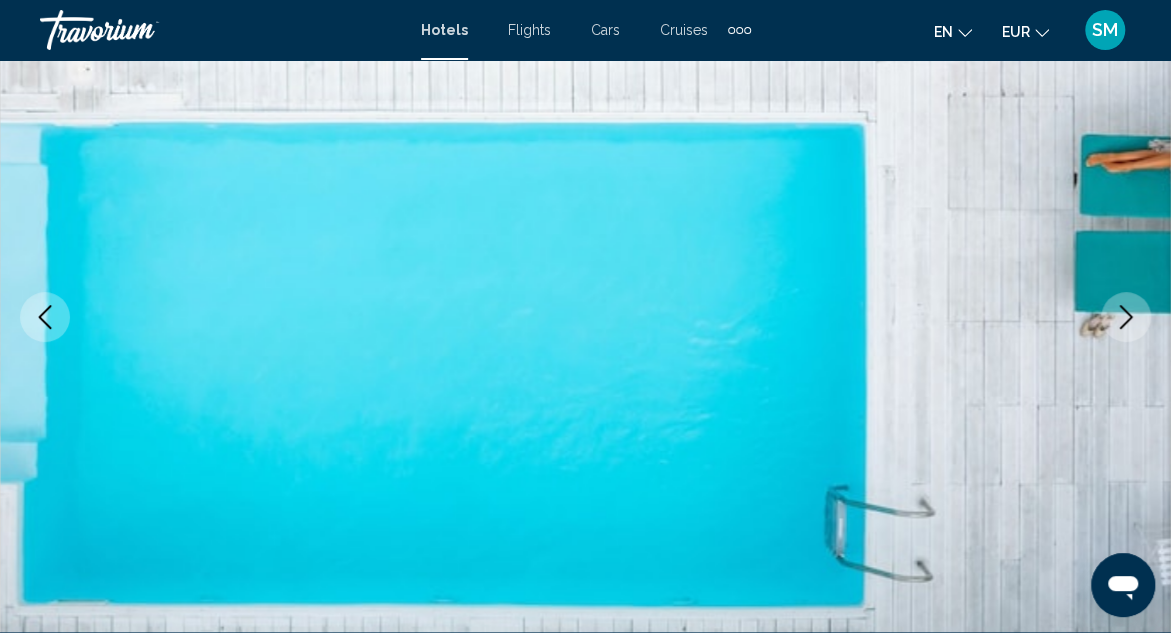 click 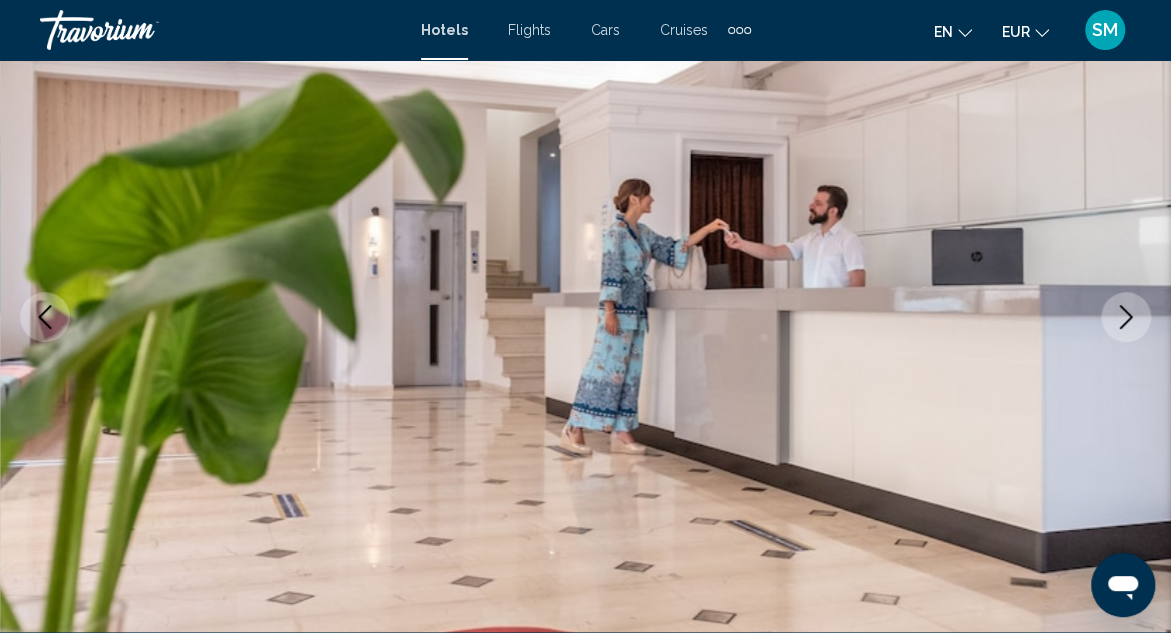 click 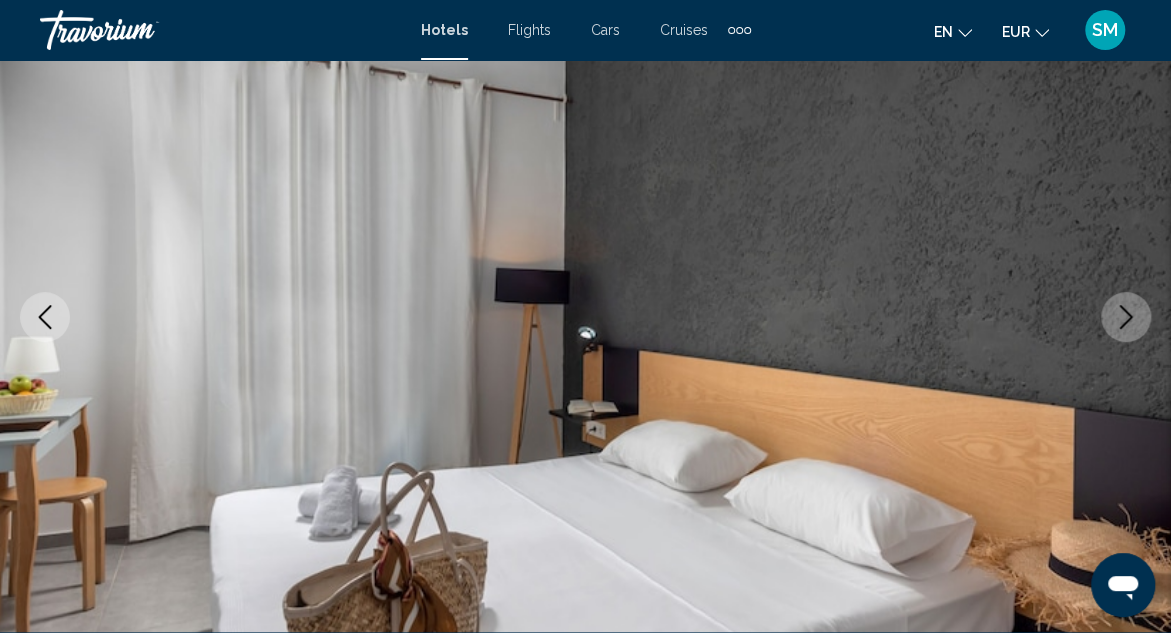 click 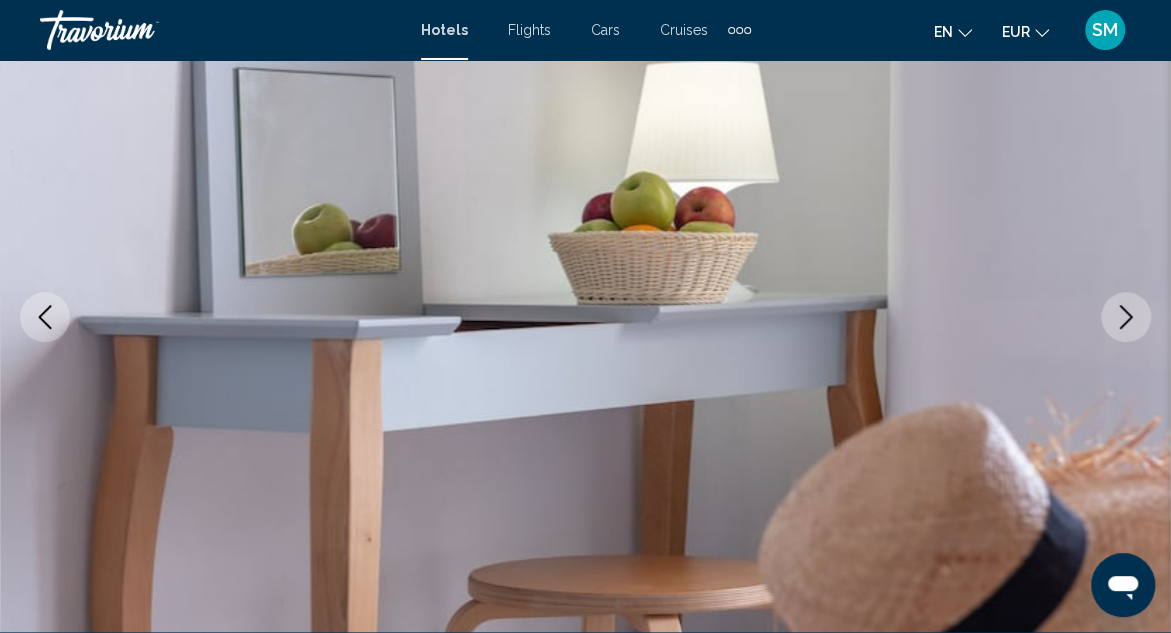 click 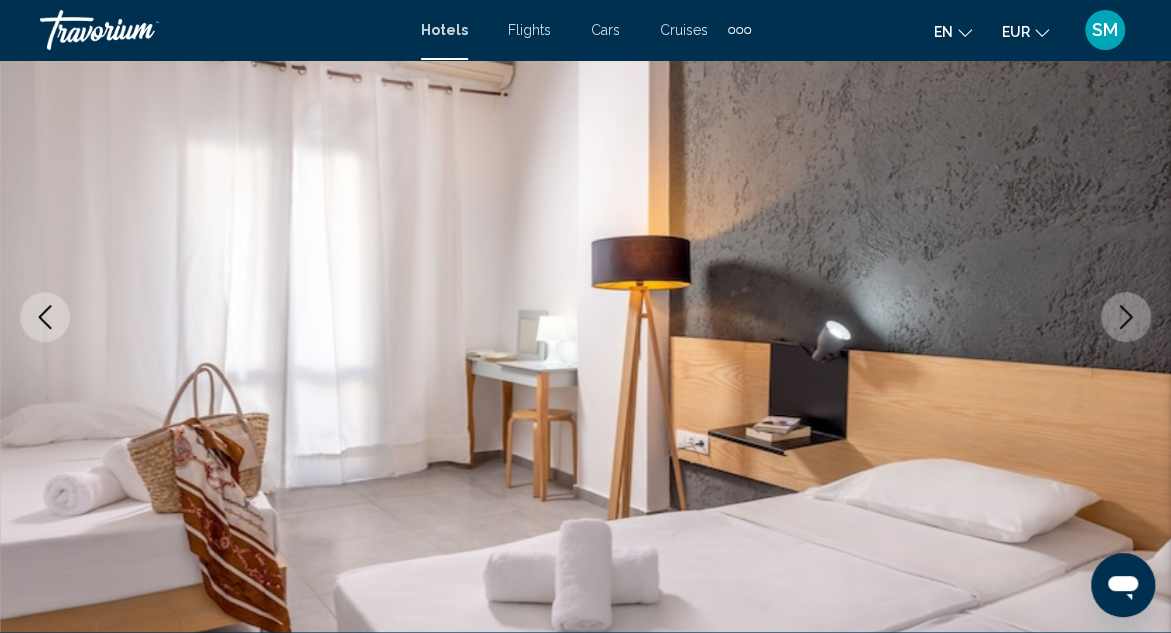 click 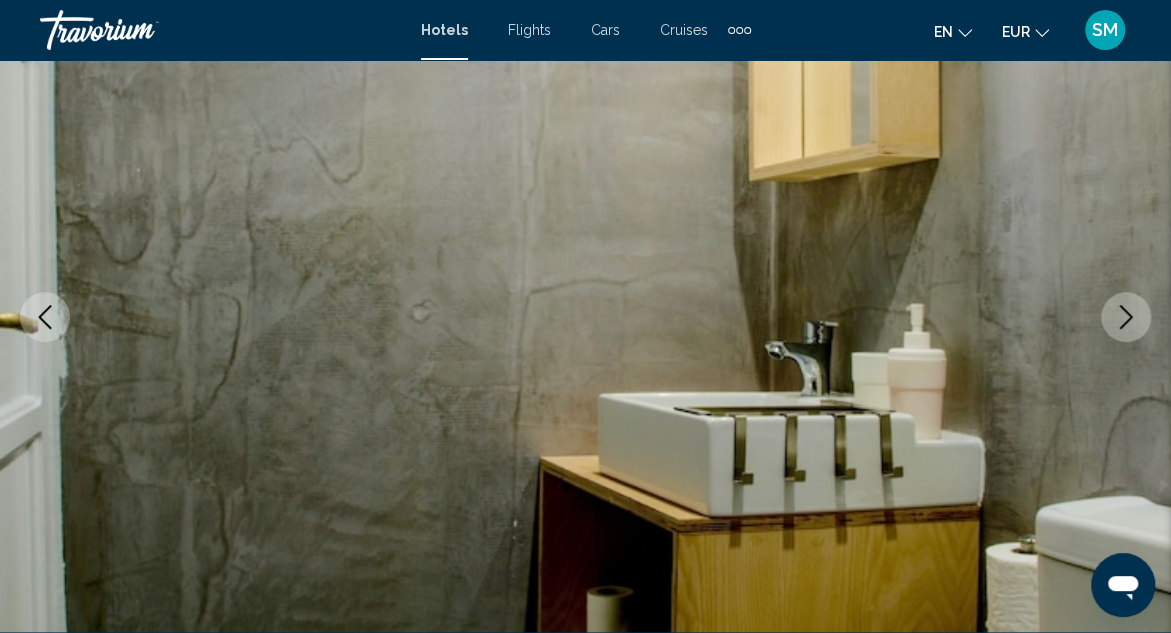 click 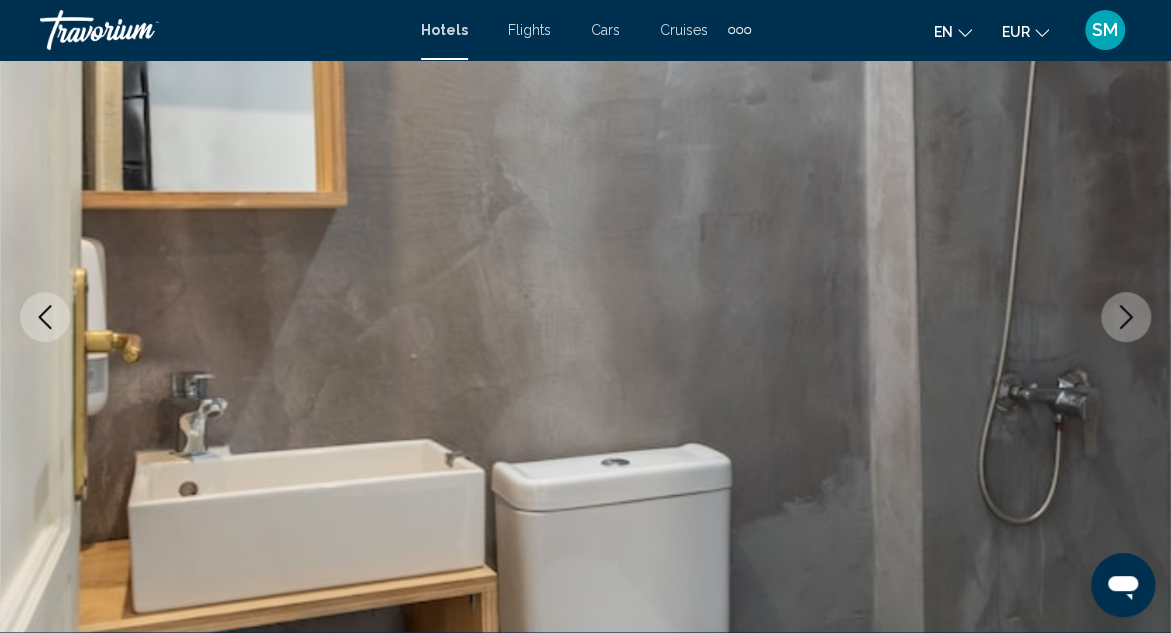 click 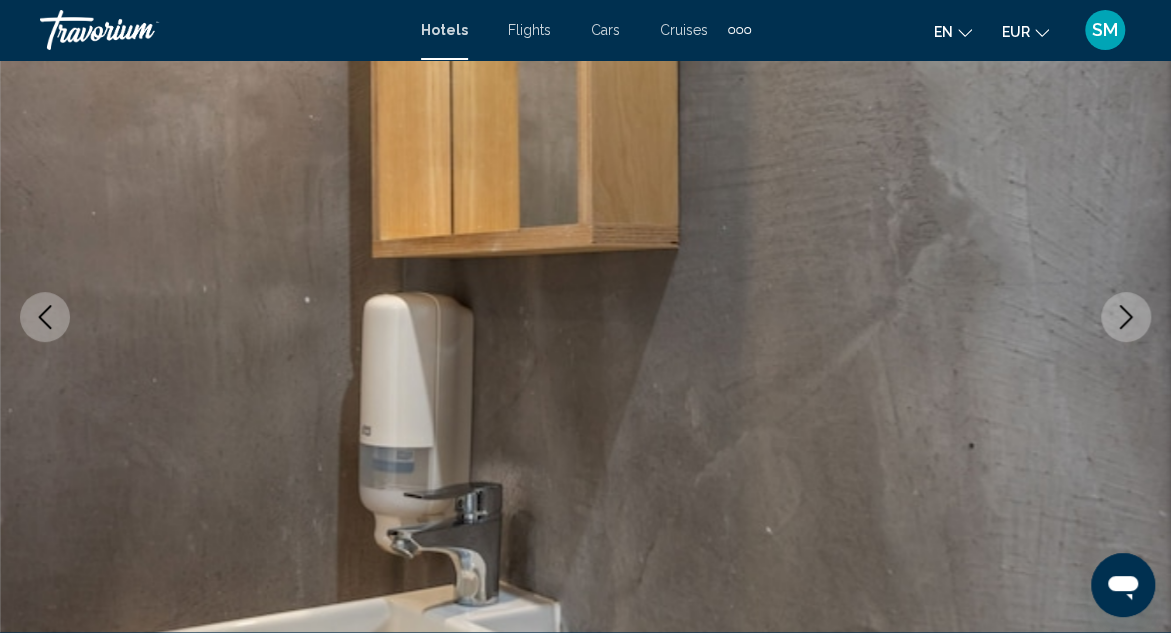 click 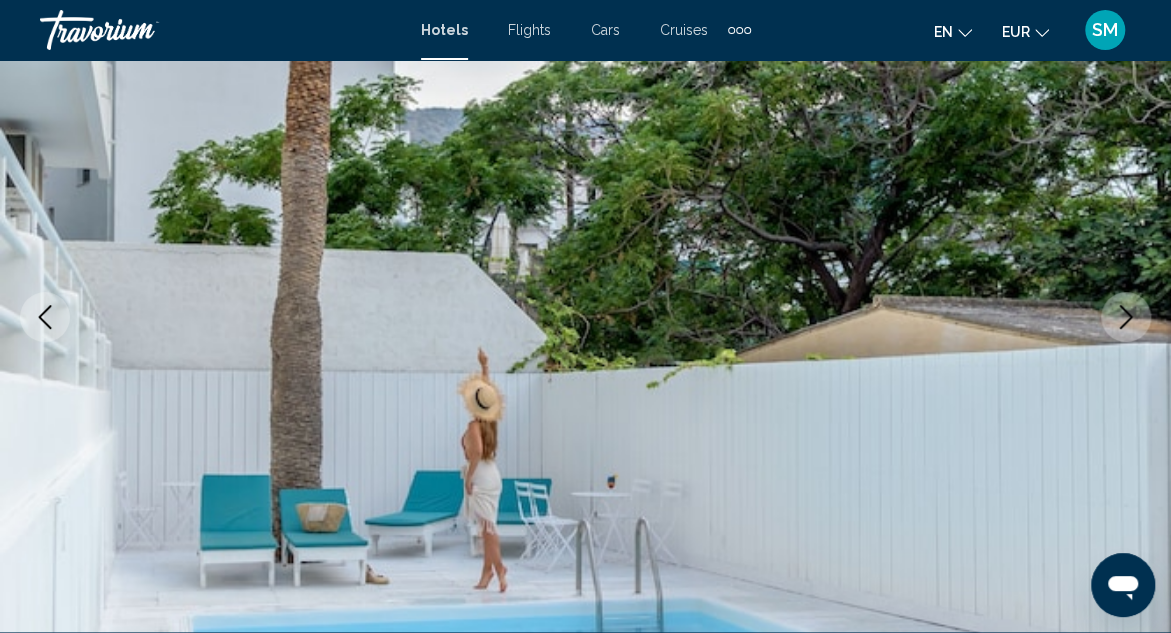 click 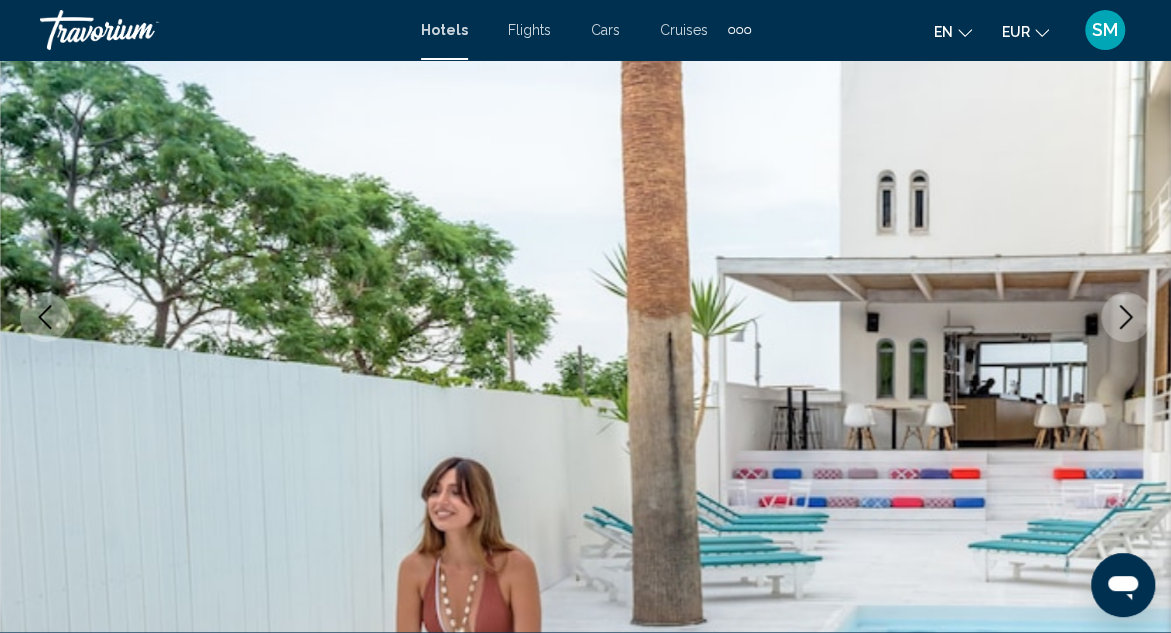 click 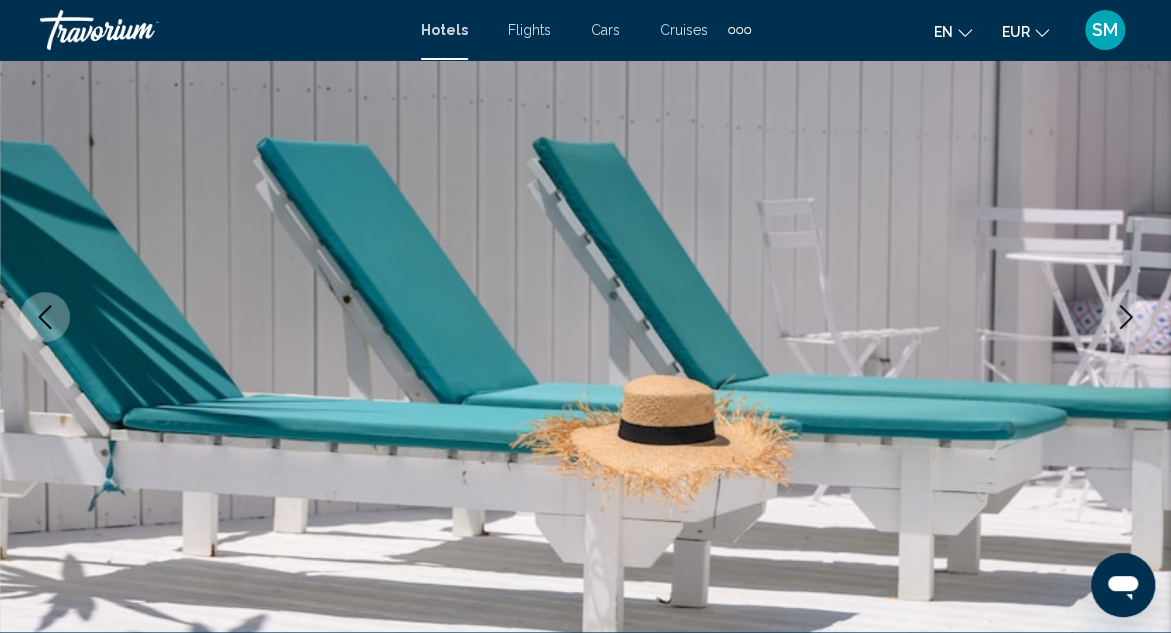 click 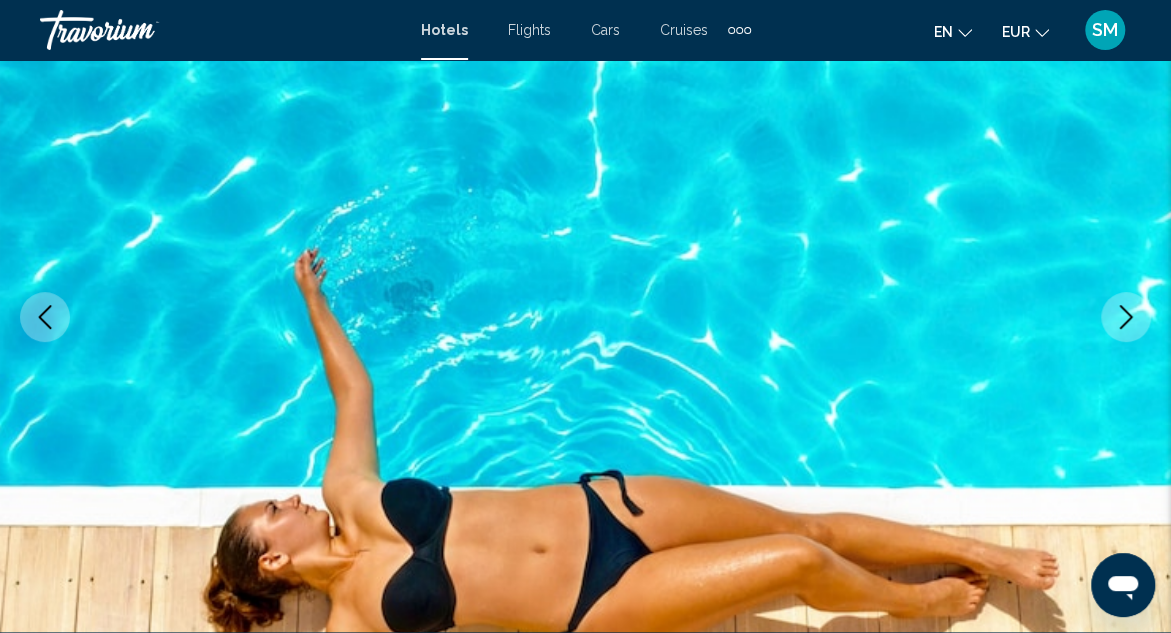 click 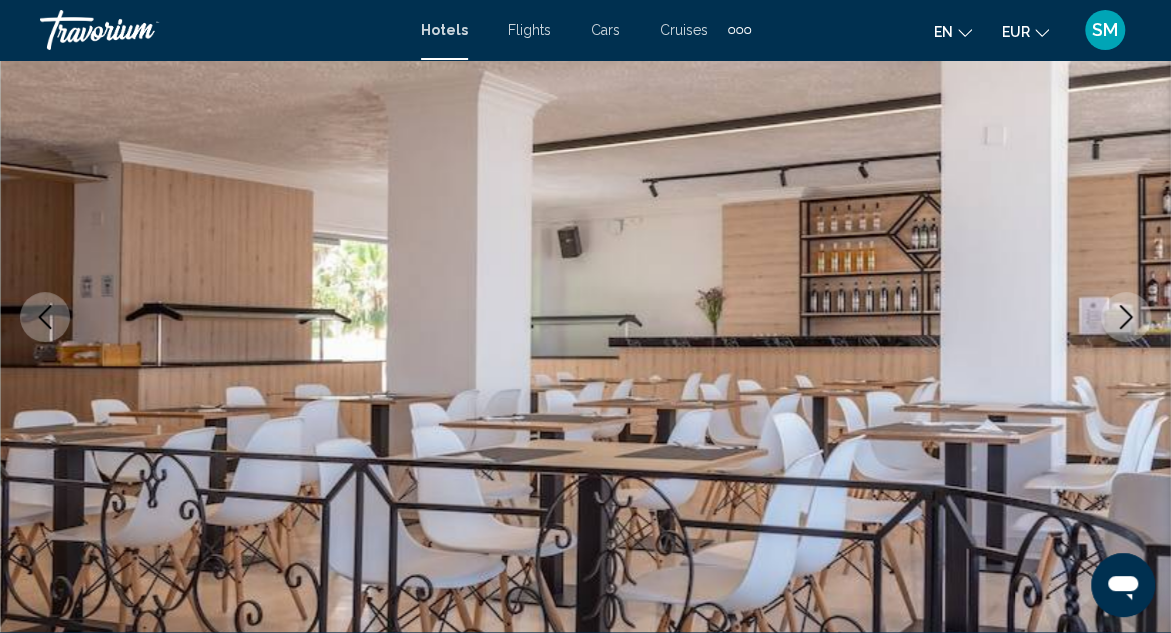 click 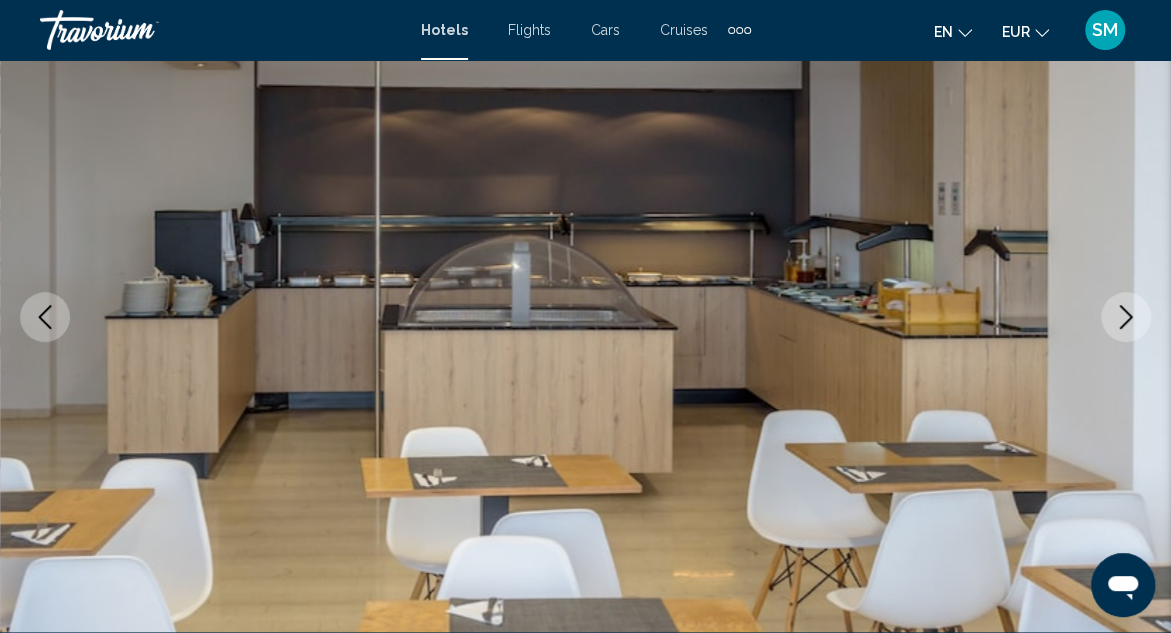 click 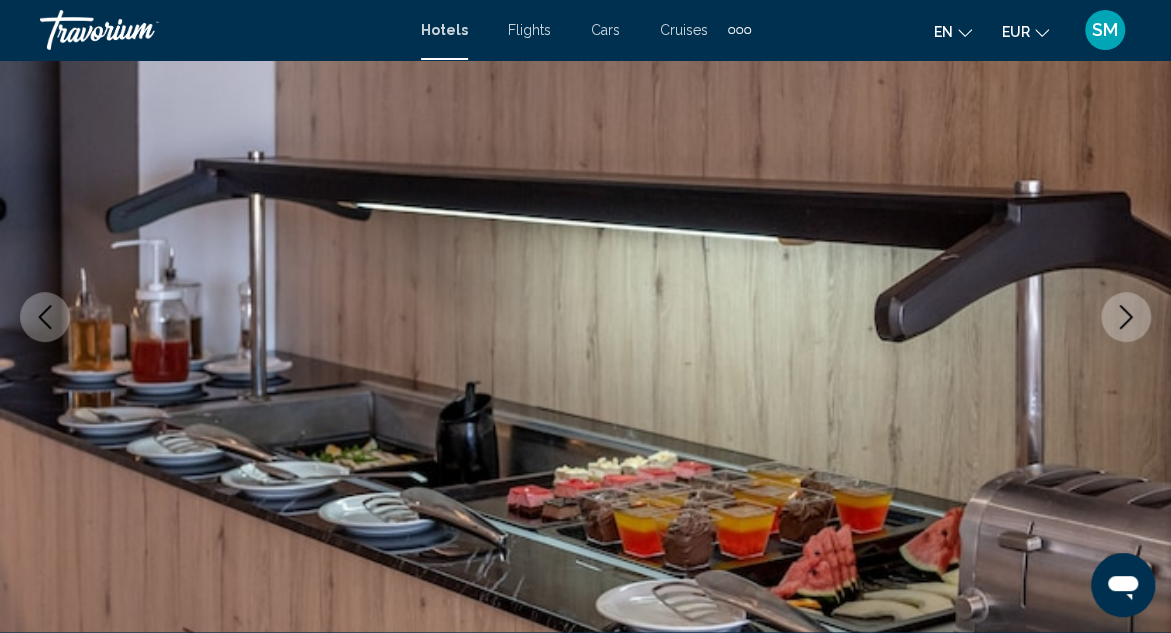 click 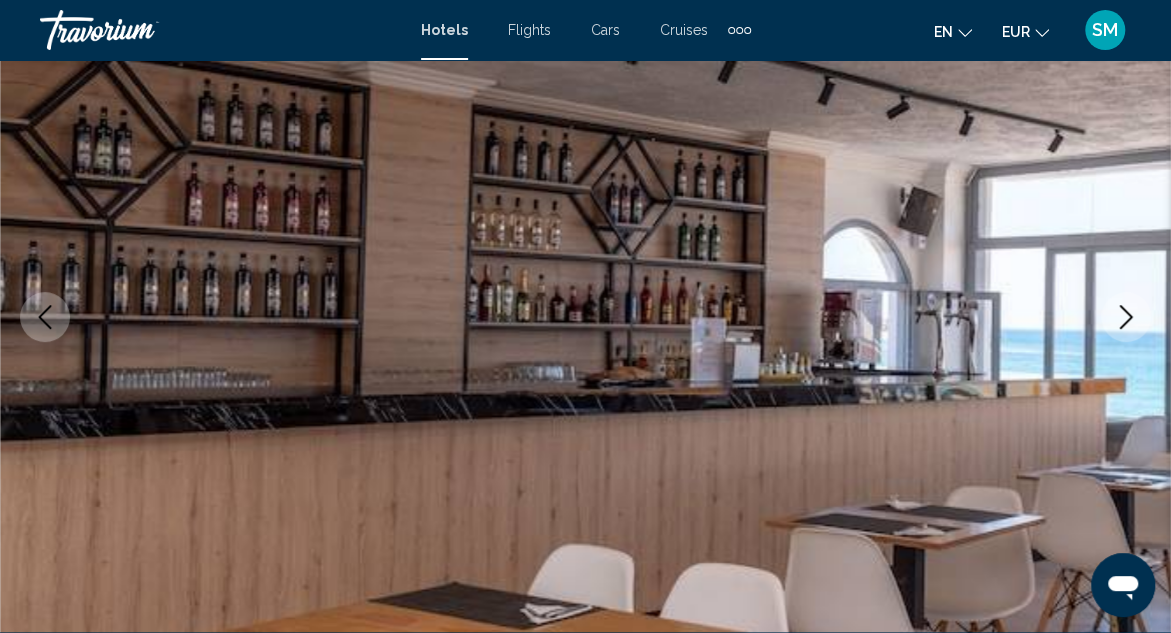 click 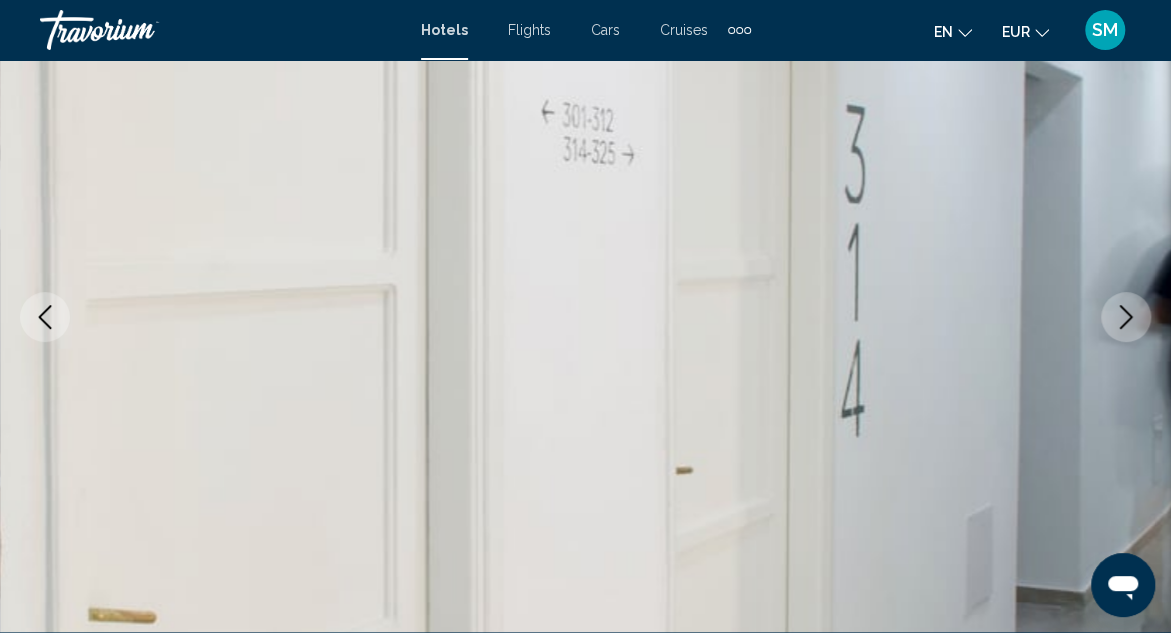 click 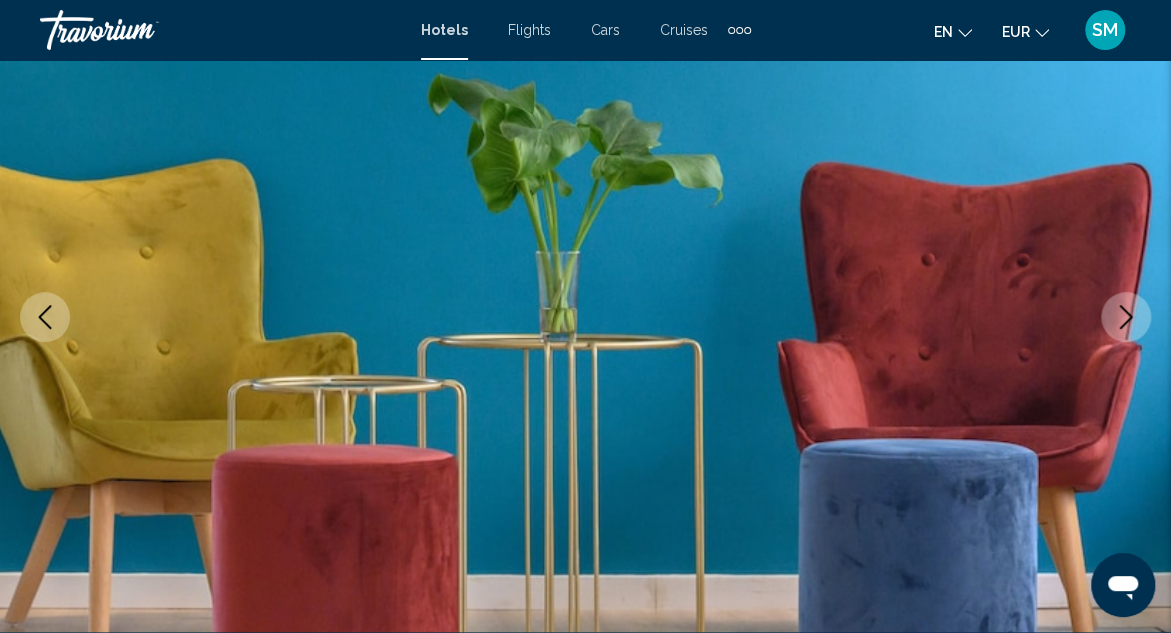 click 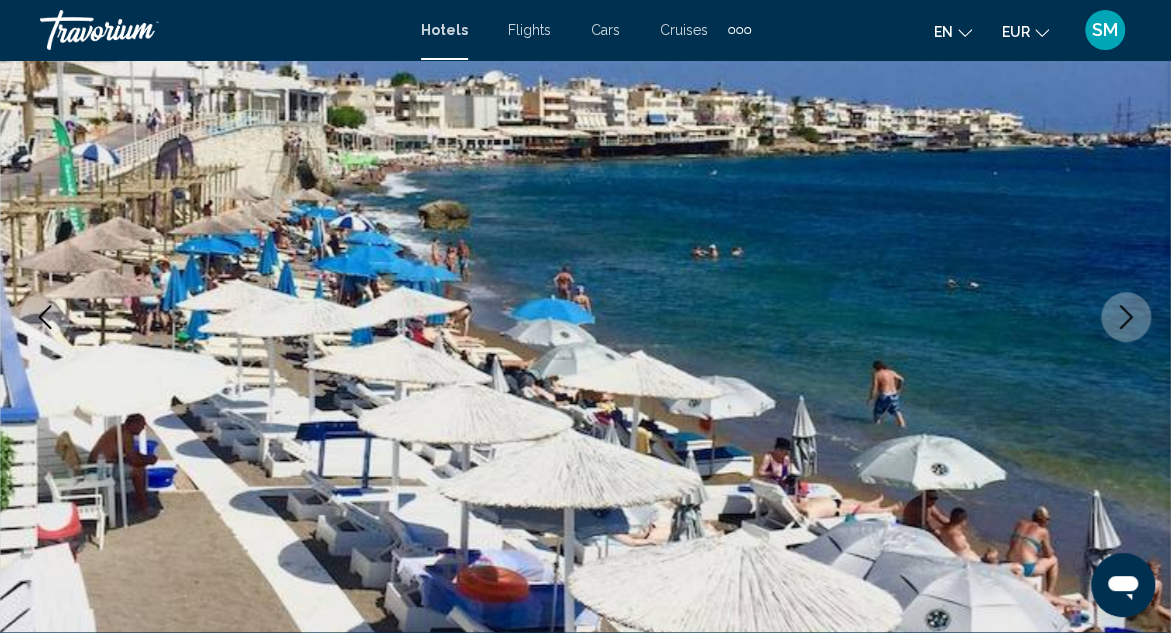 click 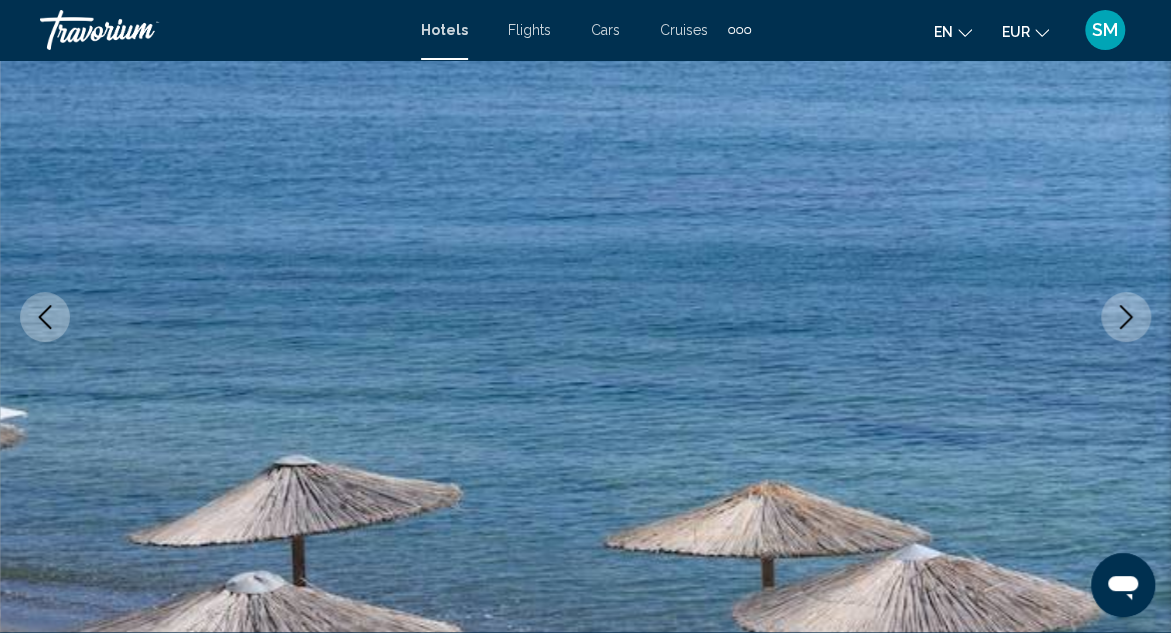 click 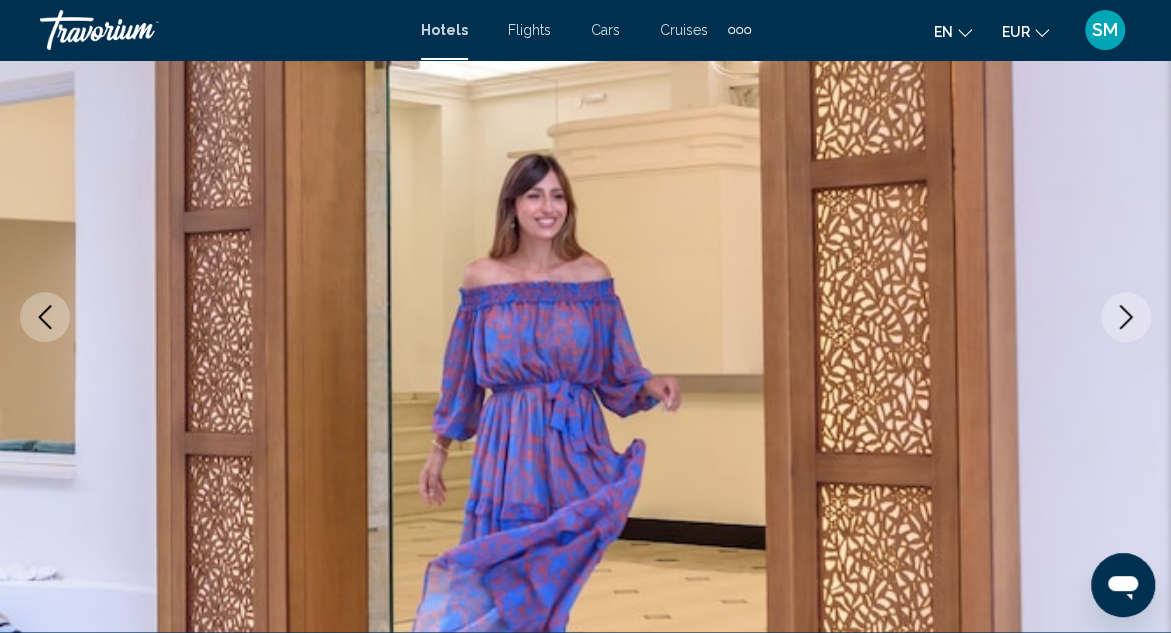 click 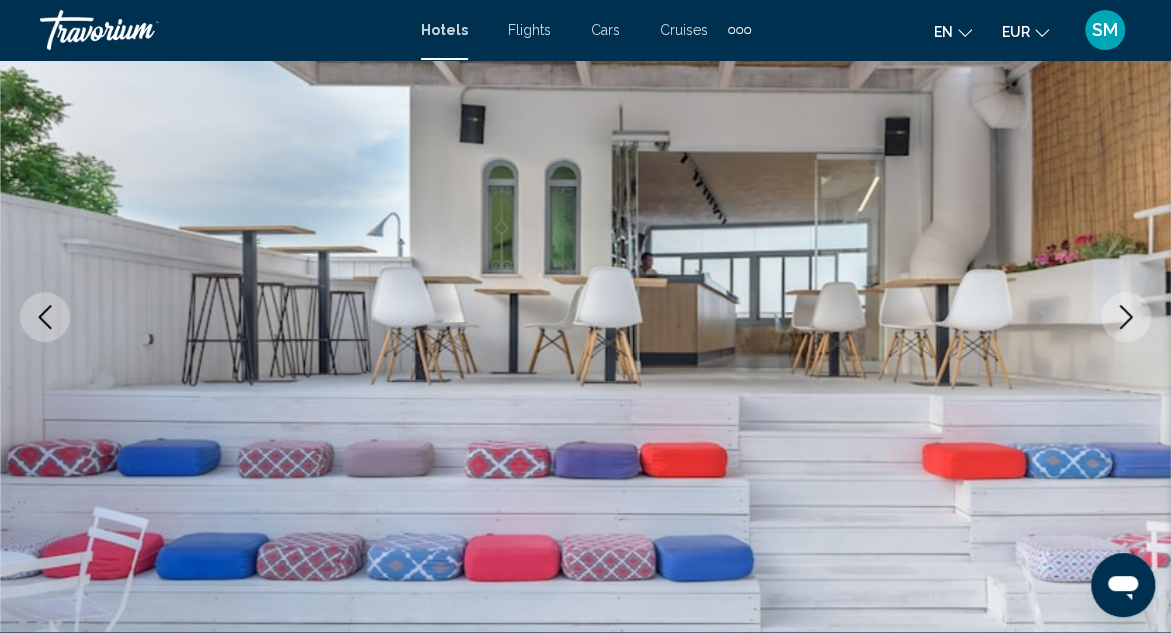 click 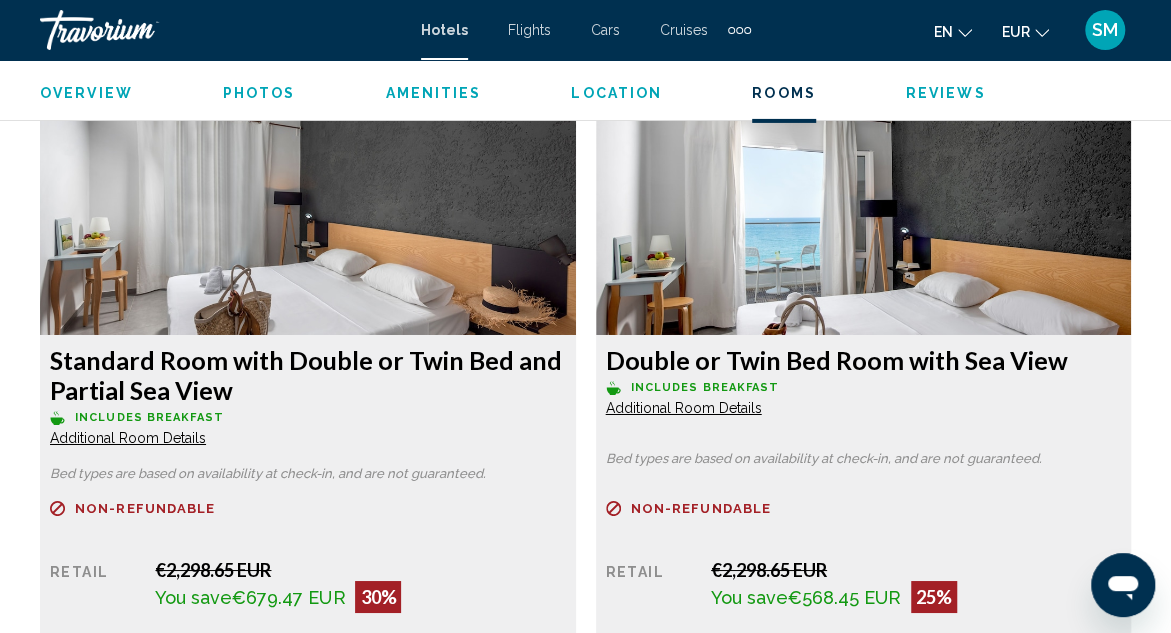 scroll, scrollTop: 3137, scrollLeft: 0, axis: vertical 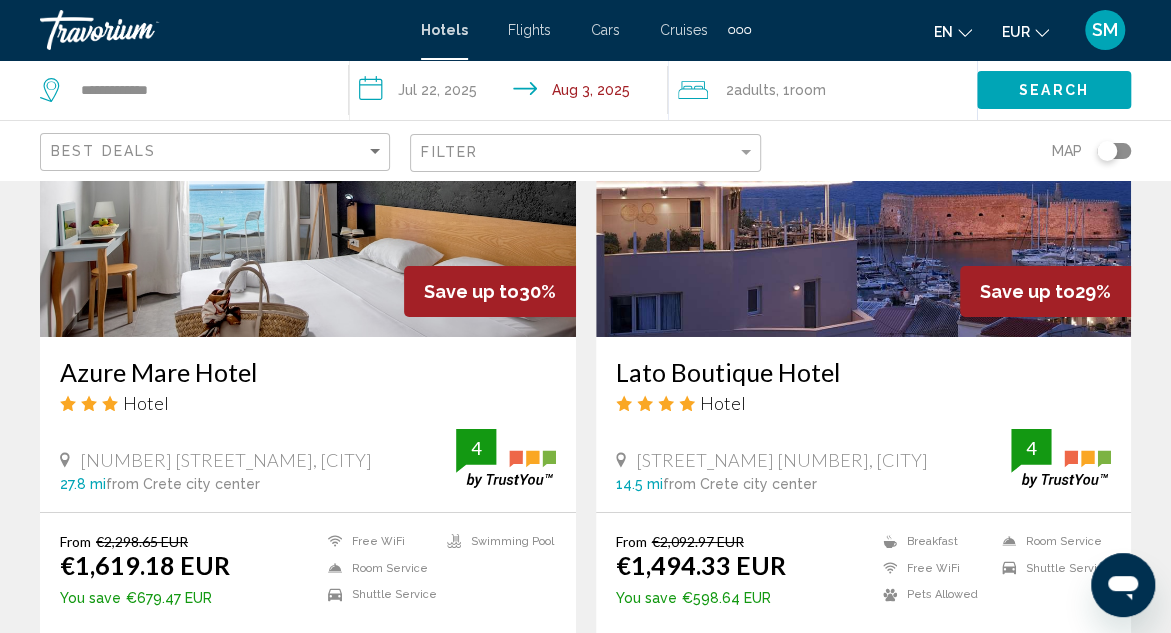 click on "Lato Boutique Hotel" at bounding box center [864, 372] 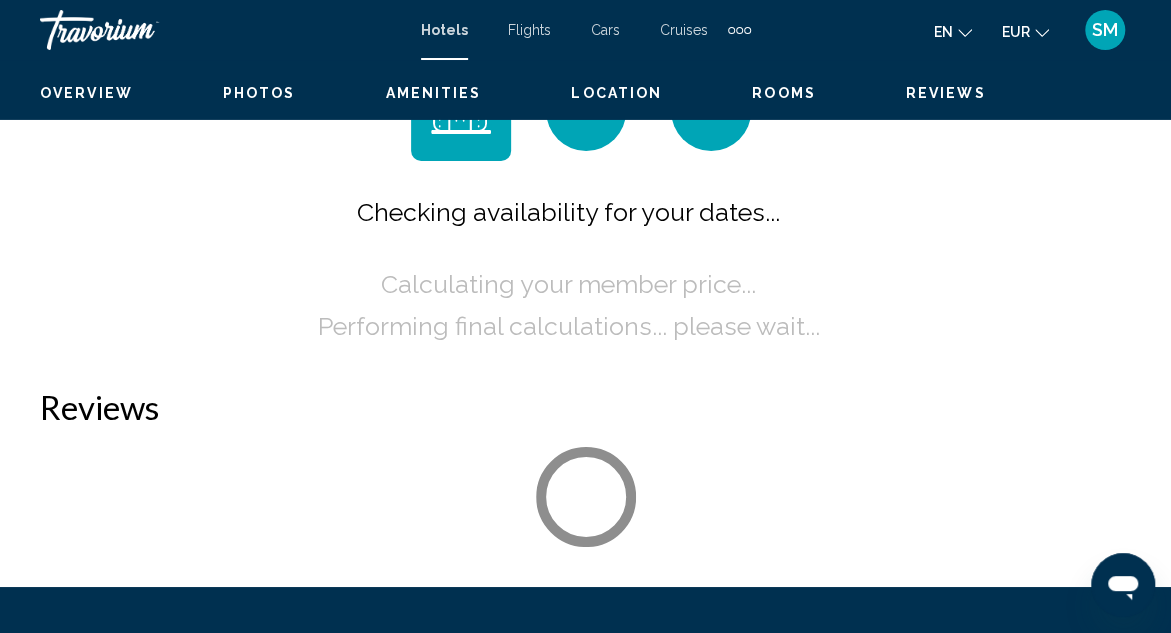 scroll, scrollTop: 218, scrollLeft: 0, axis: vertical 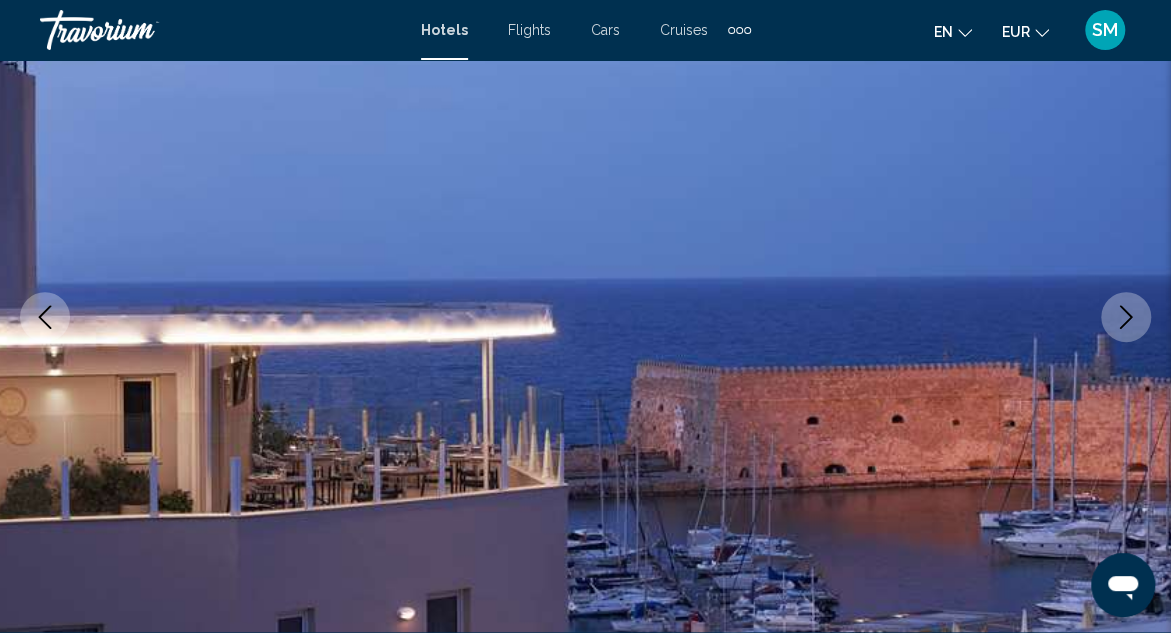 click 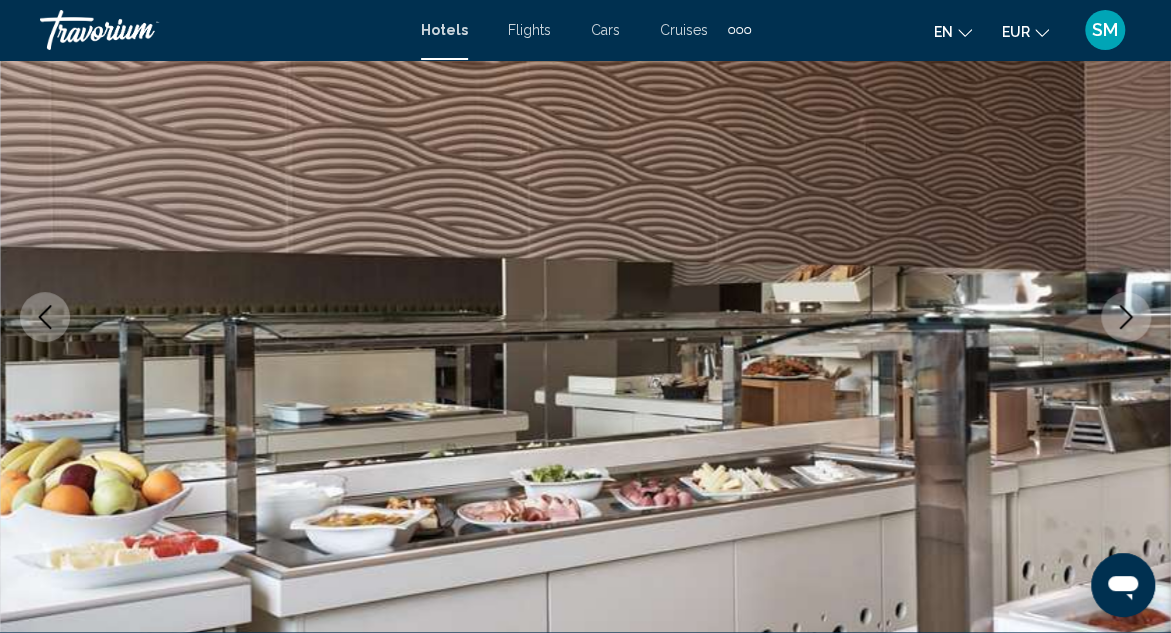 click 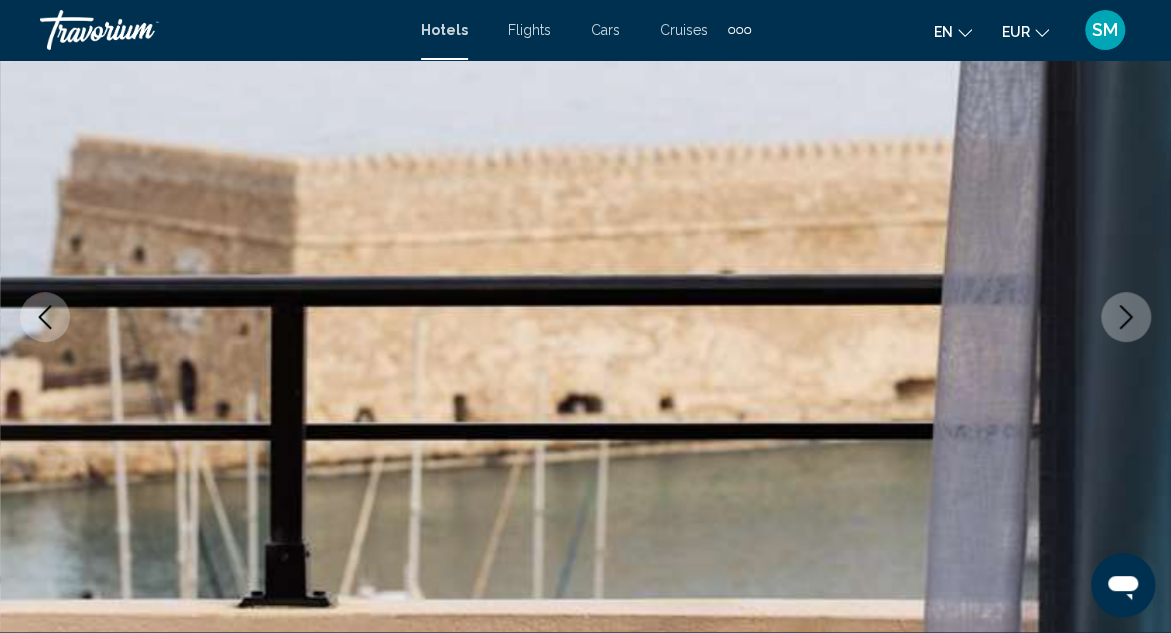 click 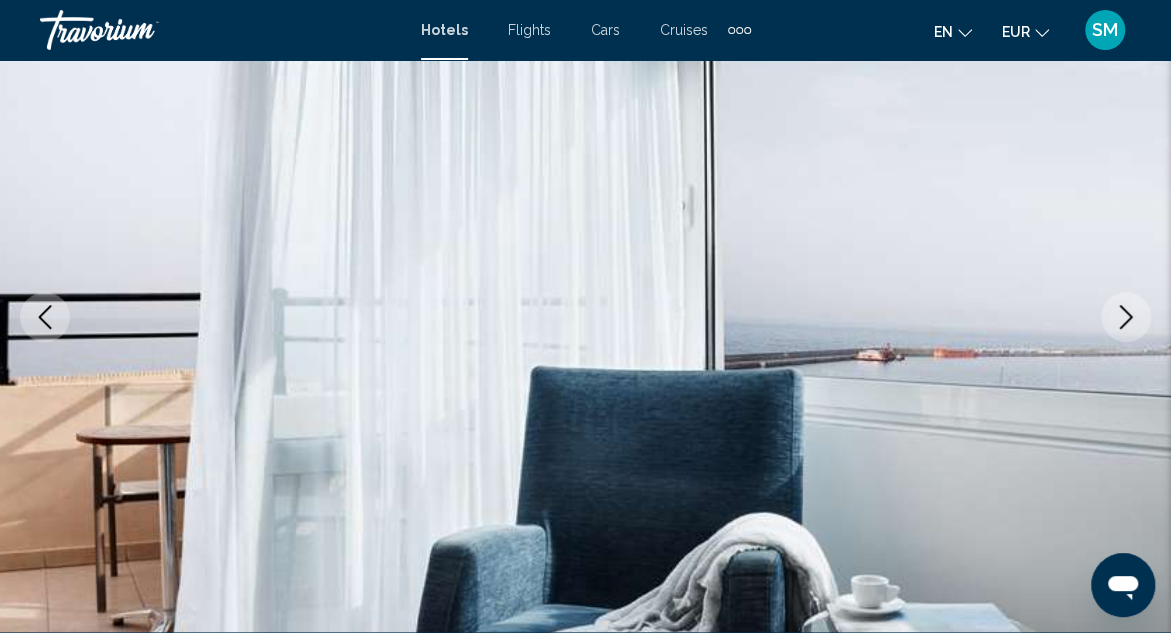 click 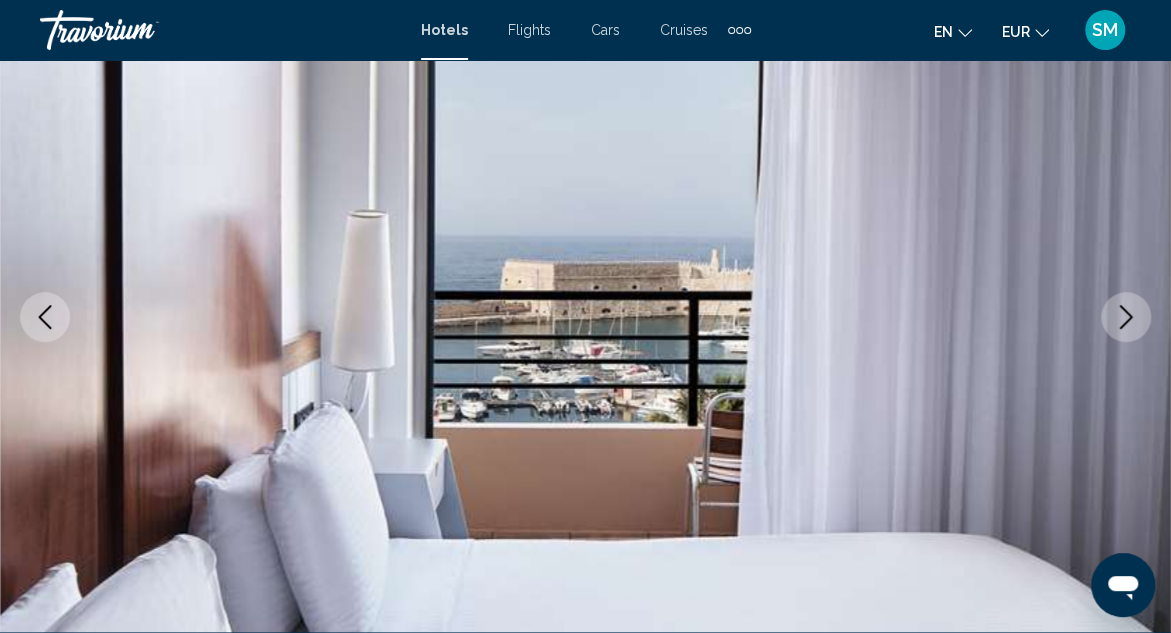 click 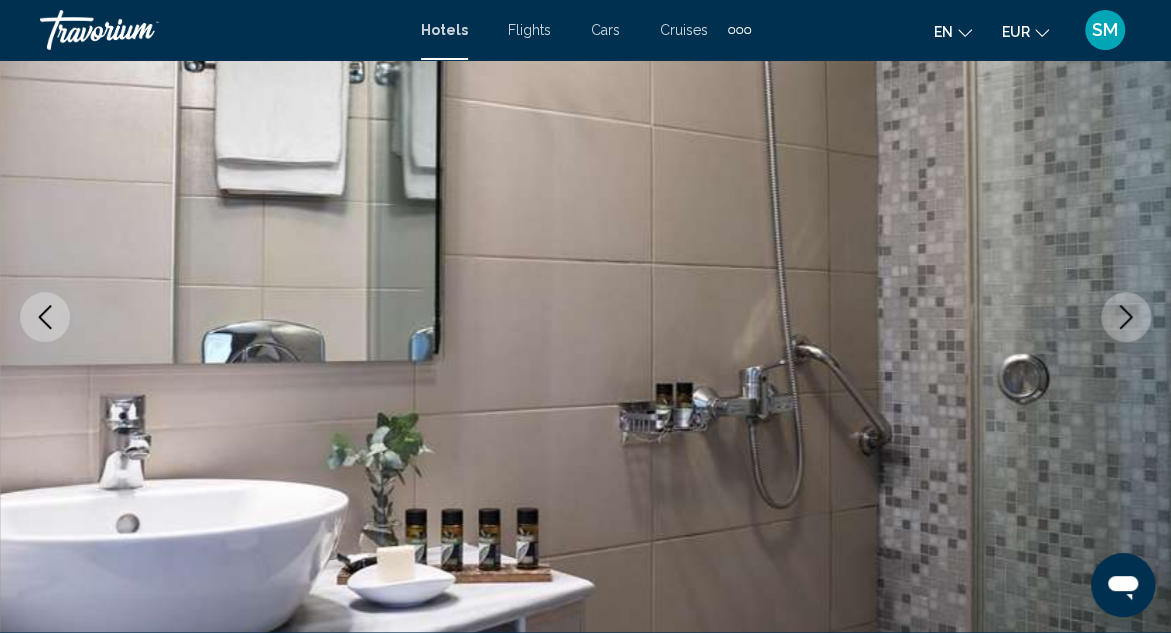 click 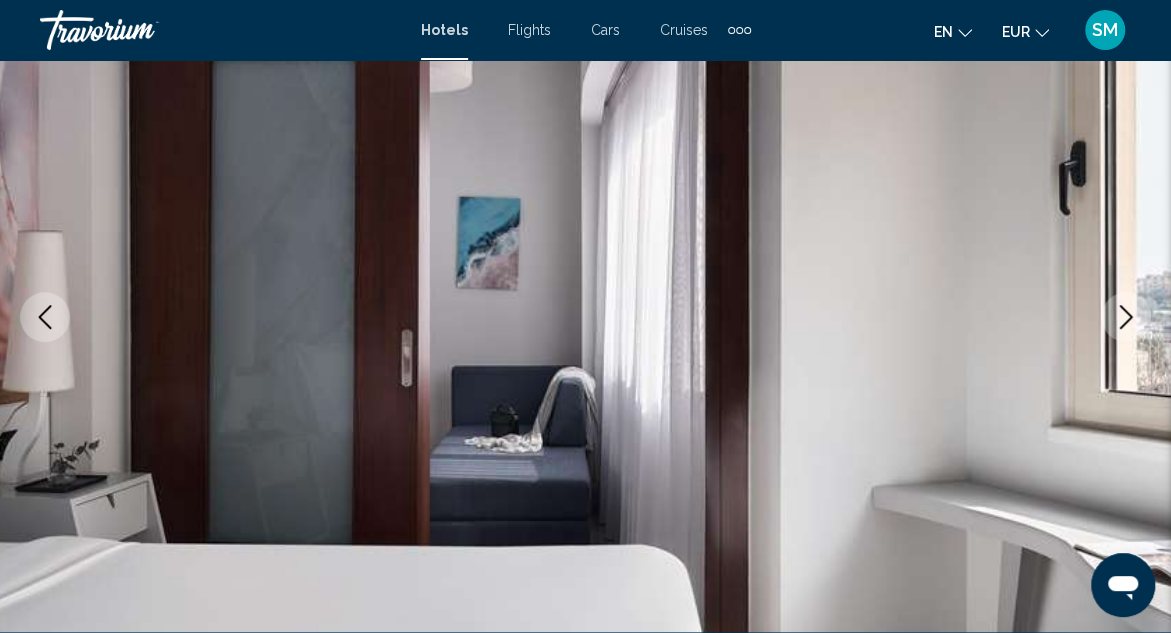 click 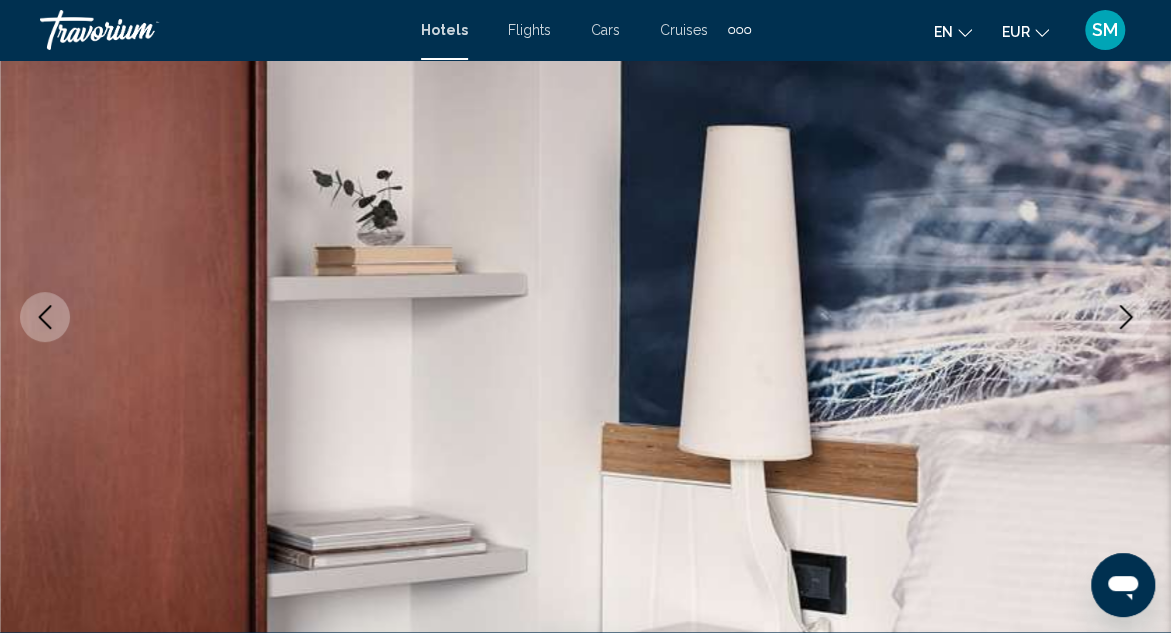 click 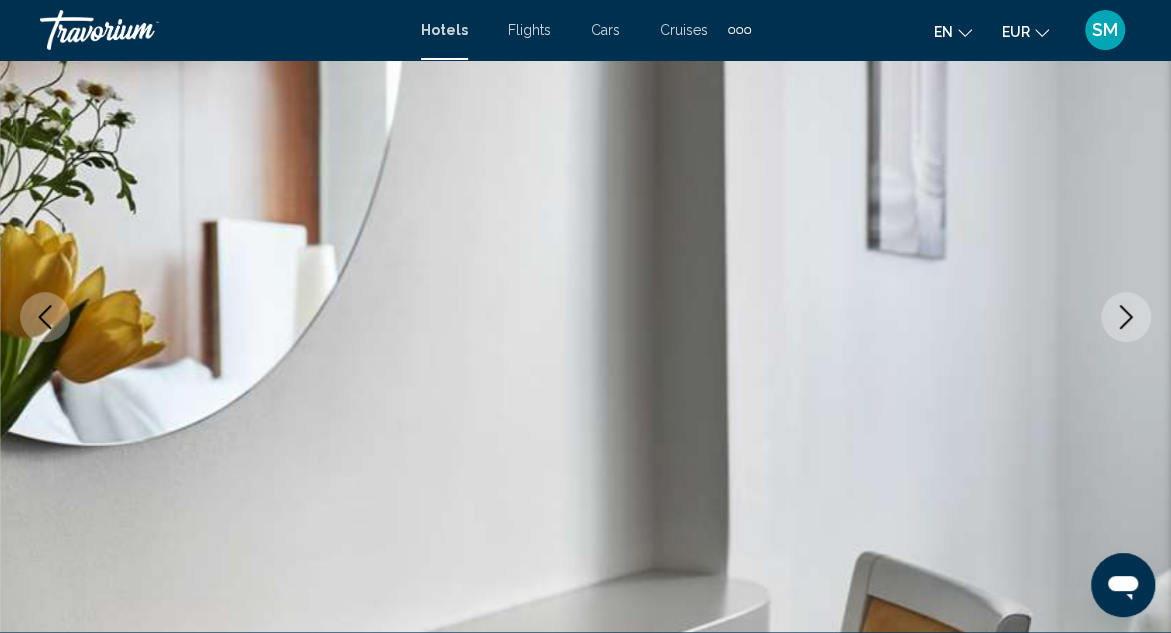 click 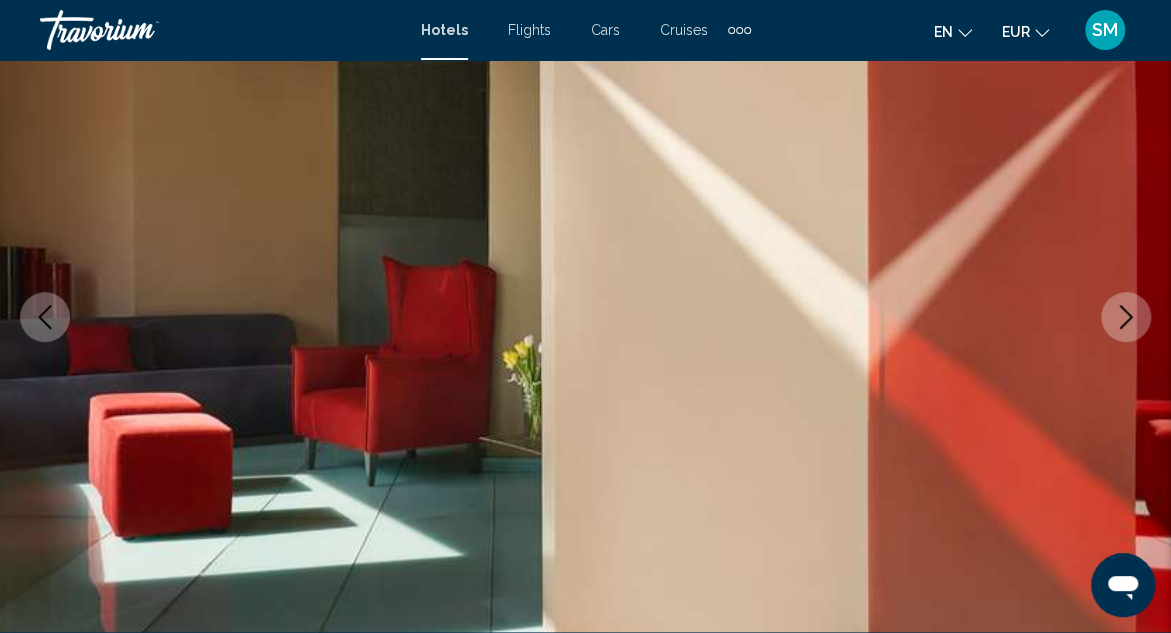 click 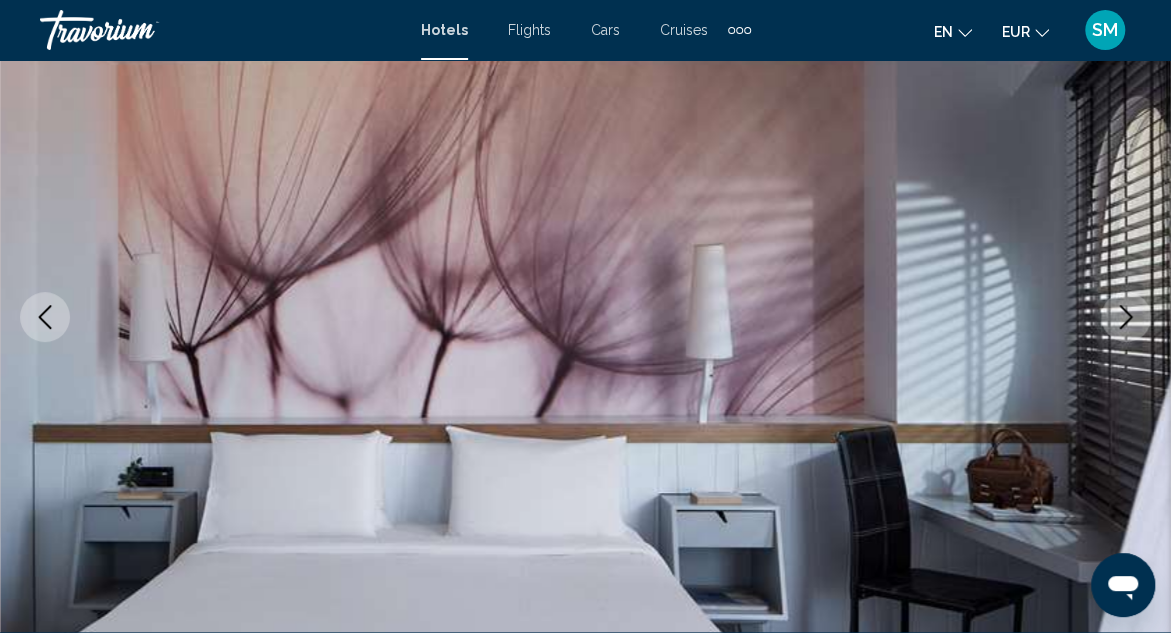 click 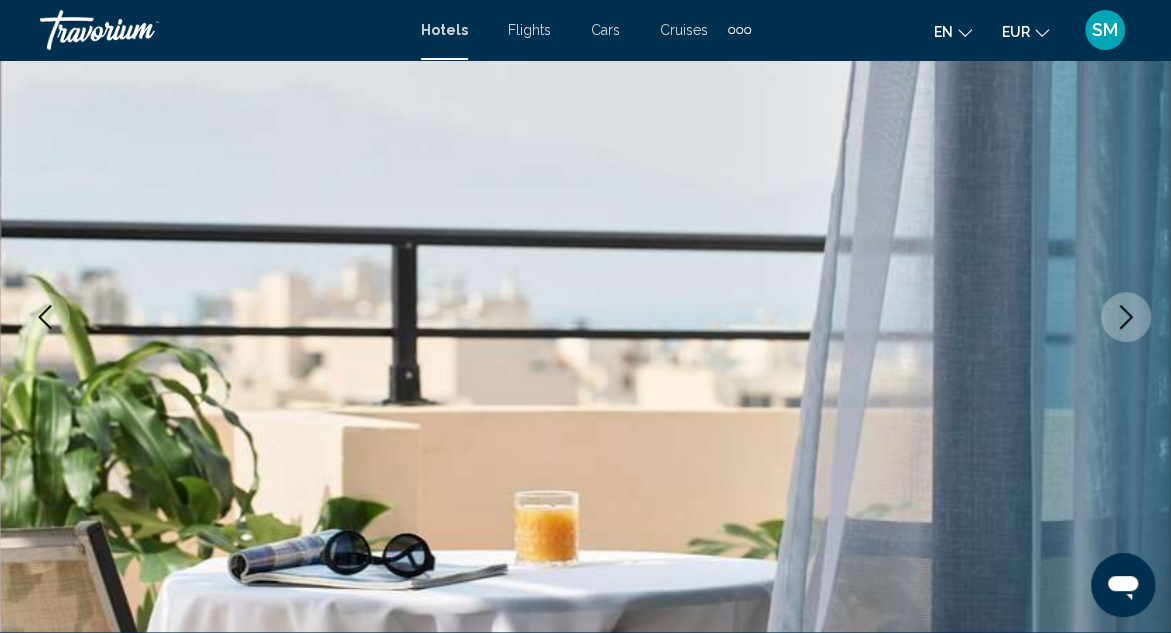 click 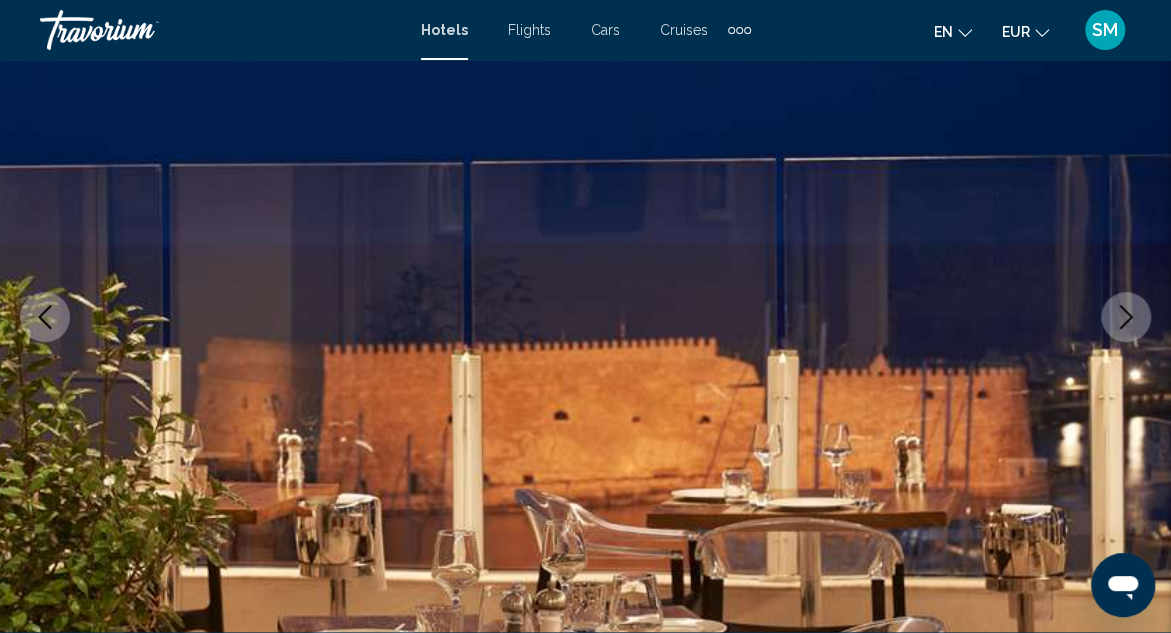 click 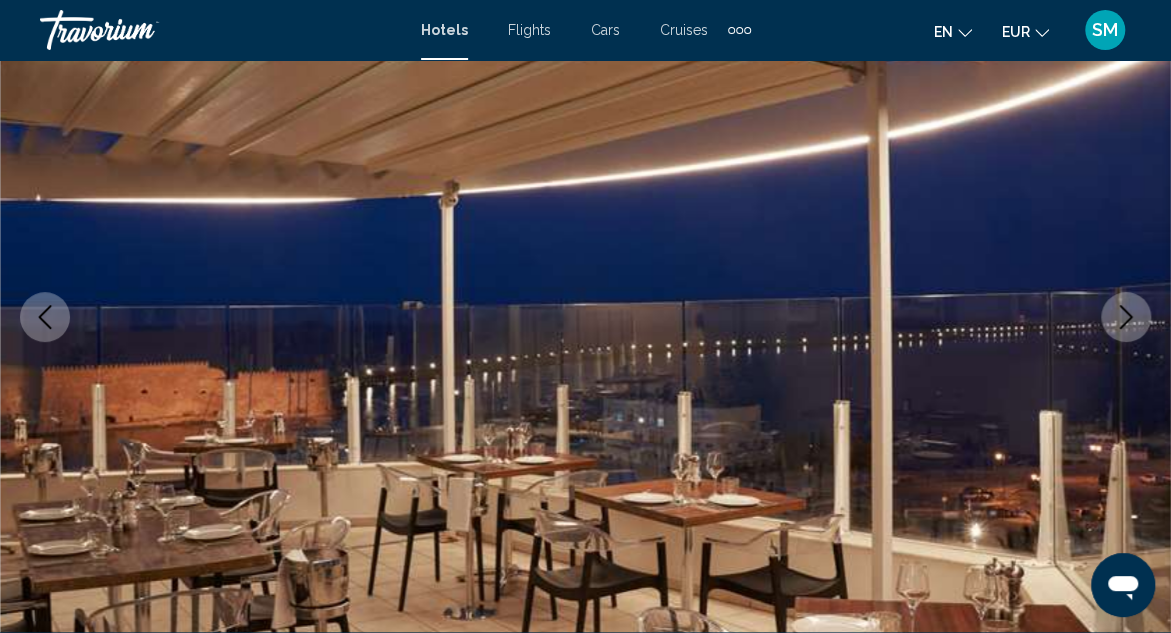 click 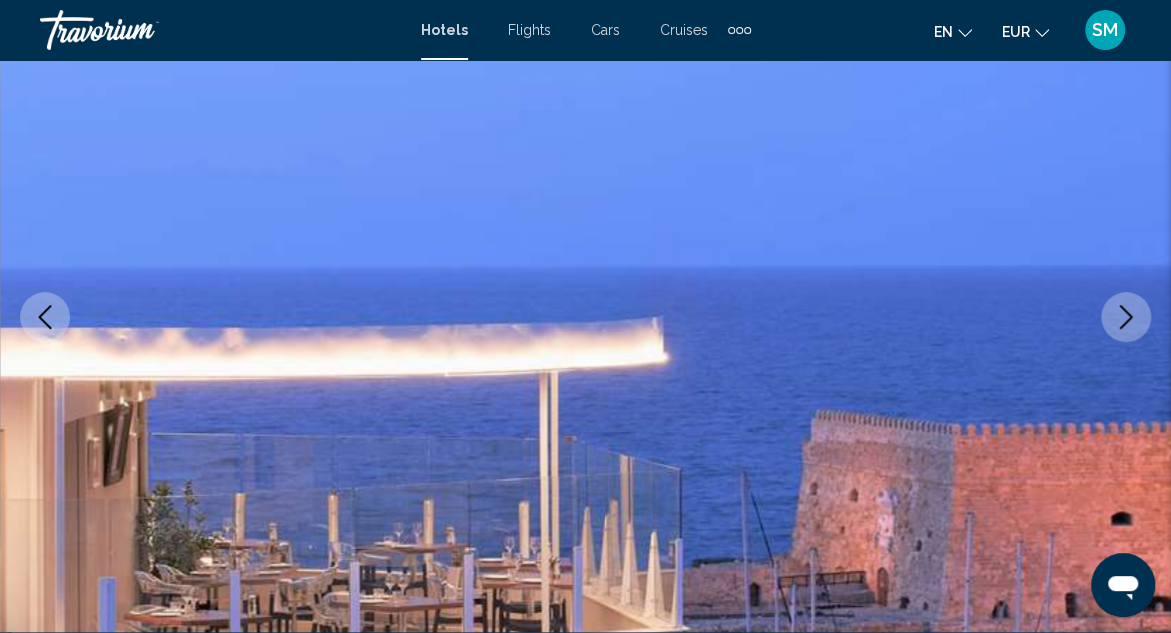 click 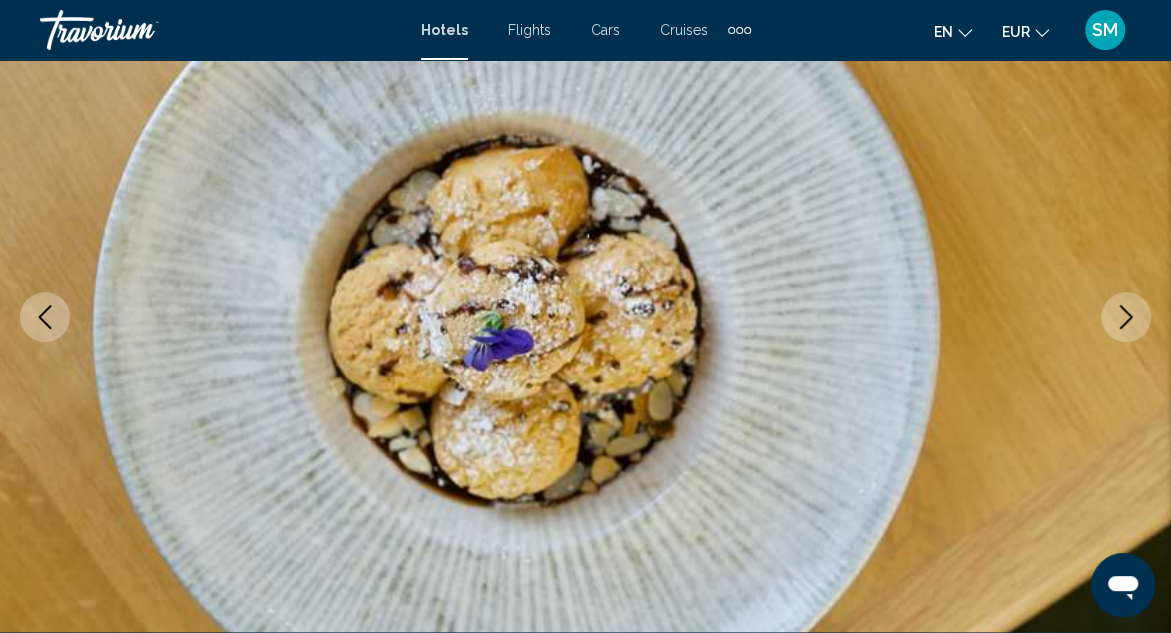 click 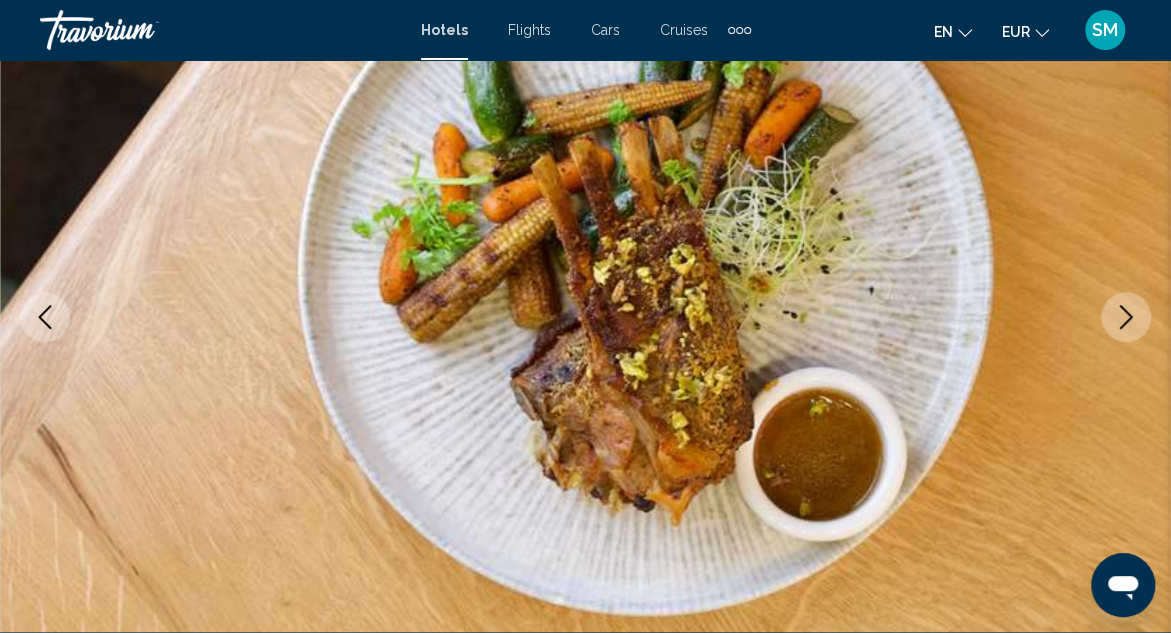 click 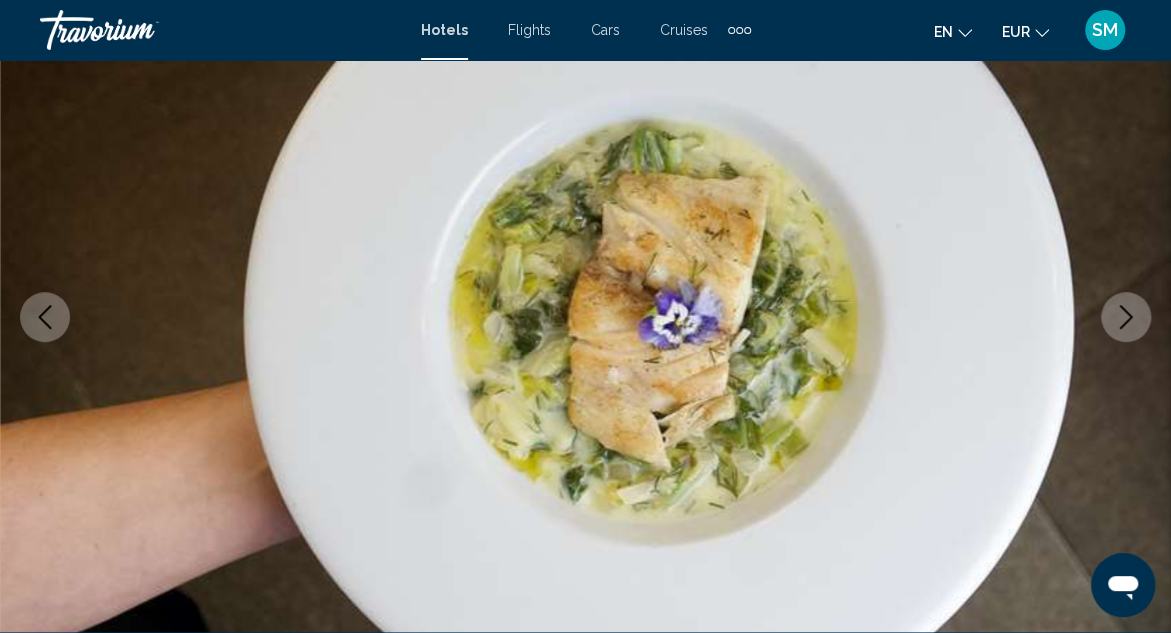click 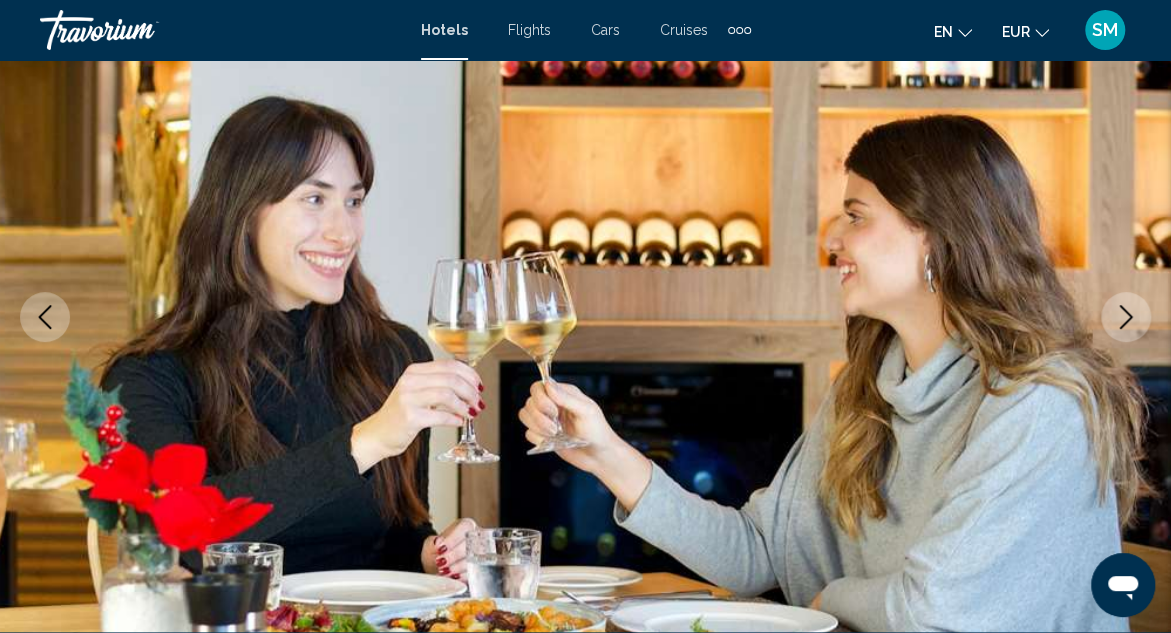 click 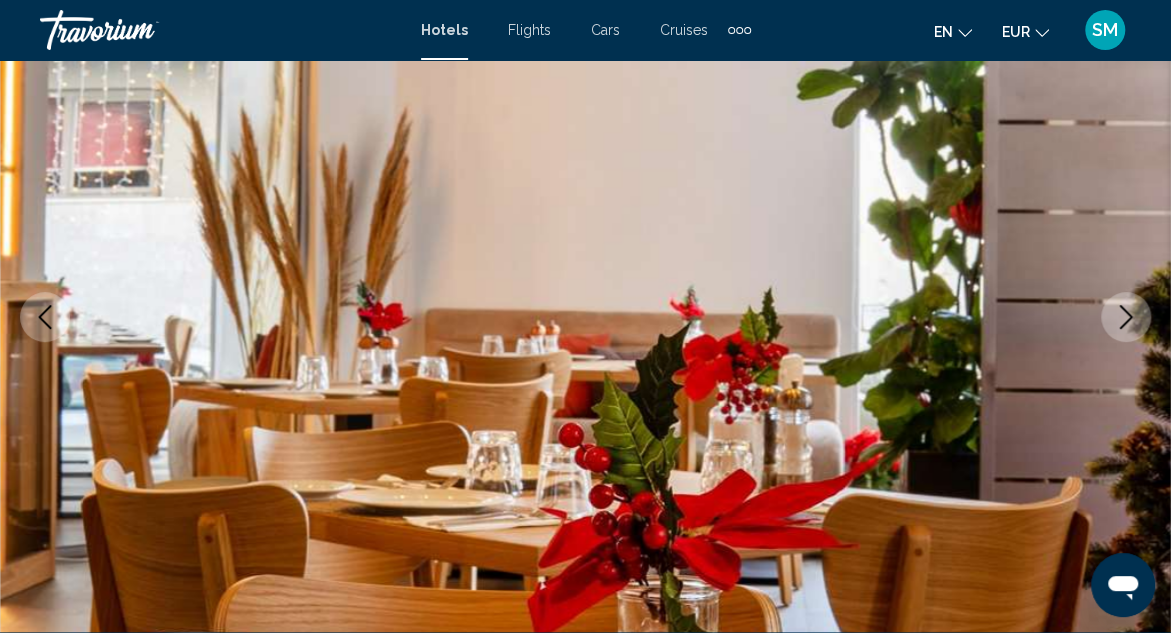 click 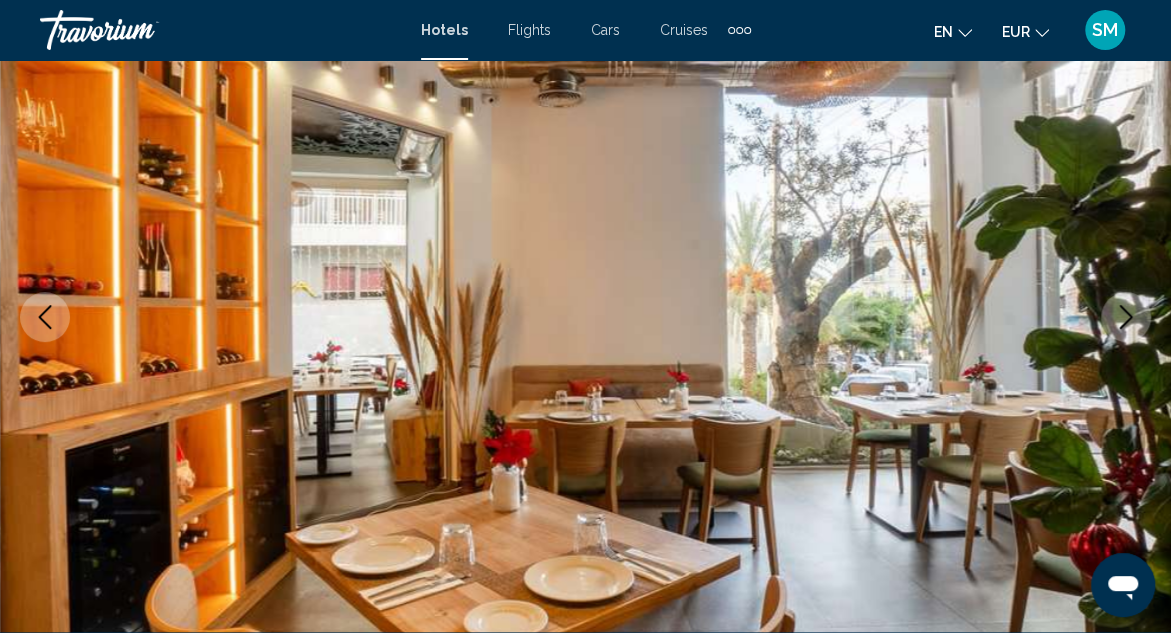 click 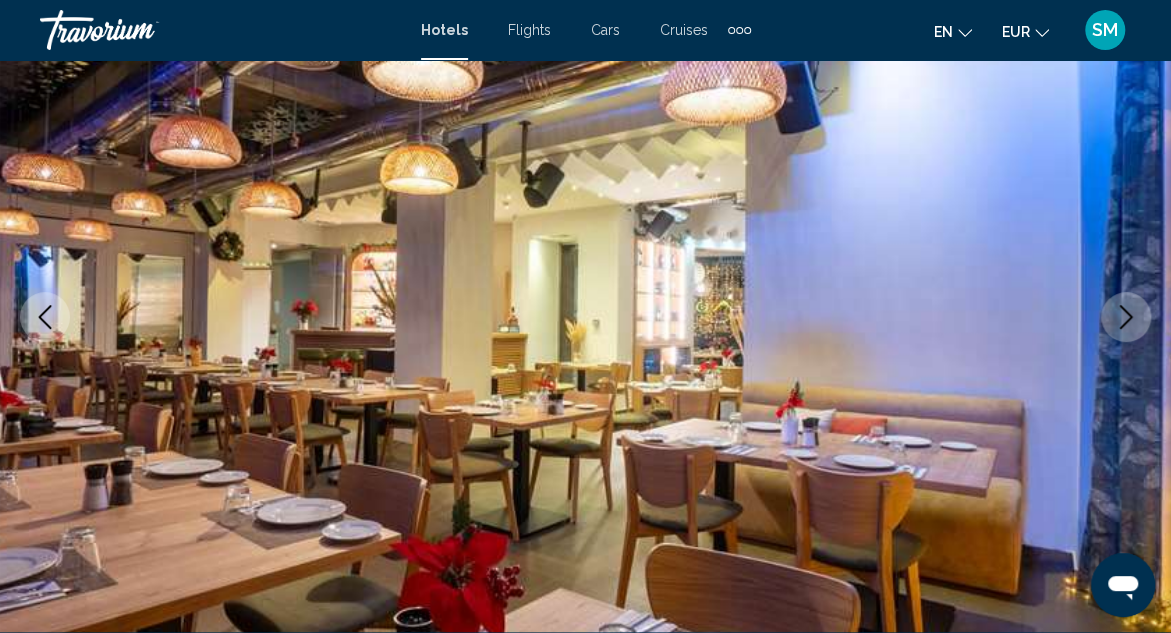 click 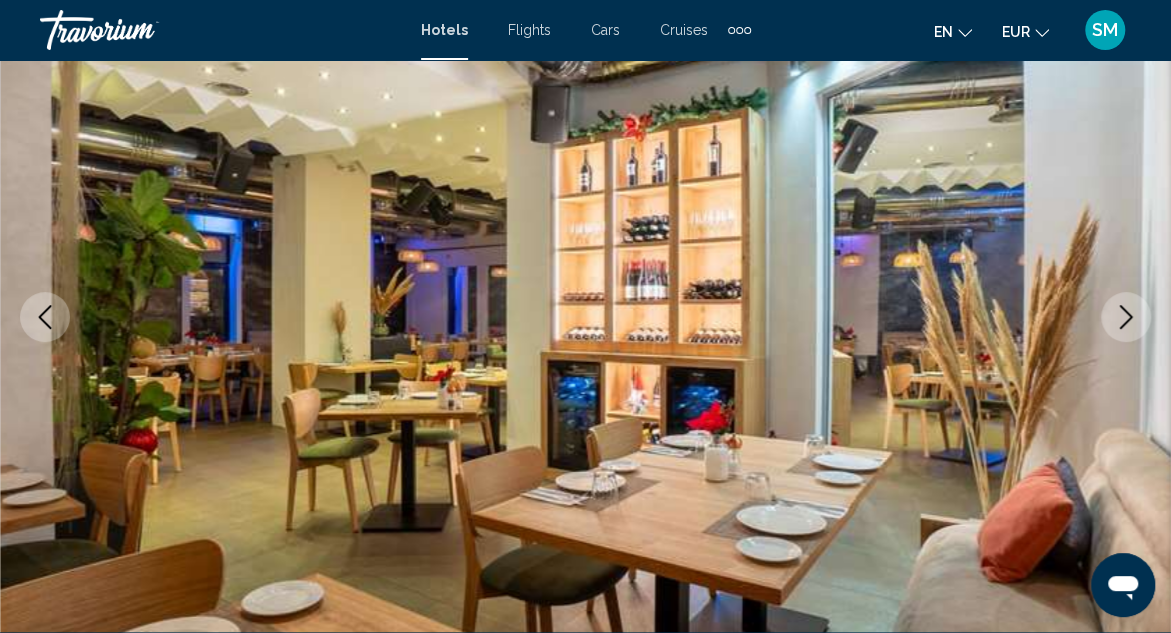 click 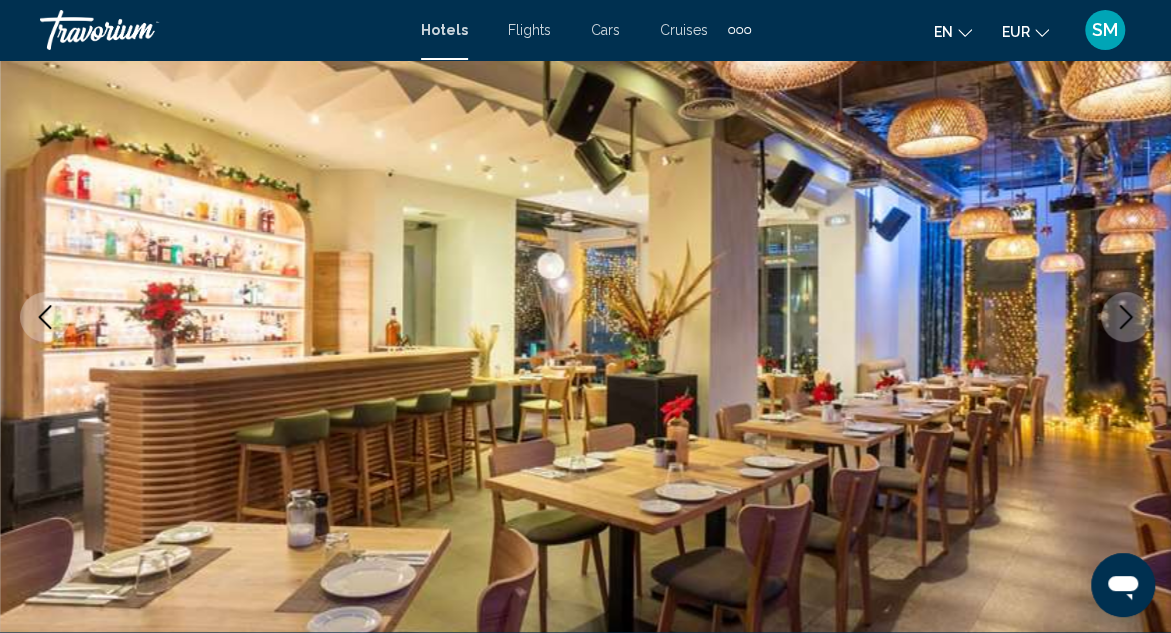 click 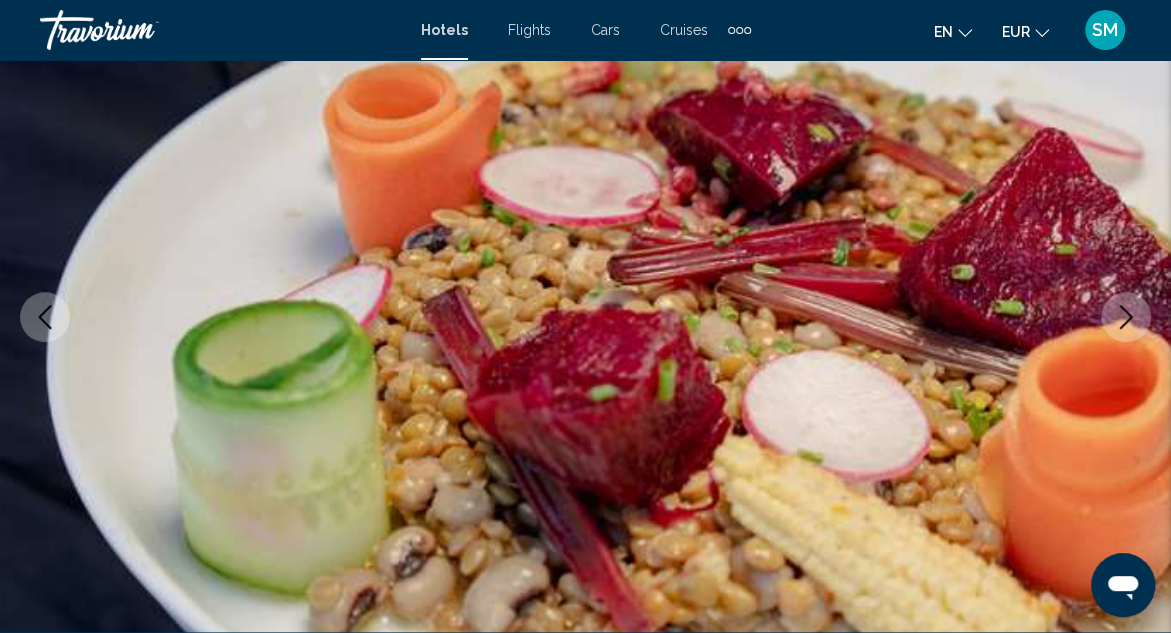click 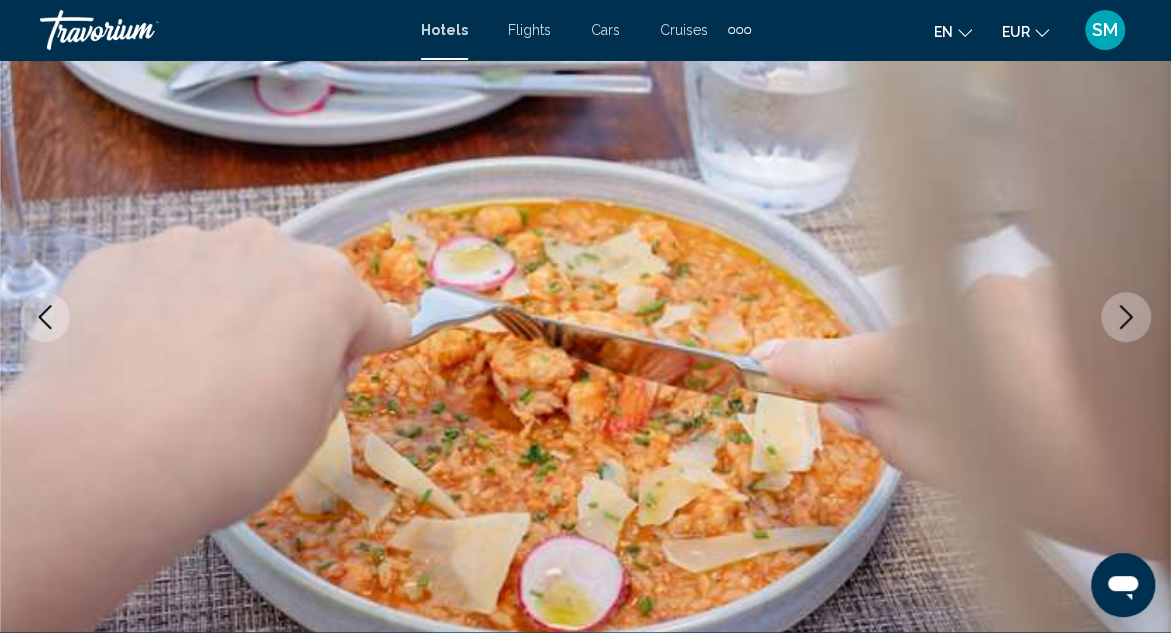 click 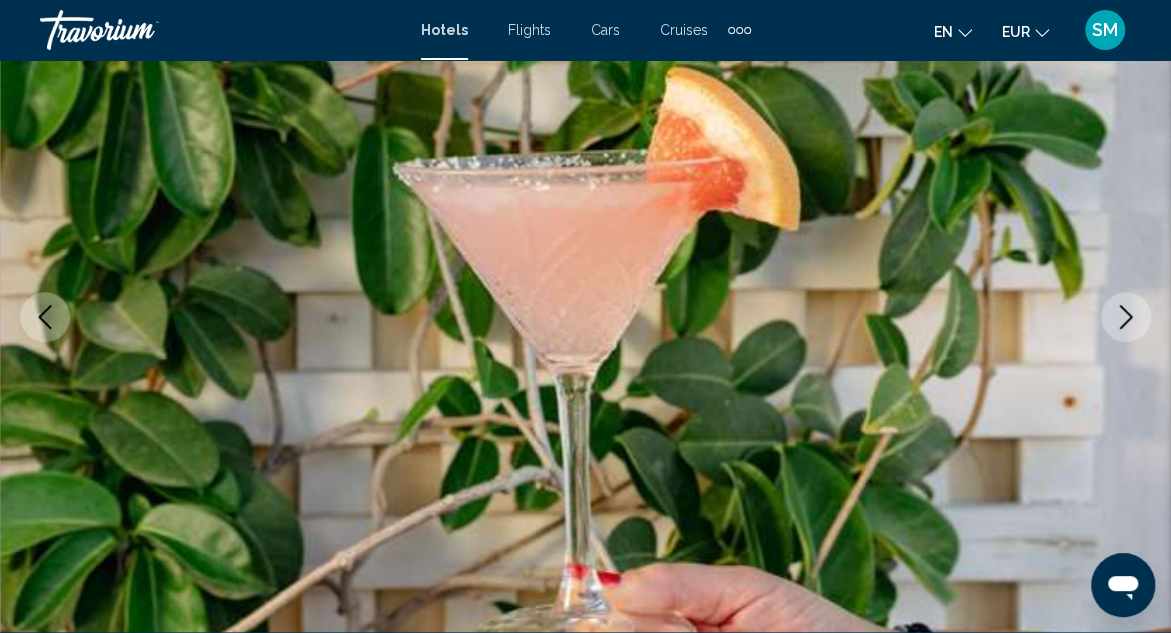 click 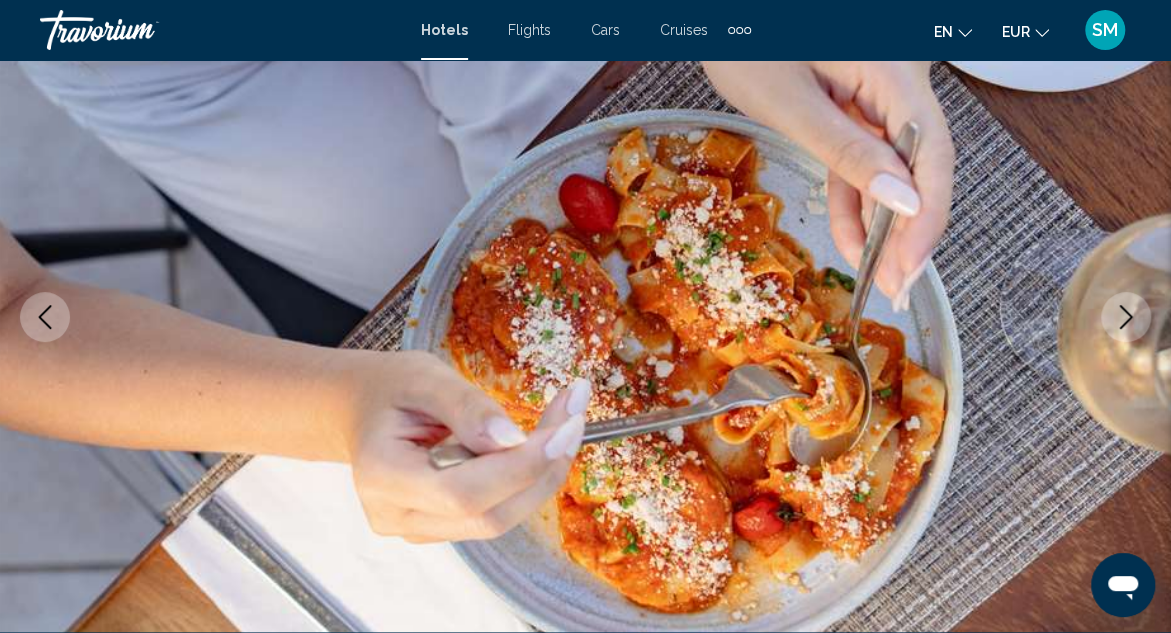 click 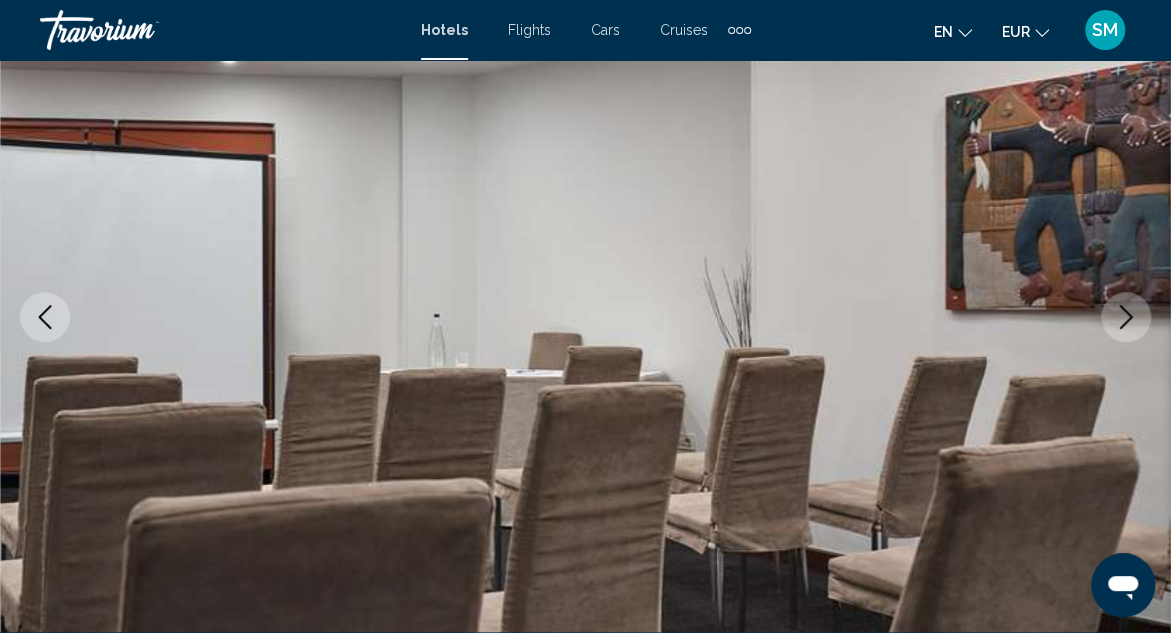 click 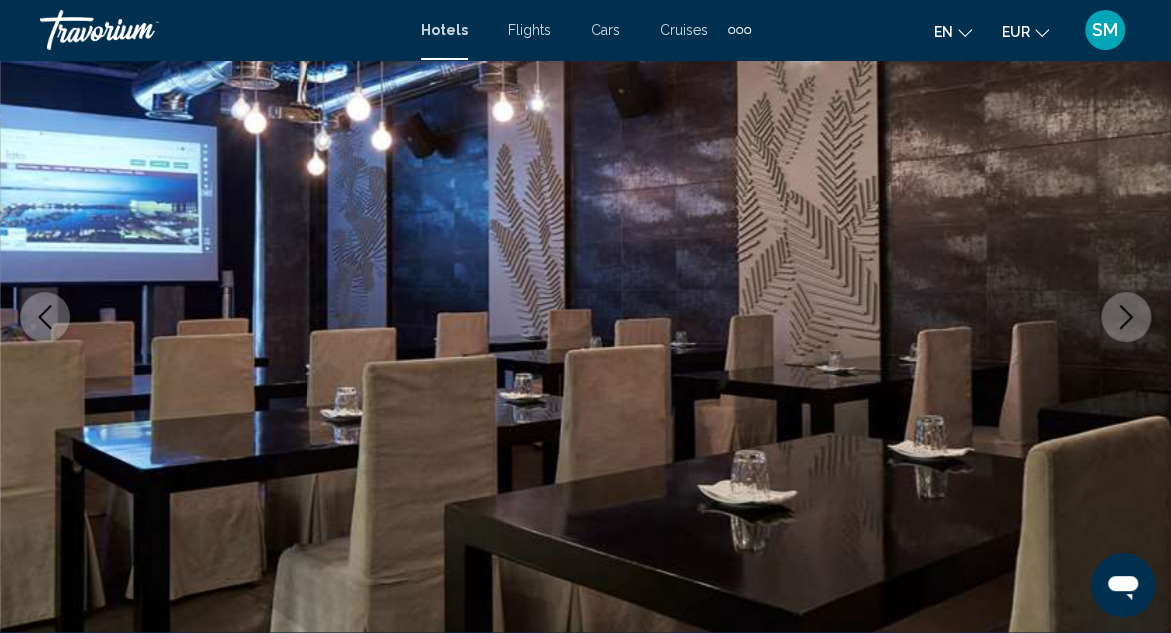 click 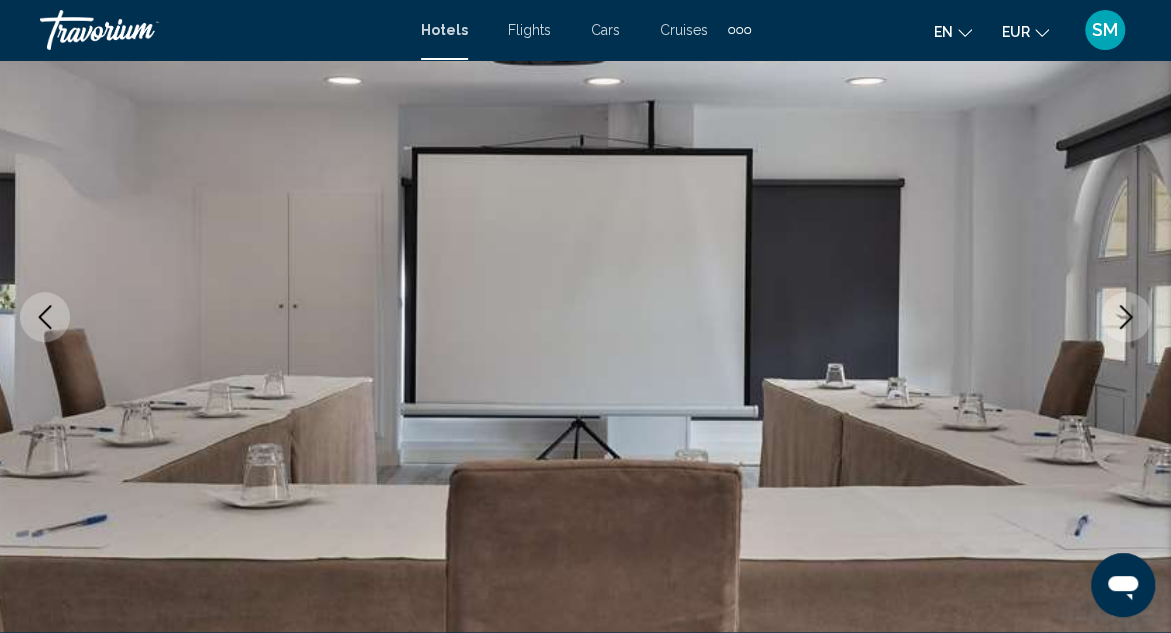 click 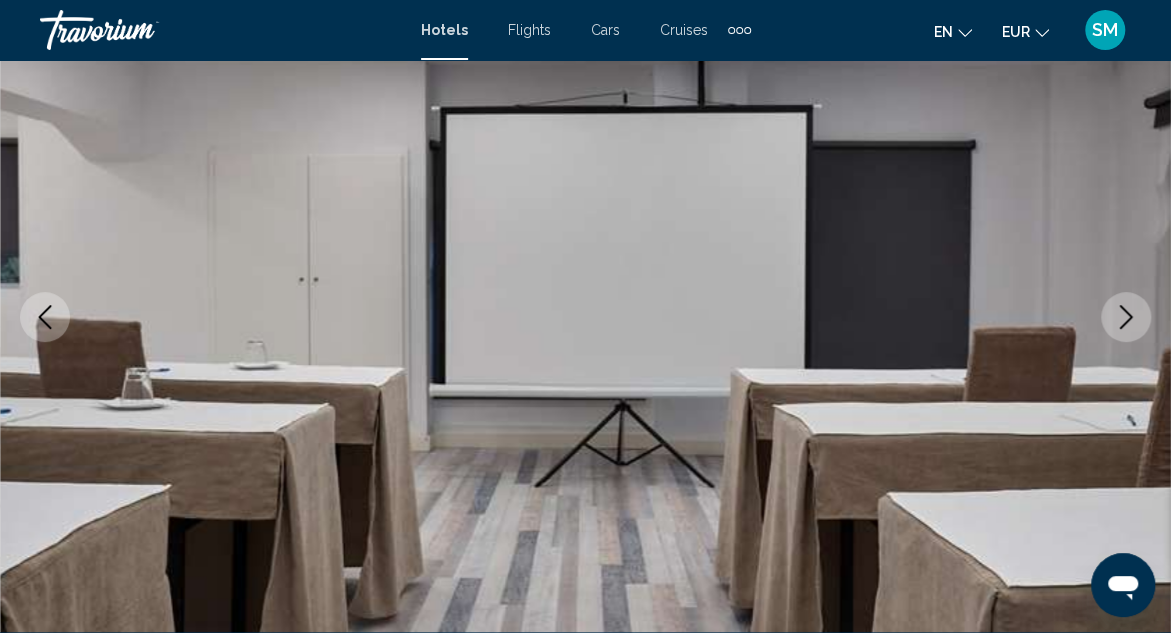 click 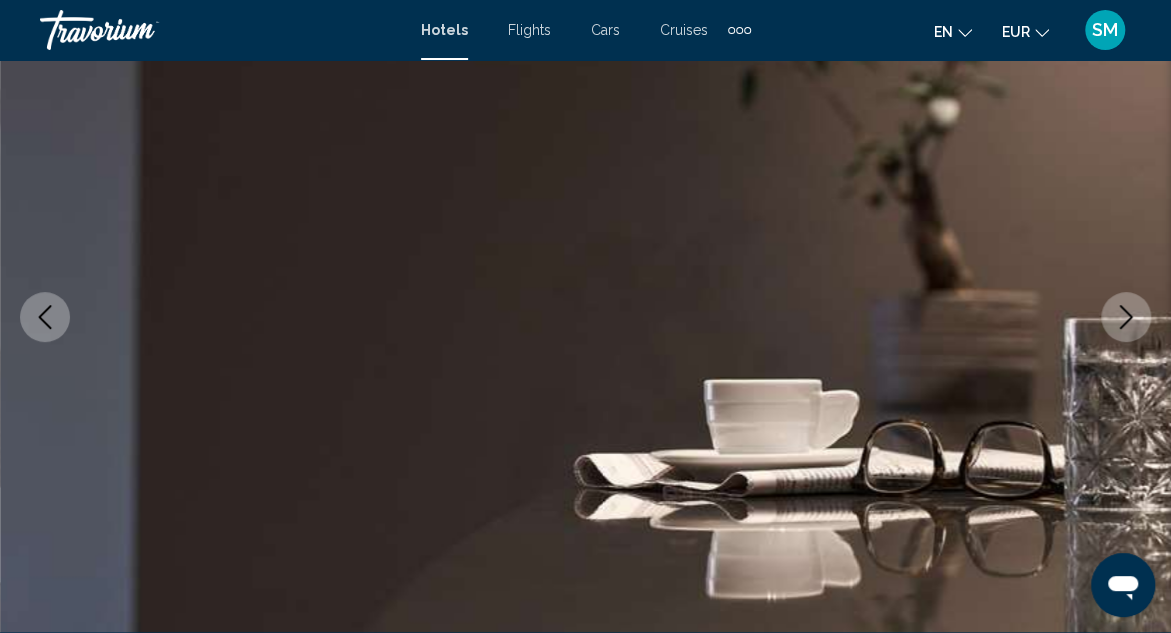 click 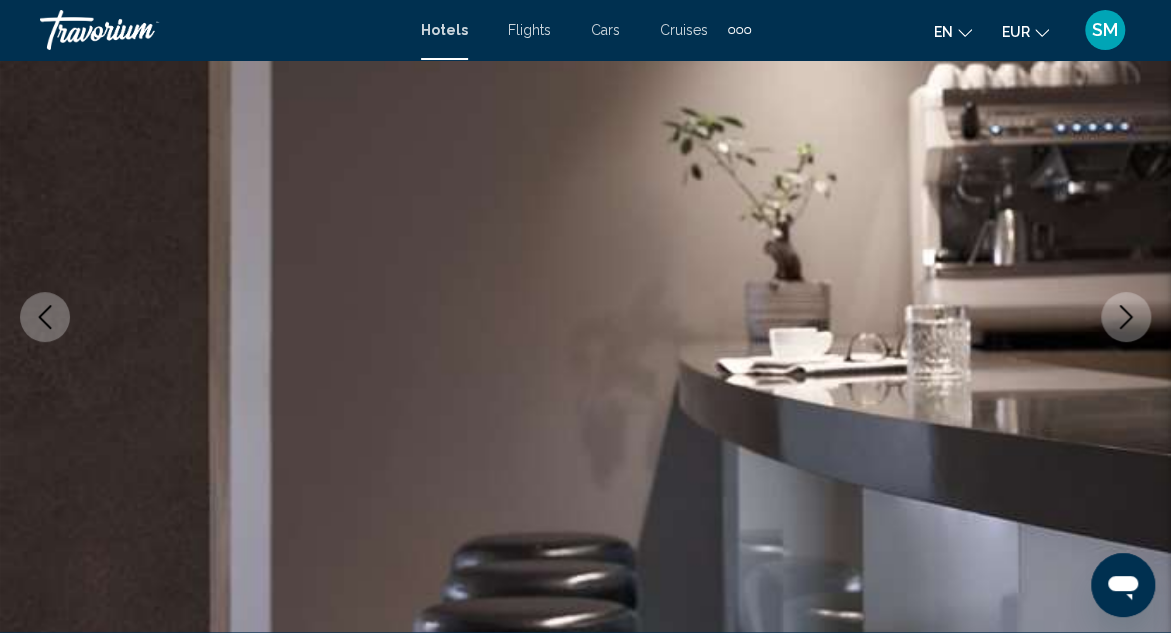 click 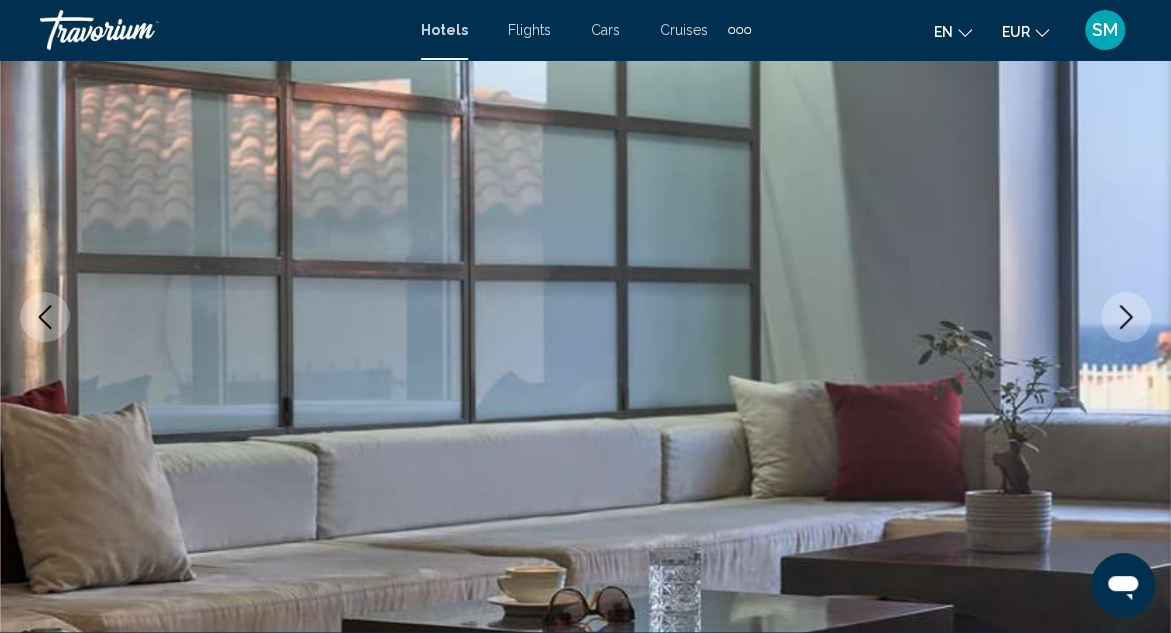 click 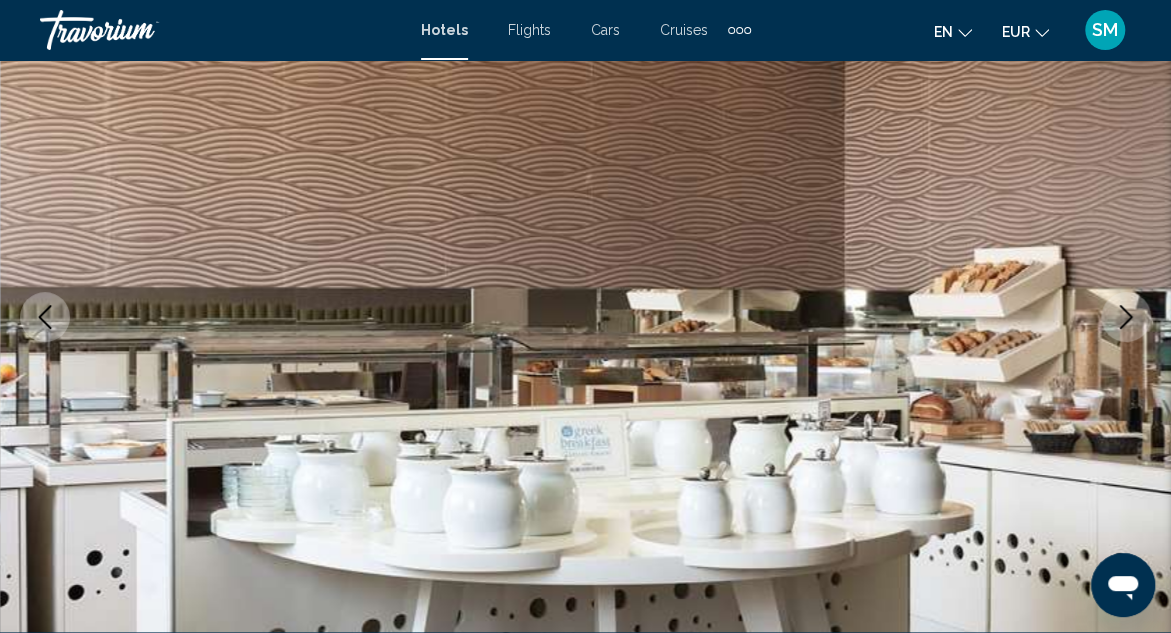 click 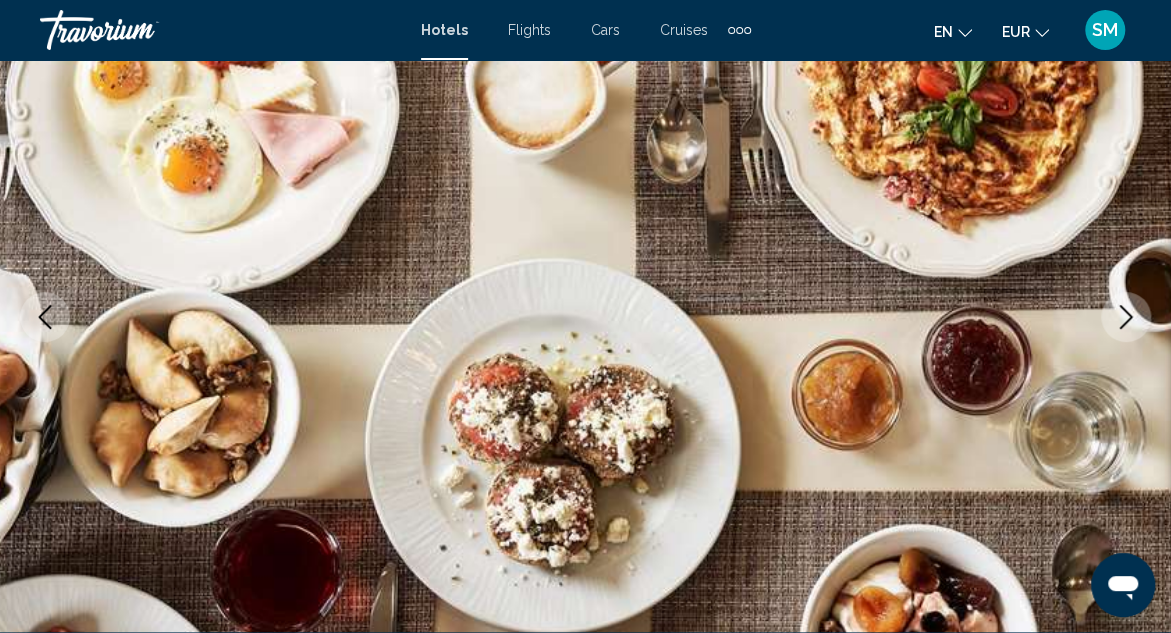 click 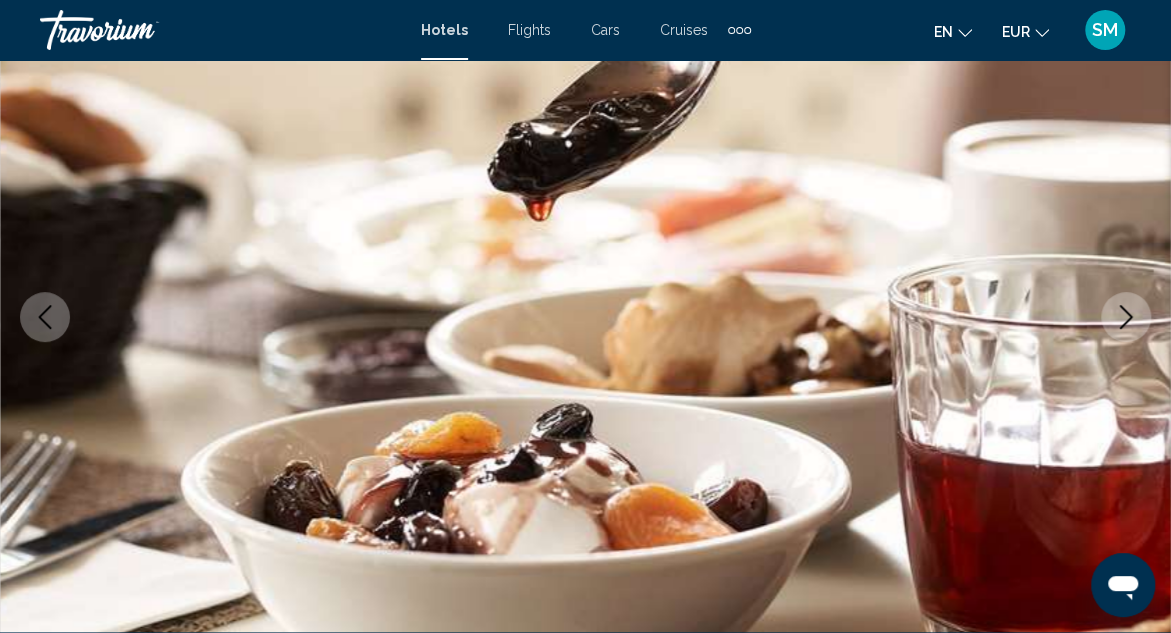 click 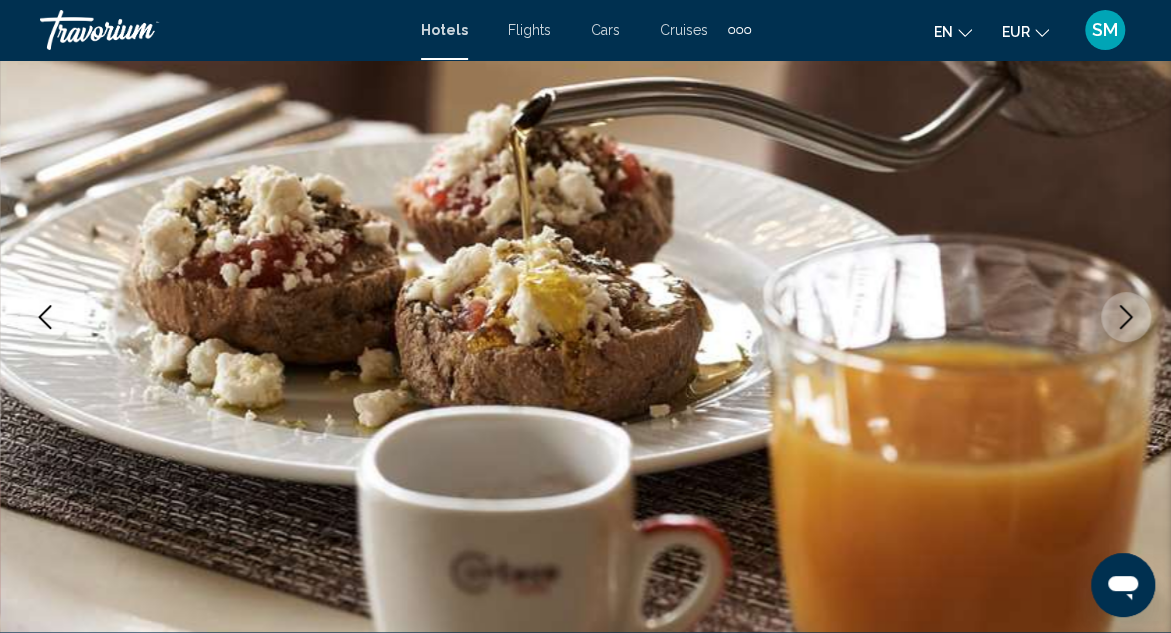 click 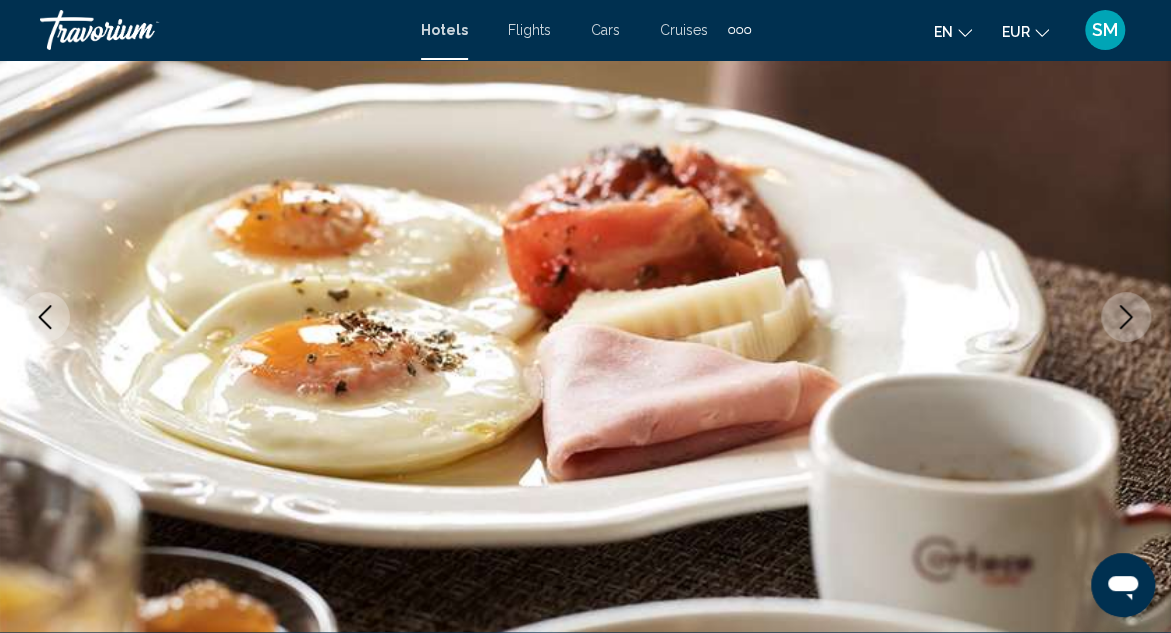 click 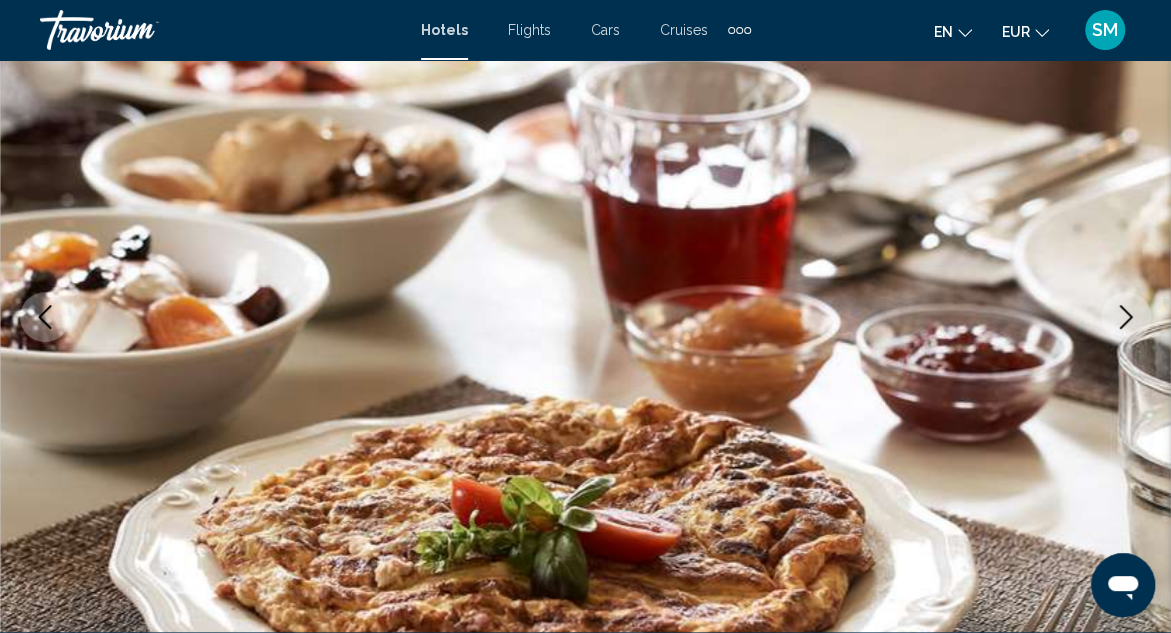 click 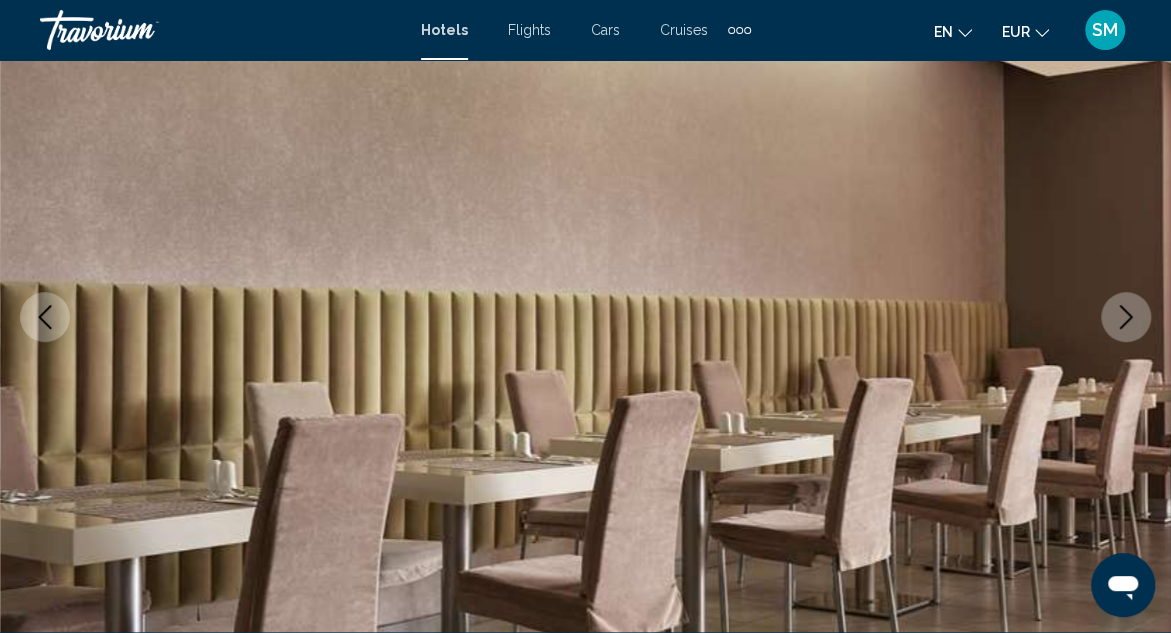 click 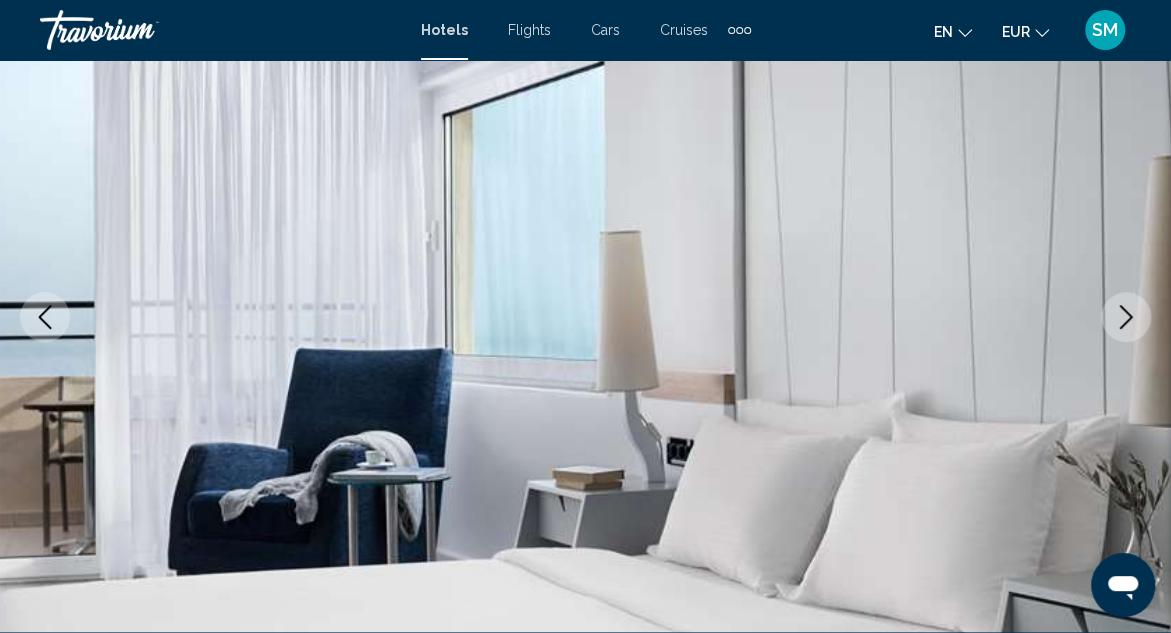 click 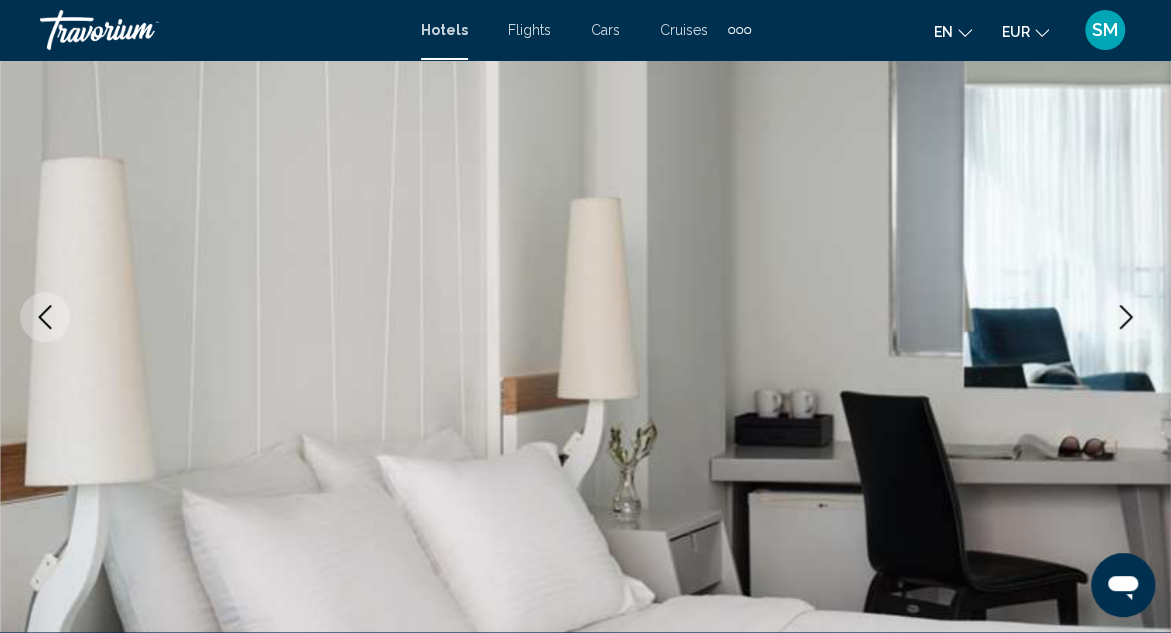 click 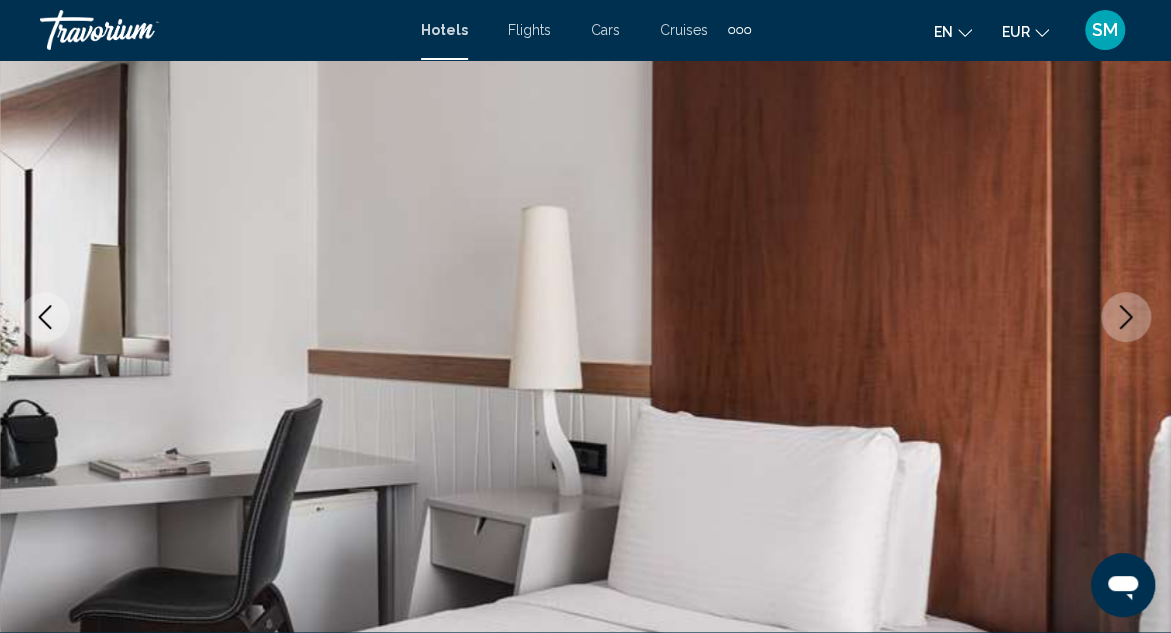 click 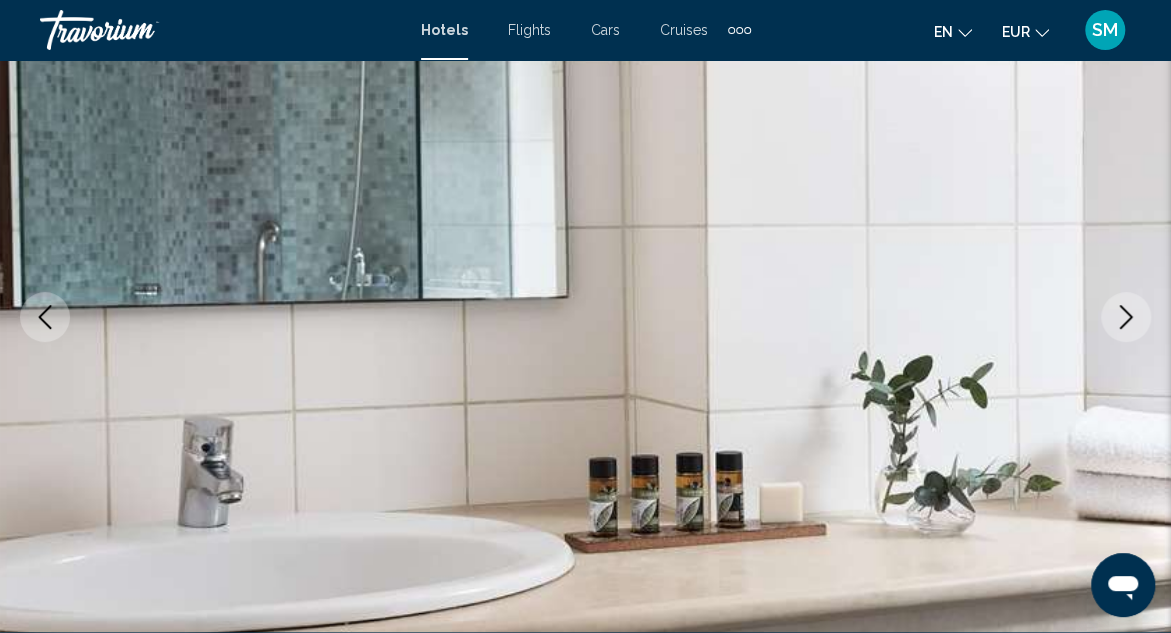 click 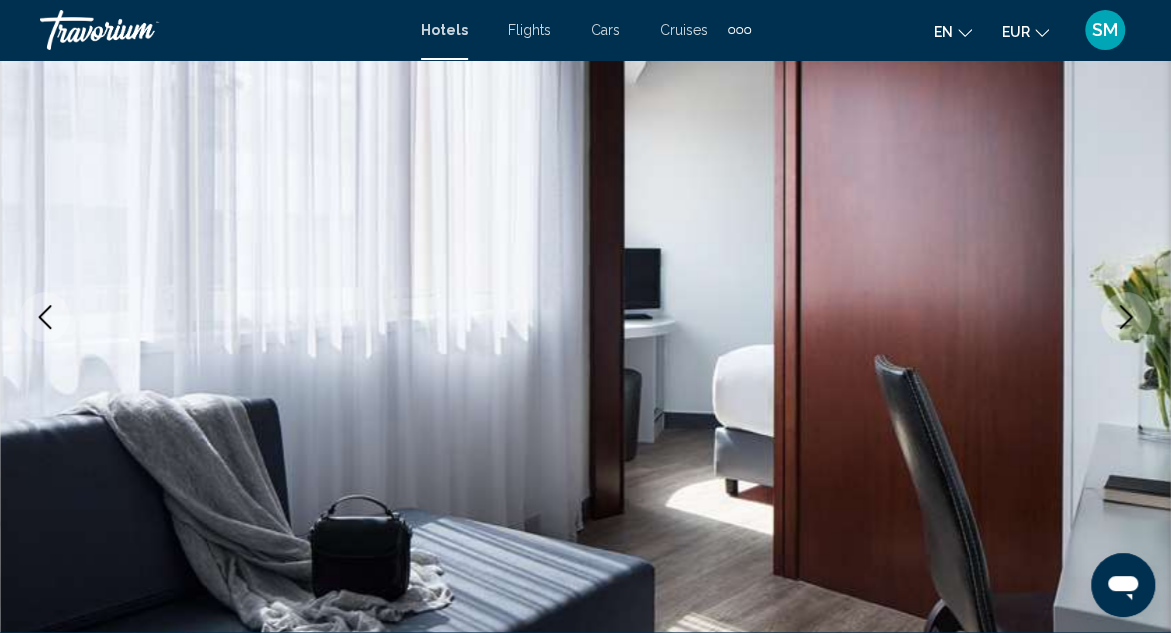 click 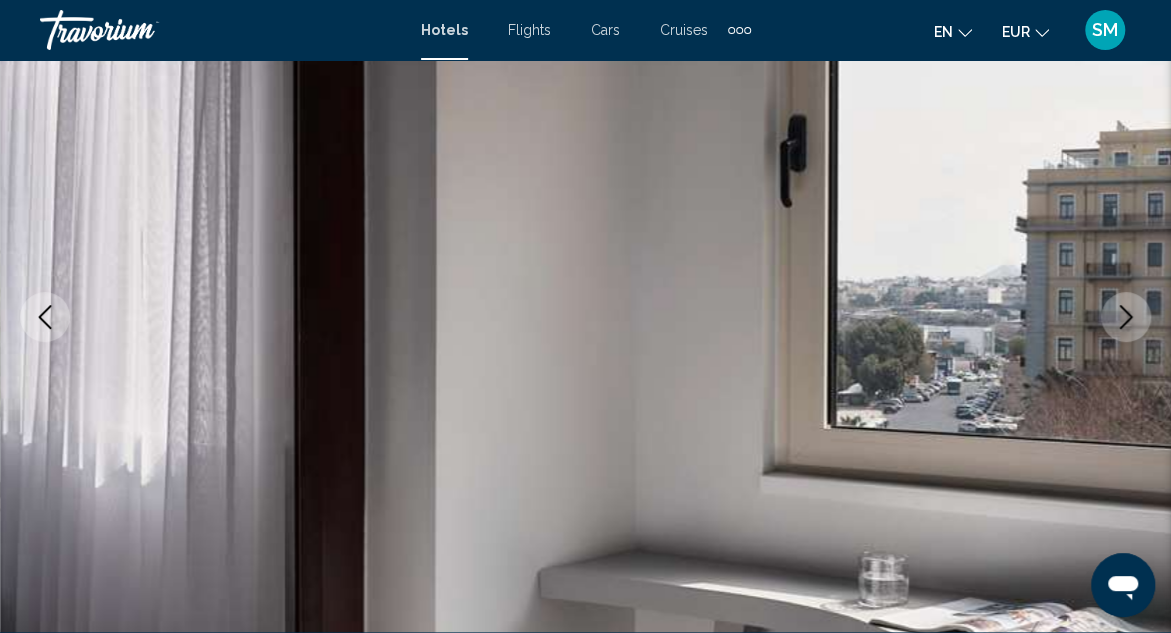 click 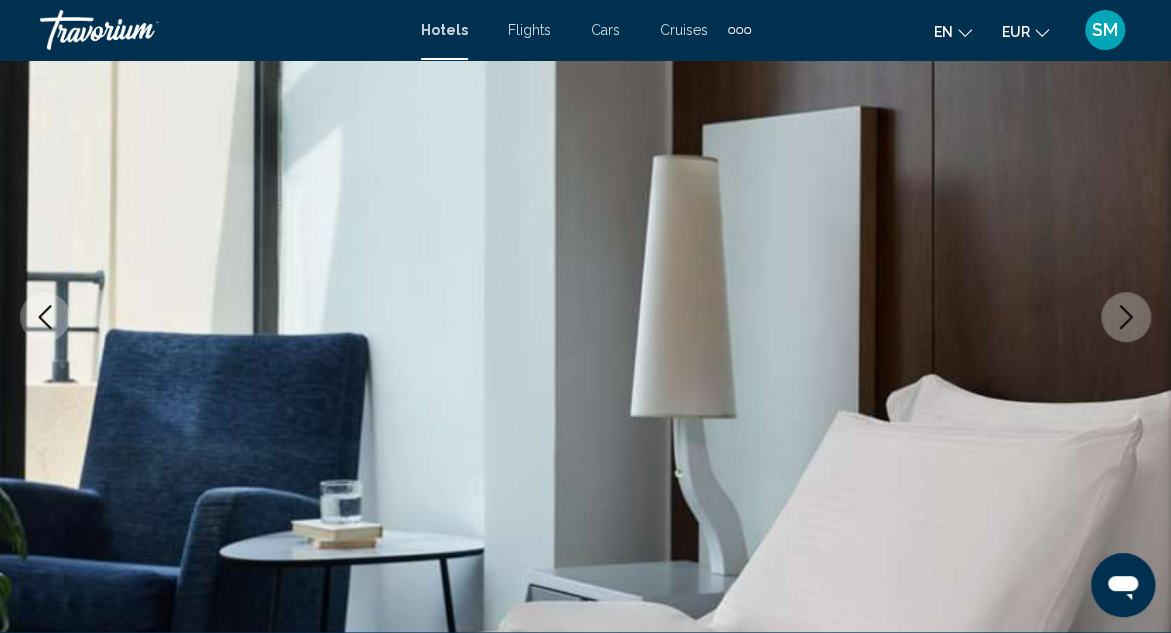 click 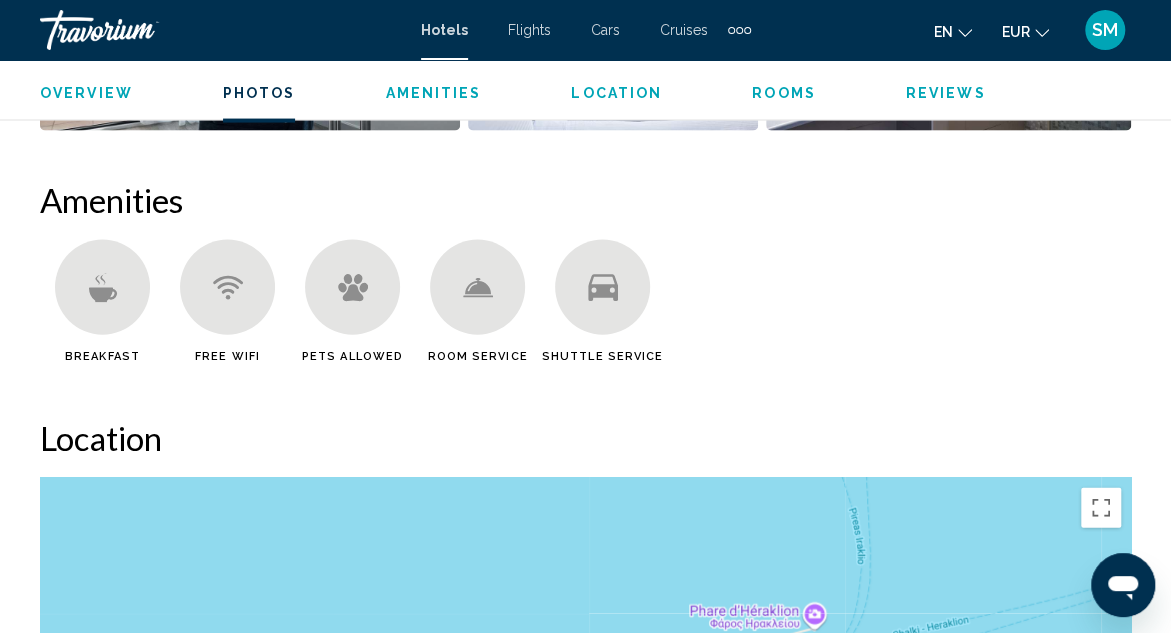 scroll, scrollTop: 1898, scrollLeft: 0, axis: vertical 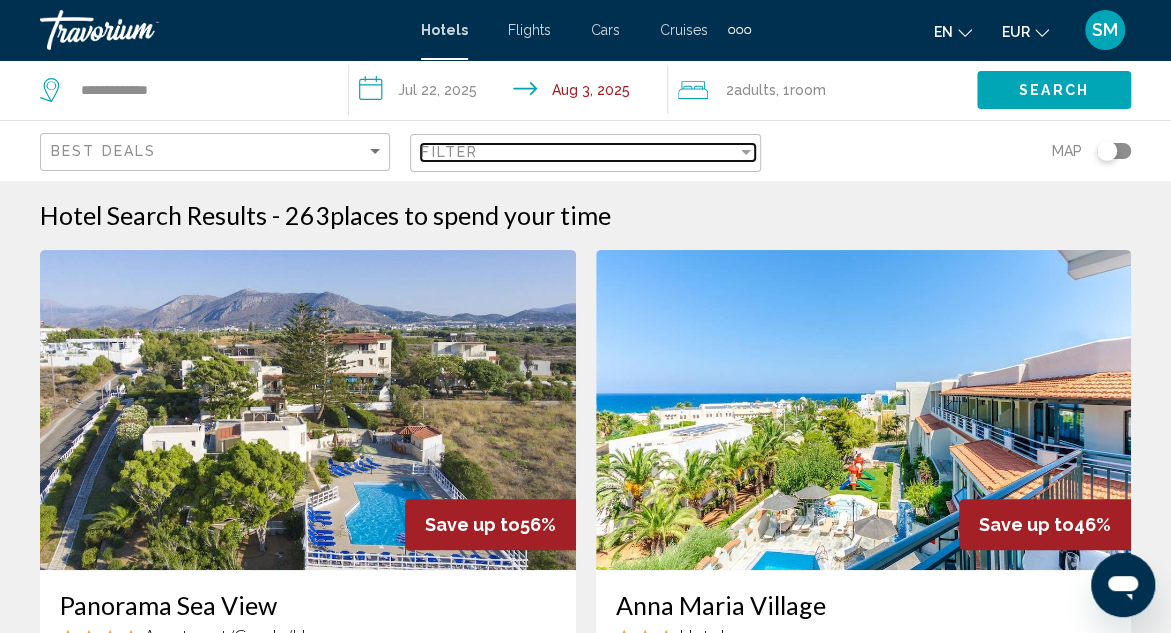 click at bounding box center (746, 152) 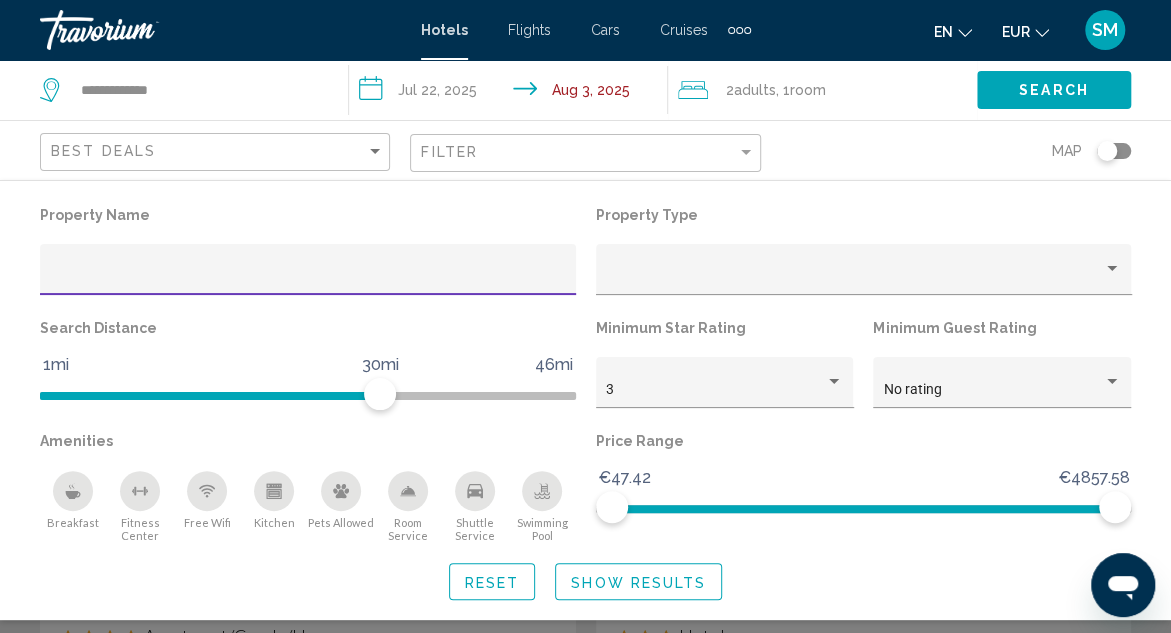 click 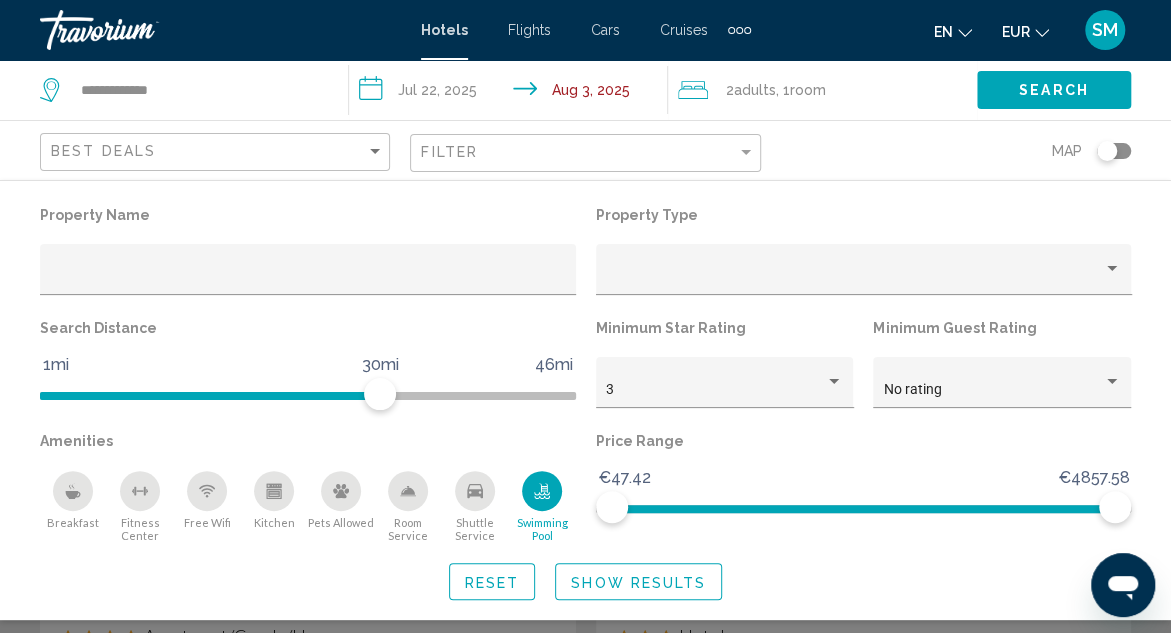 click on "Show Results" 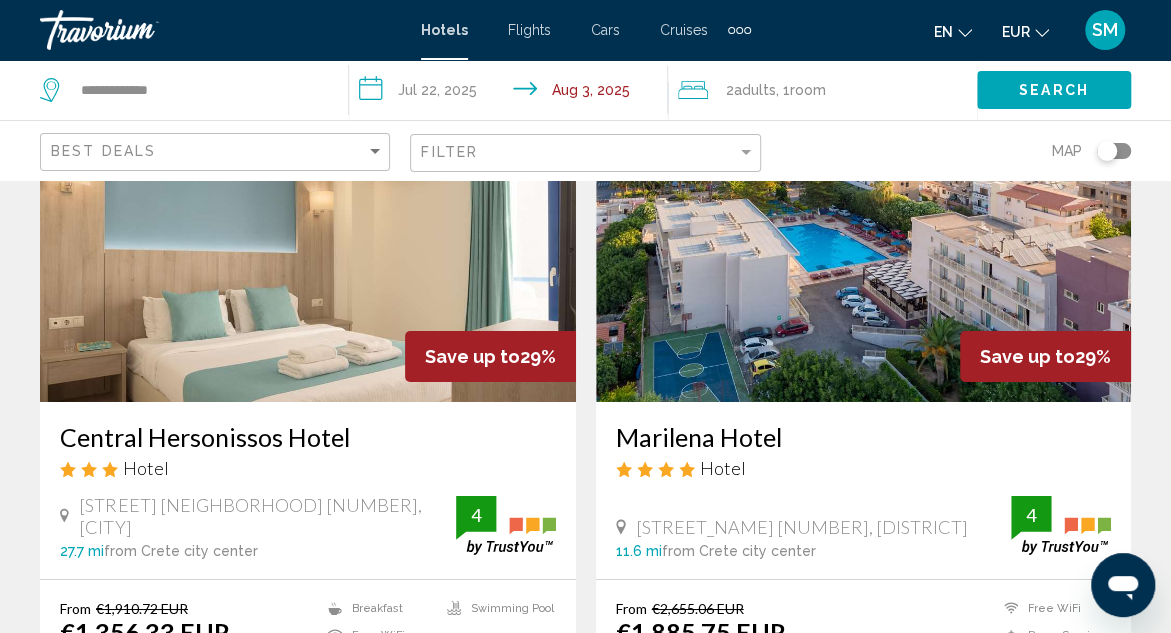 scroll, scrollTop: 3093, scrollLeft: 0, axis: vertical 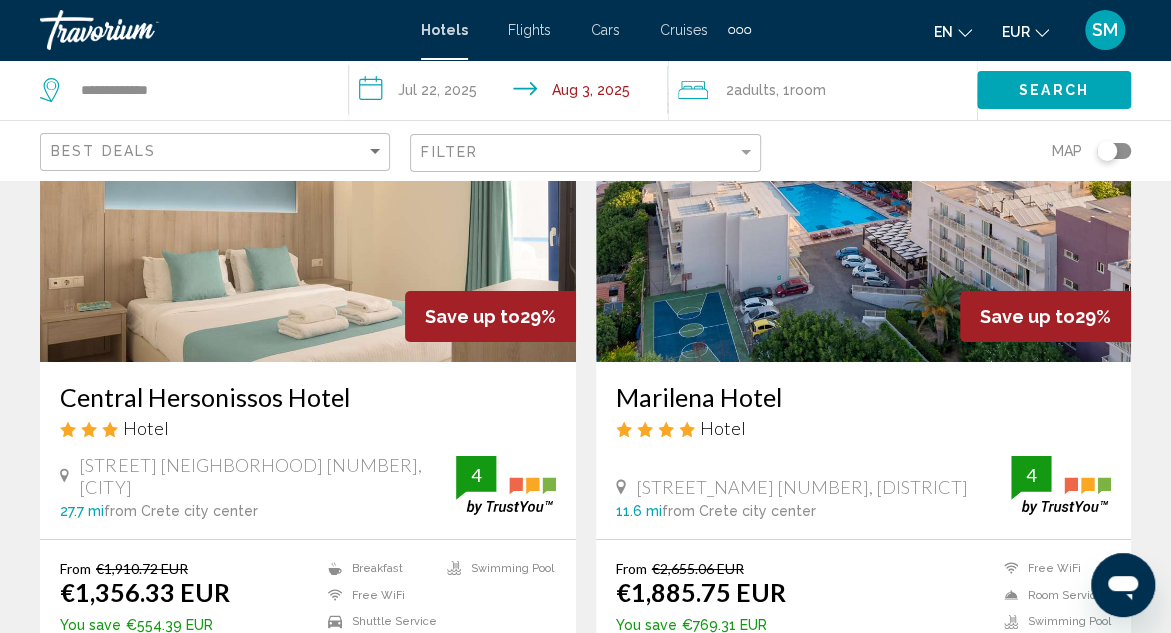 click on "Central Hersonissos Hotel" at bounding box center [308, 397] 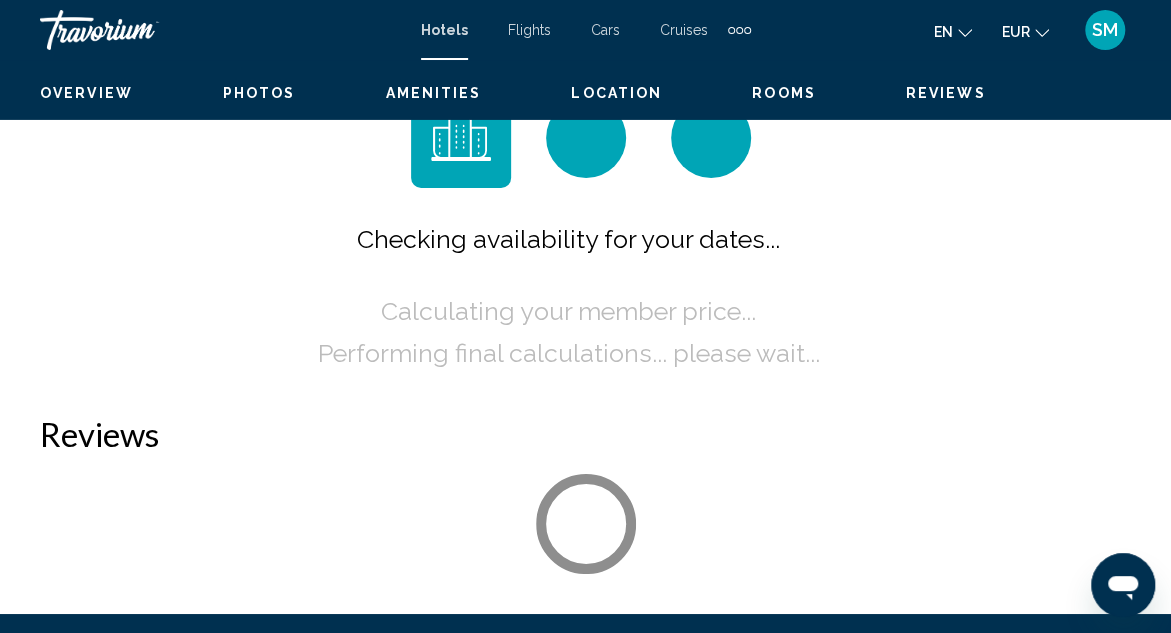 scroll, scrollTop: 218, scrollLeft: 0, axis: vertical 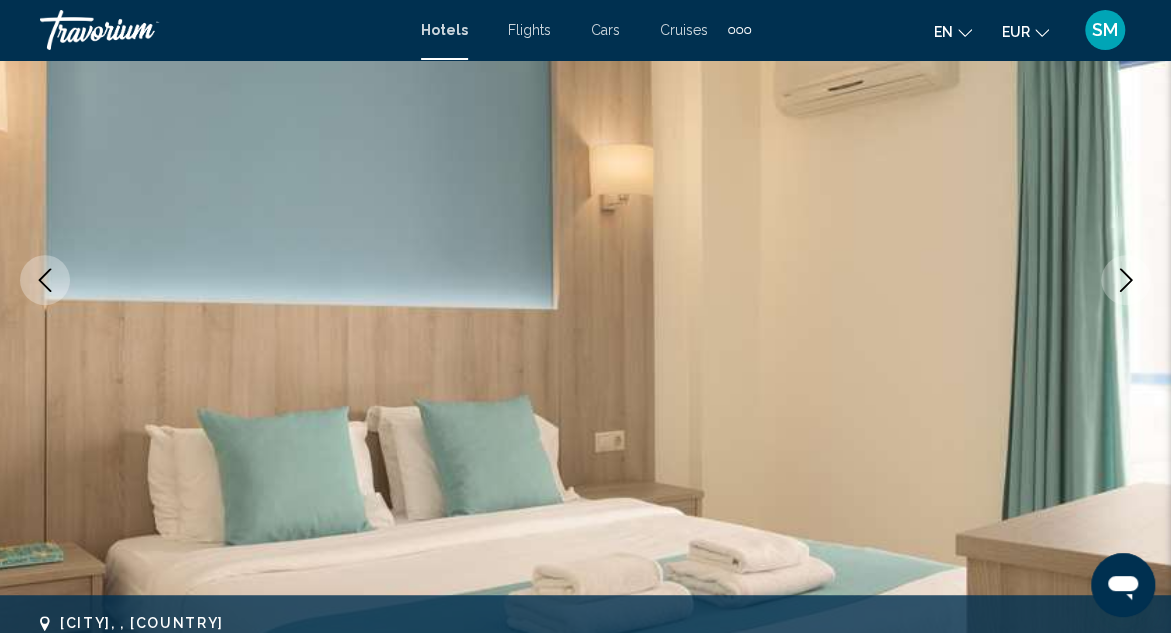 click 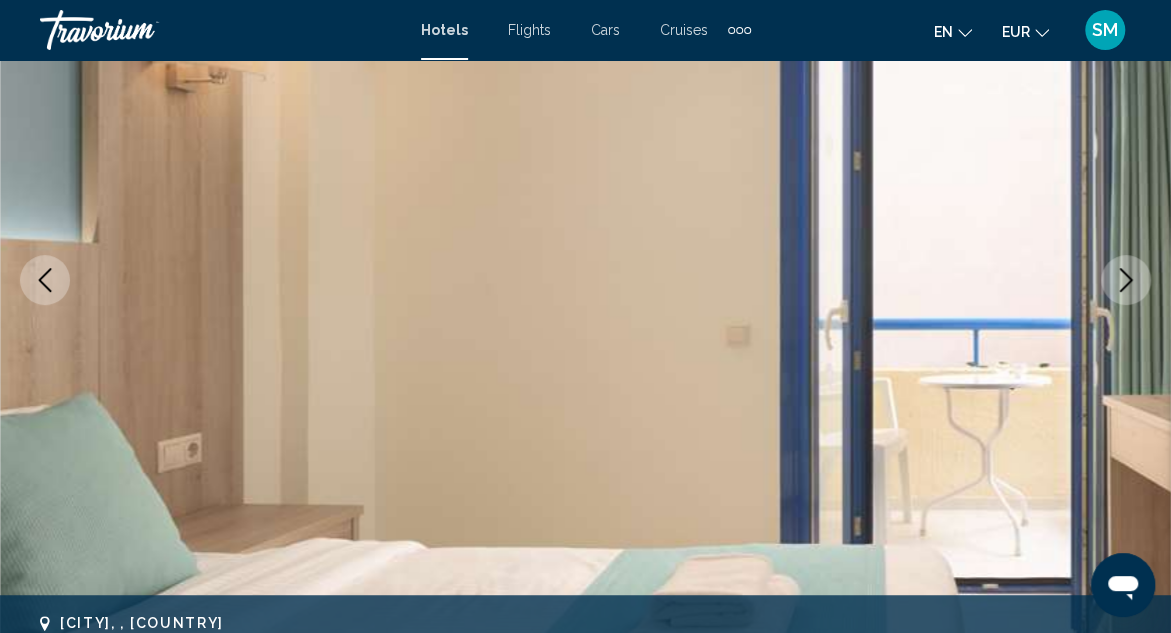 click 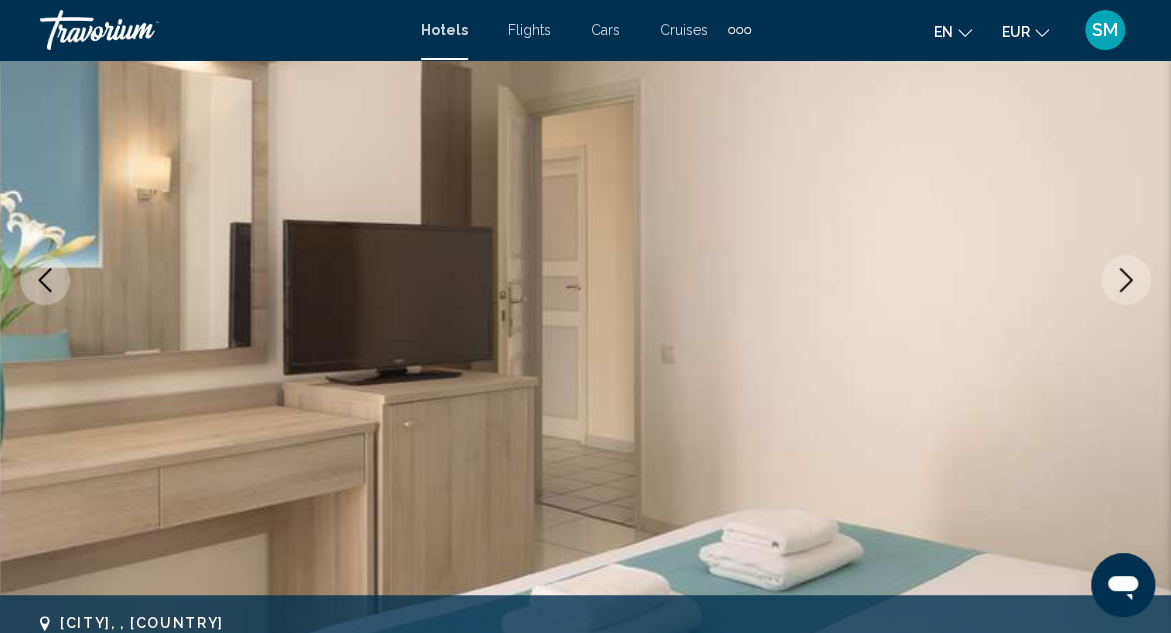 click 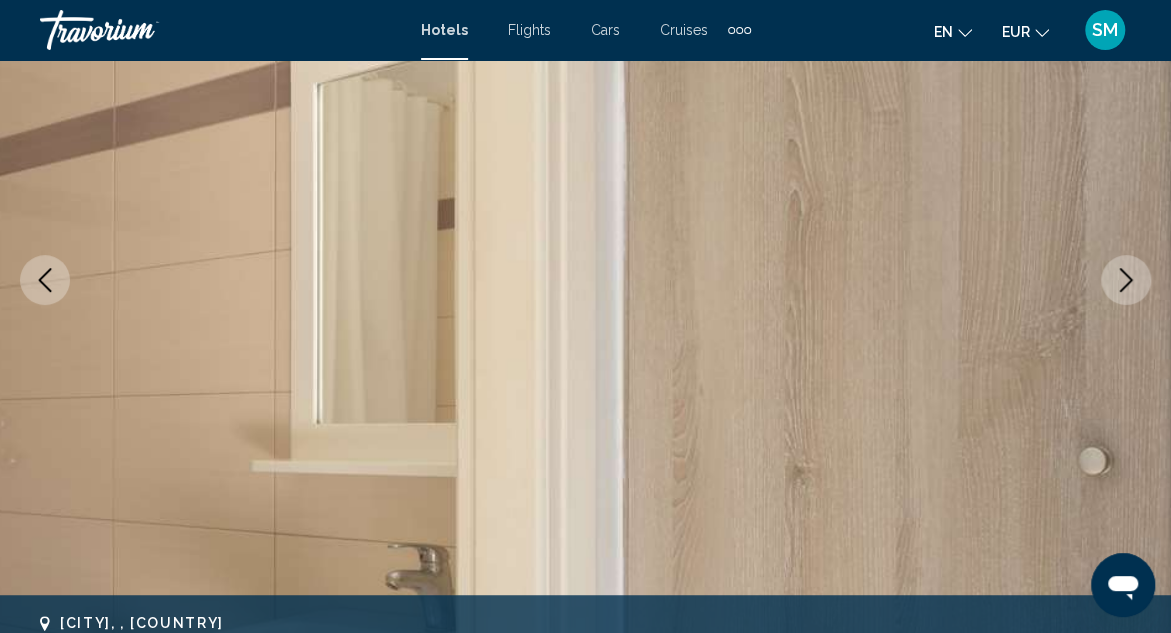 click 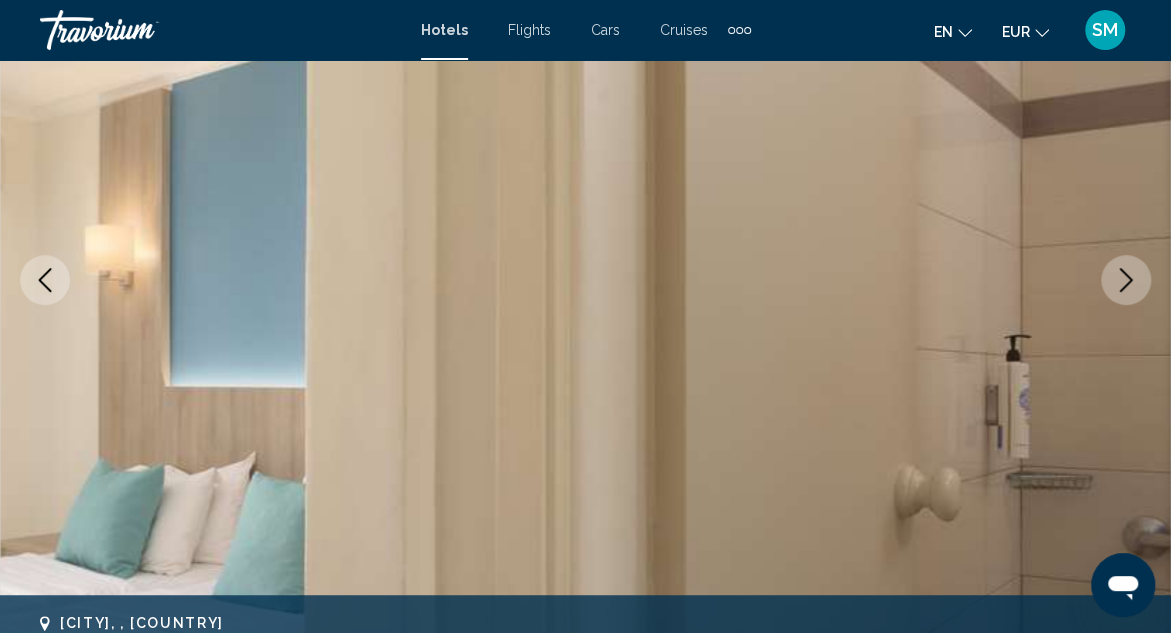click 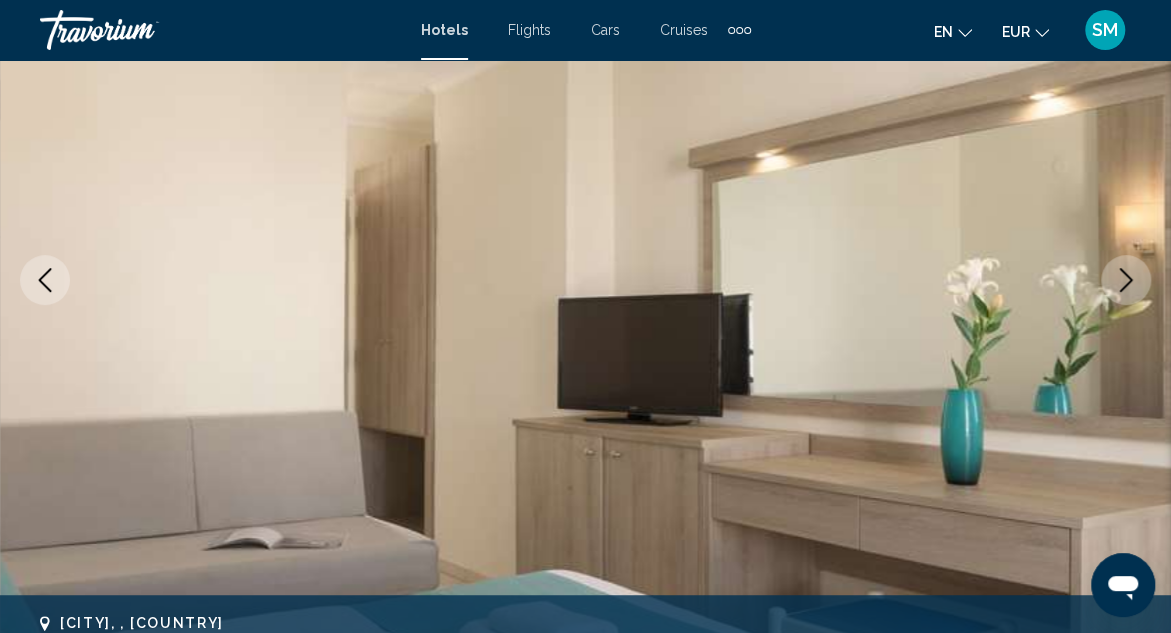 click 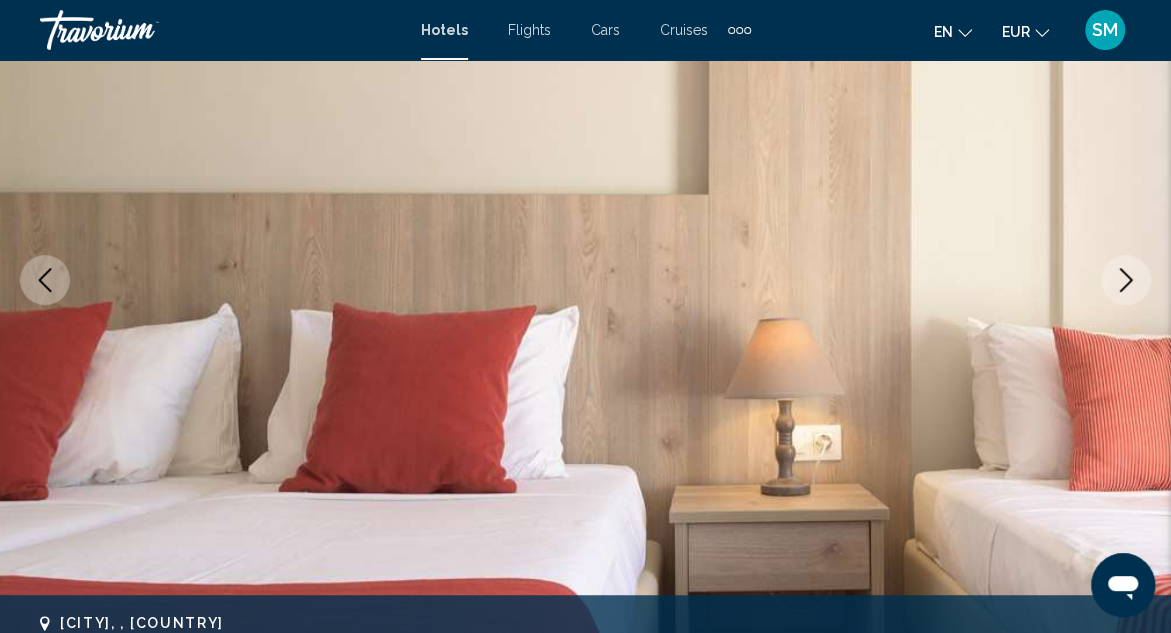 click 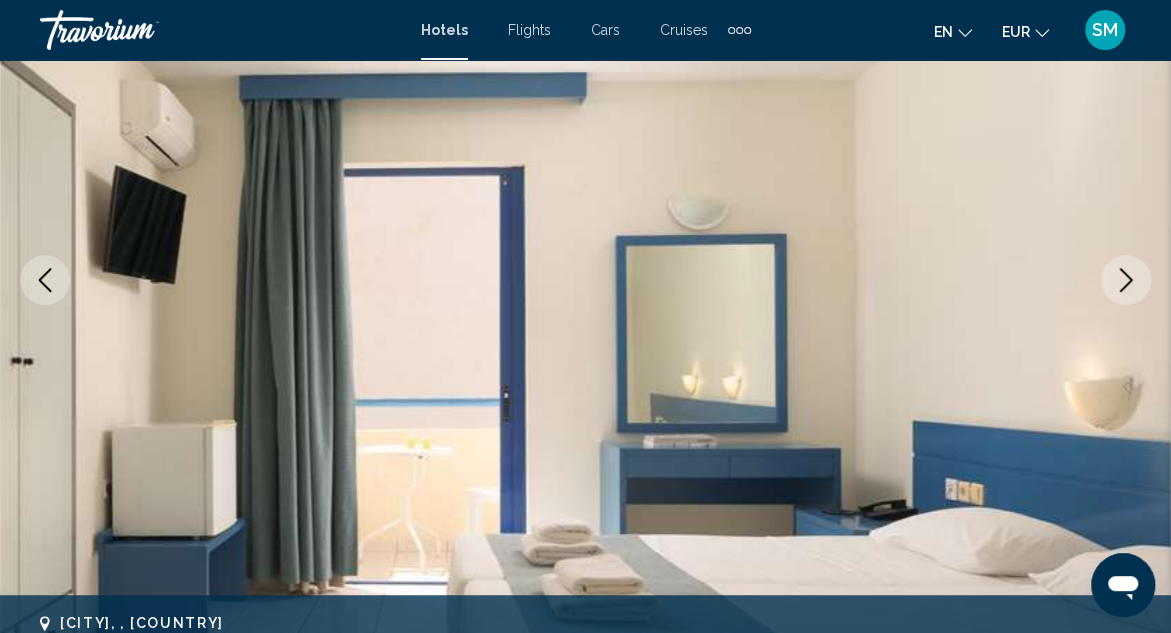 click 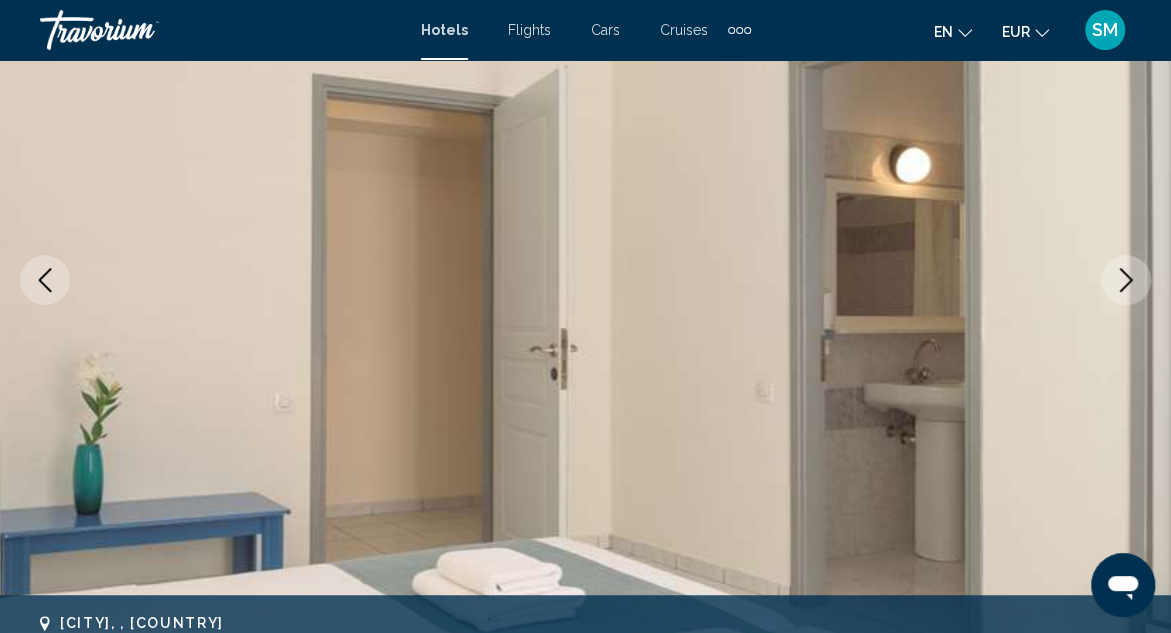 click 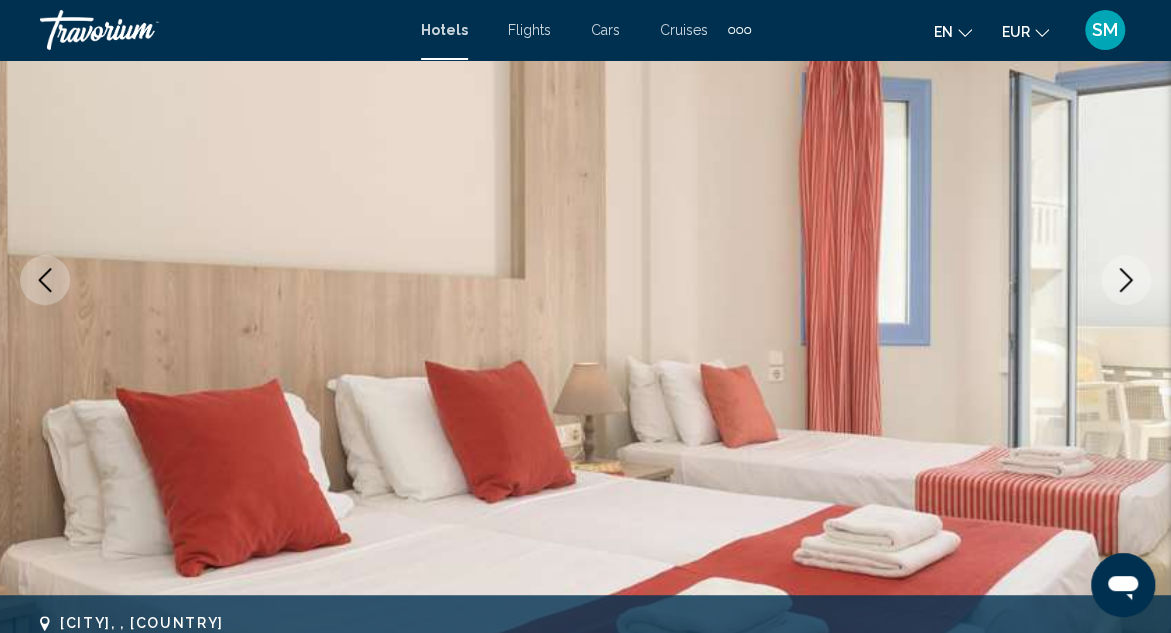 click 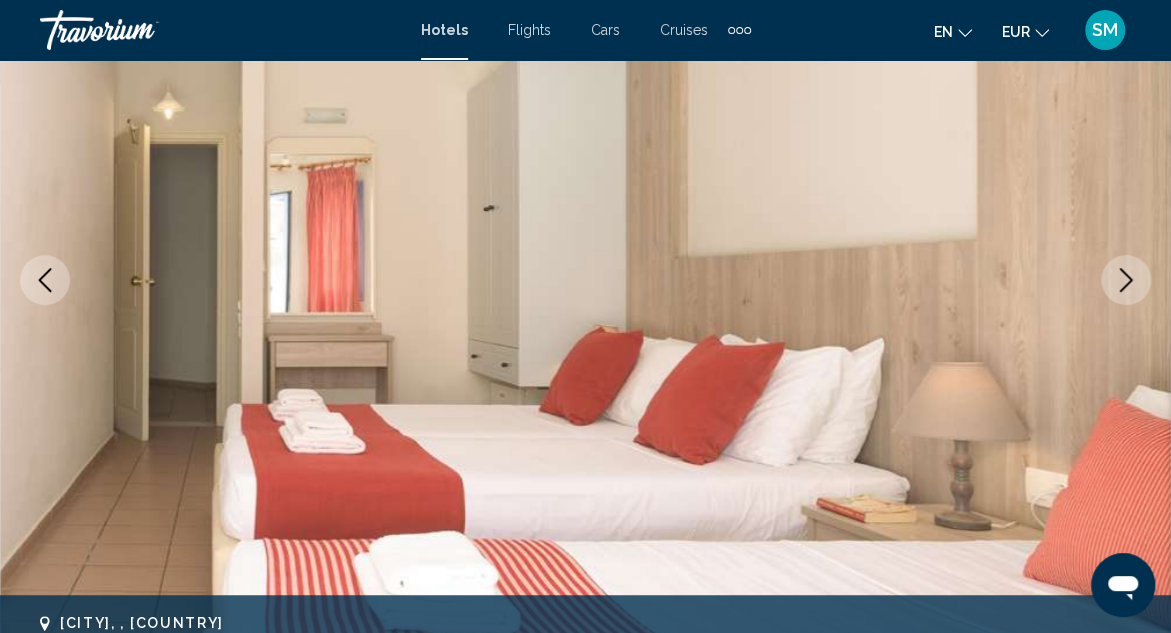 click 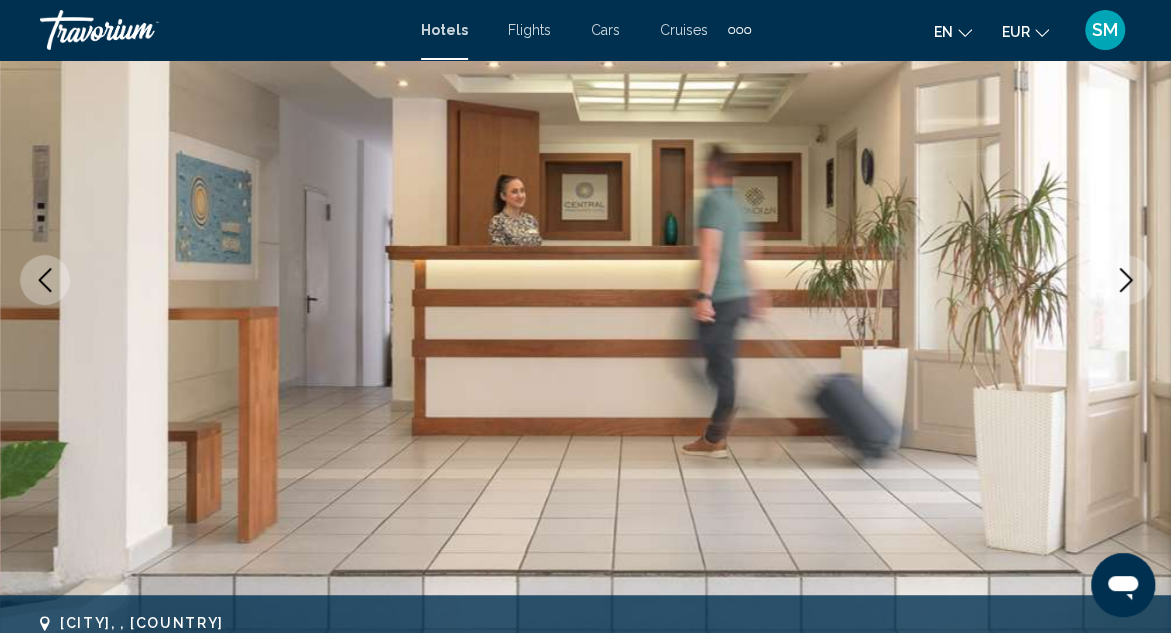 click 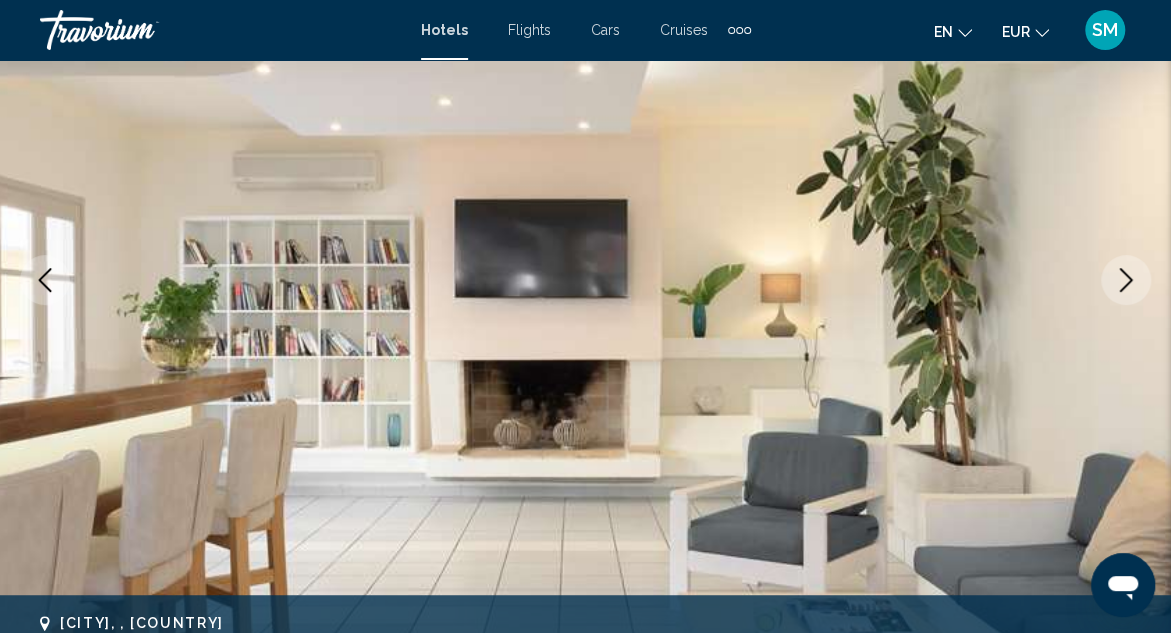 click 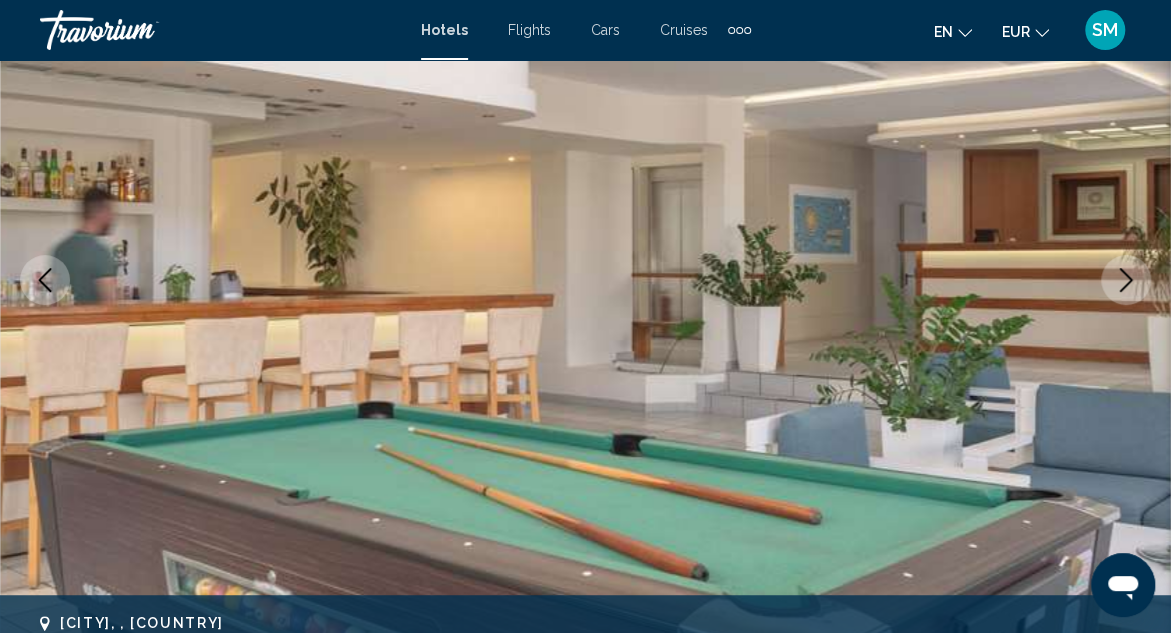 click 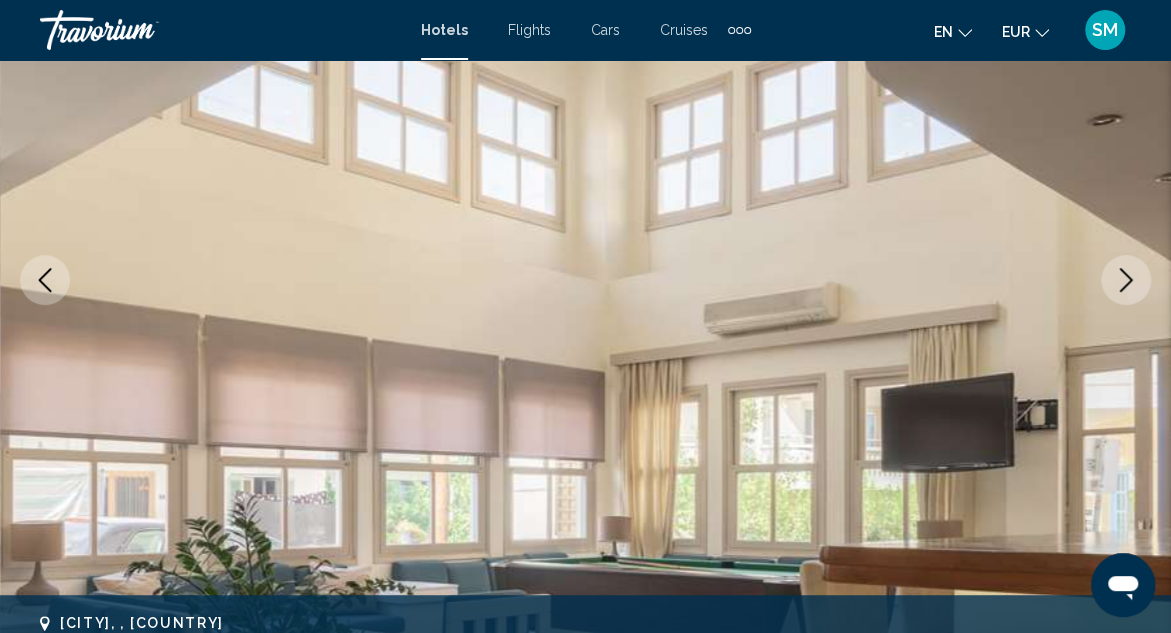 click 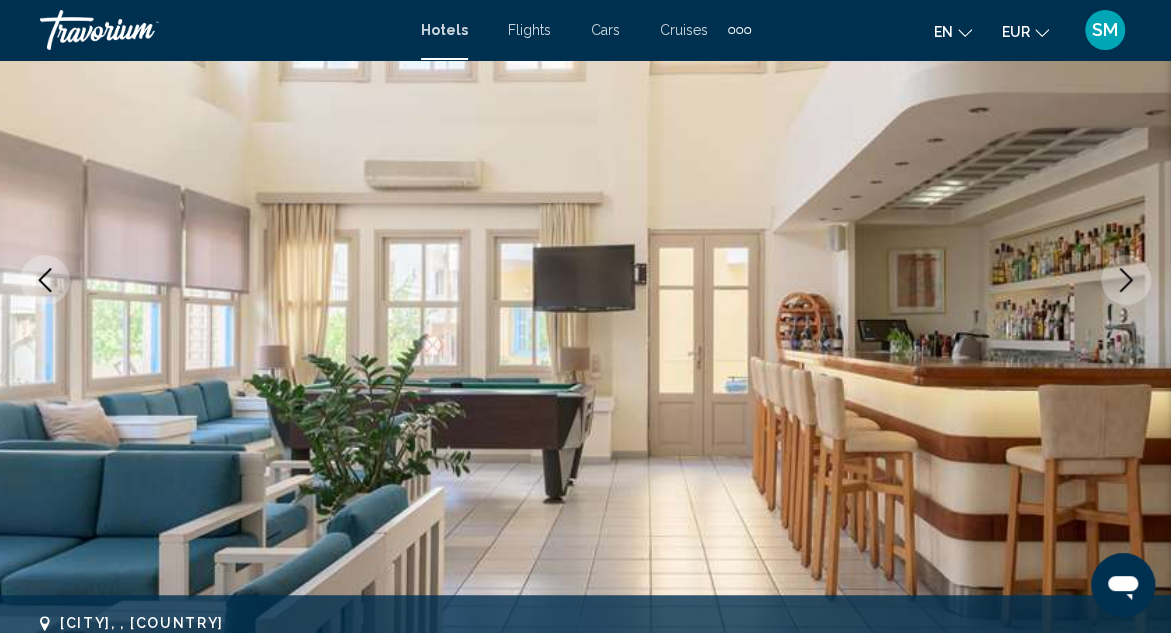click 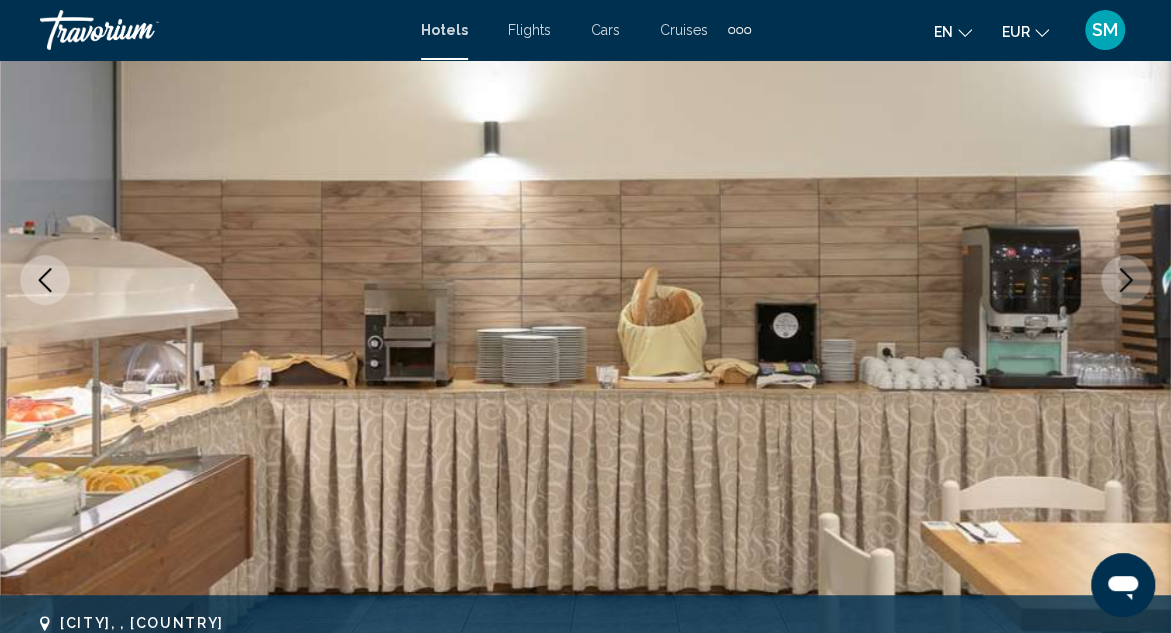 click 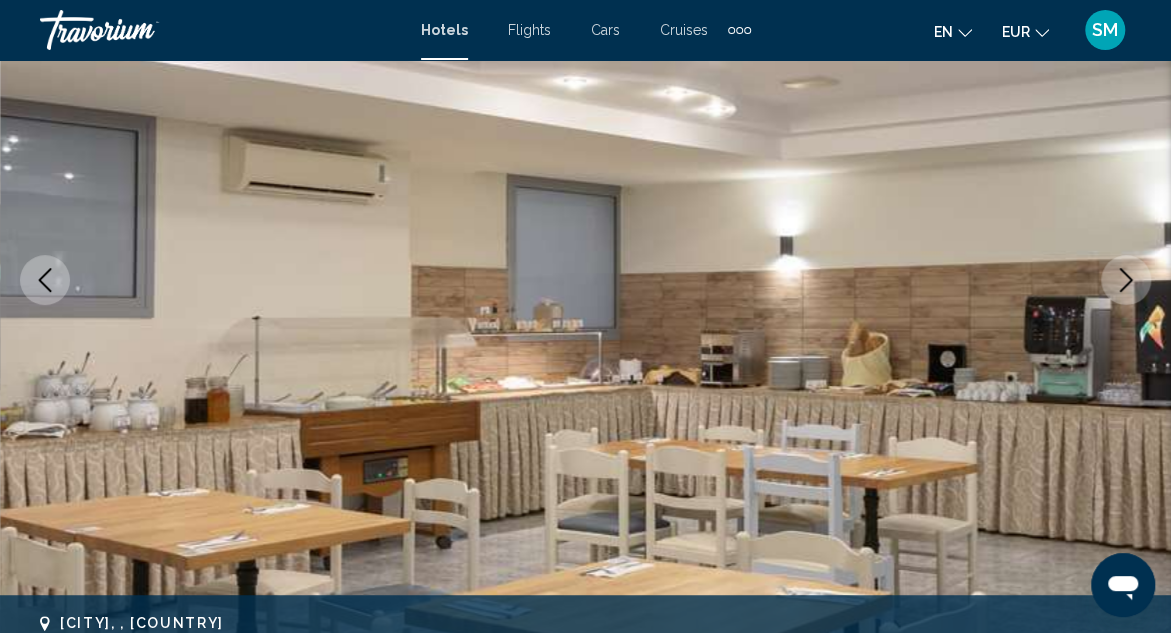 click 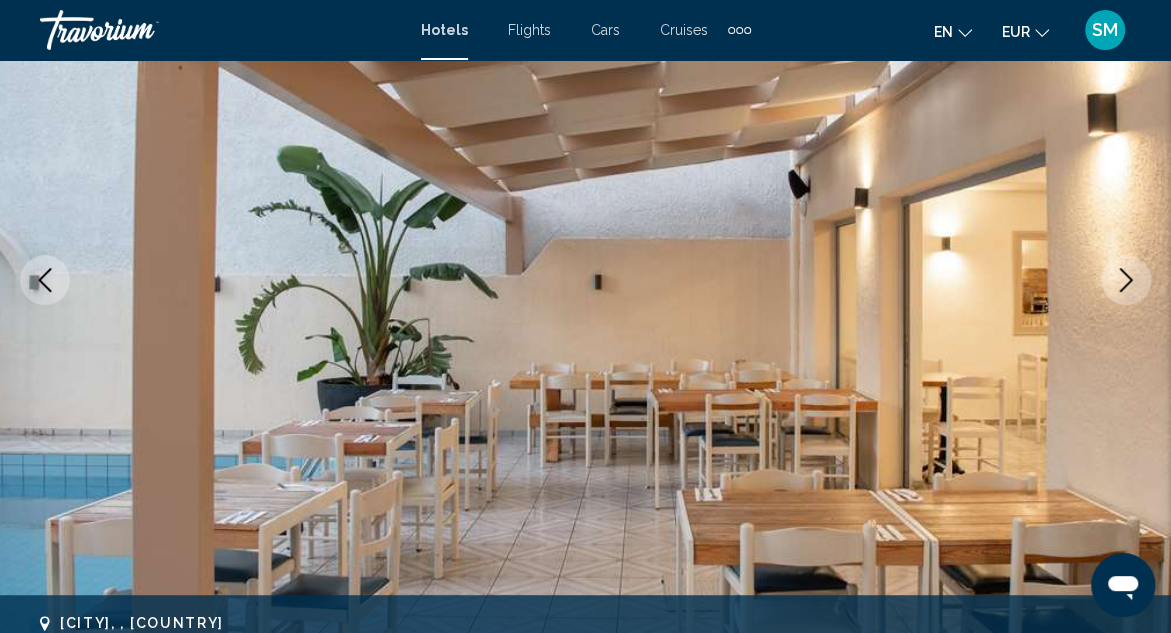 click 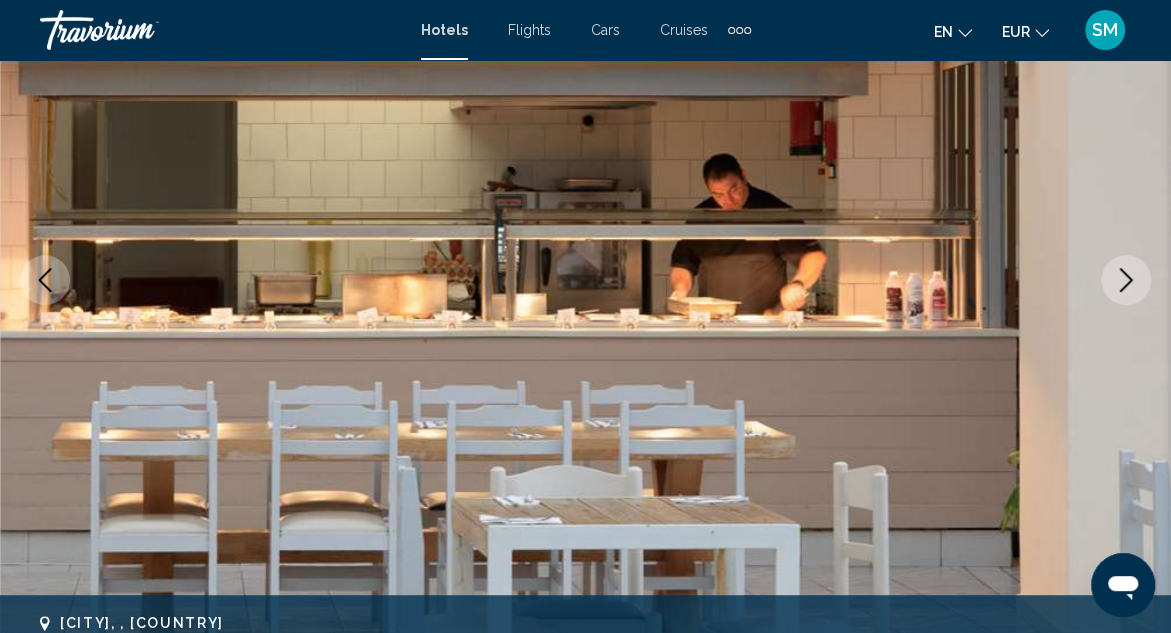 click 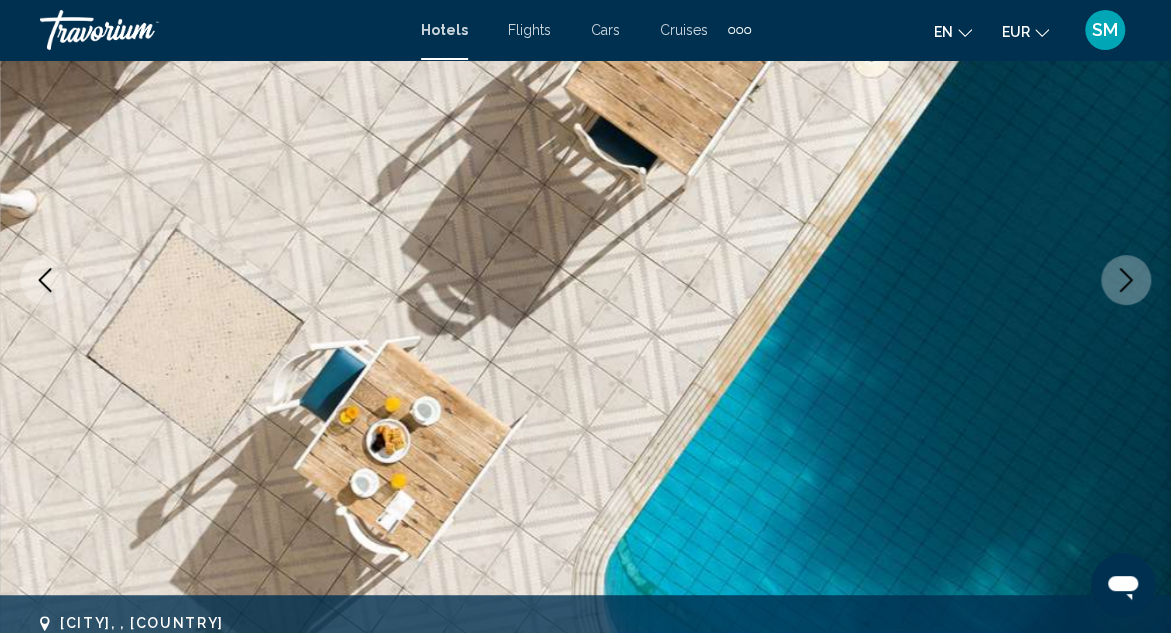 click 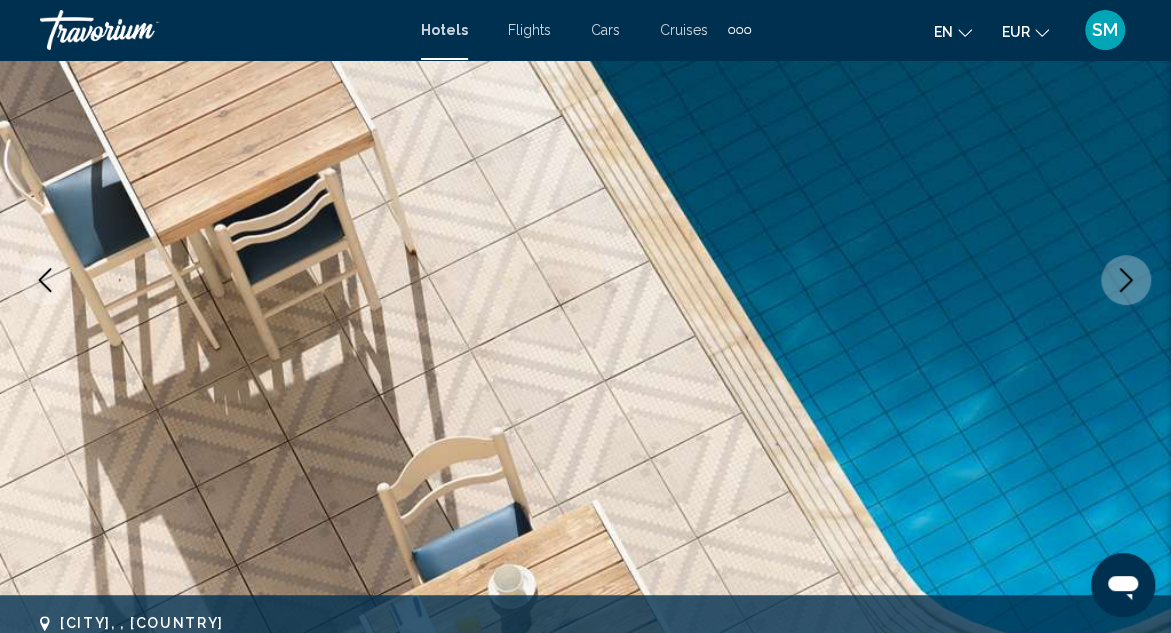 click 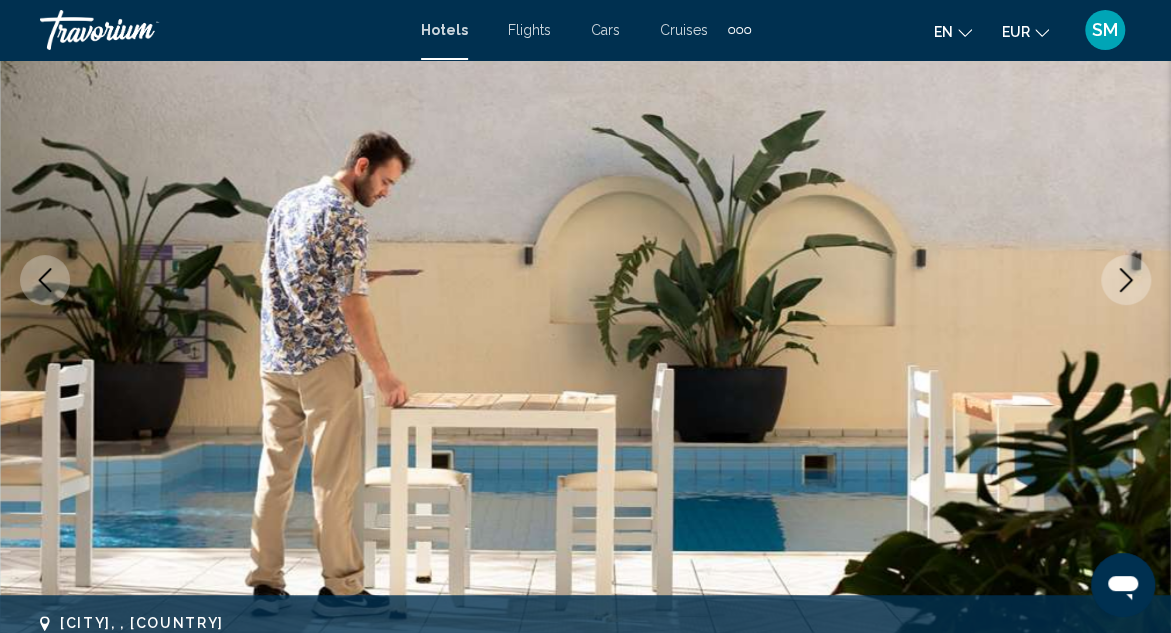 click 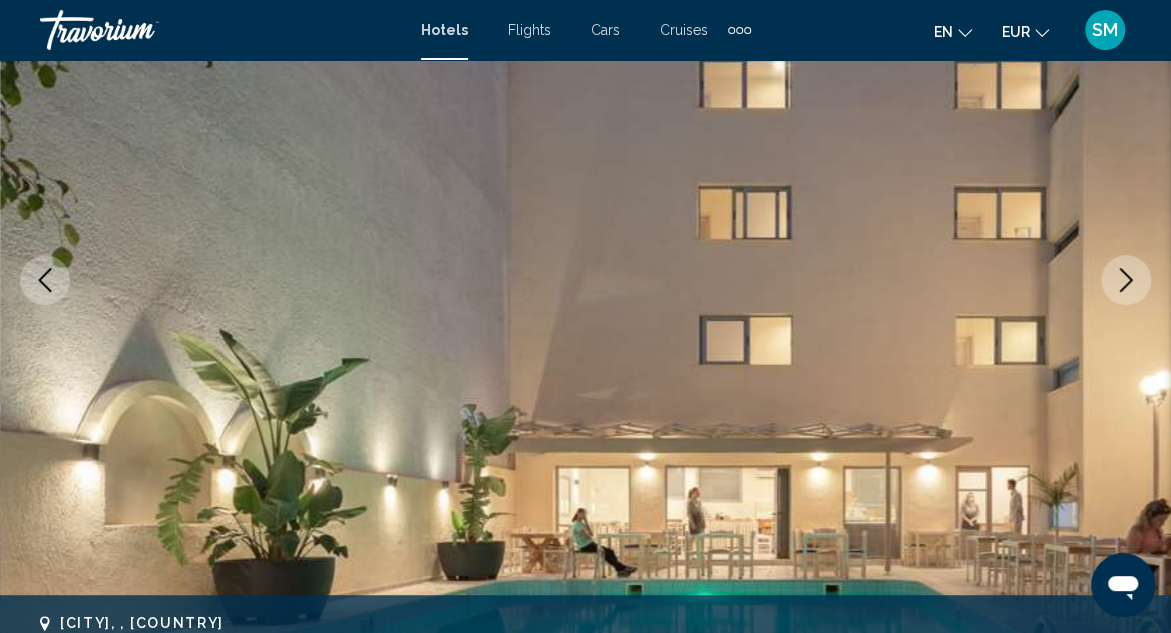 click 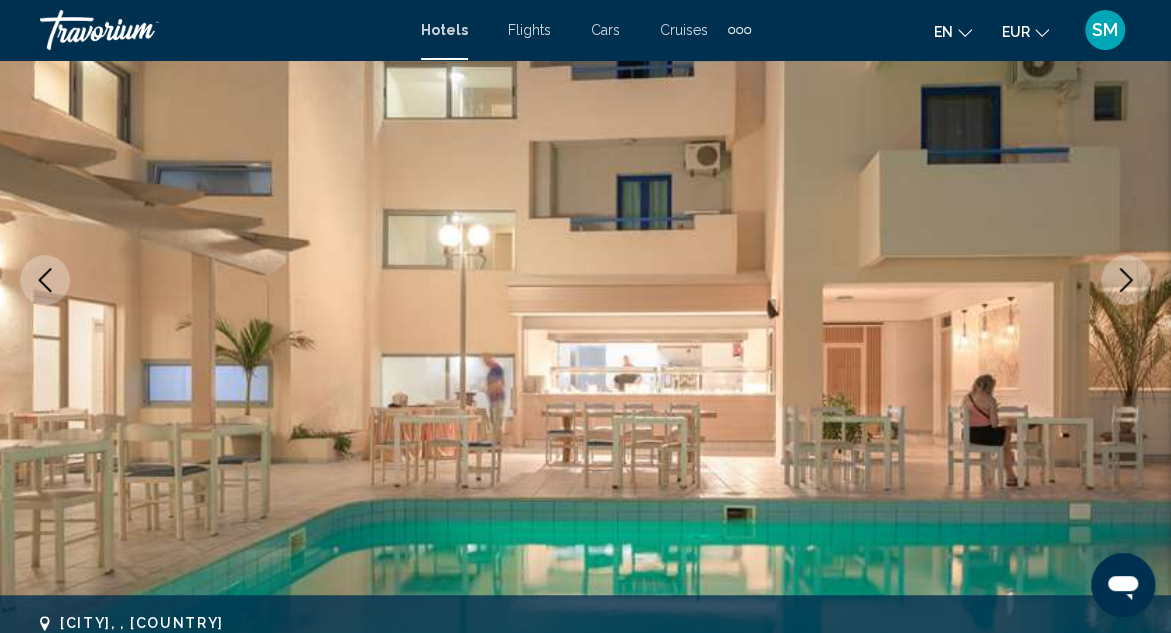 click 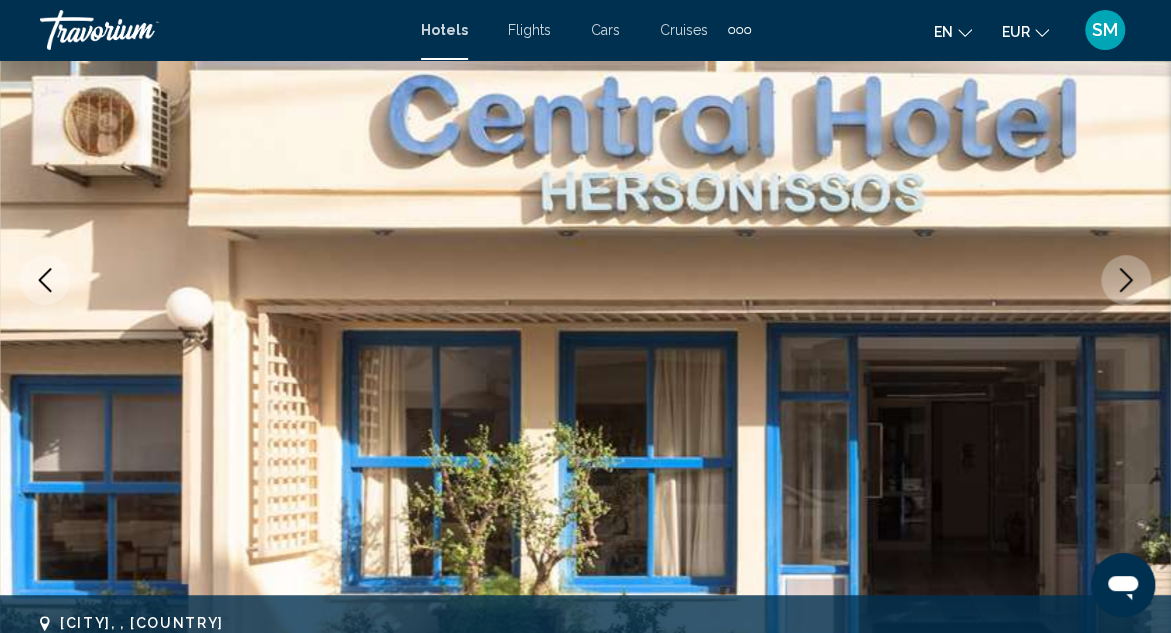 click 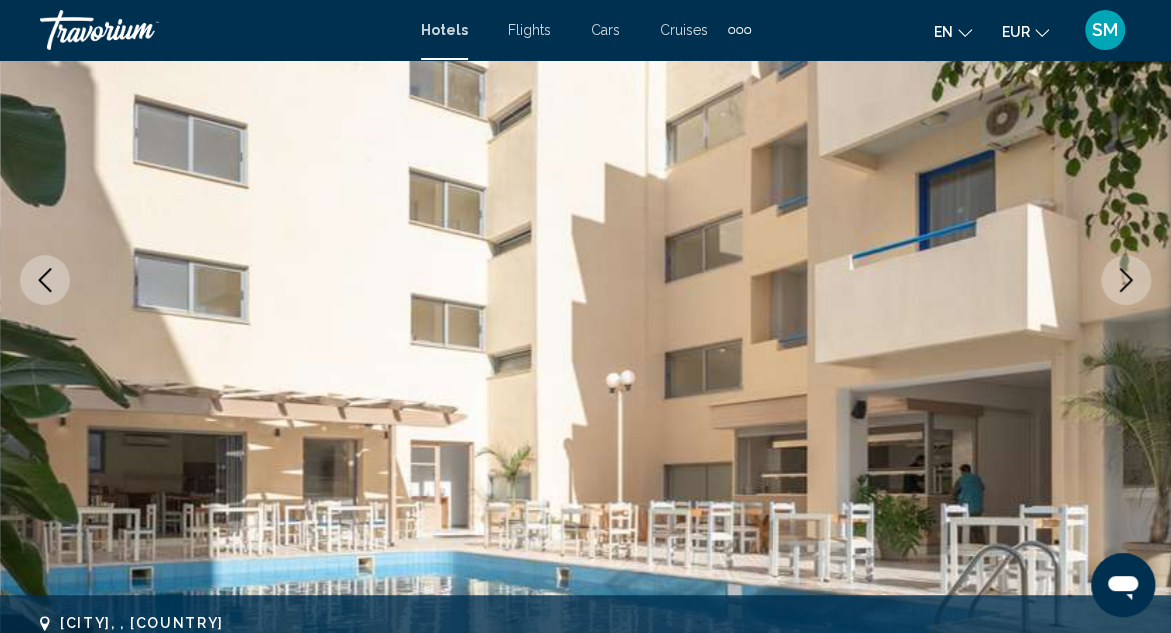 click 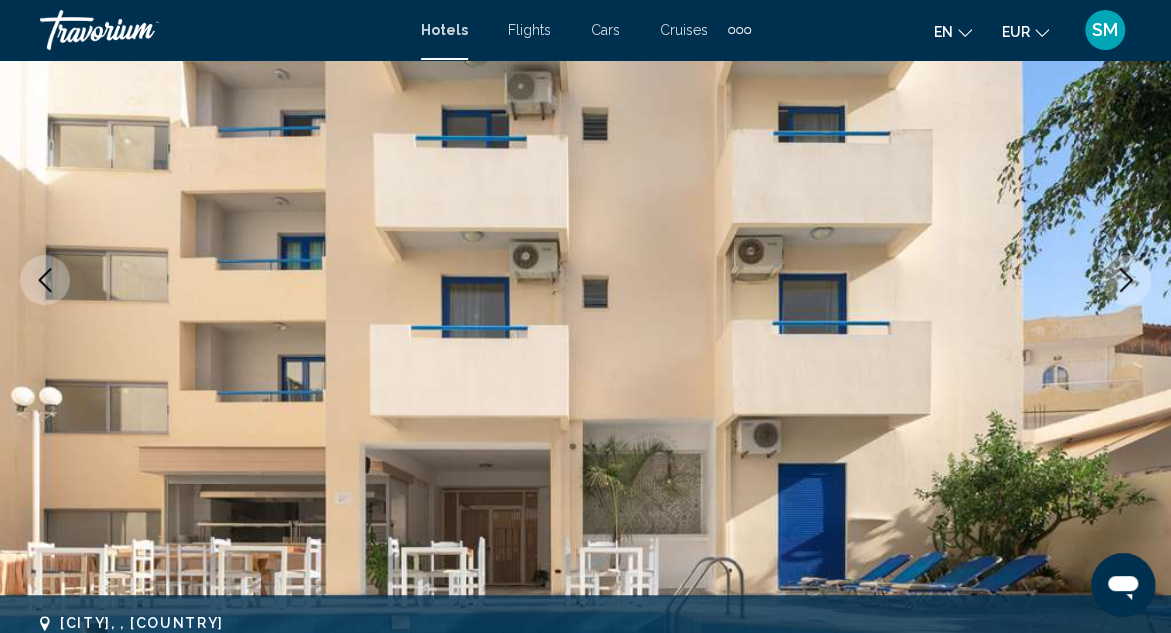 click 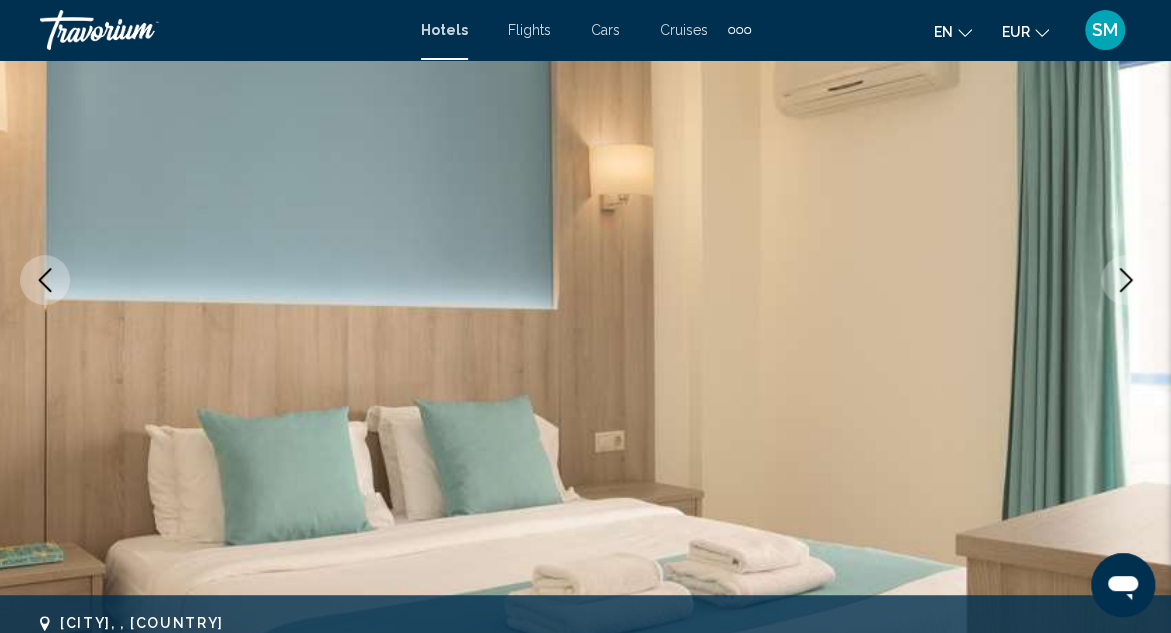 type 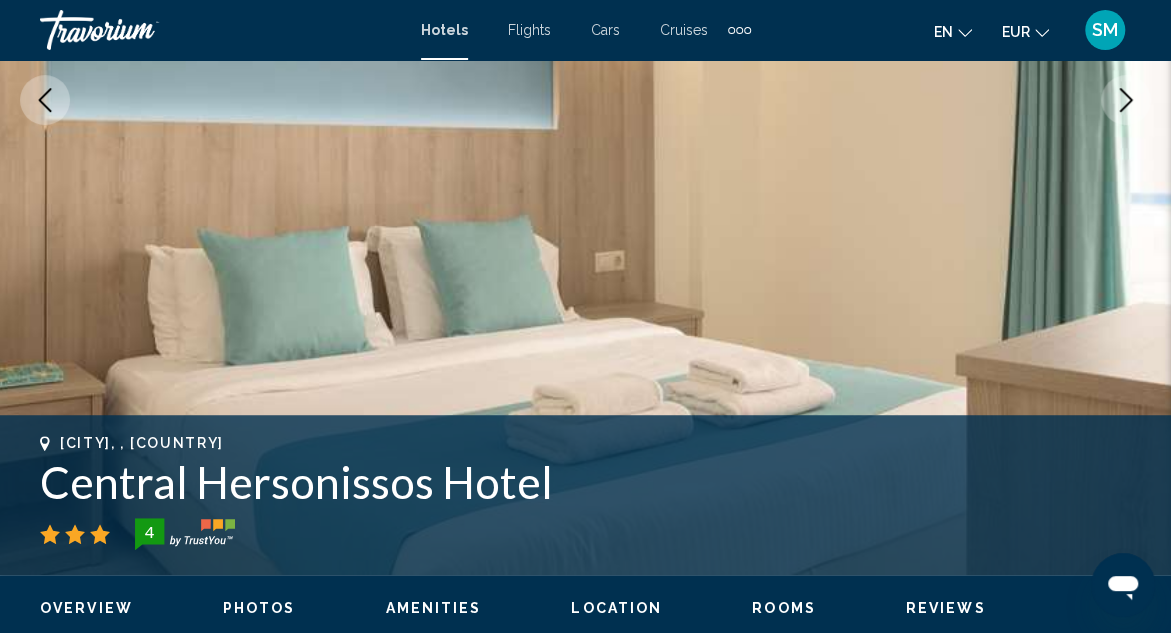 scroll, scrollTop: 455, scrollLeft: 0, axis: vertical 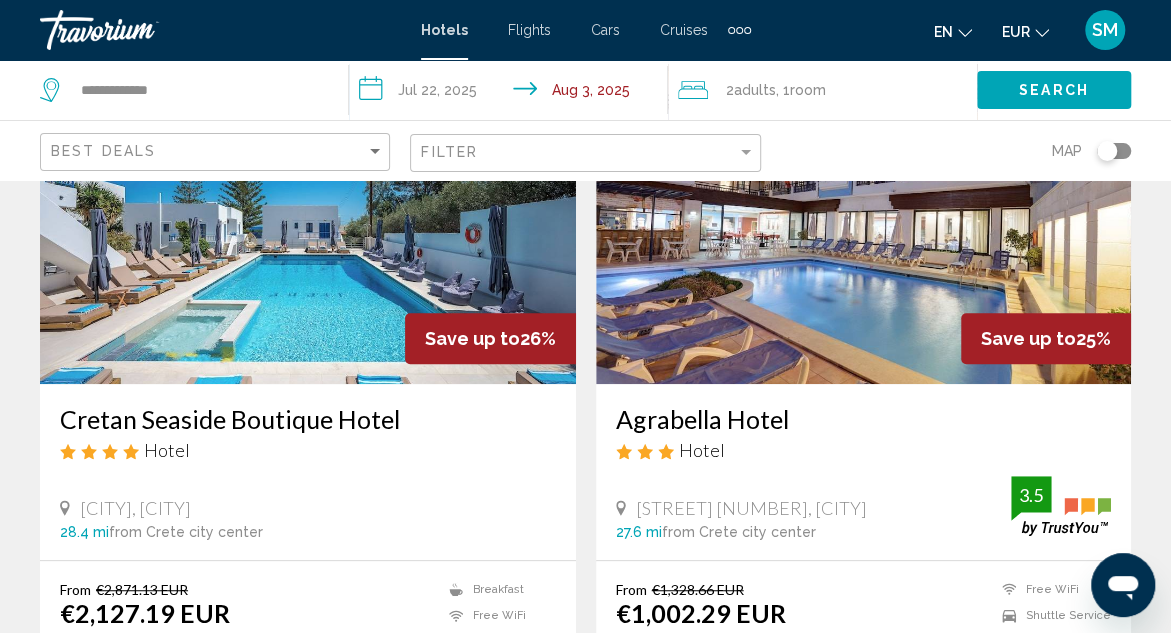 click on "Cretan Seaside Boutique Hotel" at bounding box center (308, 419) 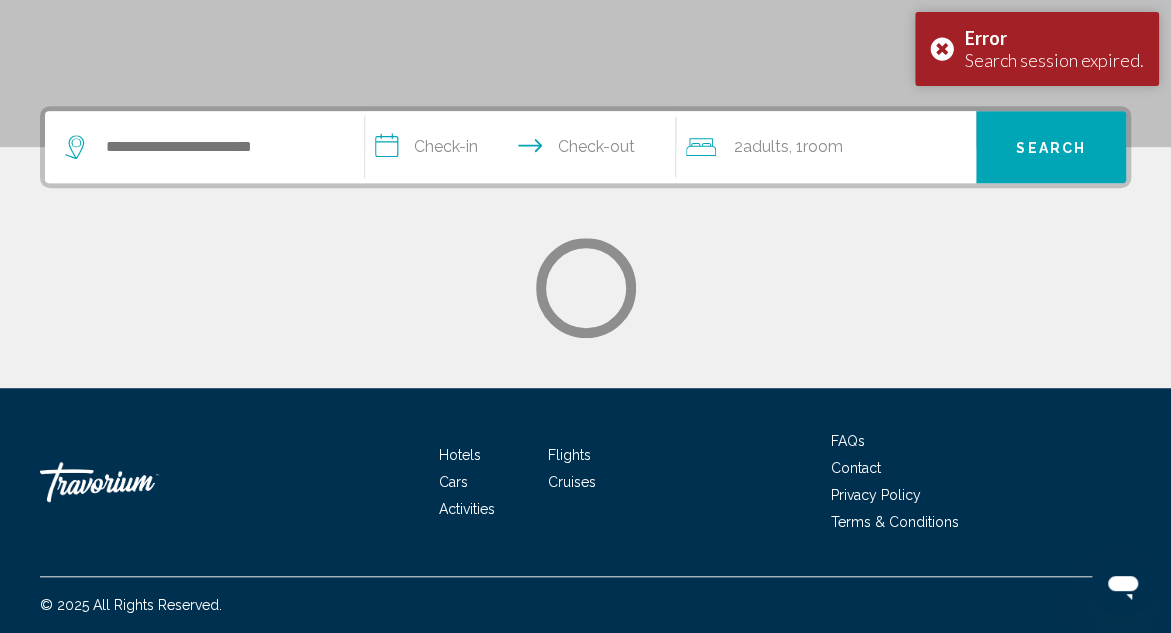 scroll, scrollTop: 0, scrollLeft: 0, axis: both 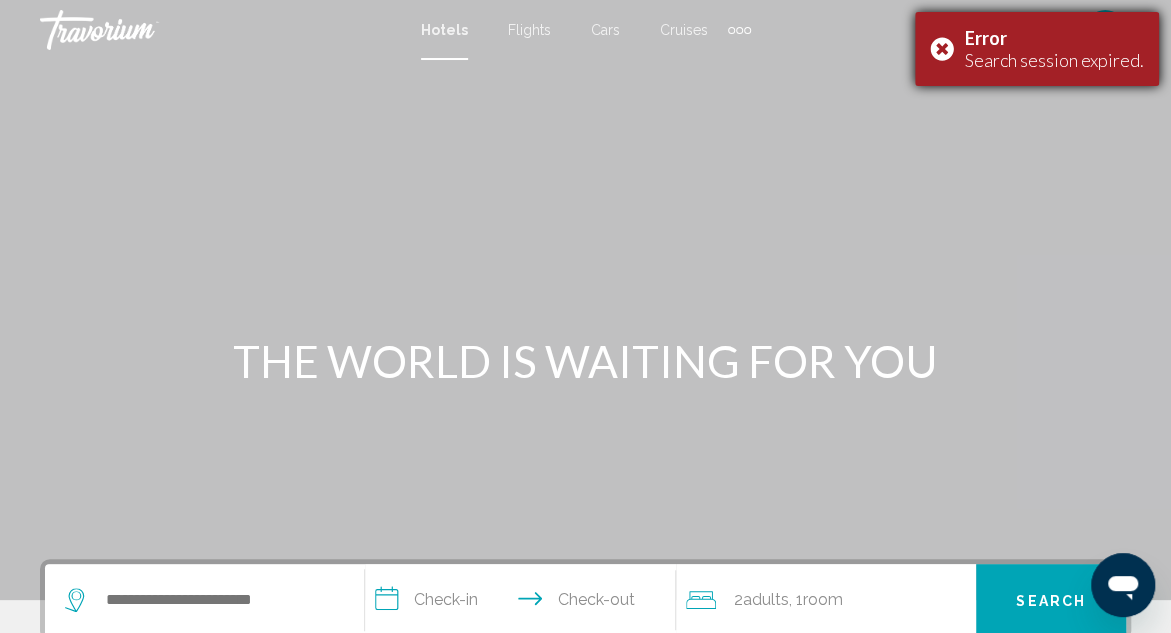 click on "Error   Search session expired." at bounding box center (1037, 49) 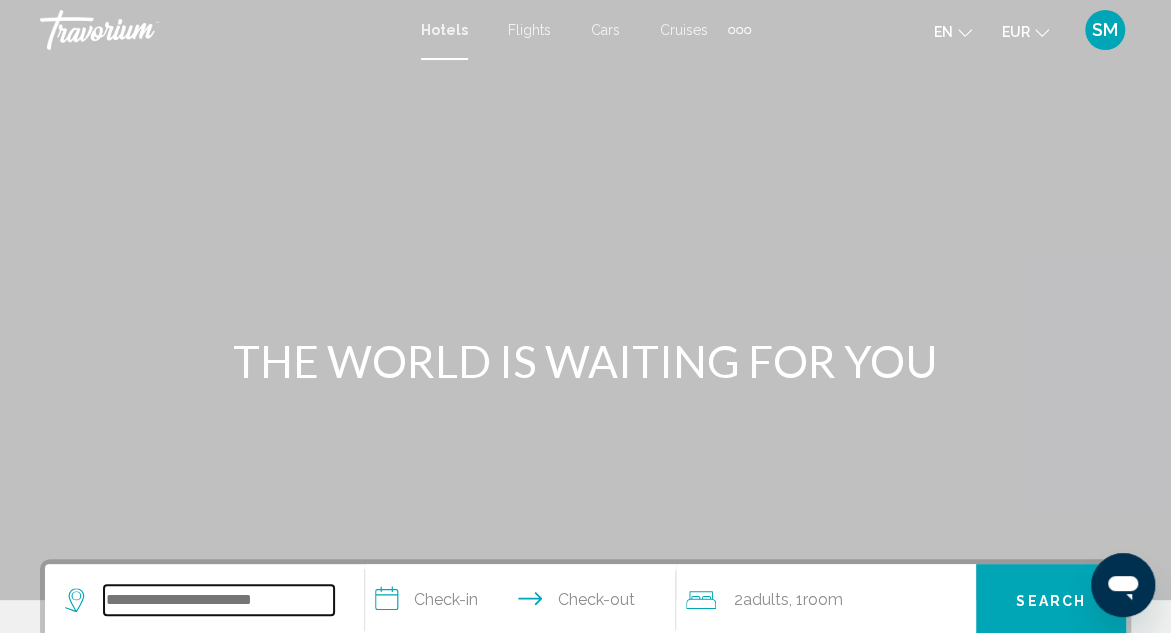 click at bounding box center [219, 600] 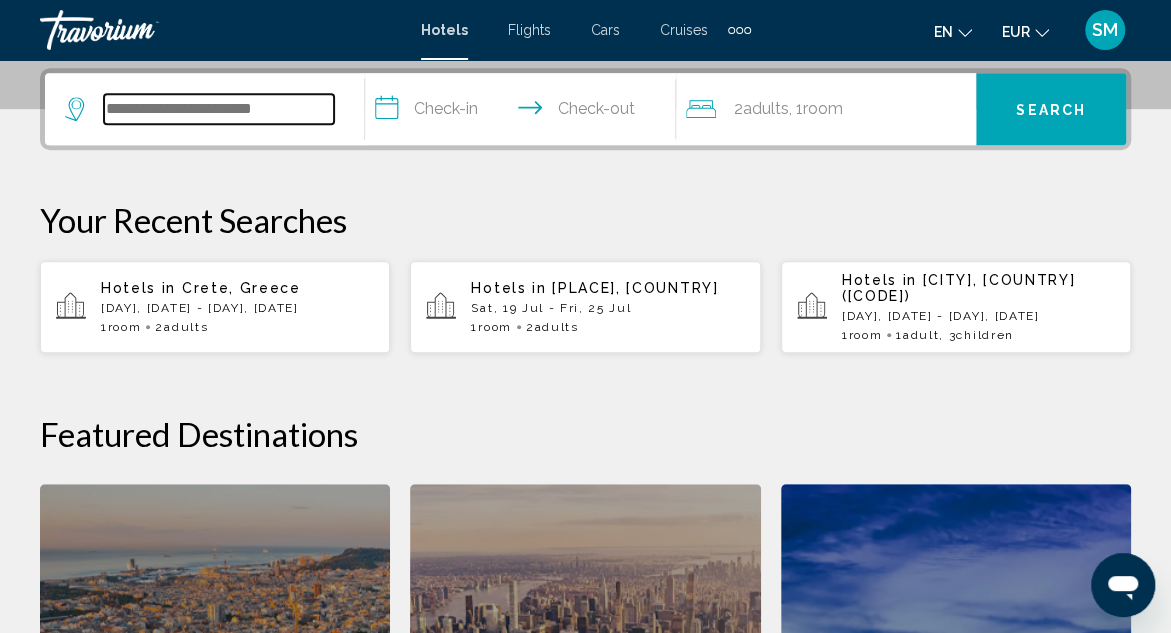 scroll, scrollTop: 493, scrollLeft: 0, axis: vertical 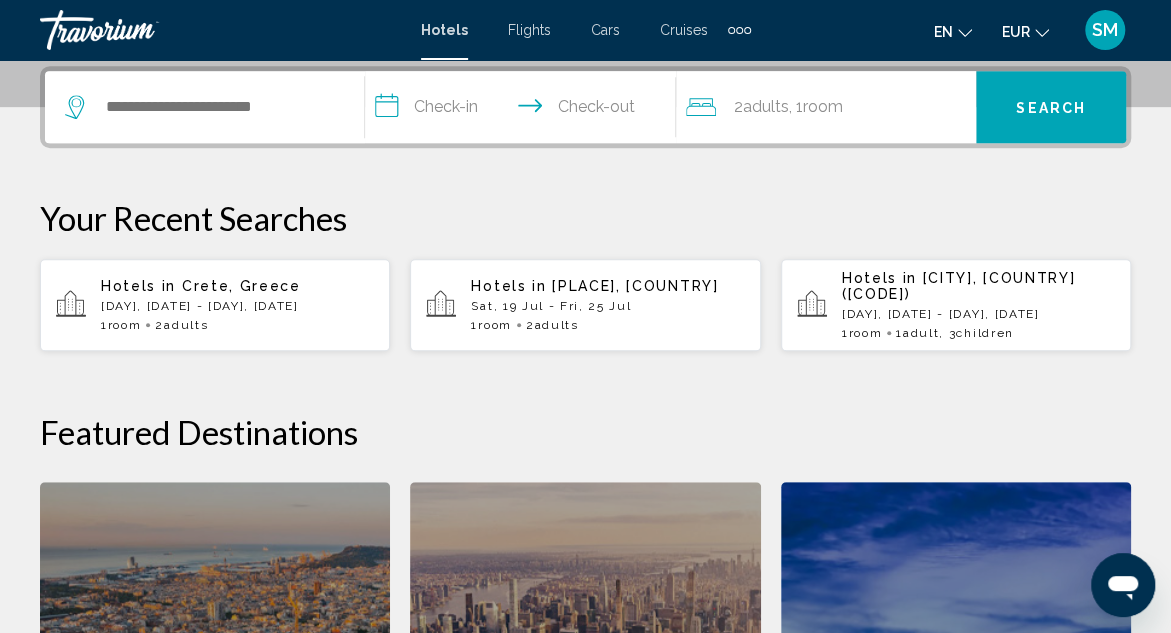 click on "Hotels in    Crete, Greece  Tue, 22 Jul - Sun, 03 Aug  1  Room rooms 2  Adult Adults" at bounding box center [237, 305] 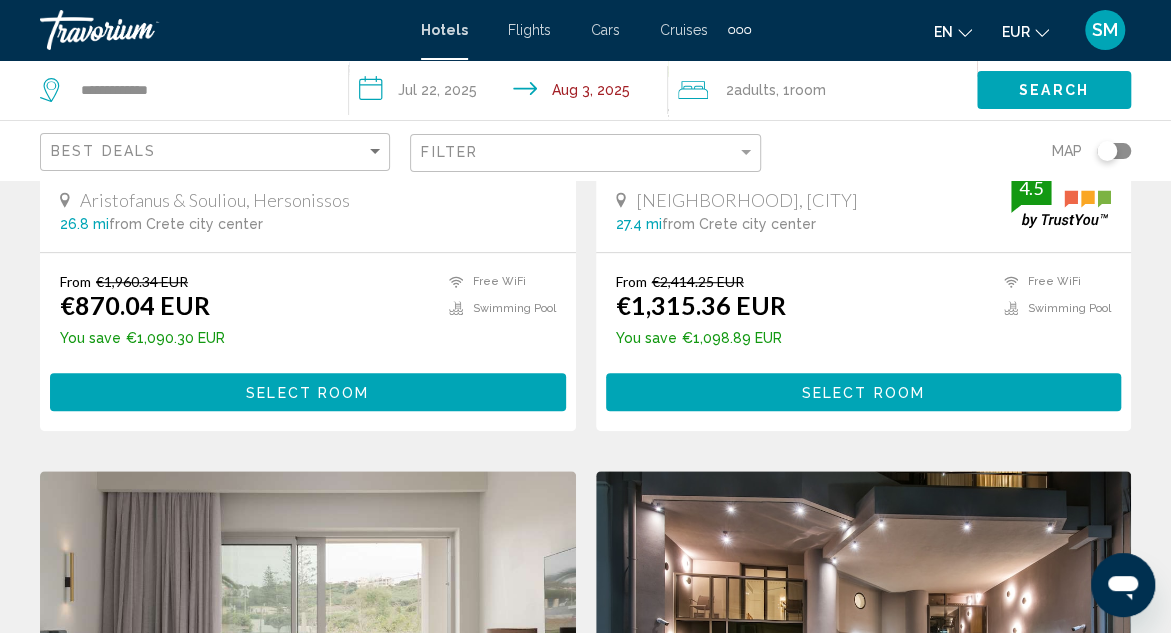 scroll, scrollTop: 0, scrollLeft: 0, axis: both 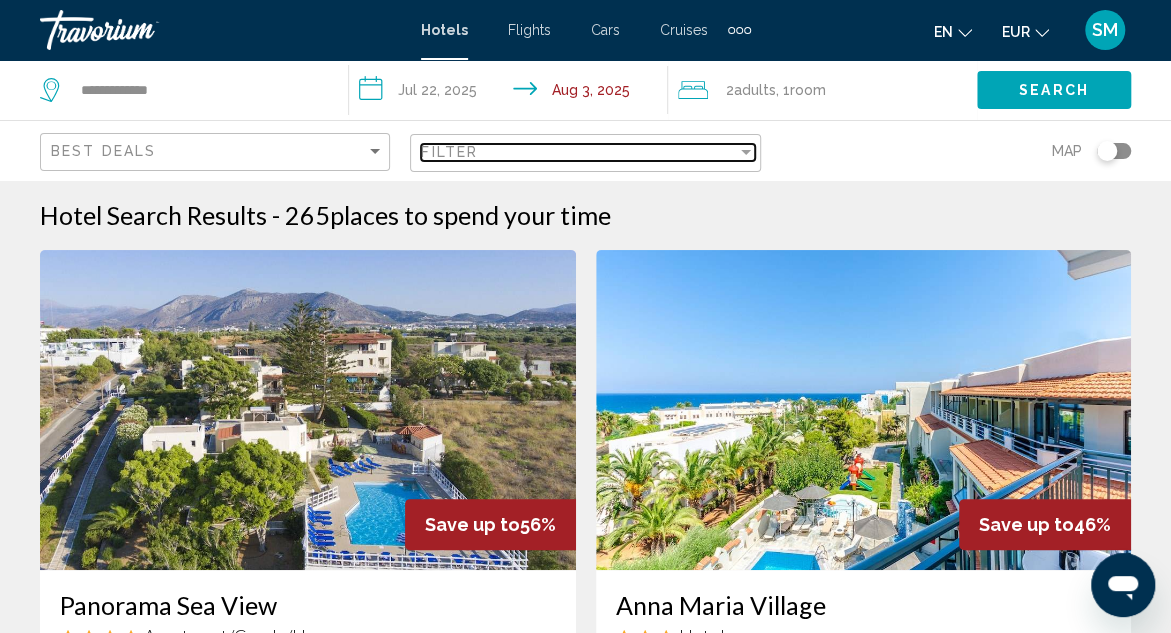 click at bounding box center (746, 152) 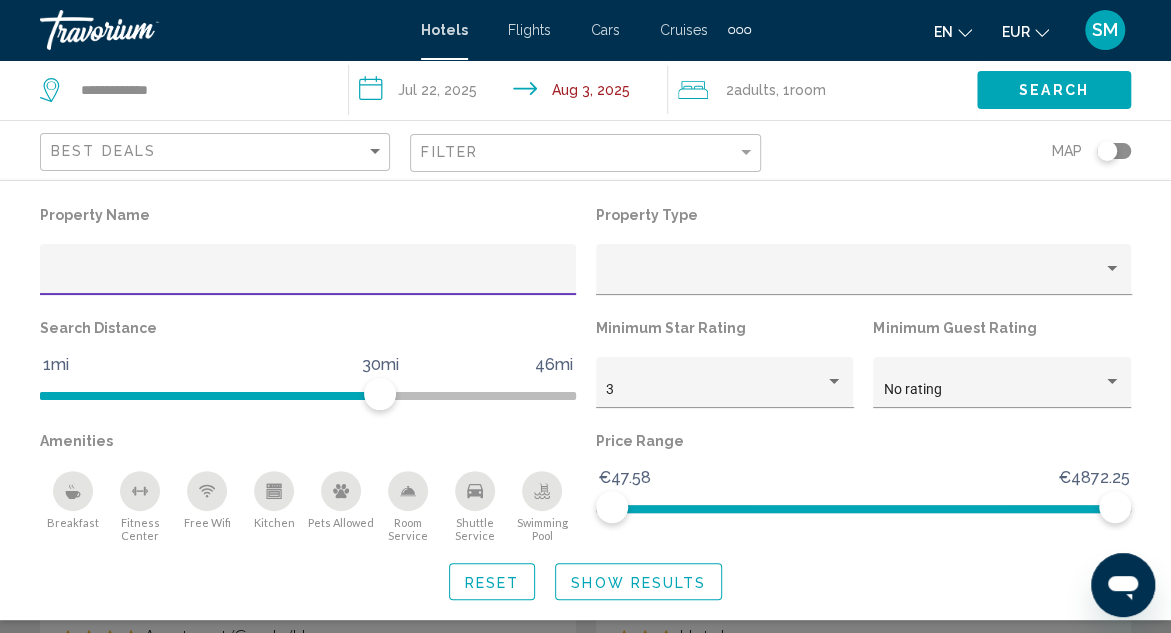 click 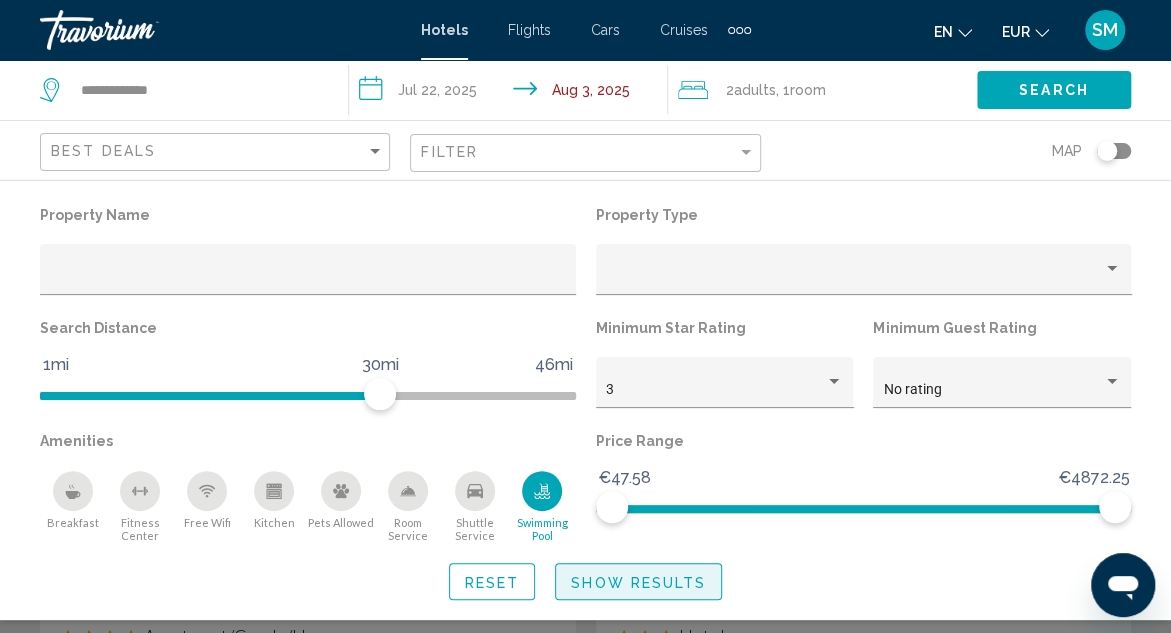 click on "Show Results" 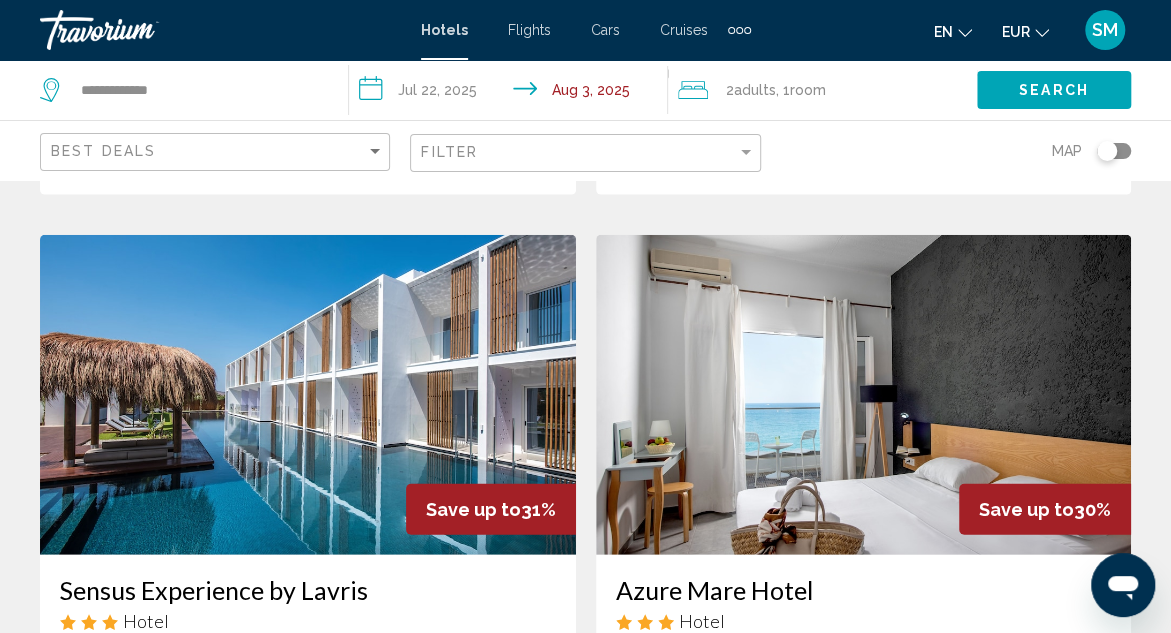 scroll, scrollTop: 2293, scrollLeft: 0, axis: vertical 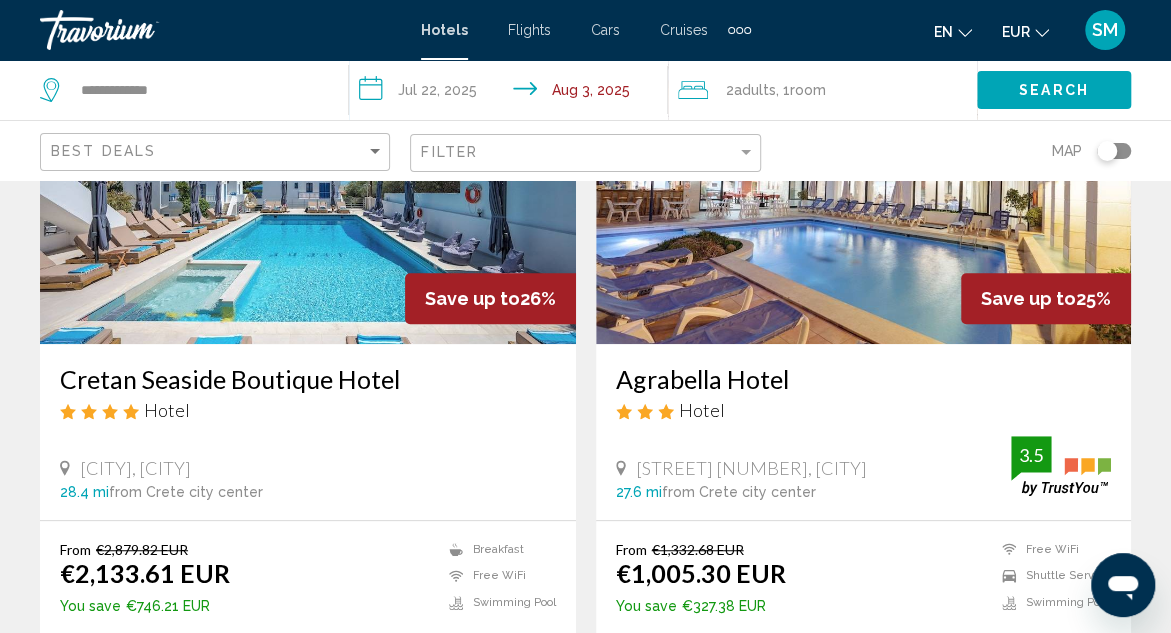 click on "Cretan Seaside Boutique Hotel" at bounding box center [308, 379] 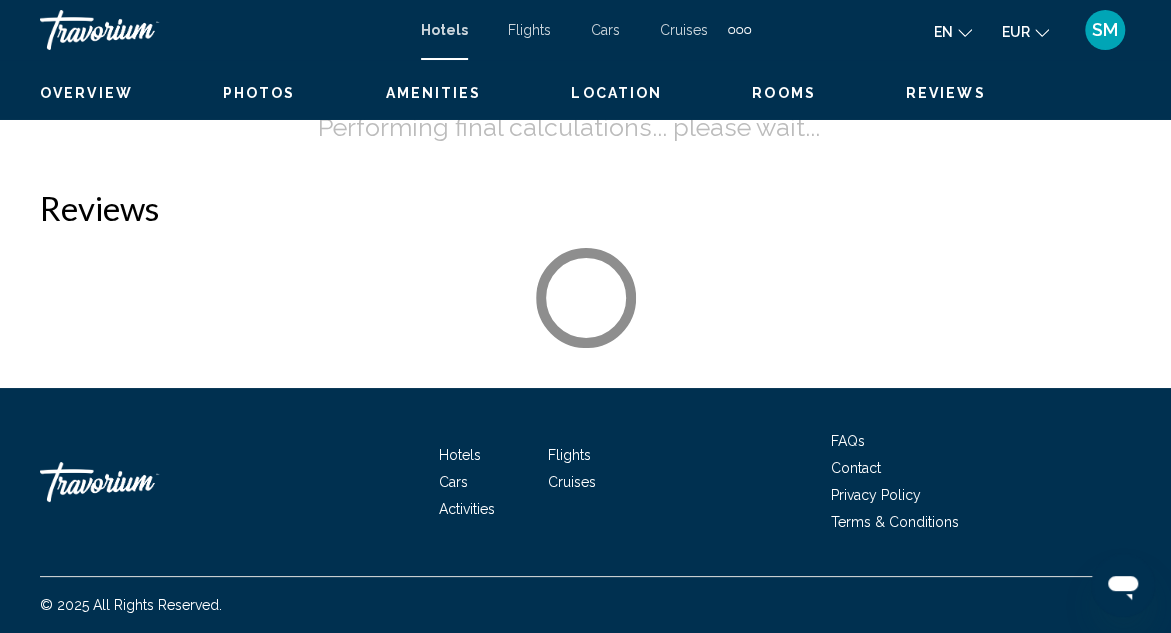 scroll, scrollTop: 218, scrollLeft: 0, axis: vertical 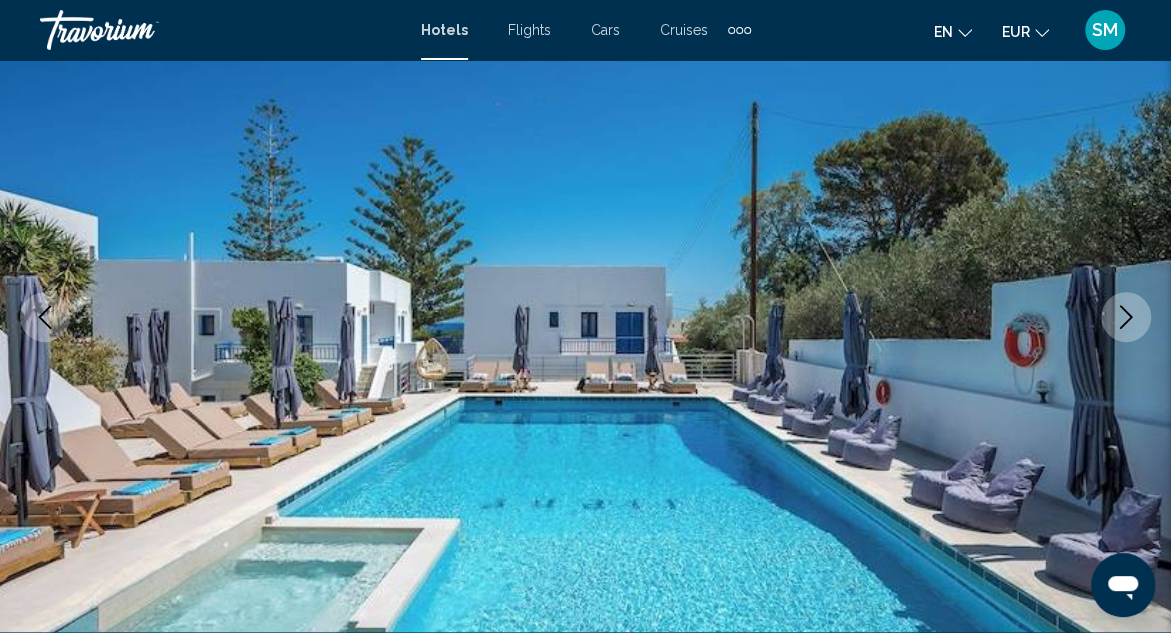 click 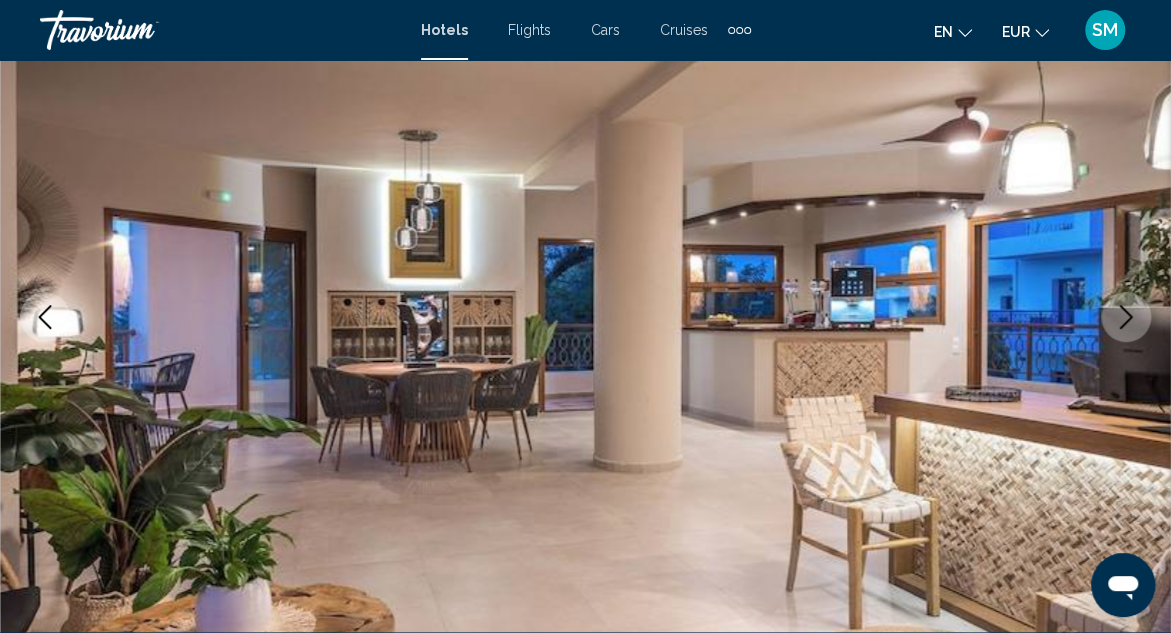 click 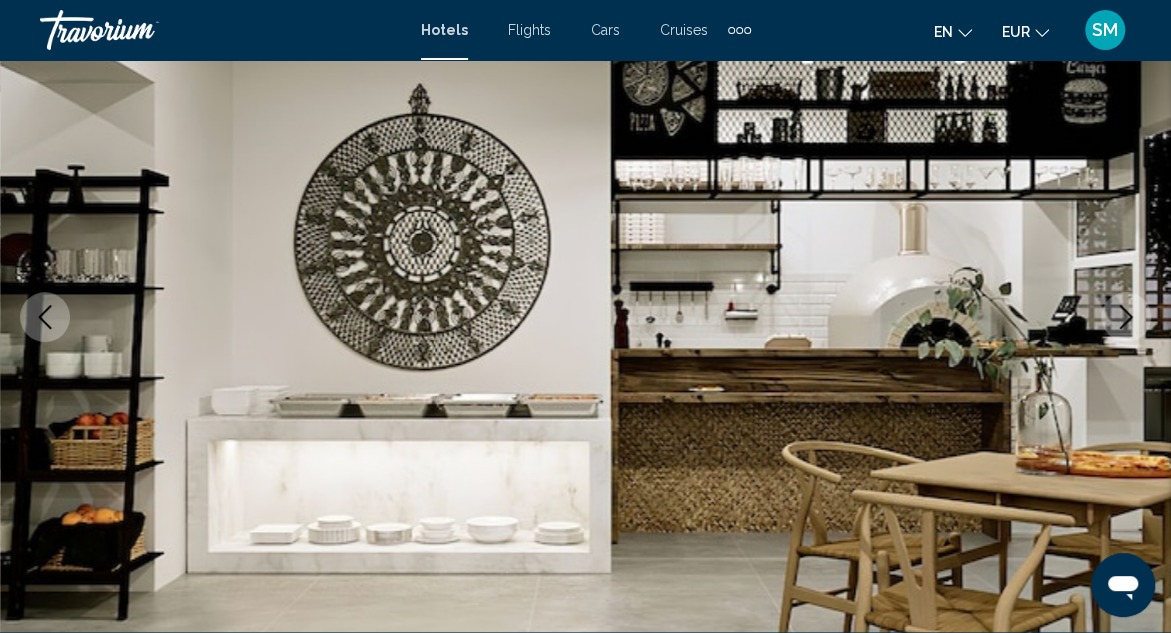 click 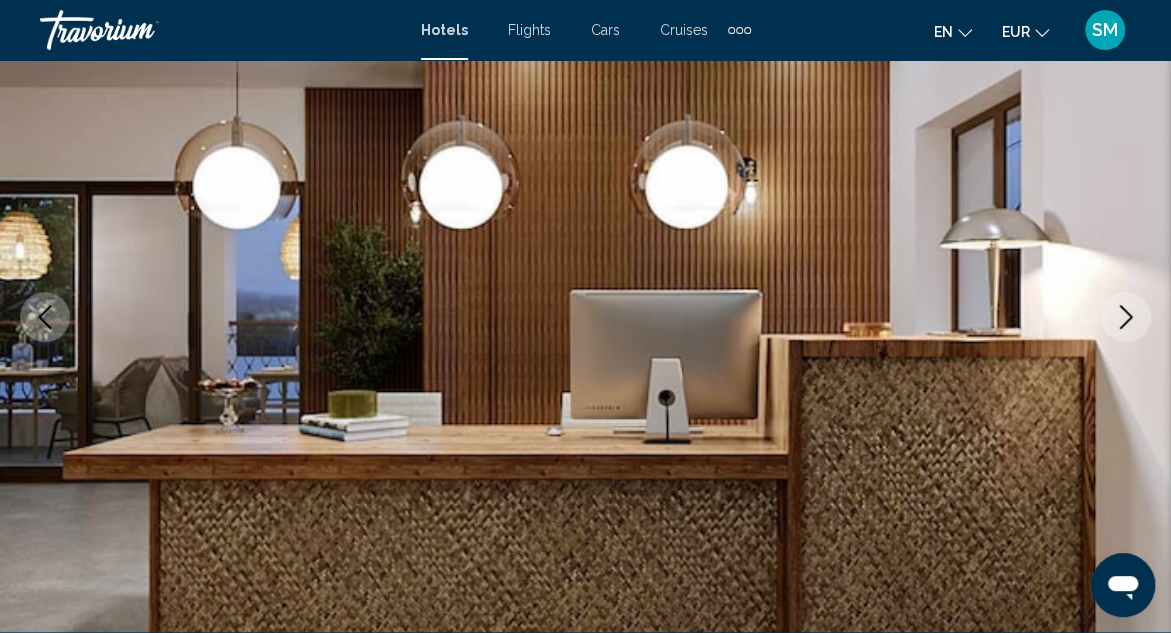 click 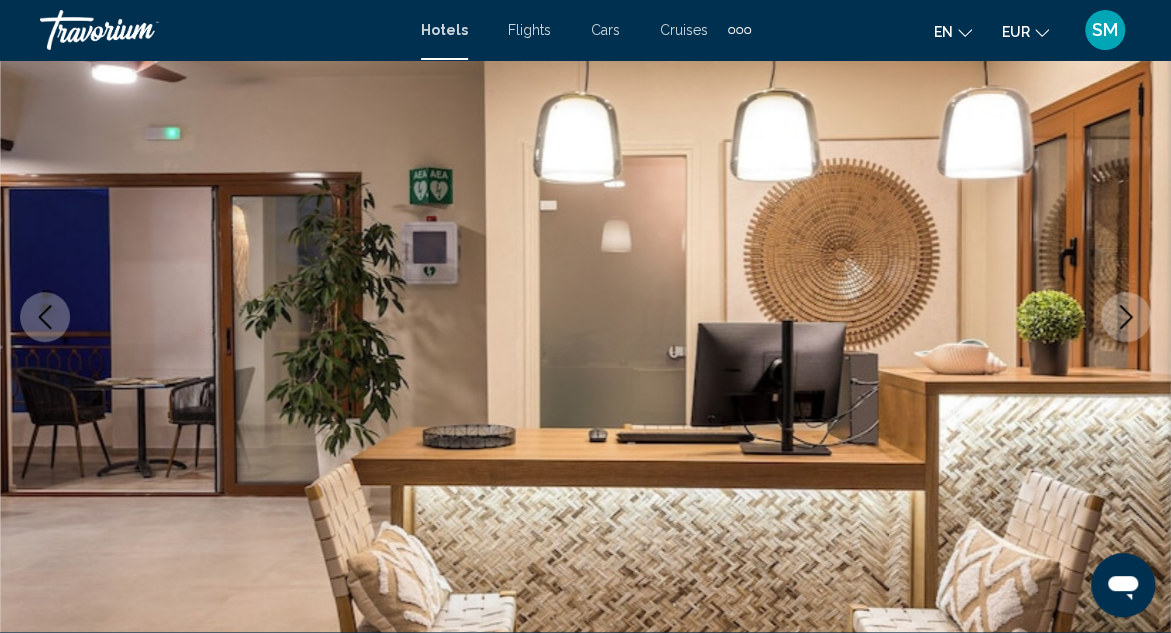 click 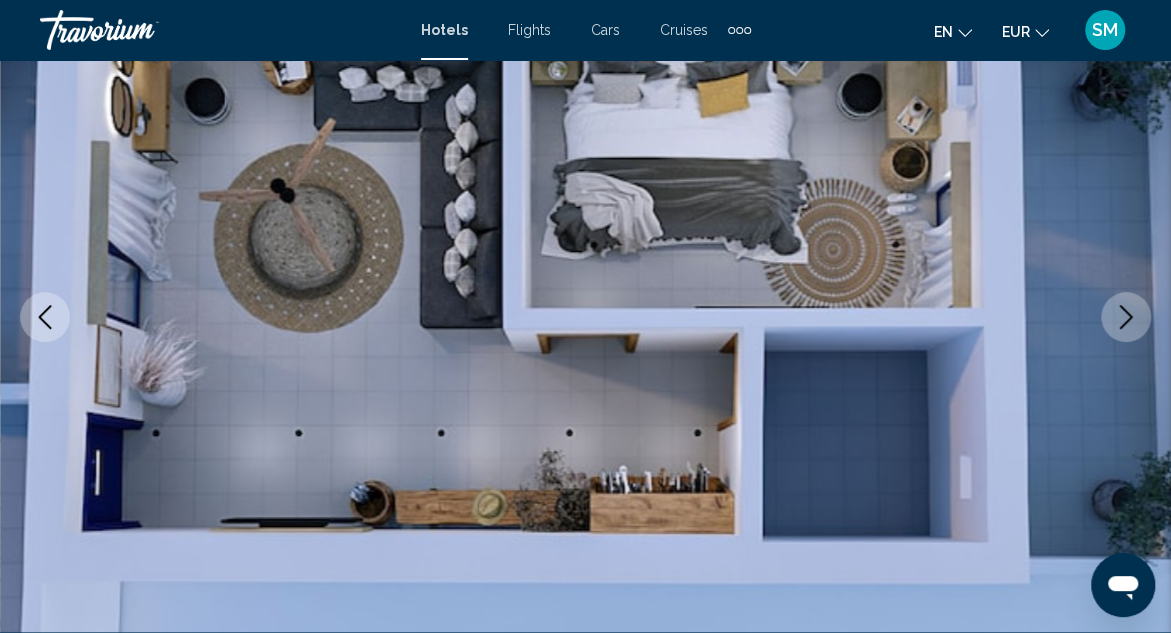 click 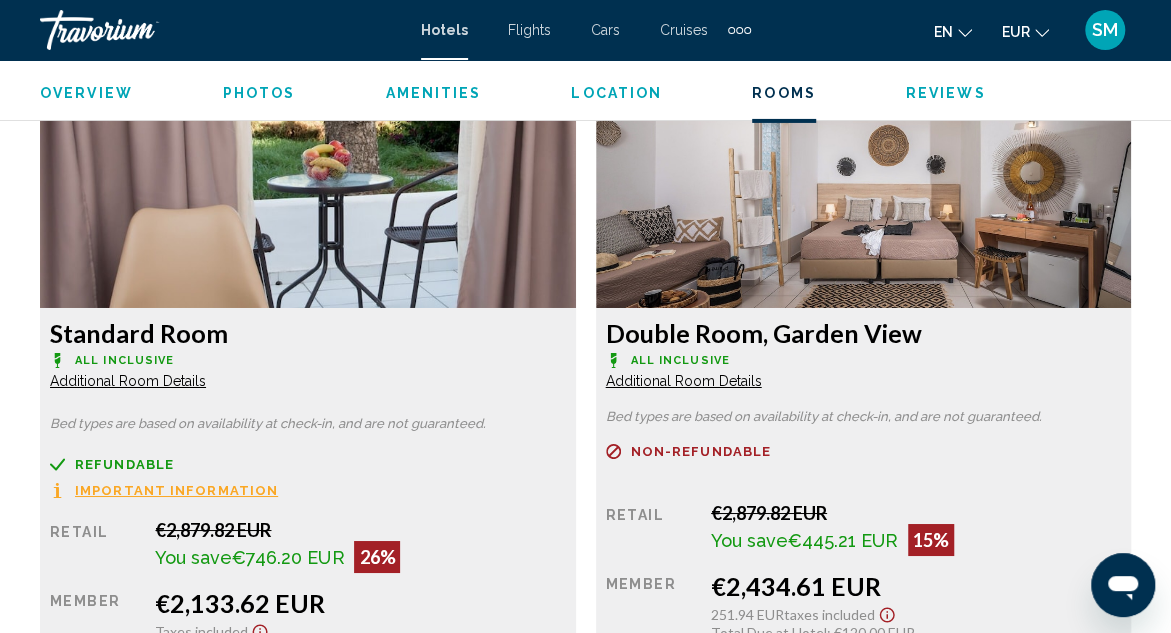 scroll, scrollTop: 3131, scrollLeft: 0, axis: vertical 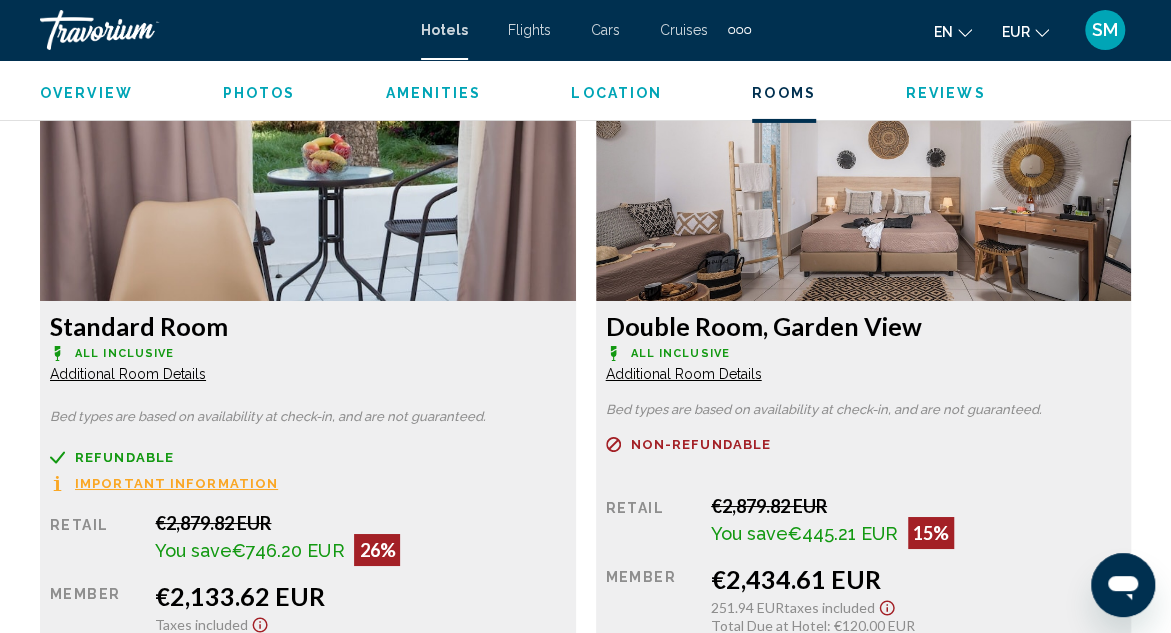 type 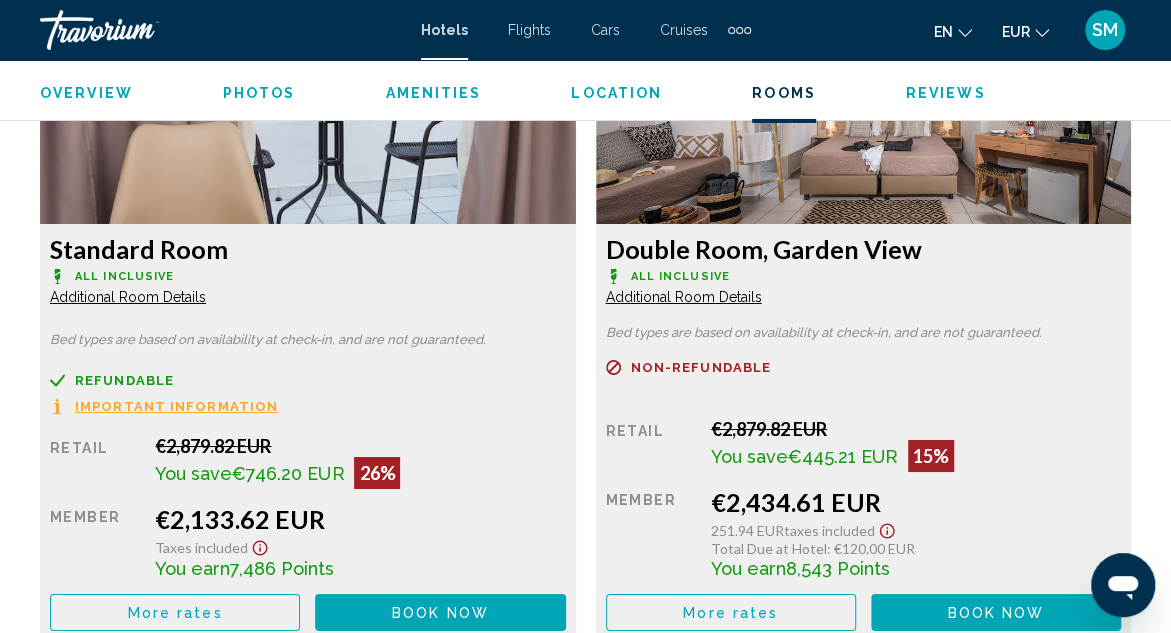 scroll, scrollTop: 3211, scrollLeft: 0, axis: vertical 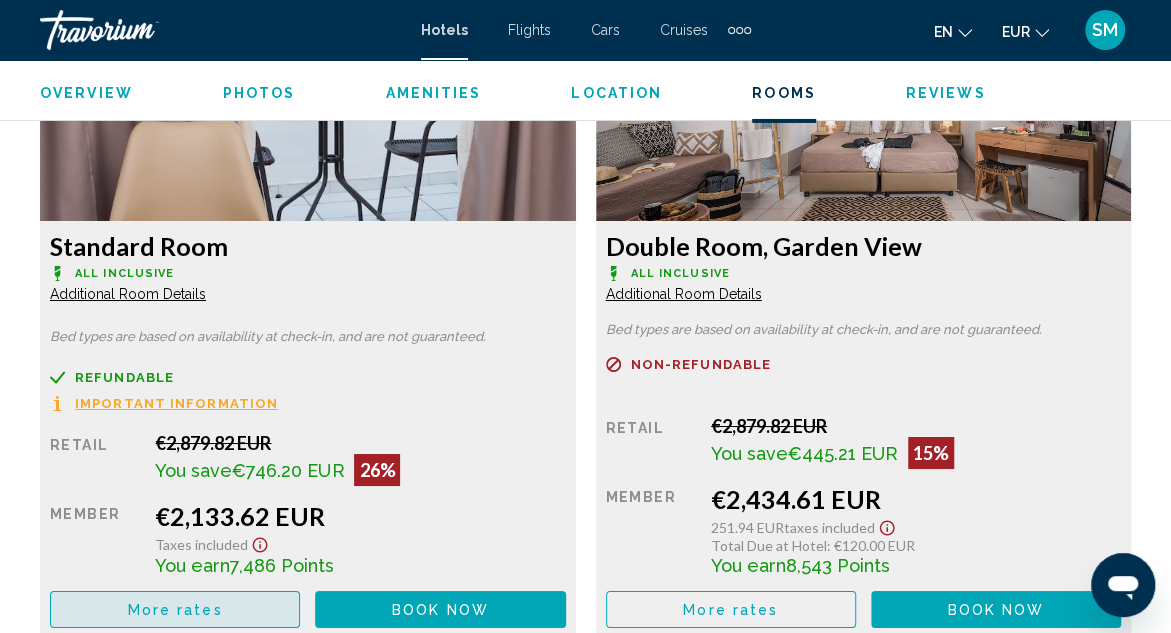 click on "More rates" at bounding box center [175, 610] 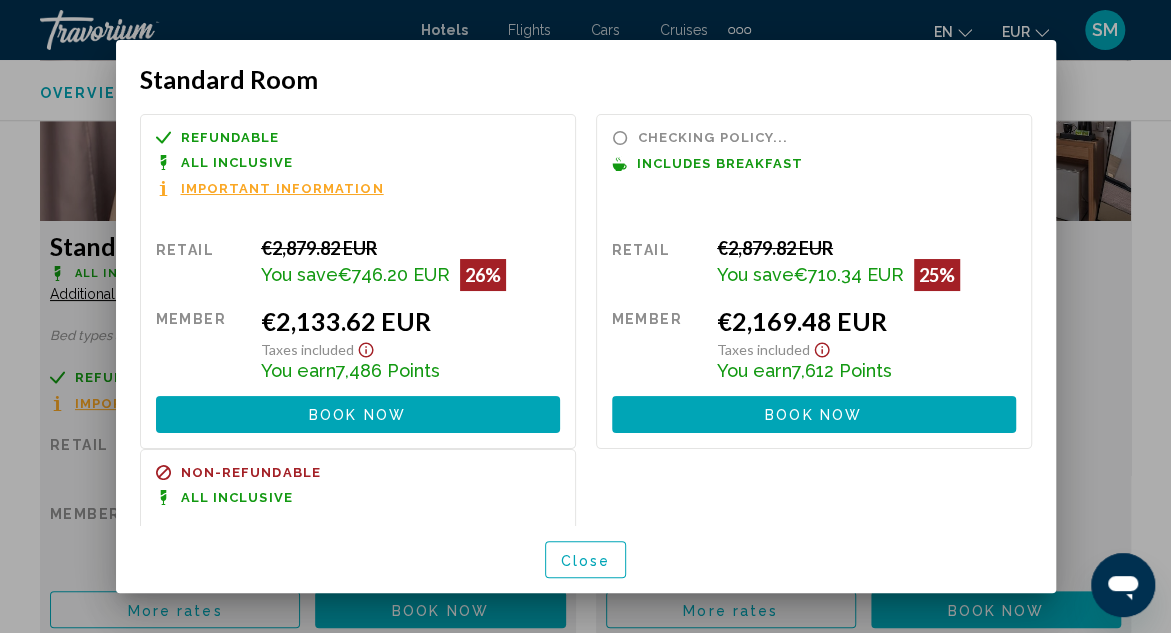 scroll, scrollTop: 0, scrollLeft: 0, axis: both 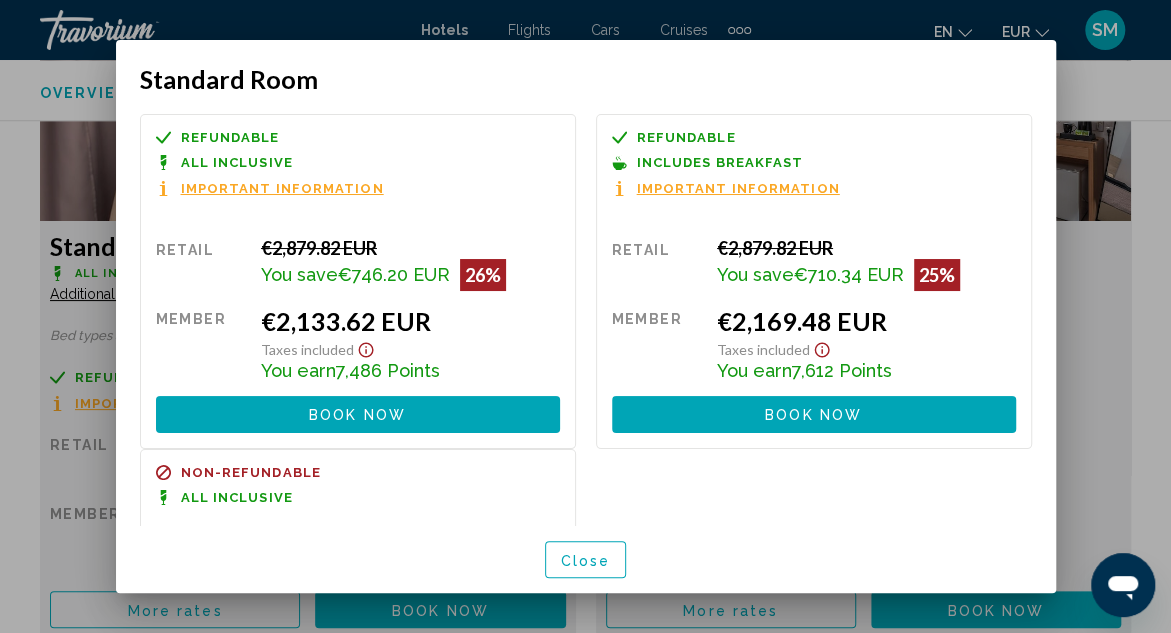 click on "Close" at bounding box center (586, 560) 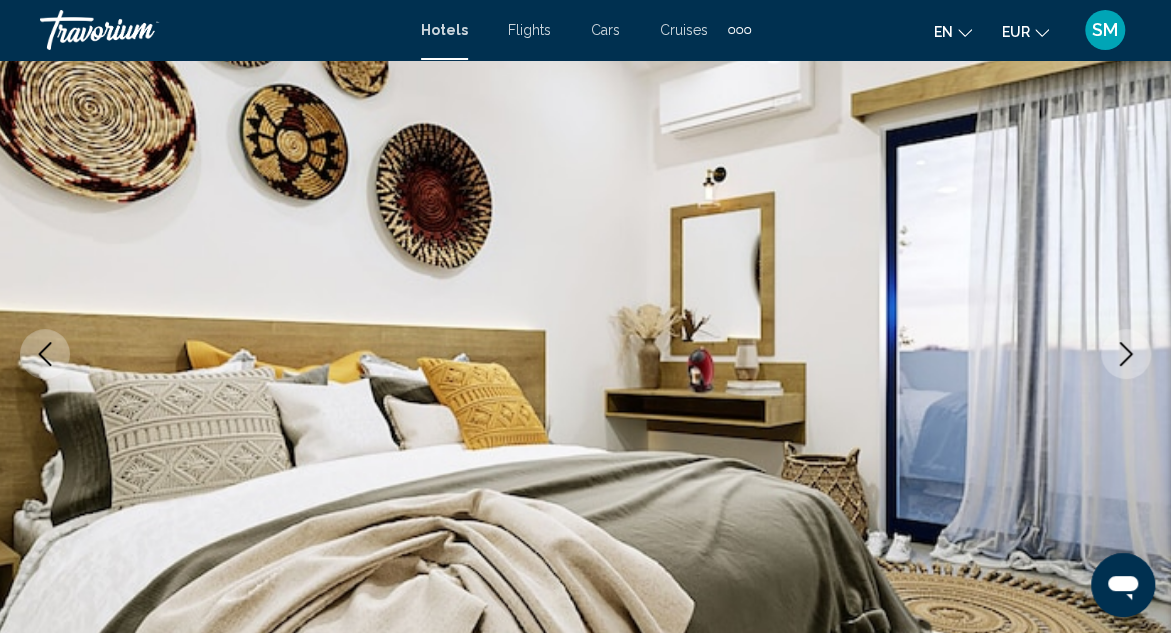 scroll, scrollTop: 71, scrollLeft: 0, axis: vertical 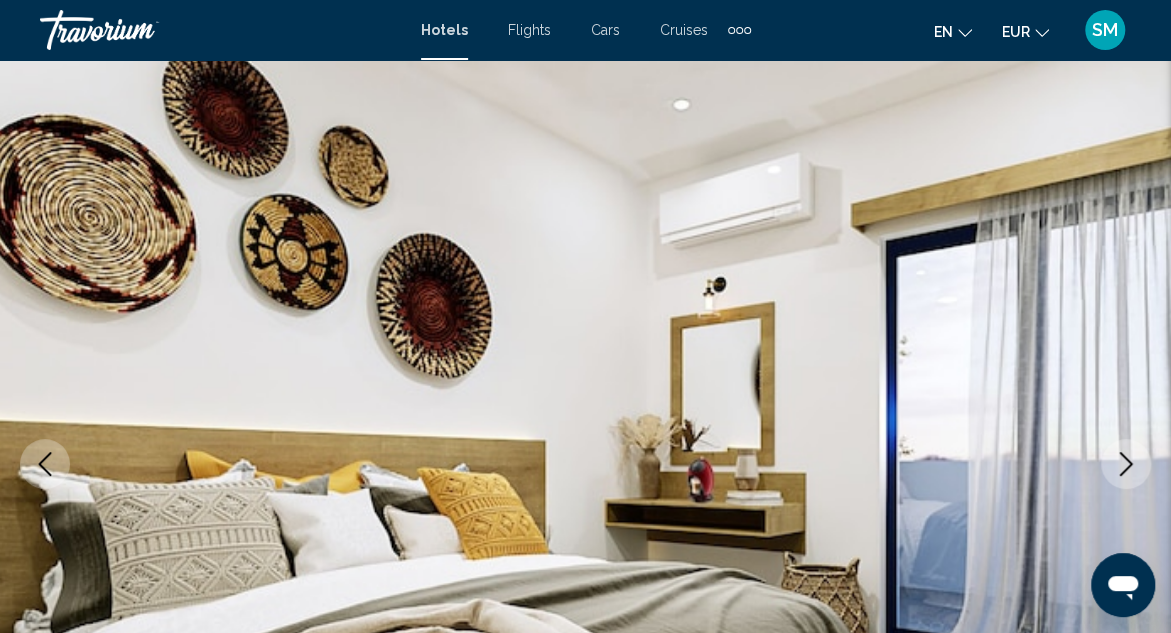 click 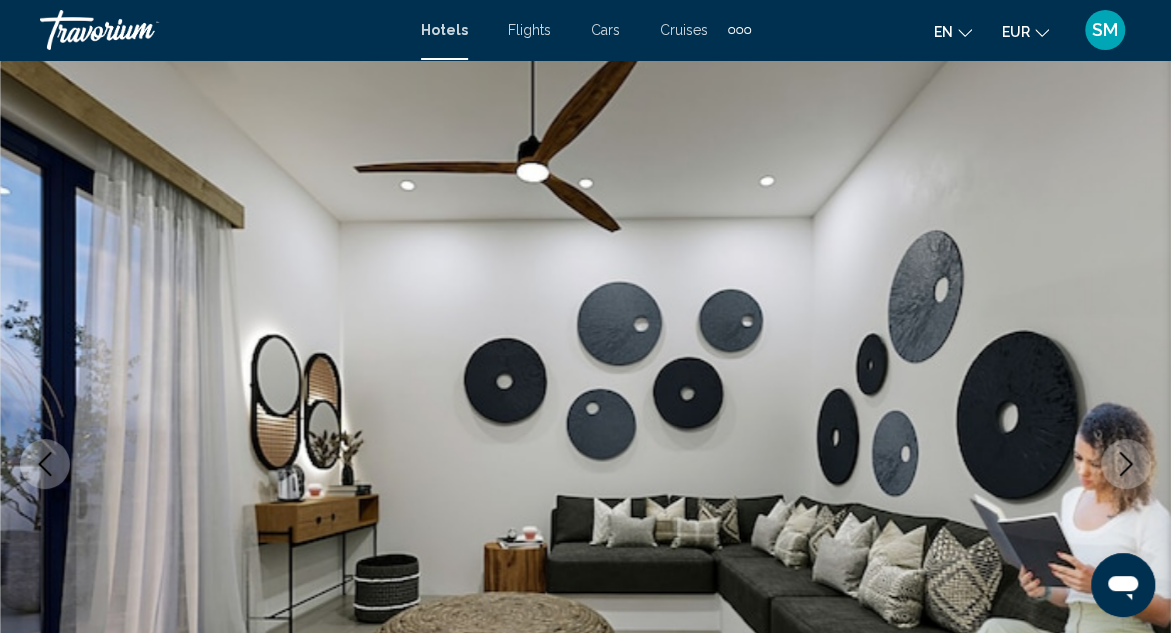 click 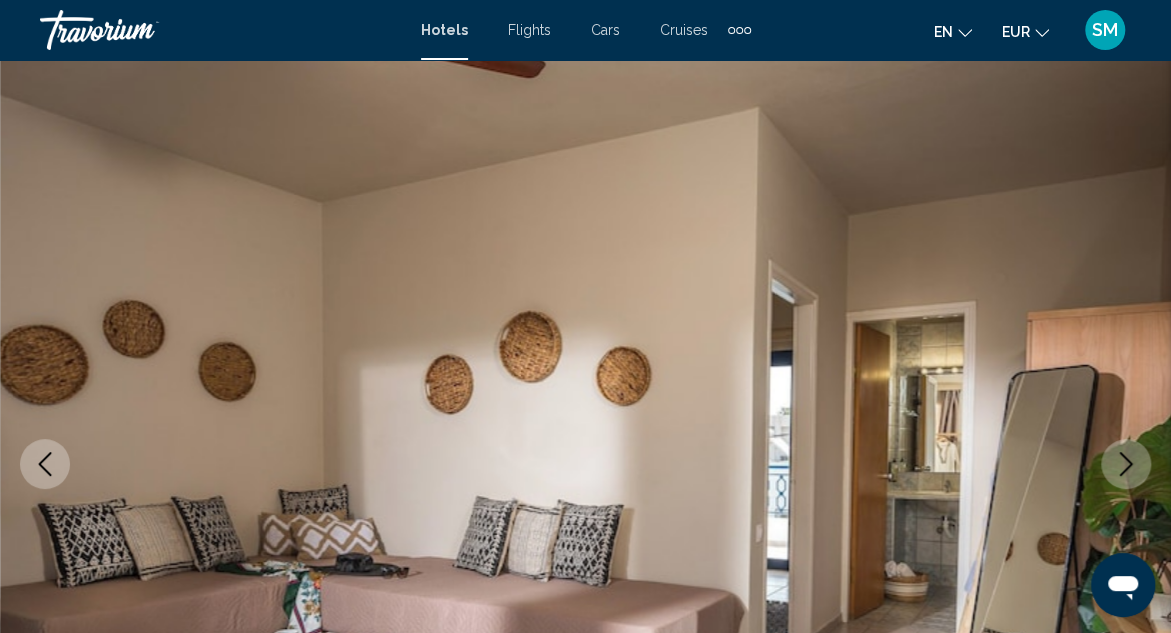 click 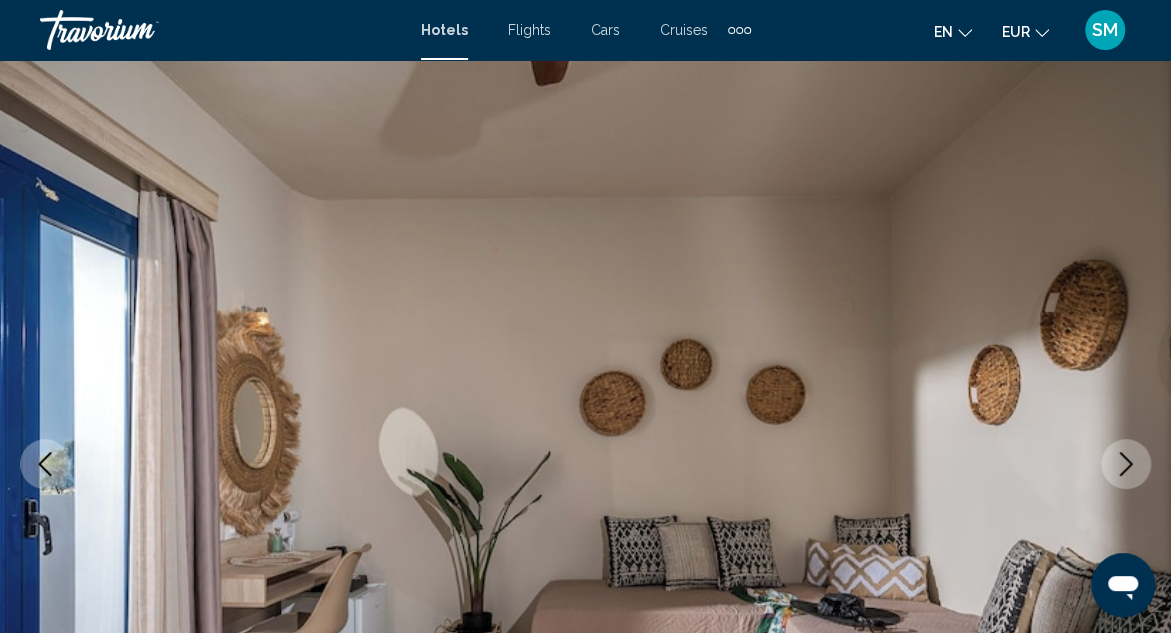 click 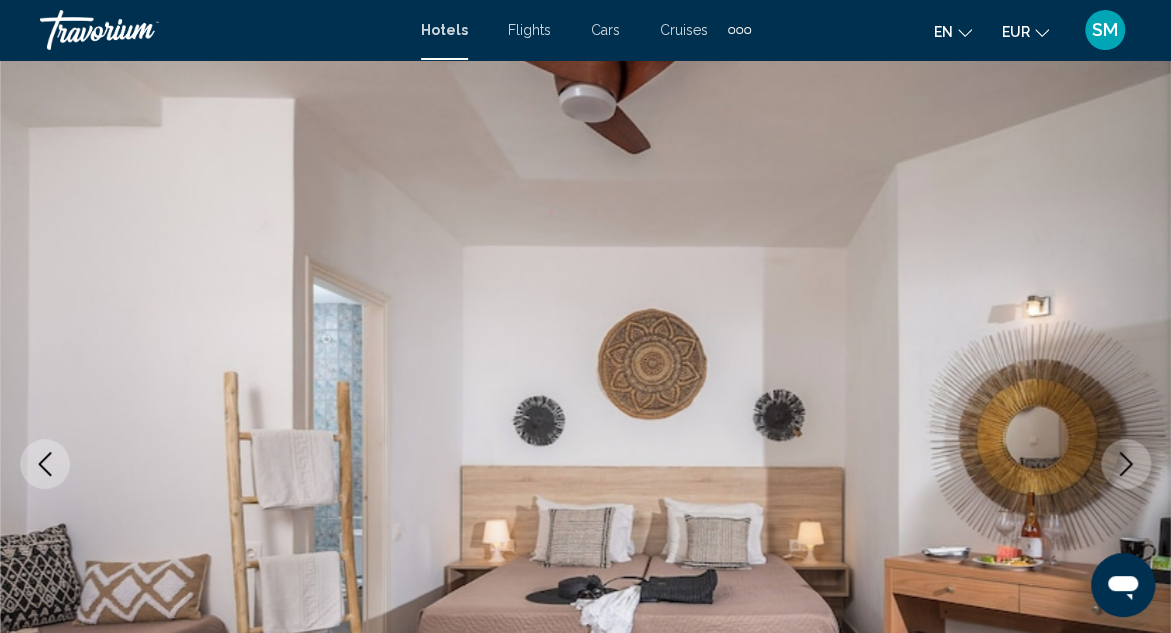 click 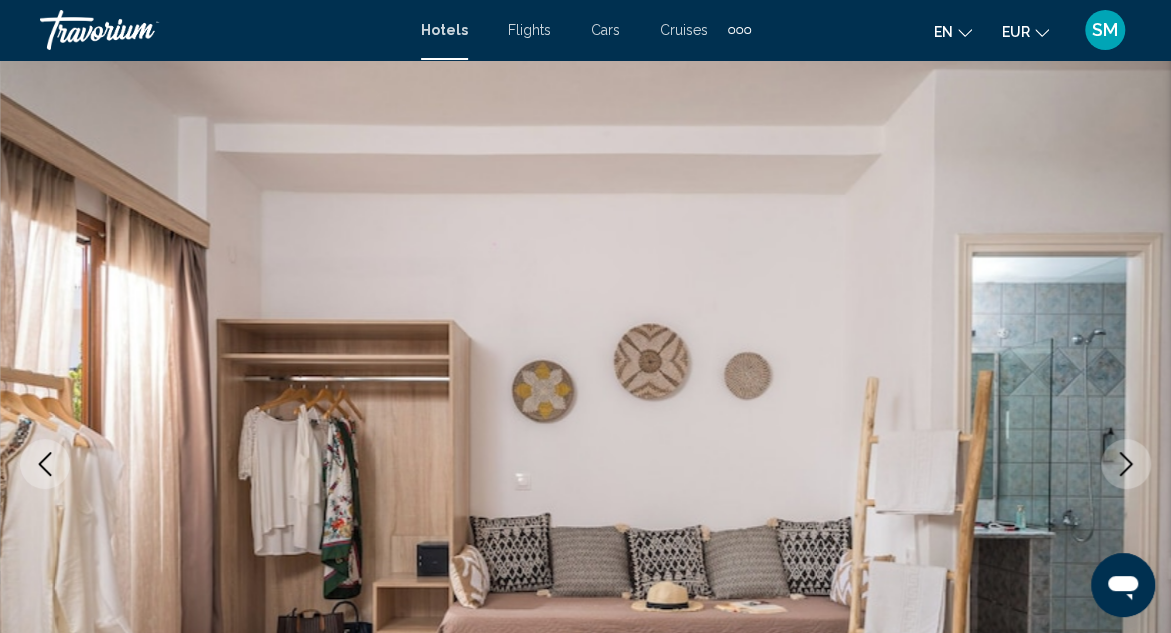 click 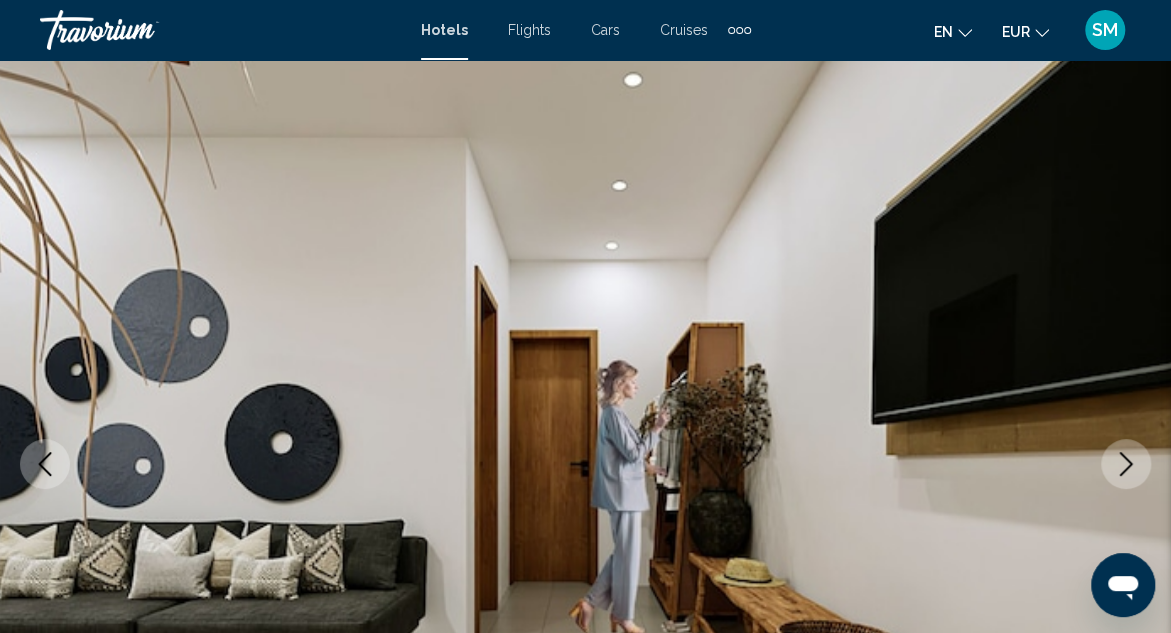 click 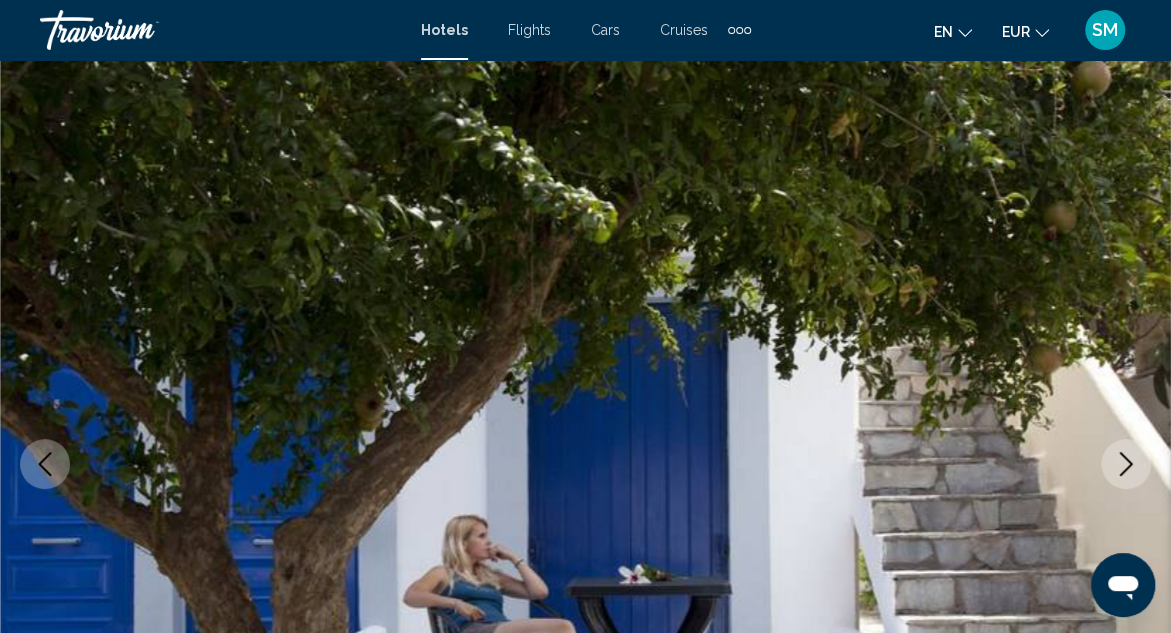 click 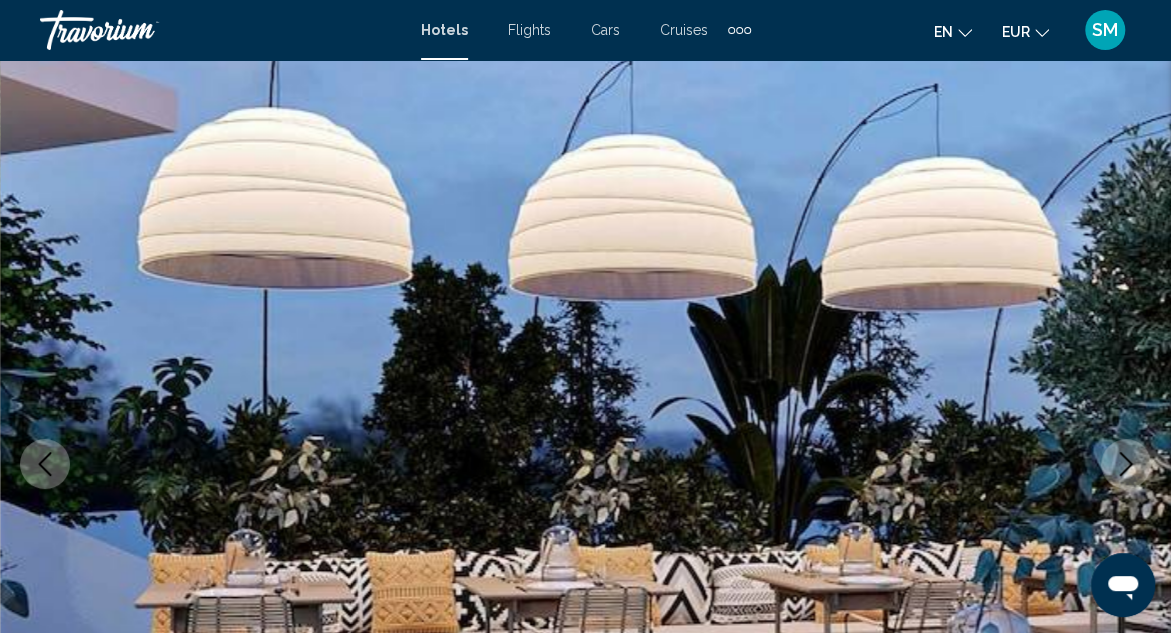click 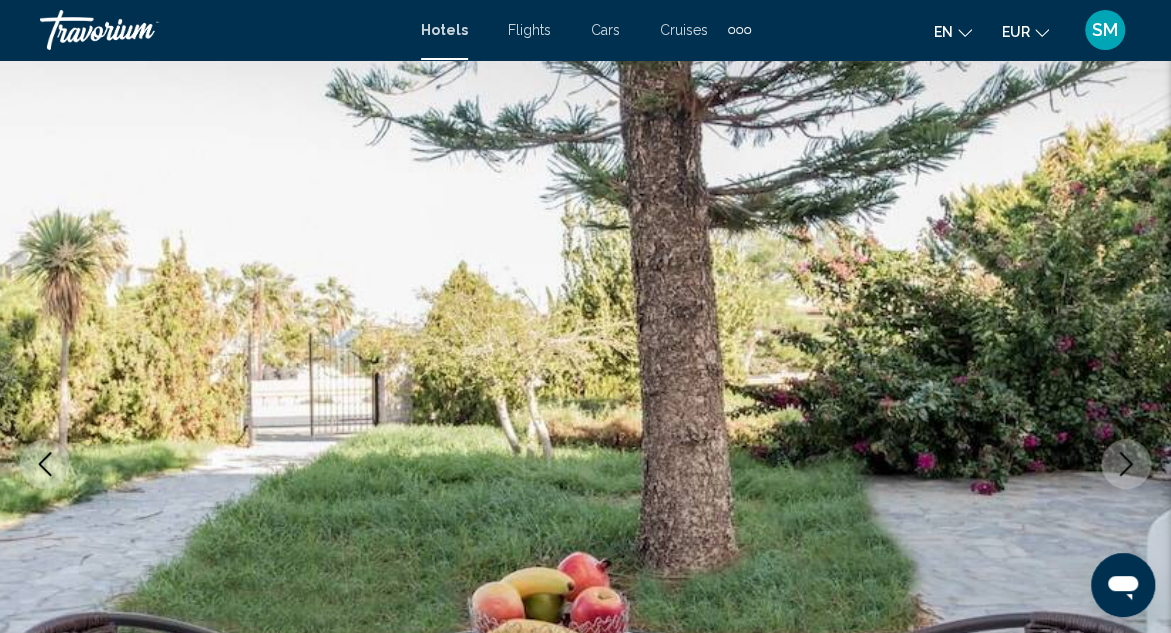 click 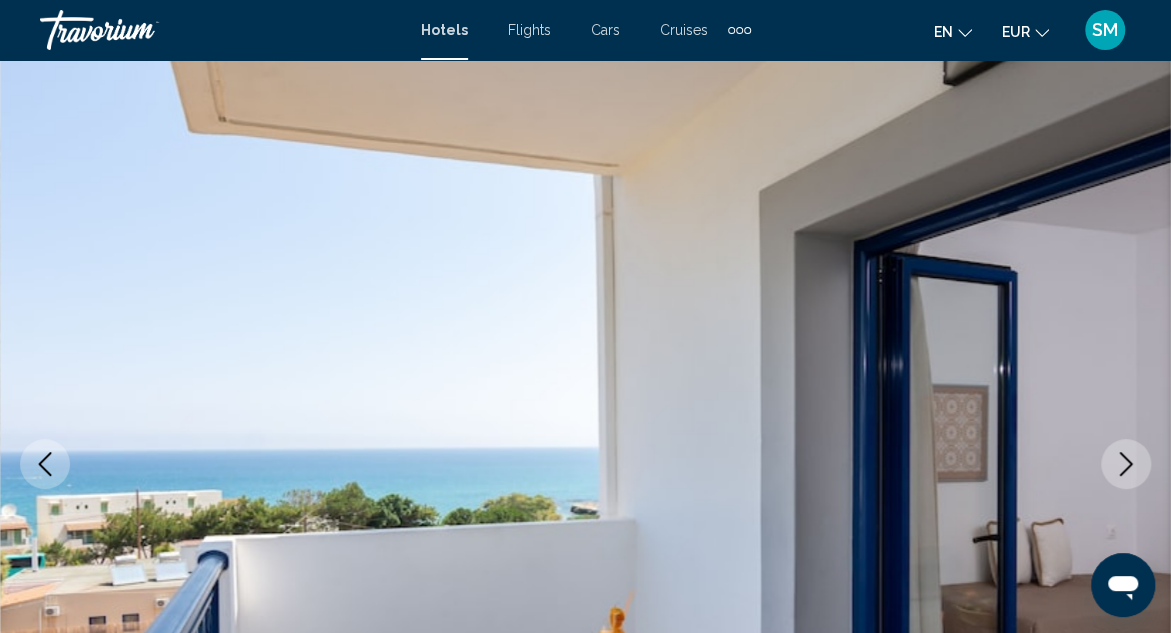 click 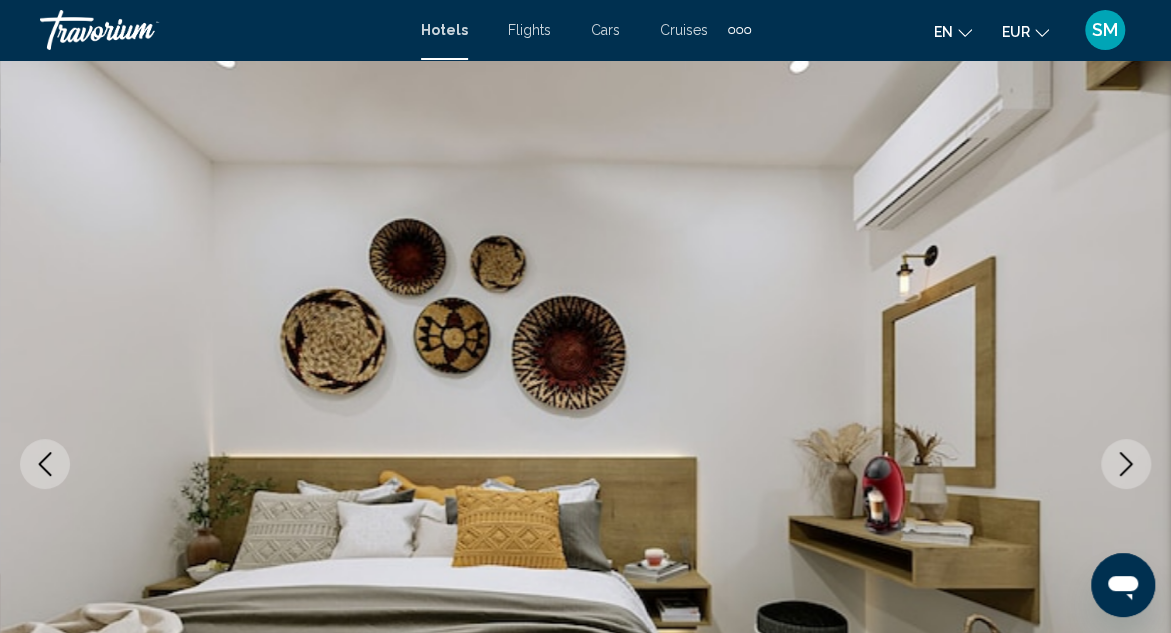 click 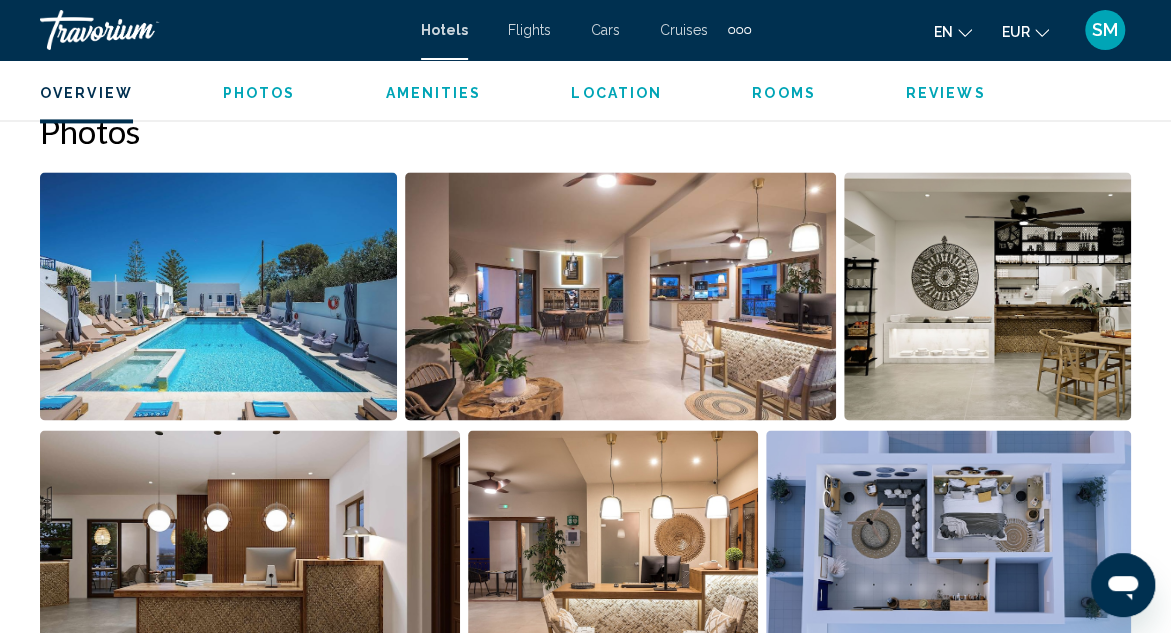 scroll, scrollTop: 1390, scrollLeft: 0, axis: vertical 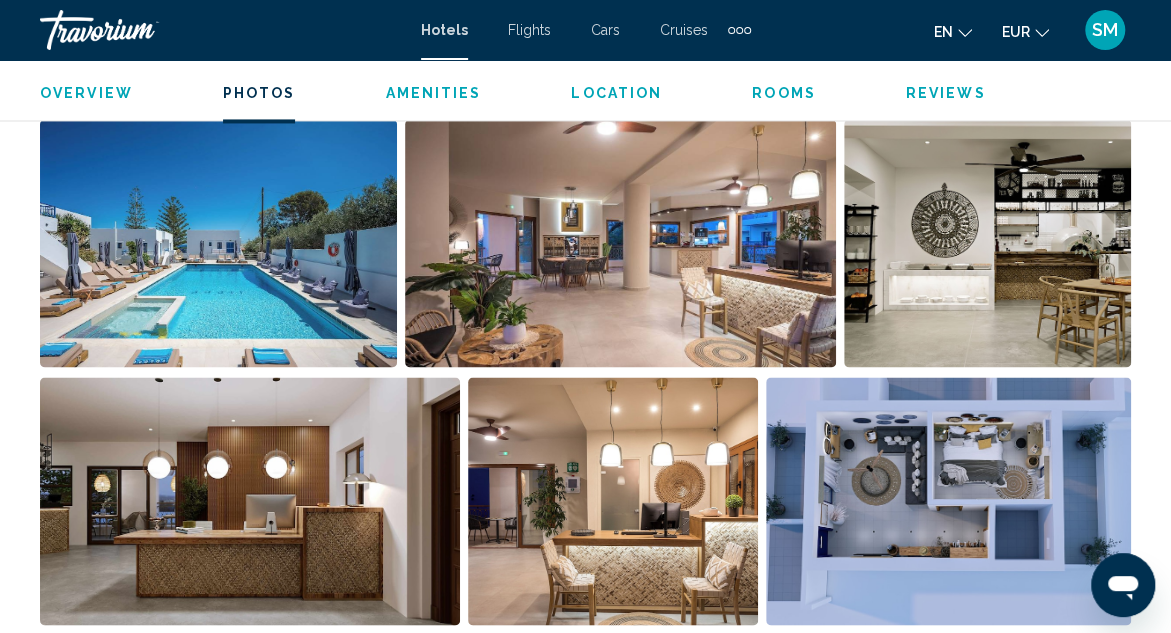 click at bounding box center (218, 243) 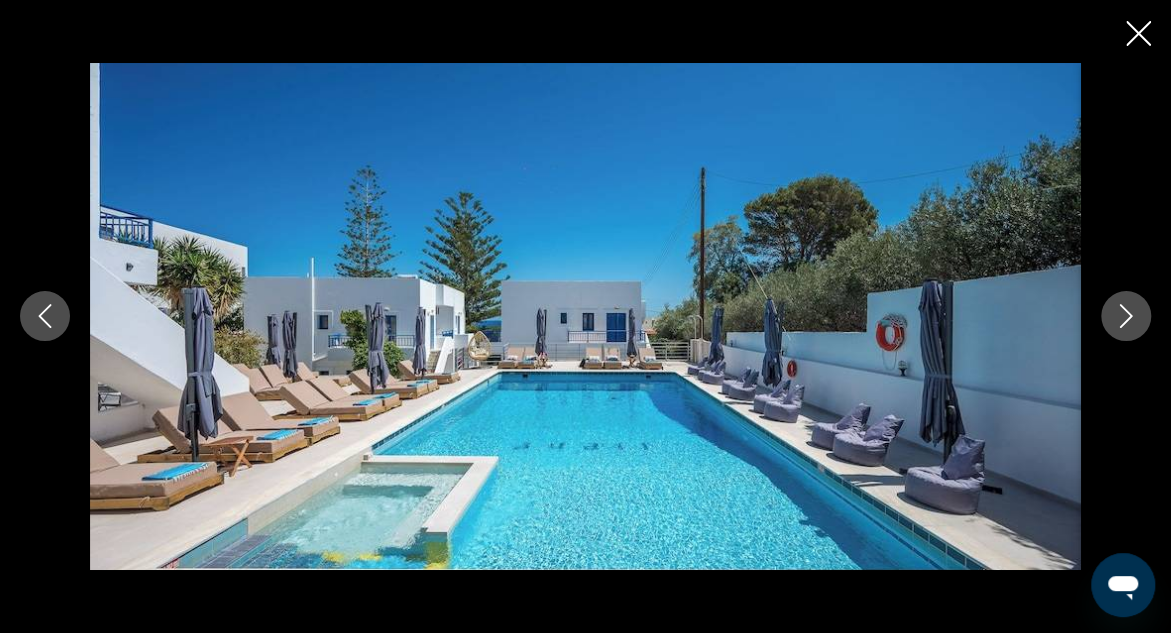 click 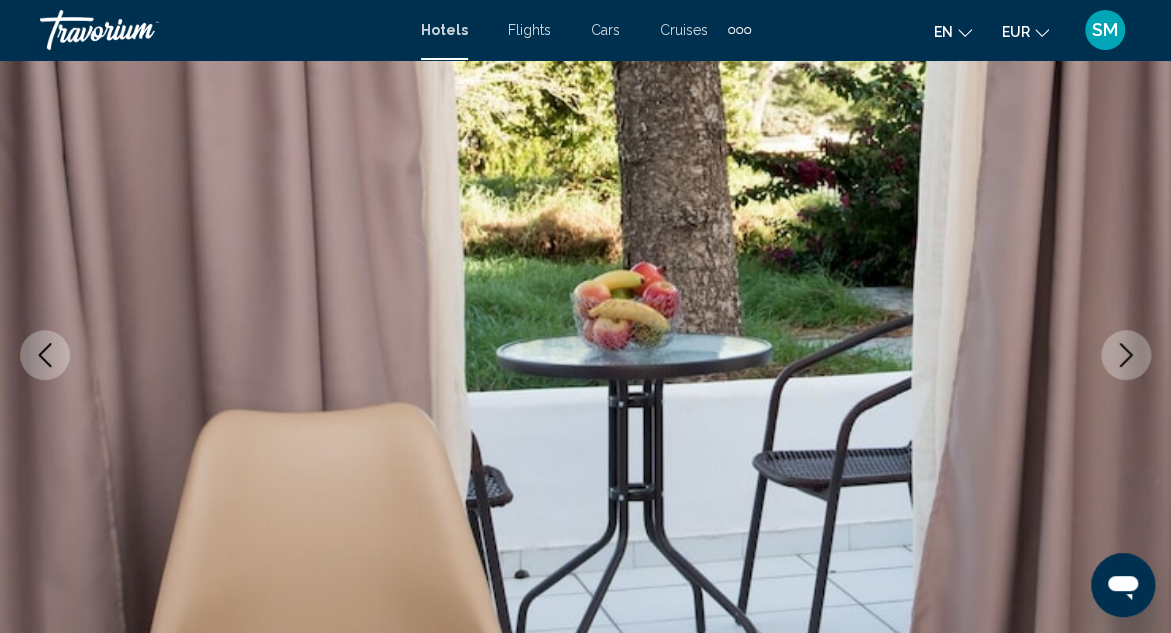 scroll, scrollTop: 194, scrollLeft: 0, axis: vertical 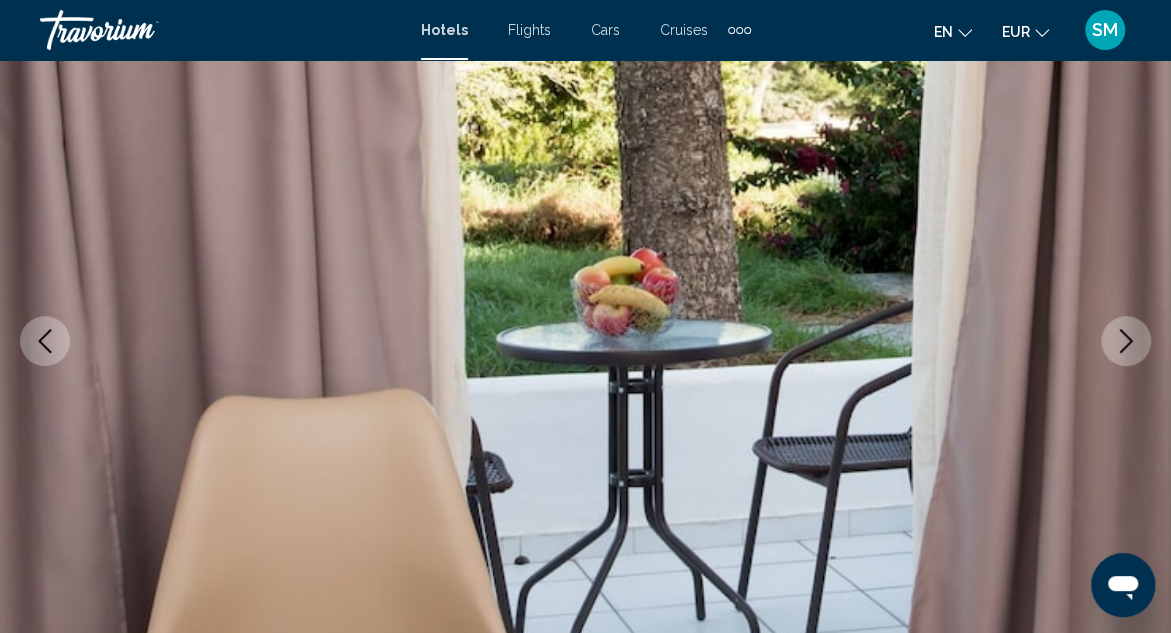 click 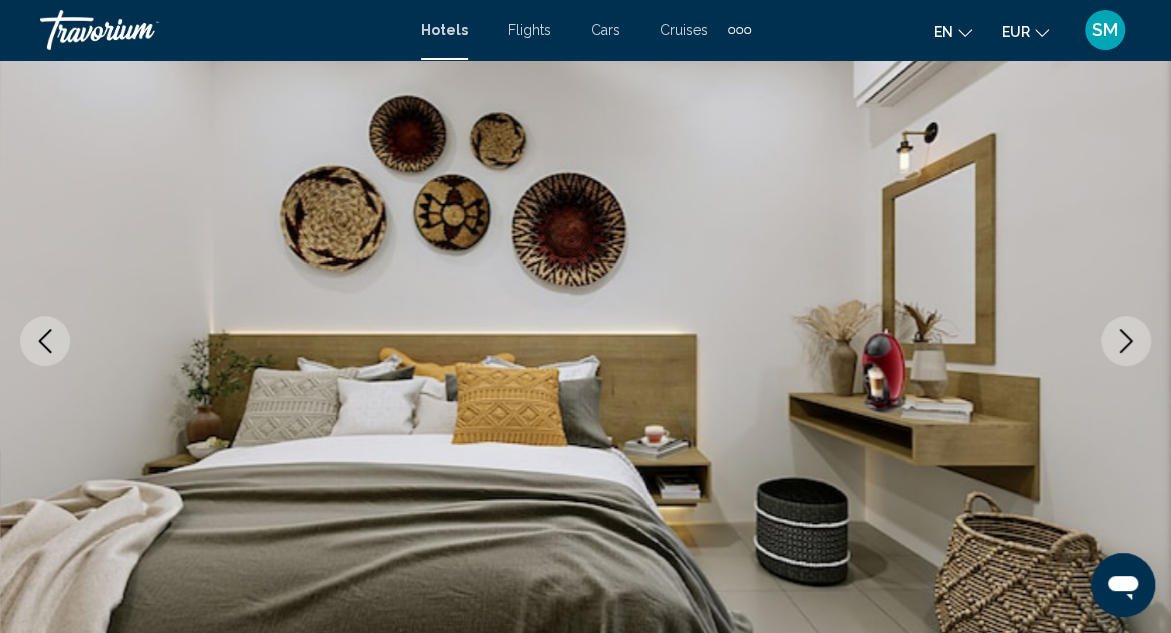 click 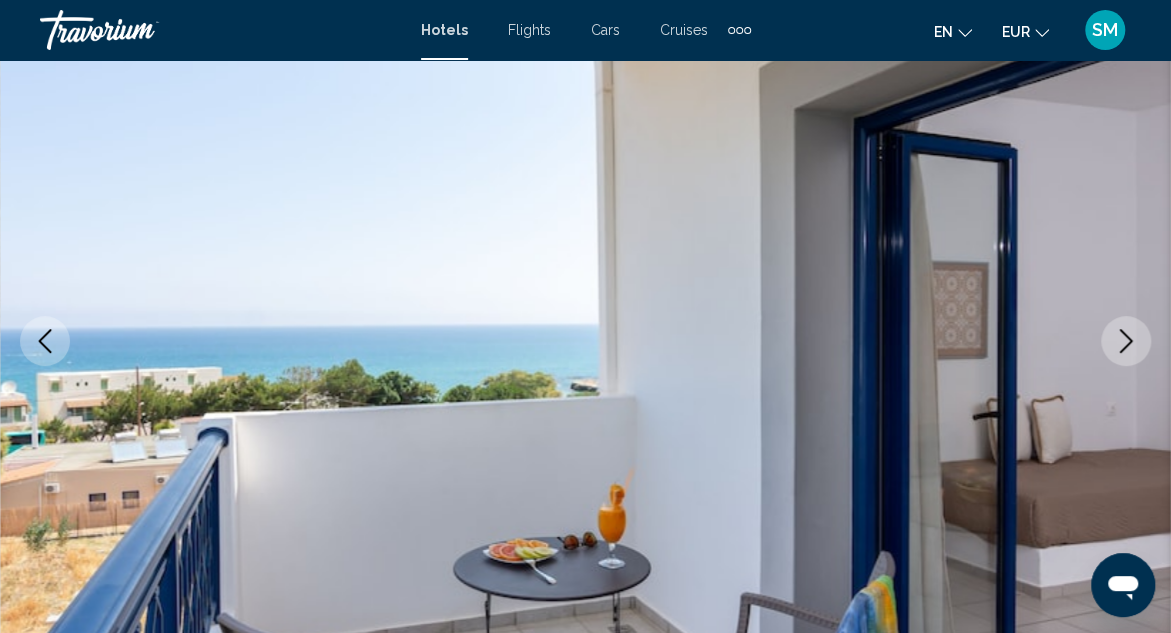 click 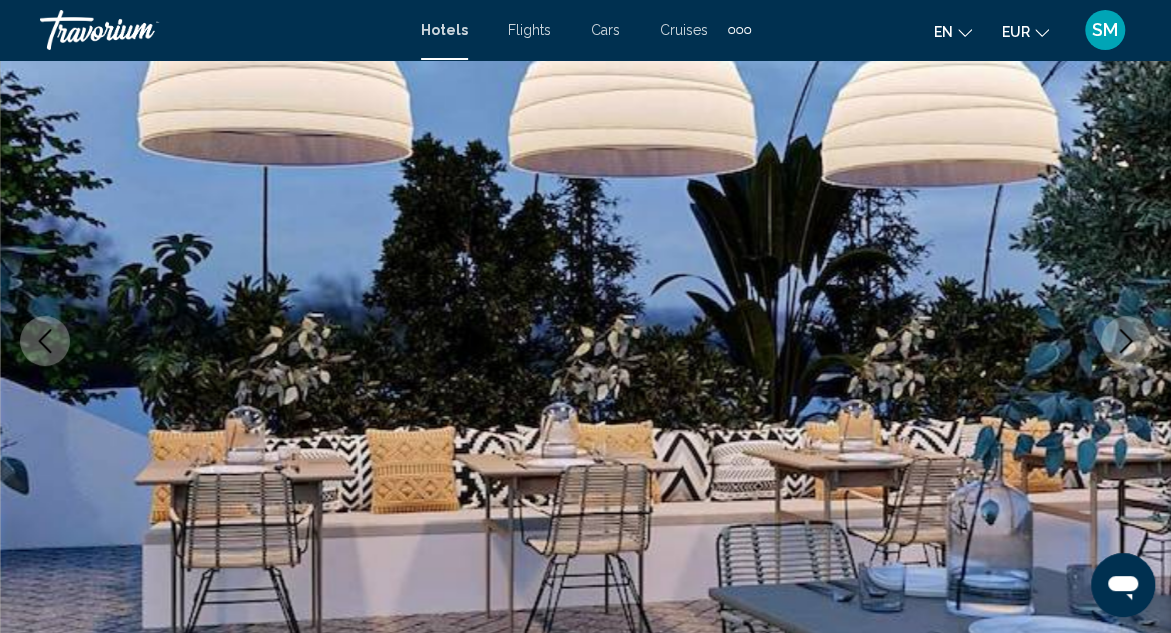click 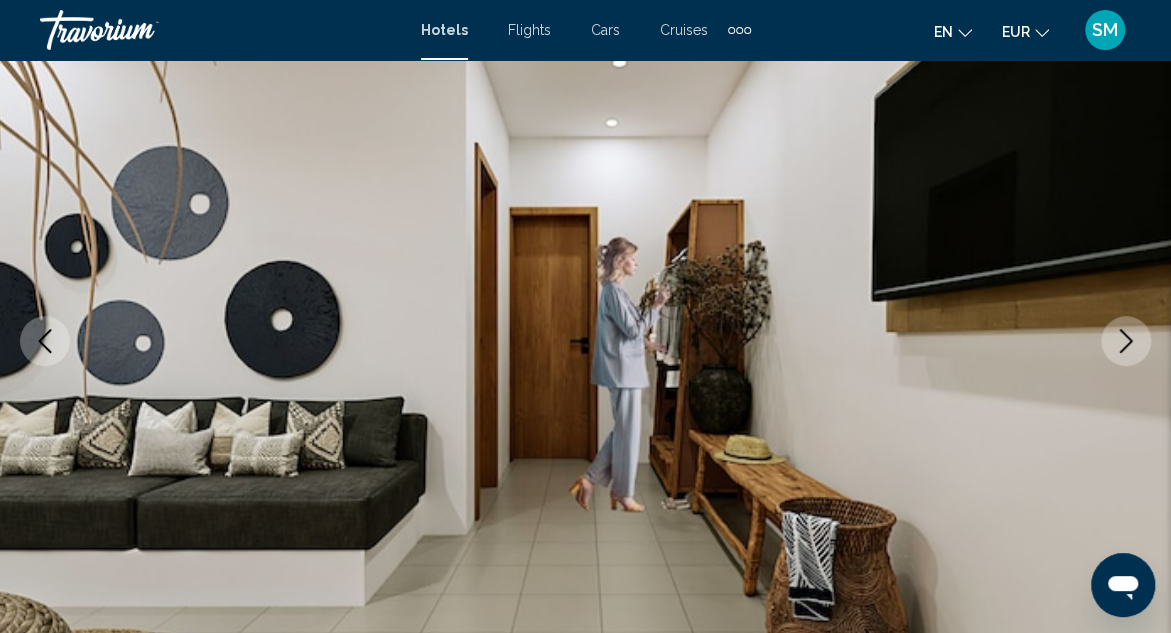 click 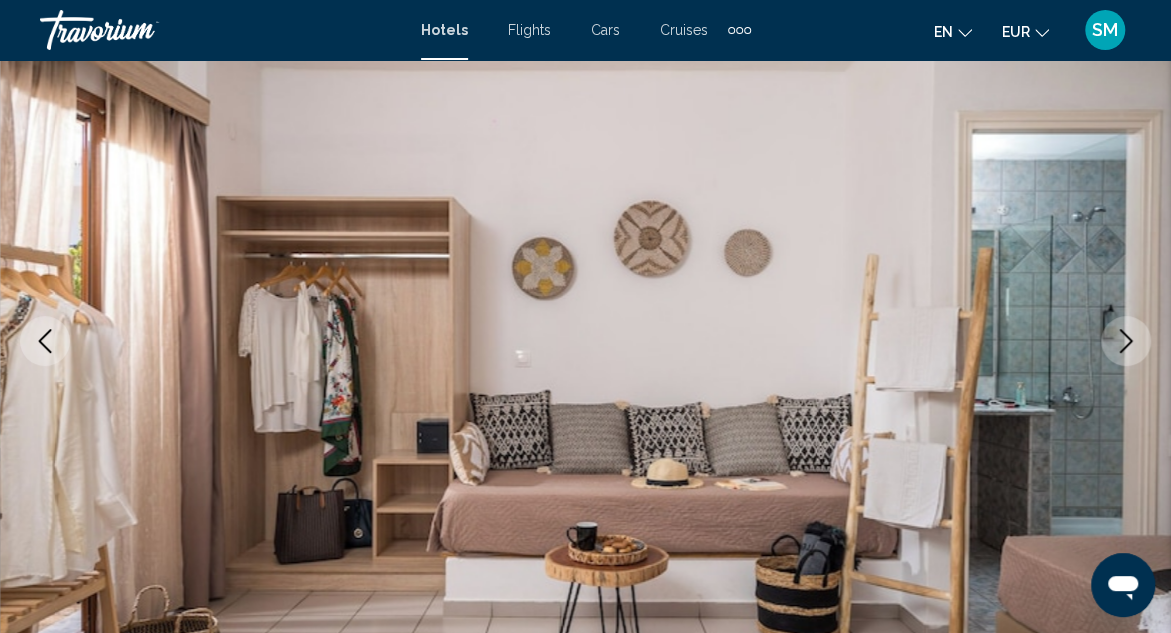 click 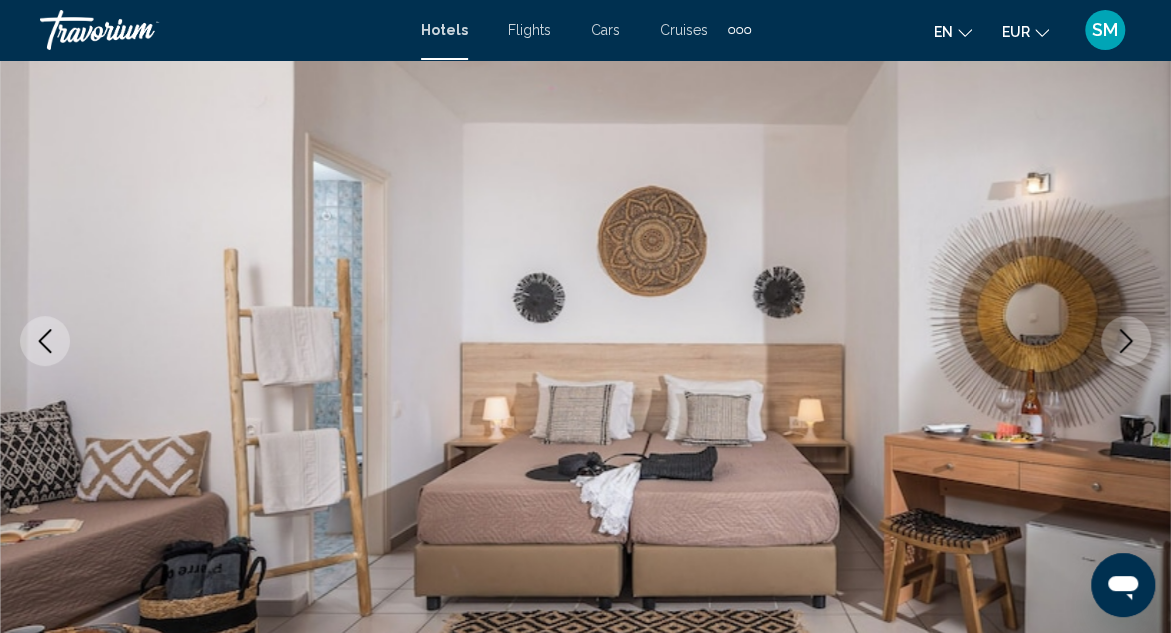 click 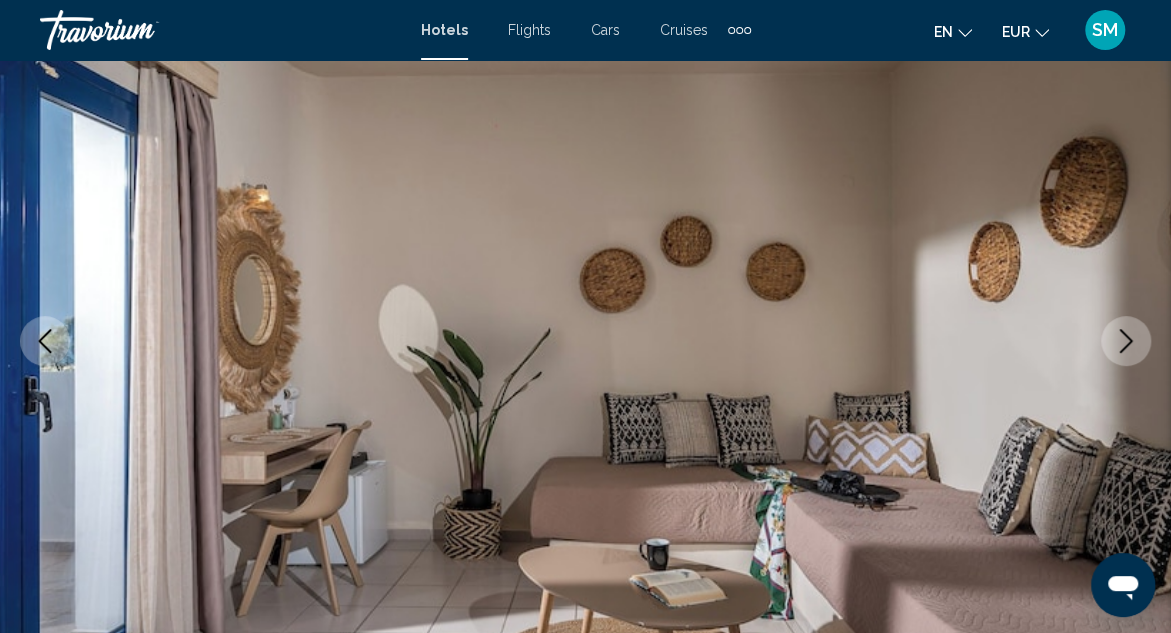 click 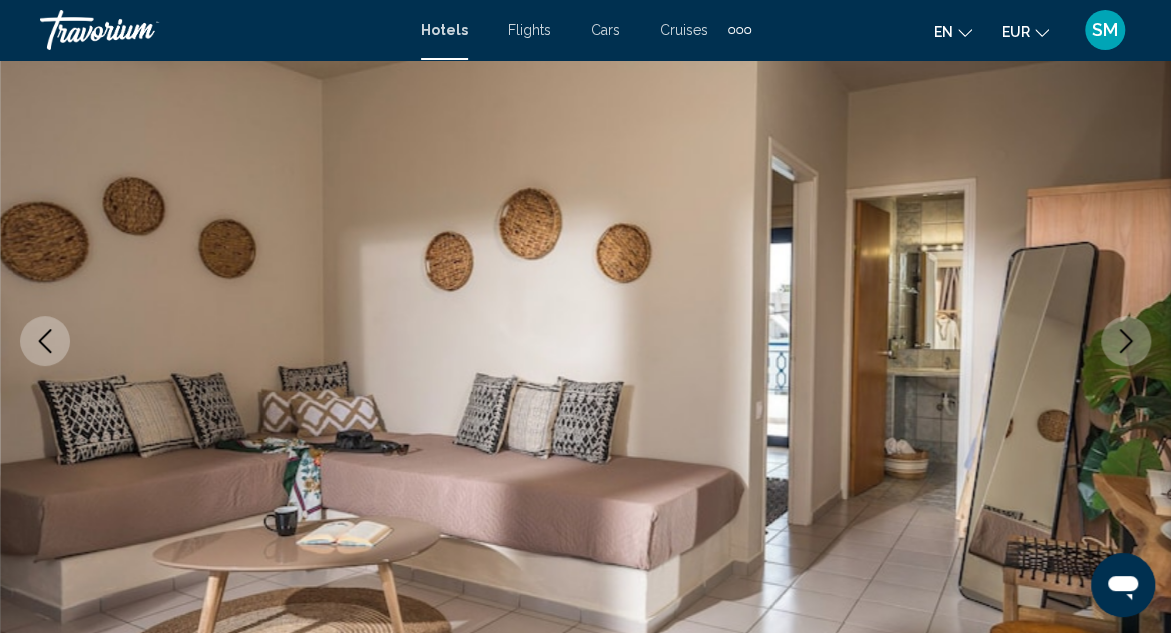 click 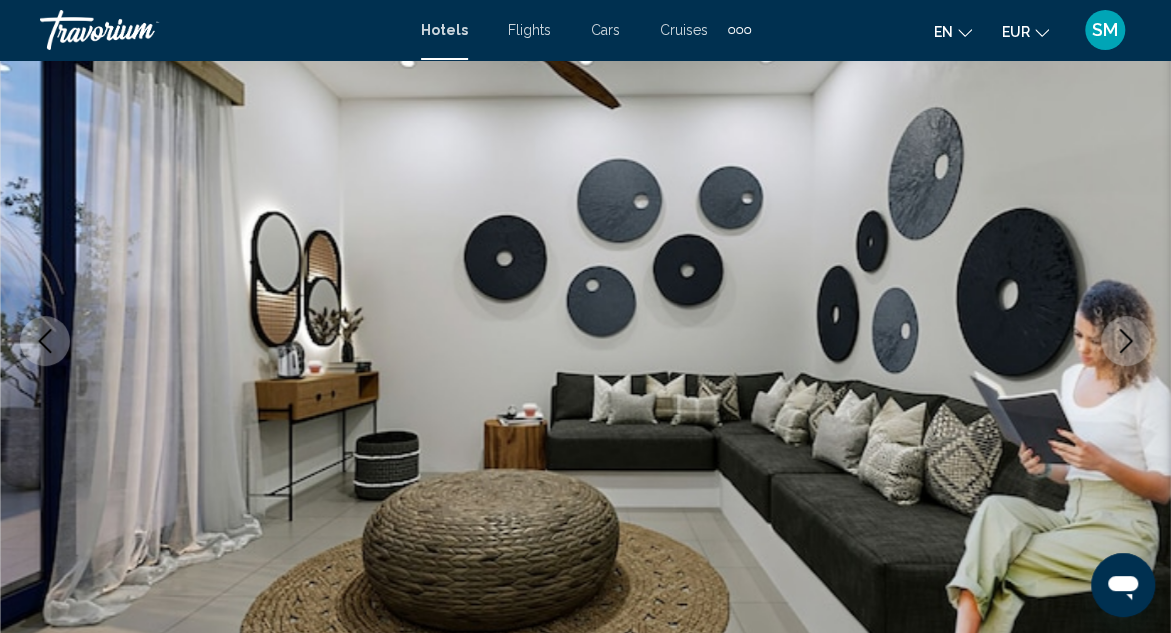 click 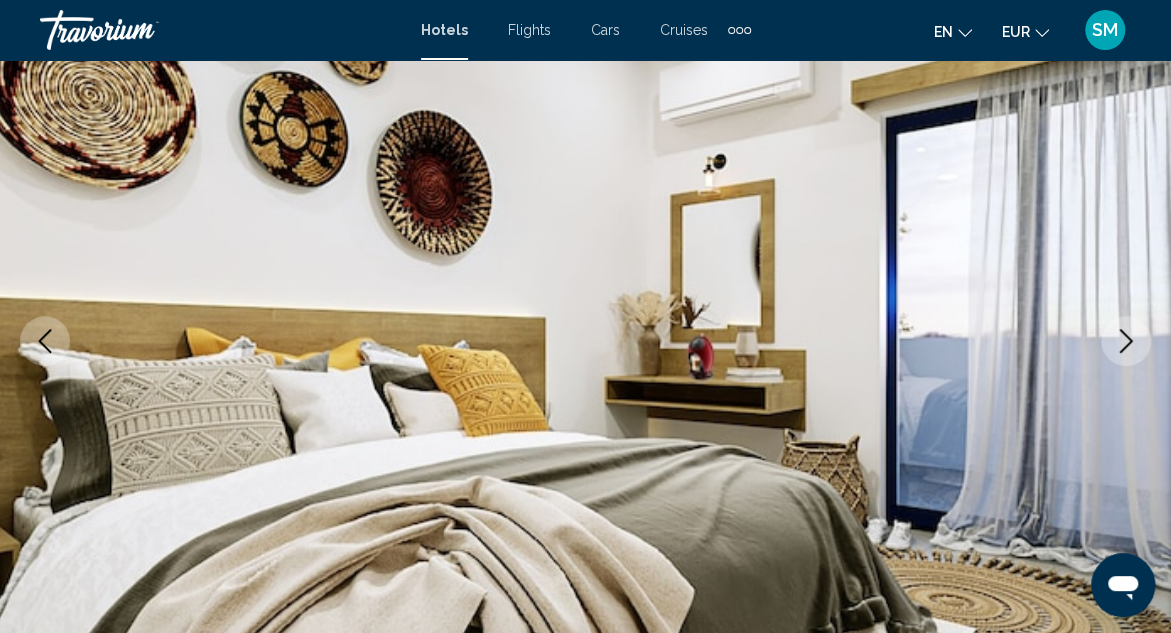 click 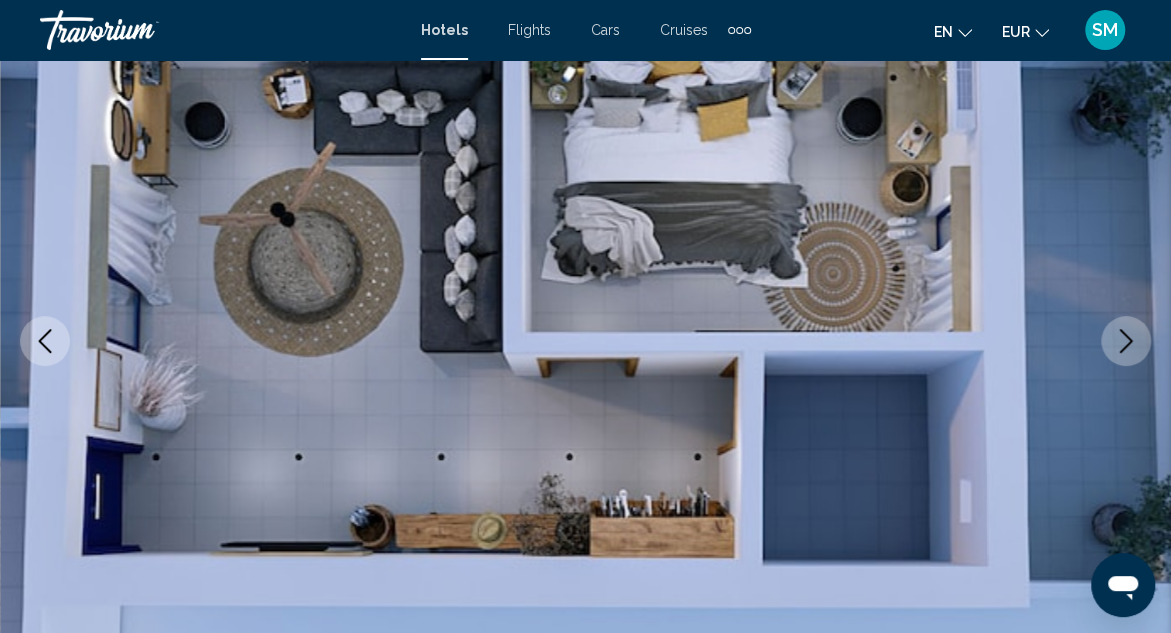 click 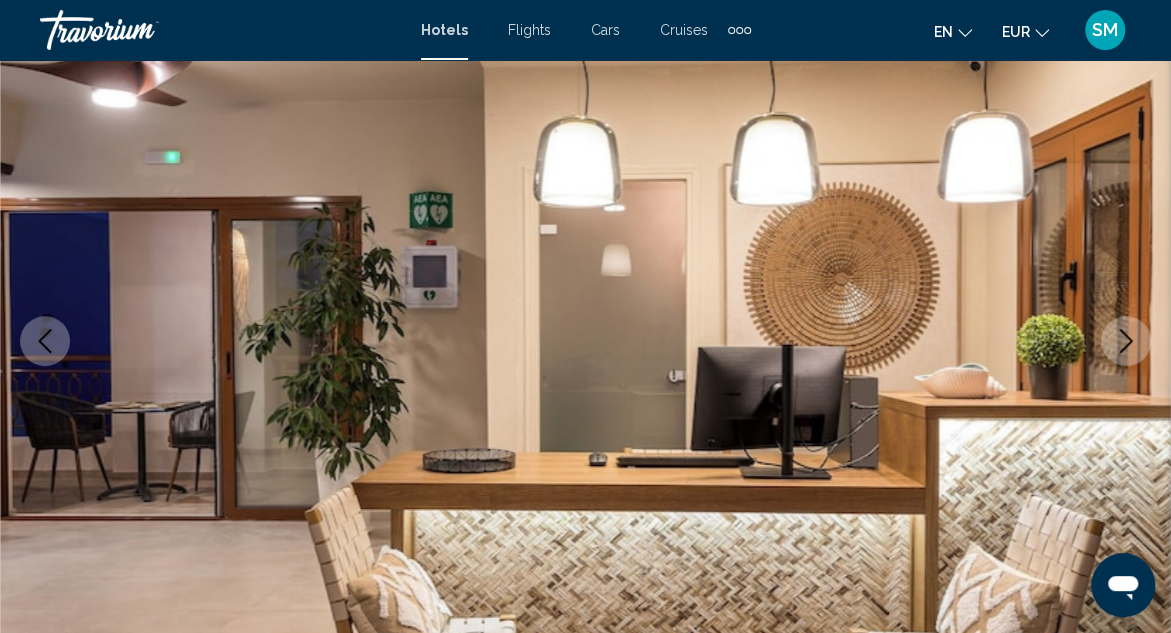 click 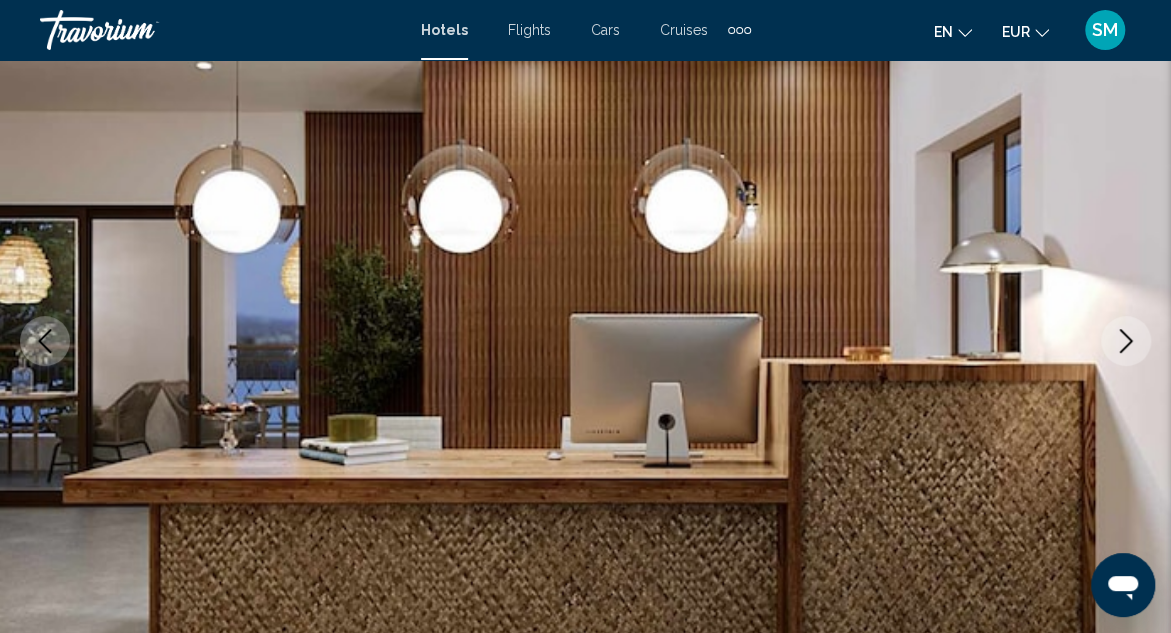click 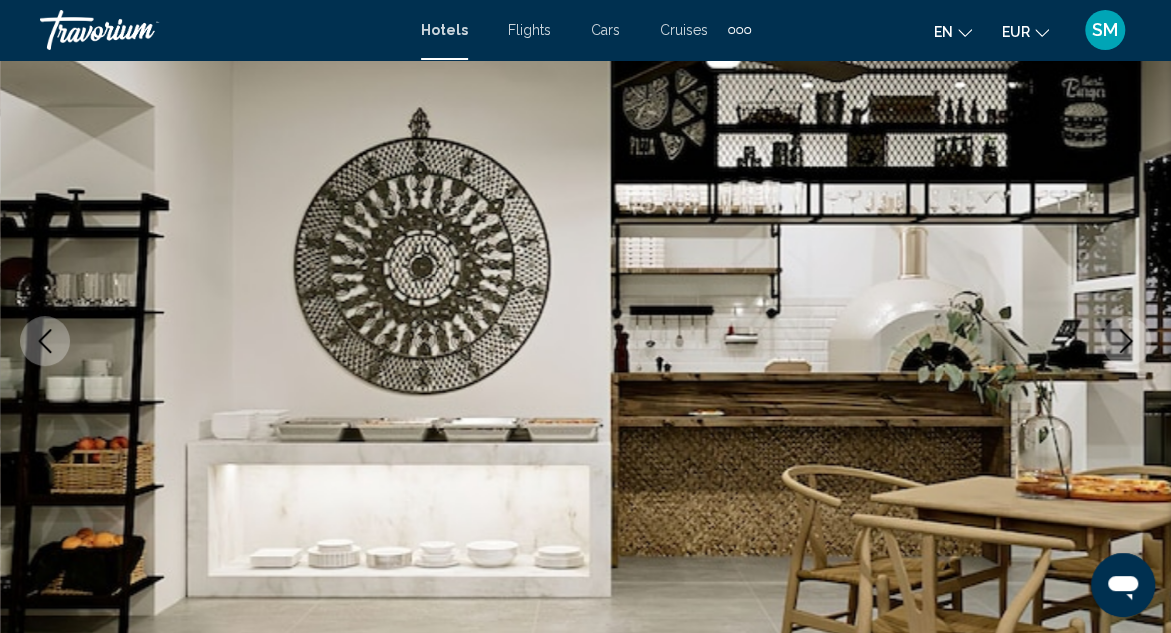 click 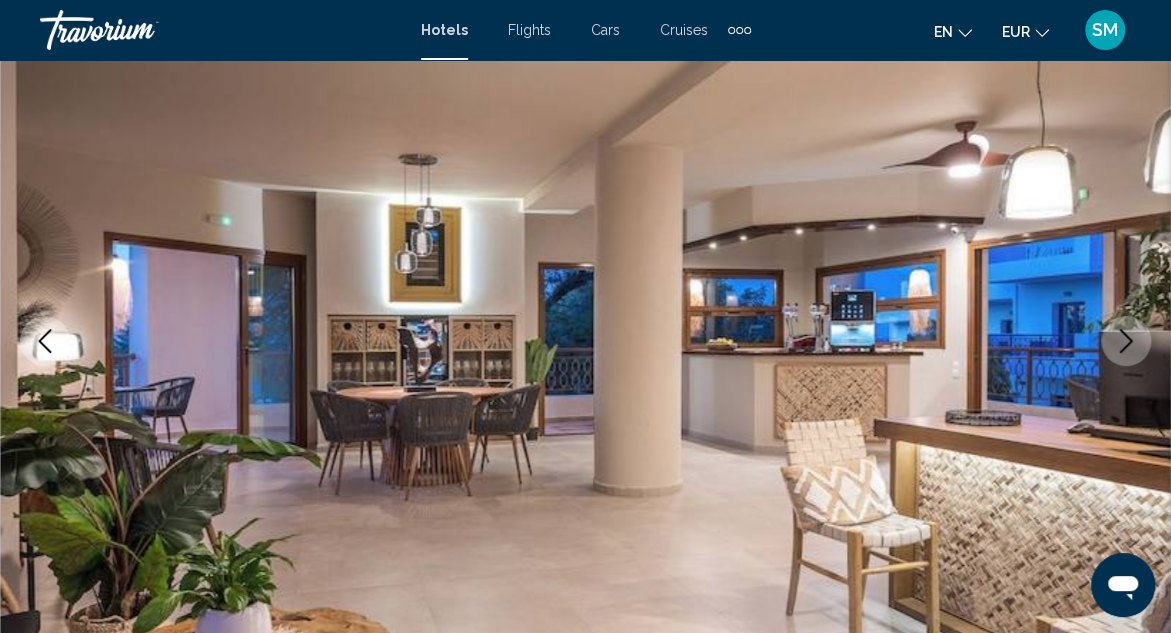click 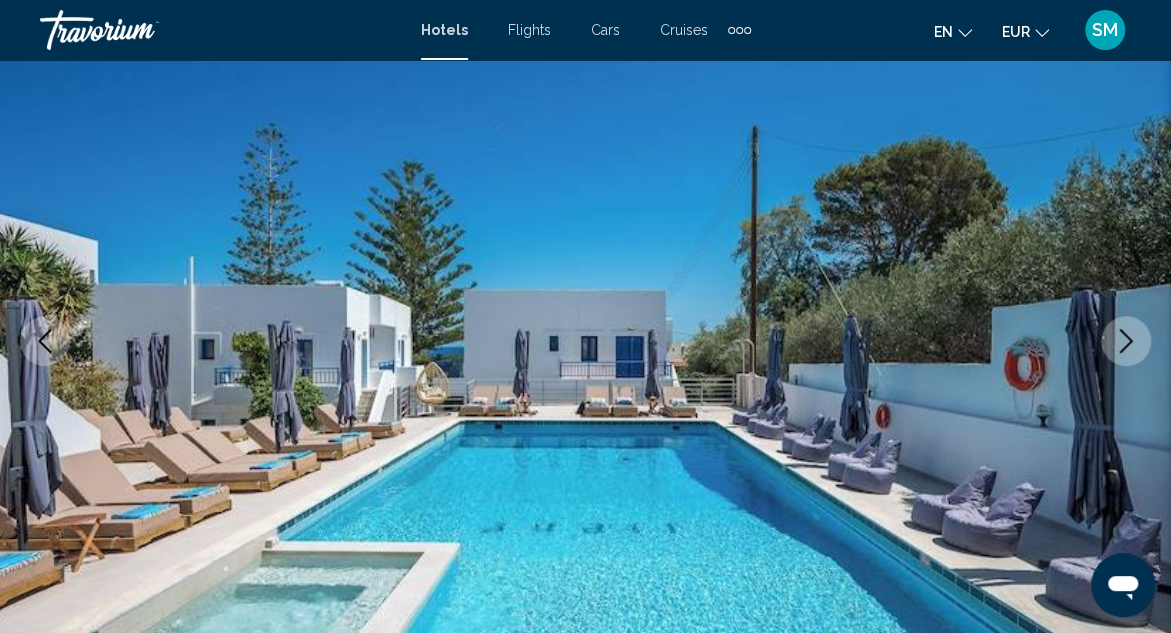 type 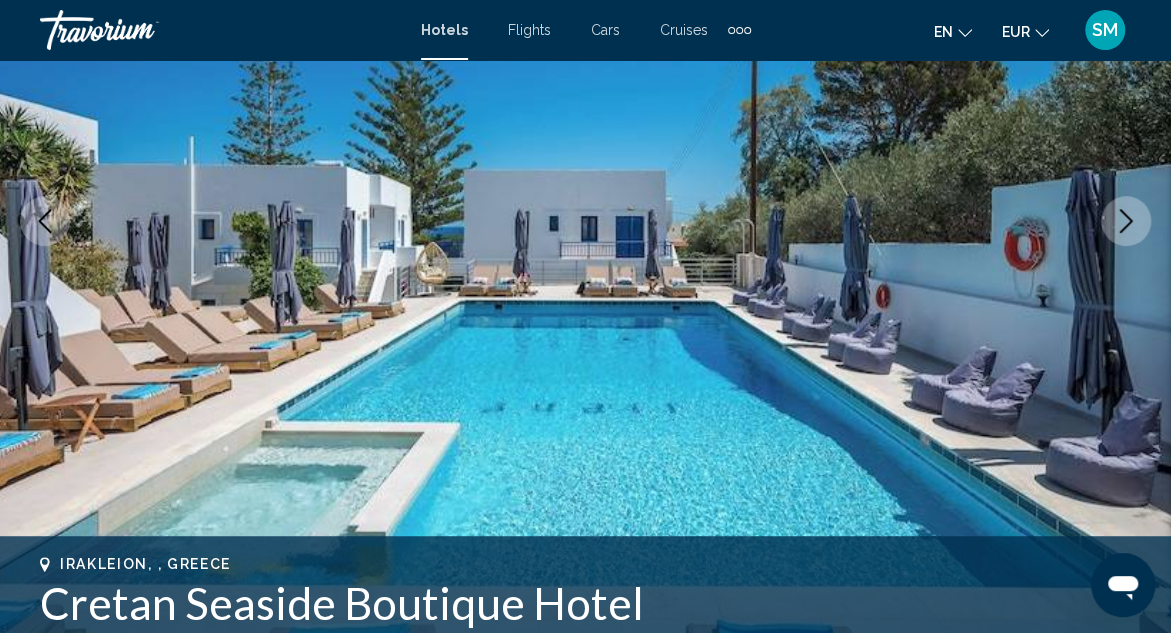 scroll, scrollTop: 354, scrollLeft: 0, axis: vertical 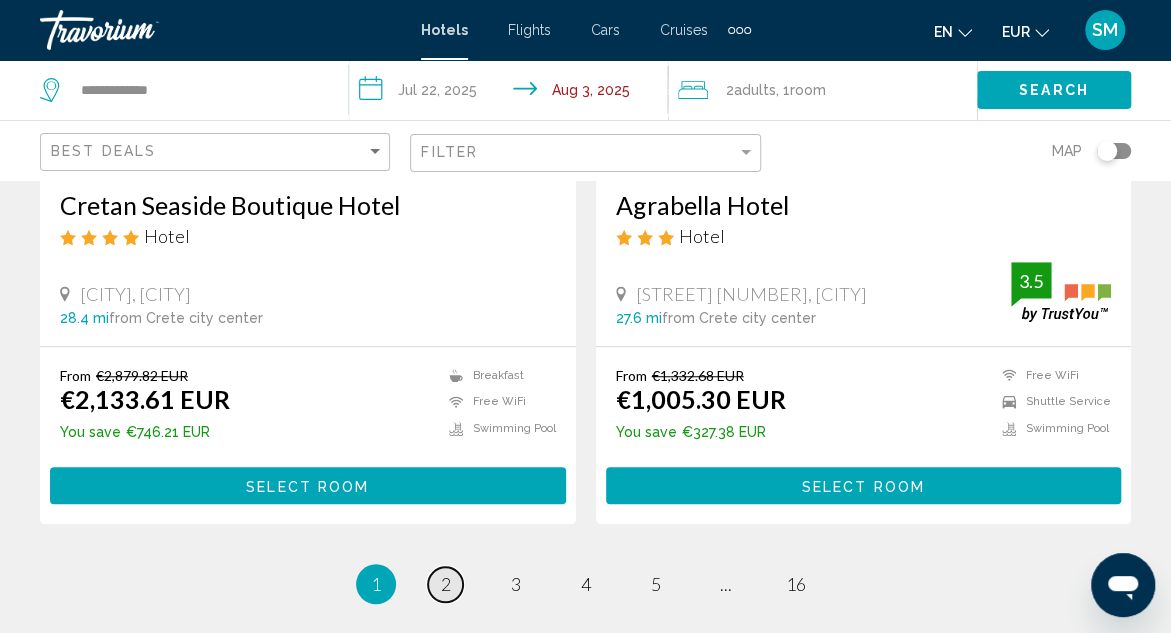 click on "2" at bounding box center [446, 584] 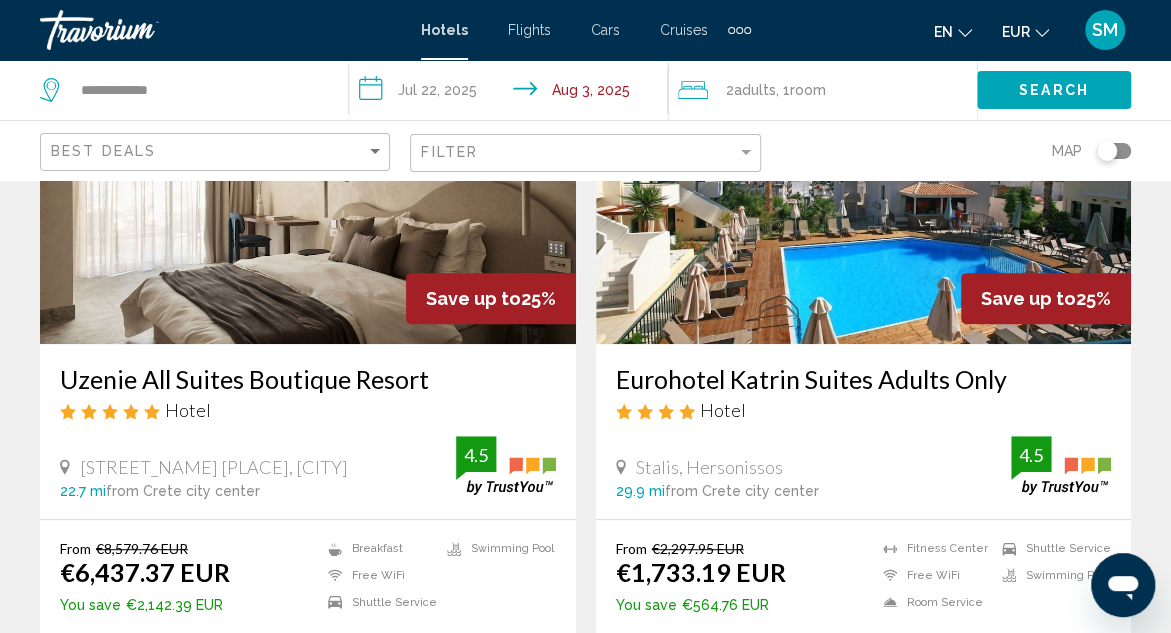 scroll, scrollTop: 200, scrollLeft: 0, axis: vertical 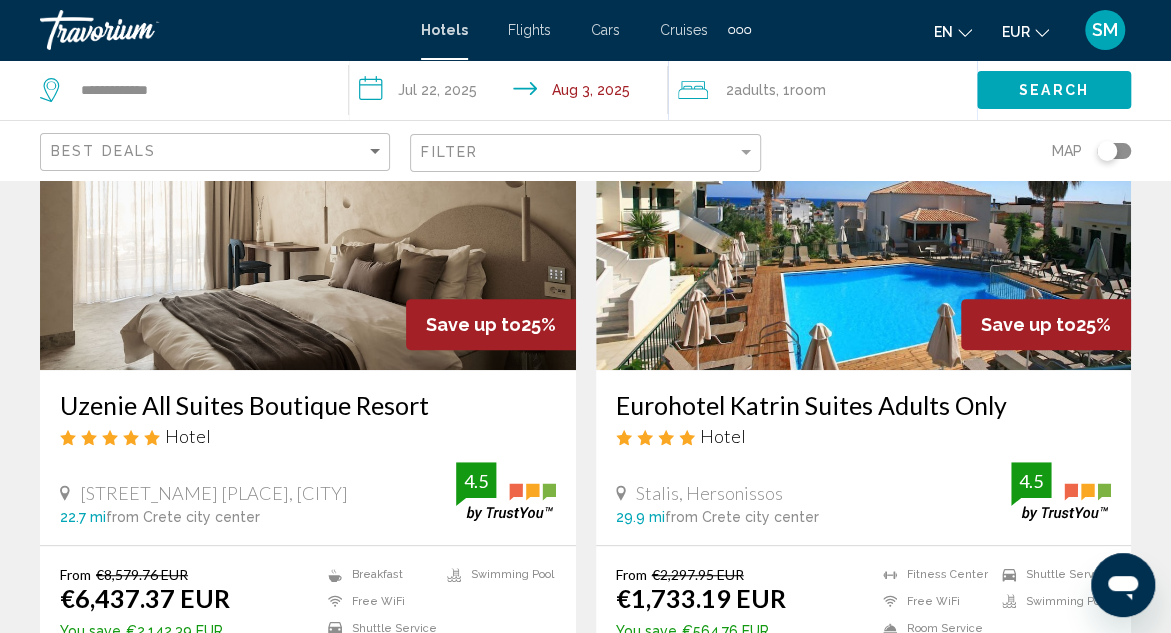 click on "Eurohotel Katrin Suites Adults Only" at bounding box center [864, 405] 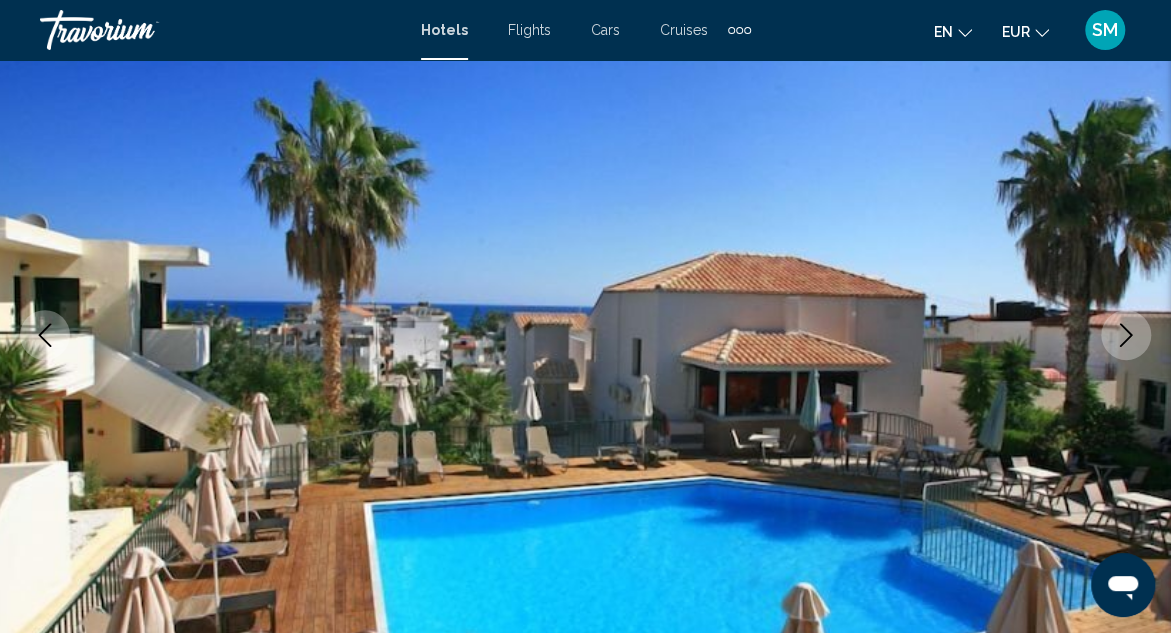 scroll, scrollTop: 218, scrollLeft: 0, axis: vertical 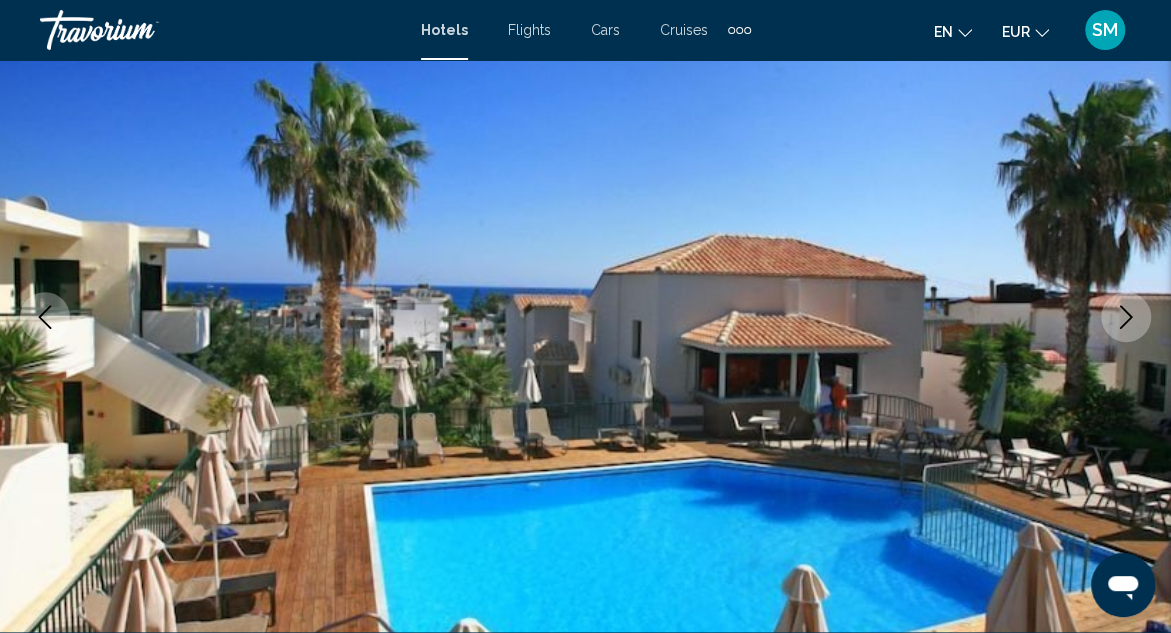 click 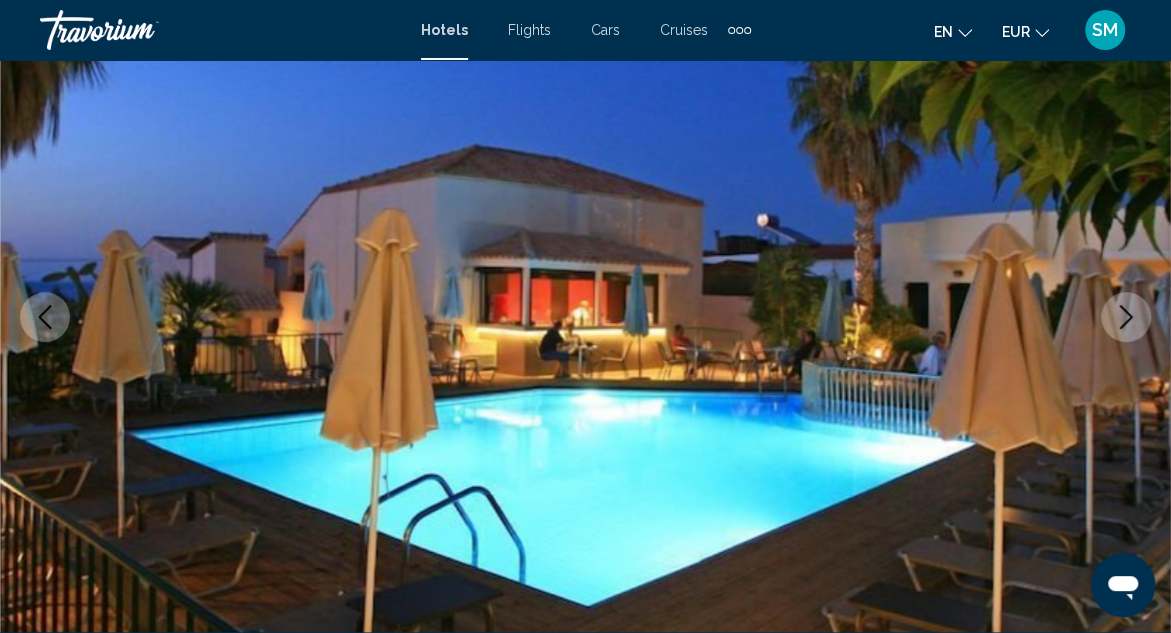 click 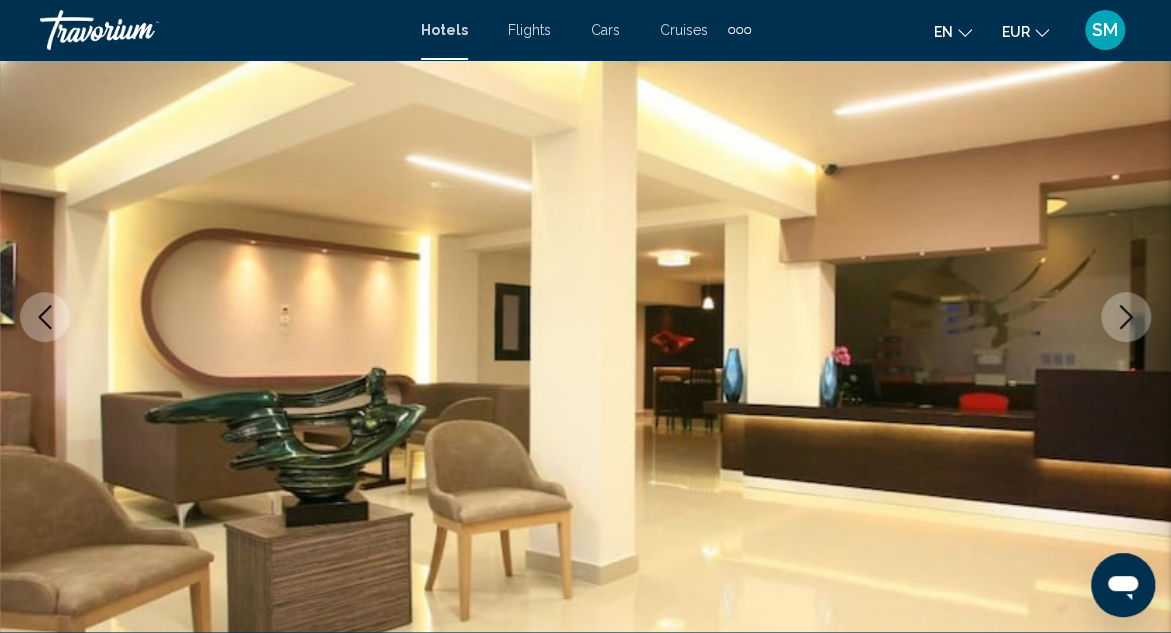 click 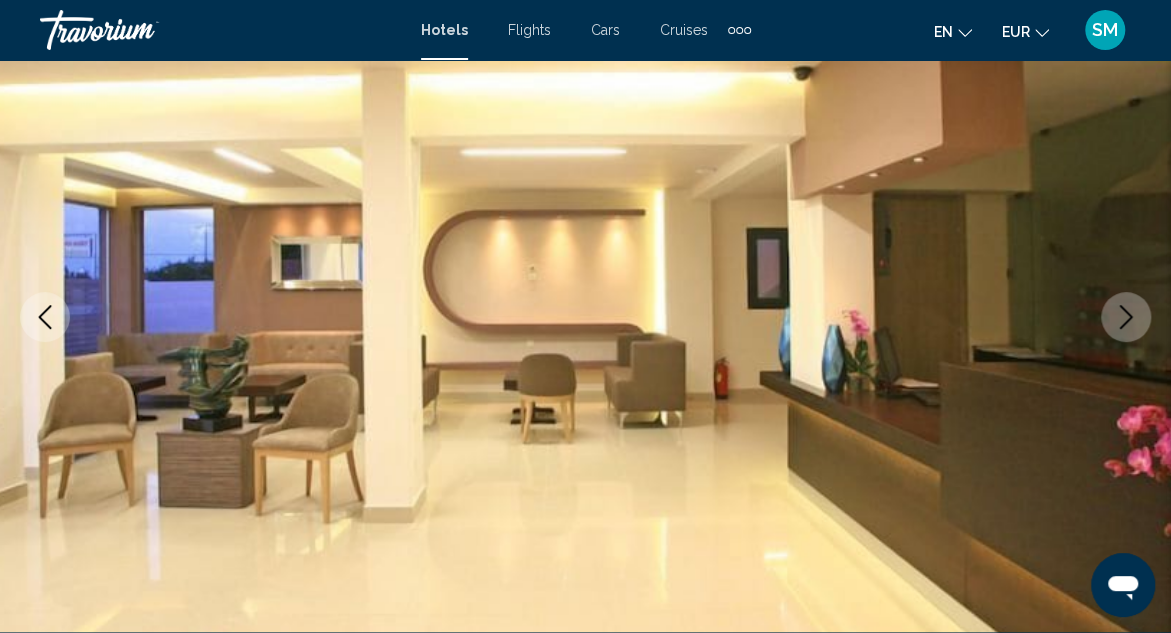 click 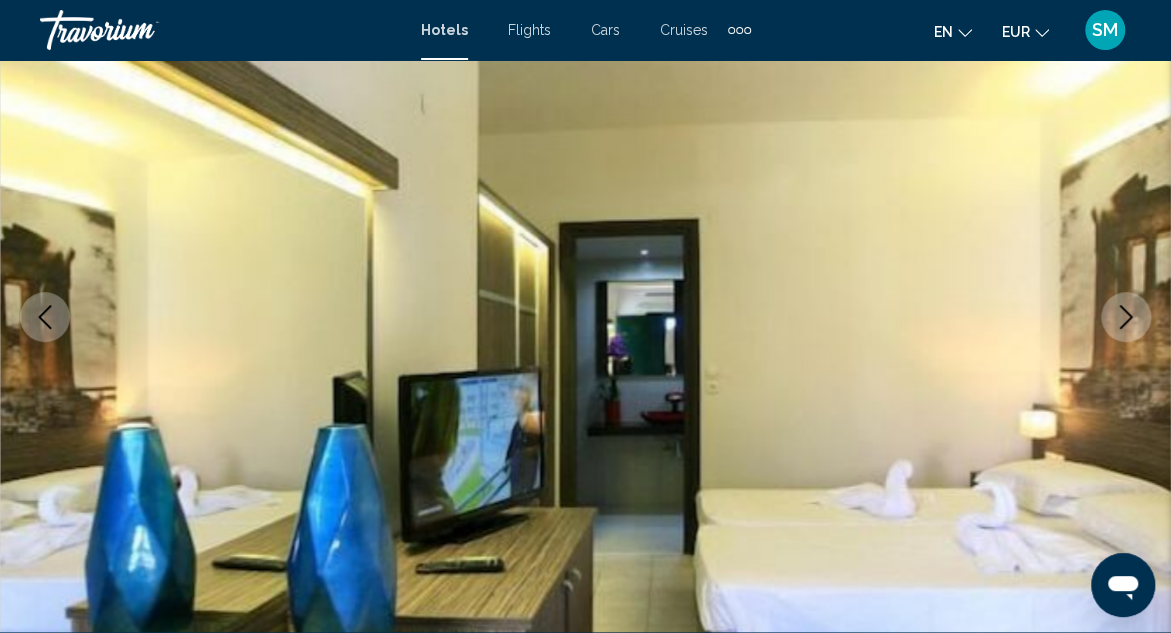 click 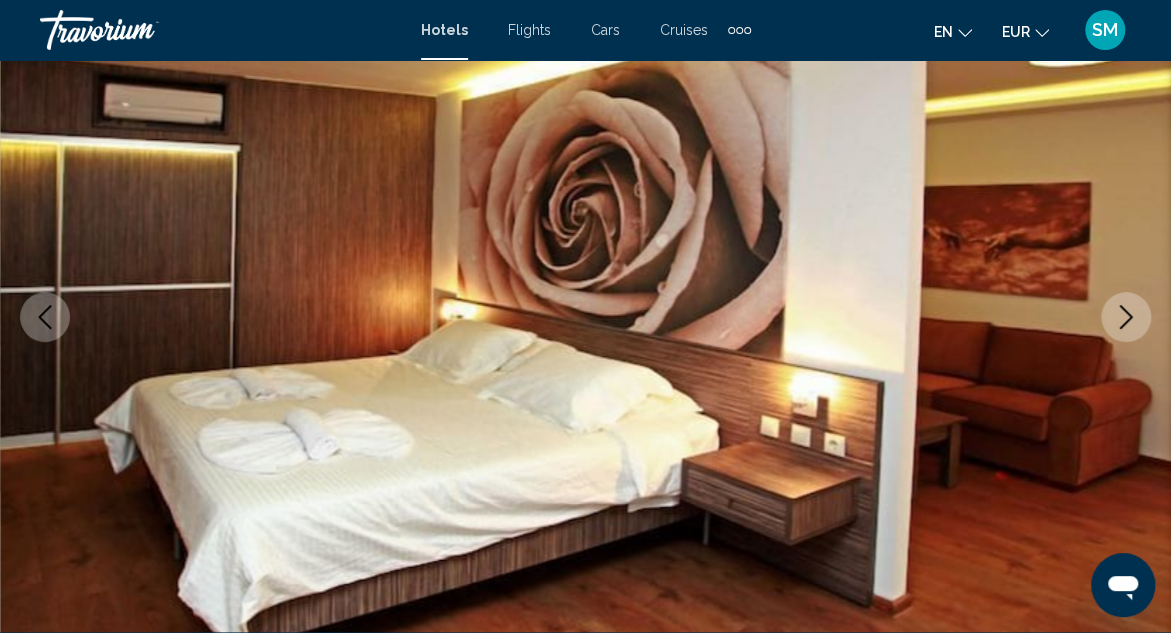 click 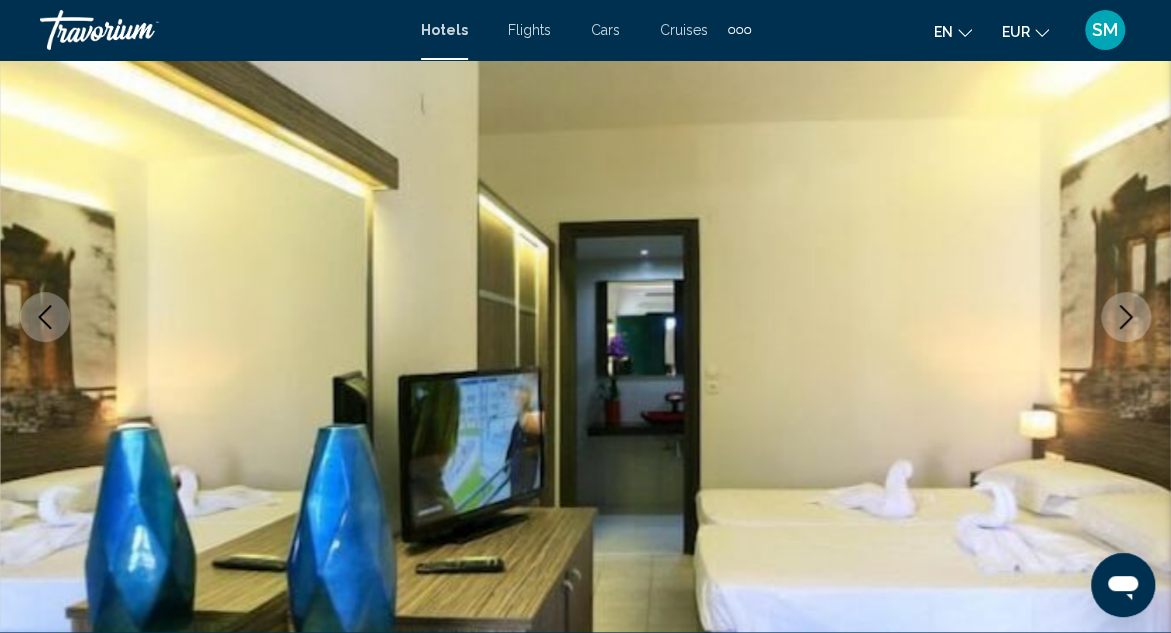 click 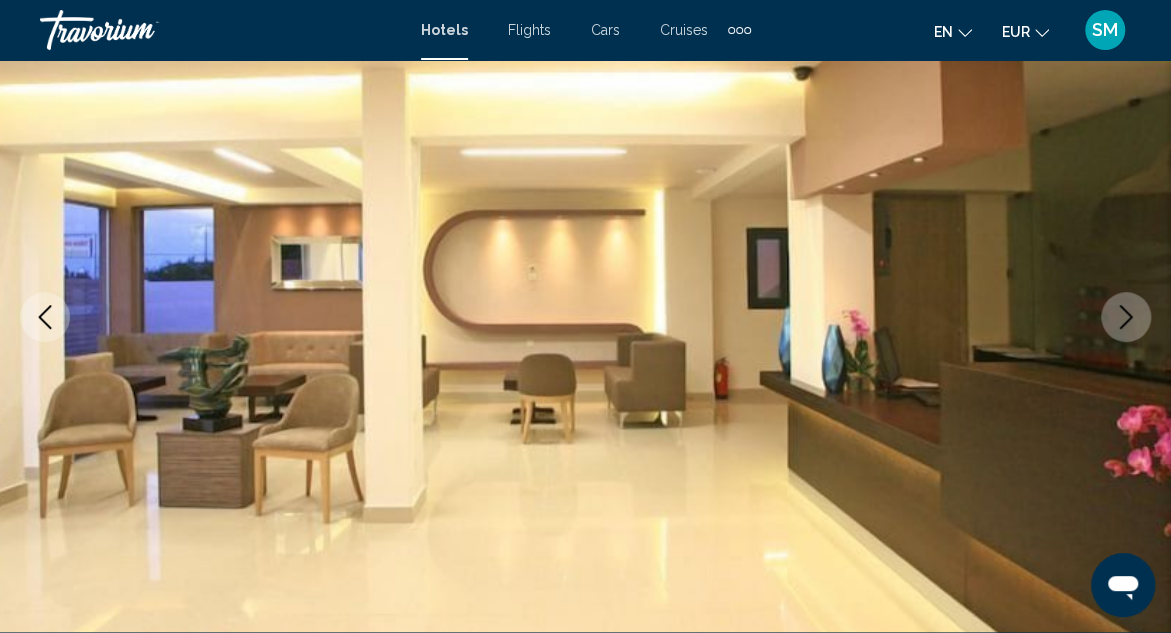 click 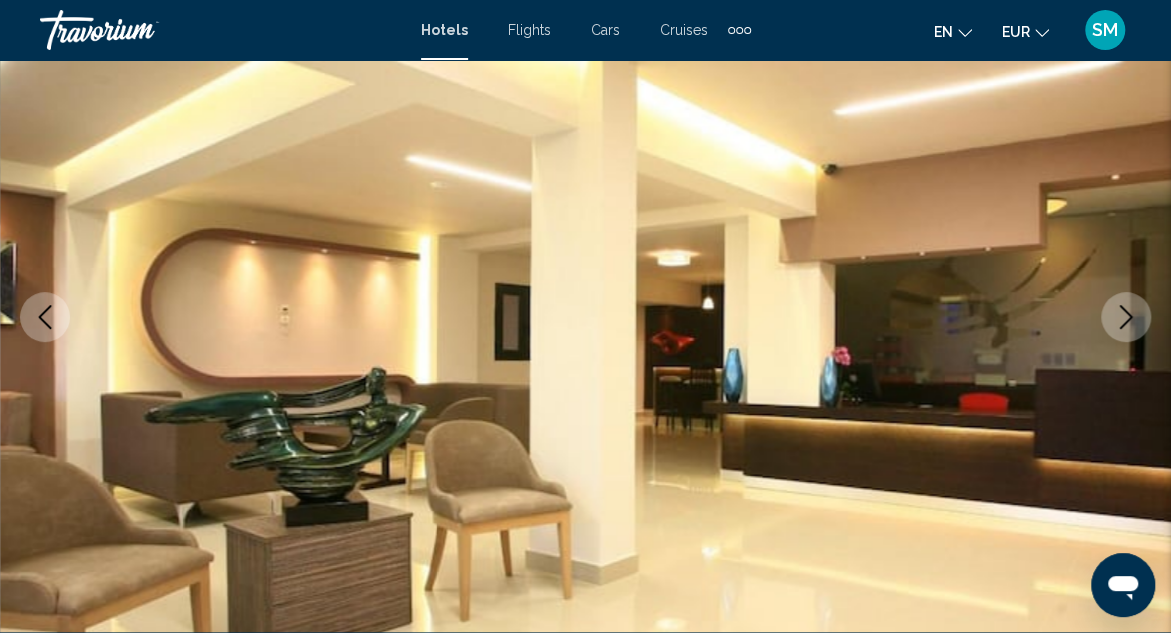 click 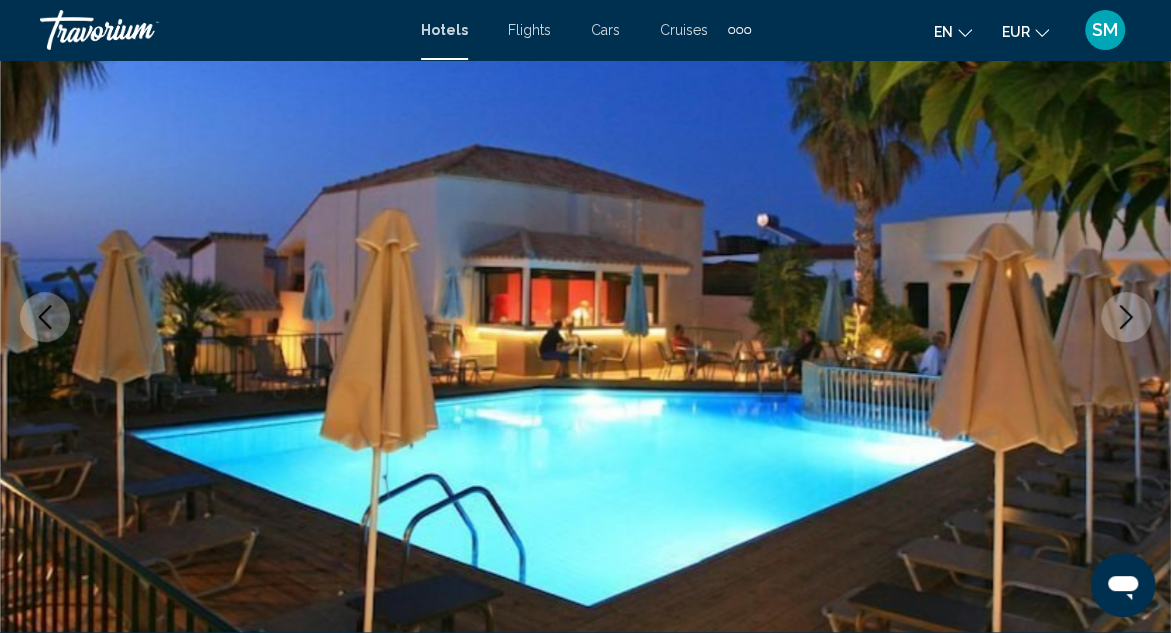 click 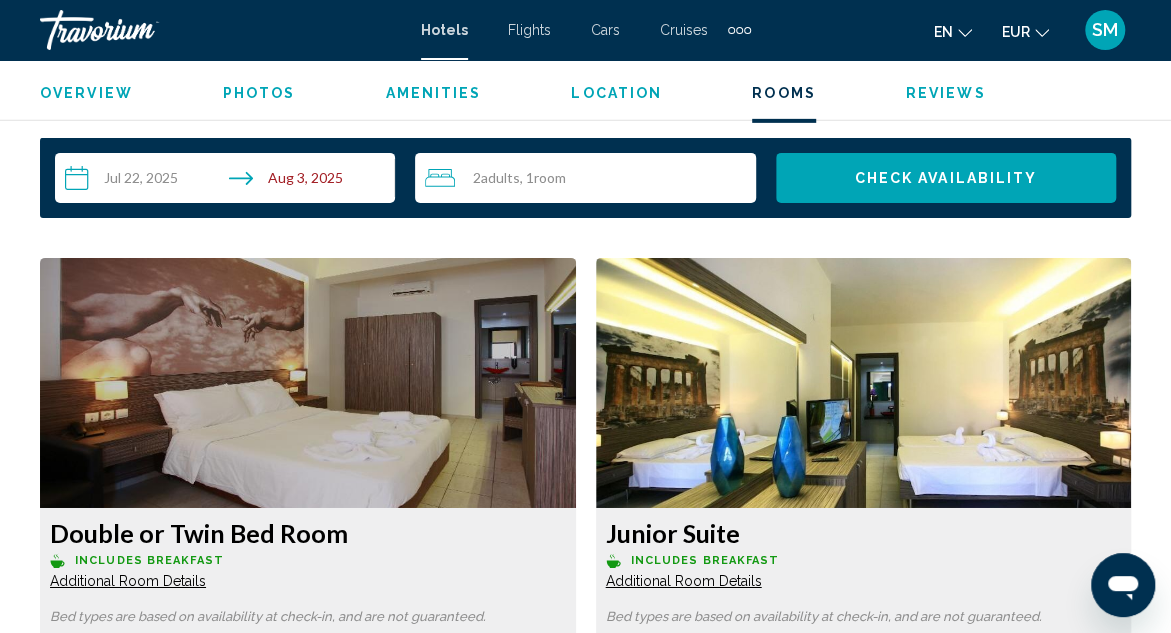 scroll, scrollTop: 3044, scrollLeft: 0, axis: vertical 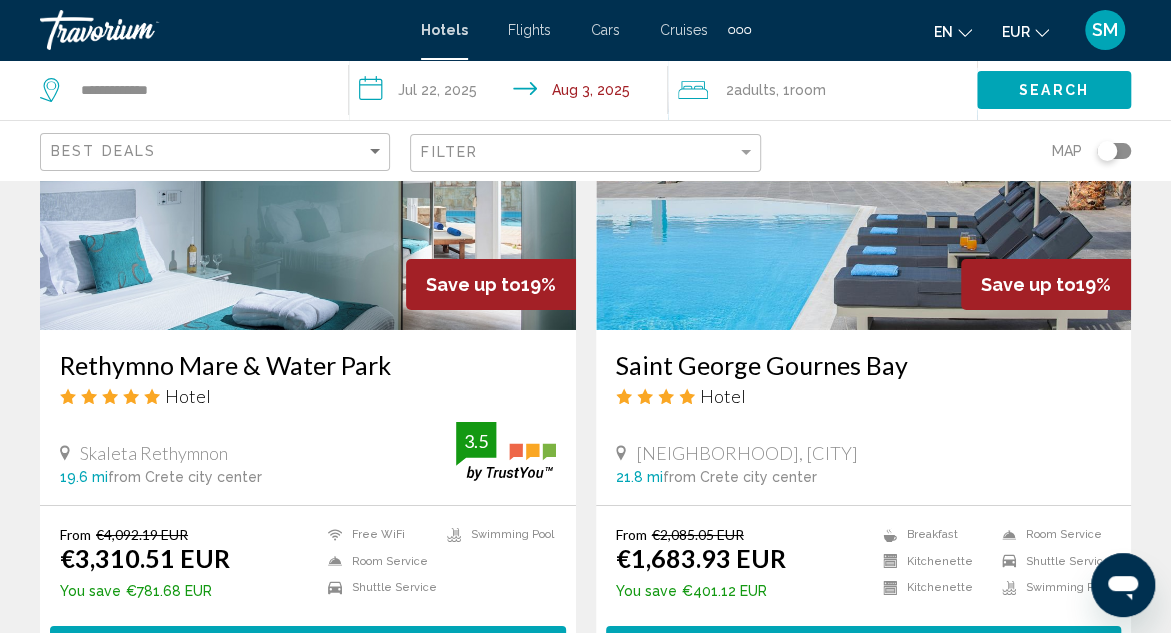 click on "Saint George Gournes Bay" at bounding box center [864, 365] 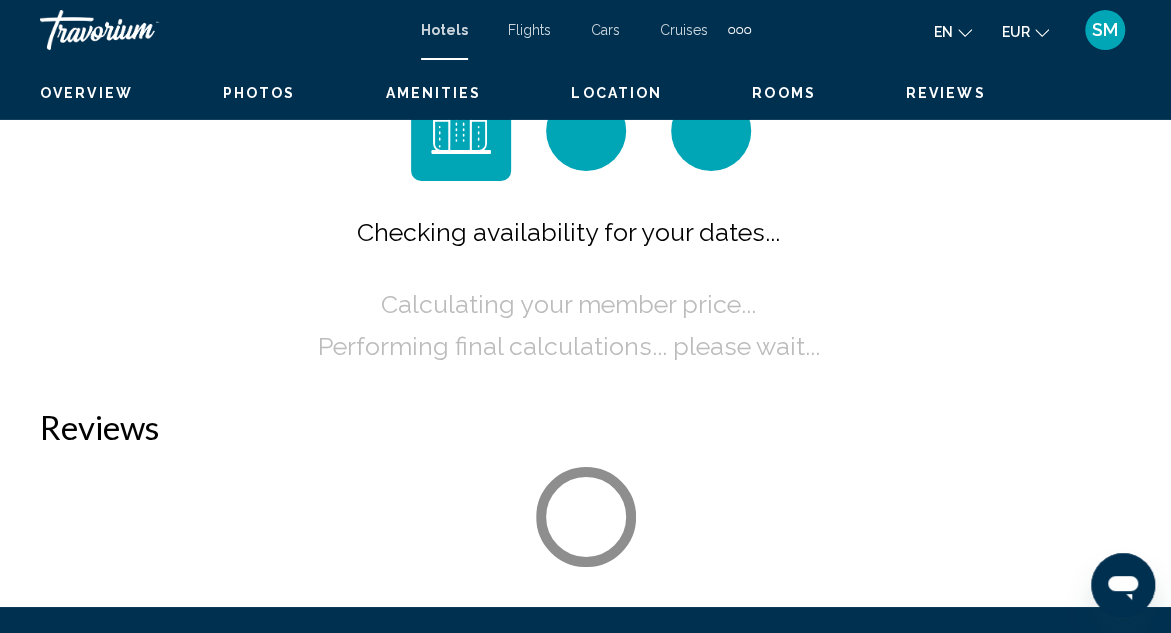scroll, scrollTop: 218, scrollLeft: 0, axis: vertical 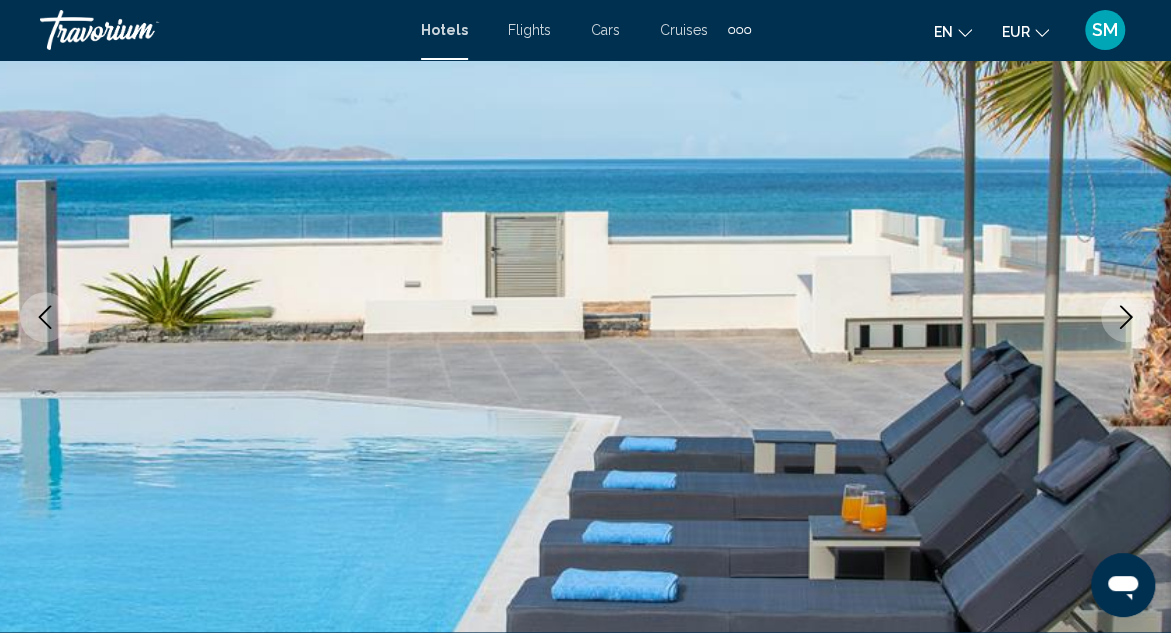 click 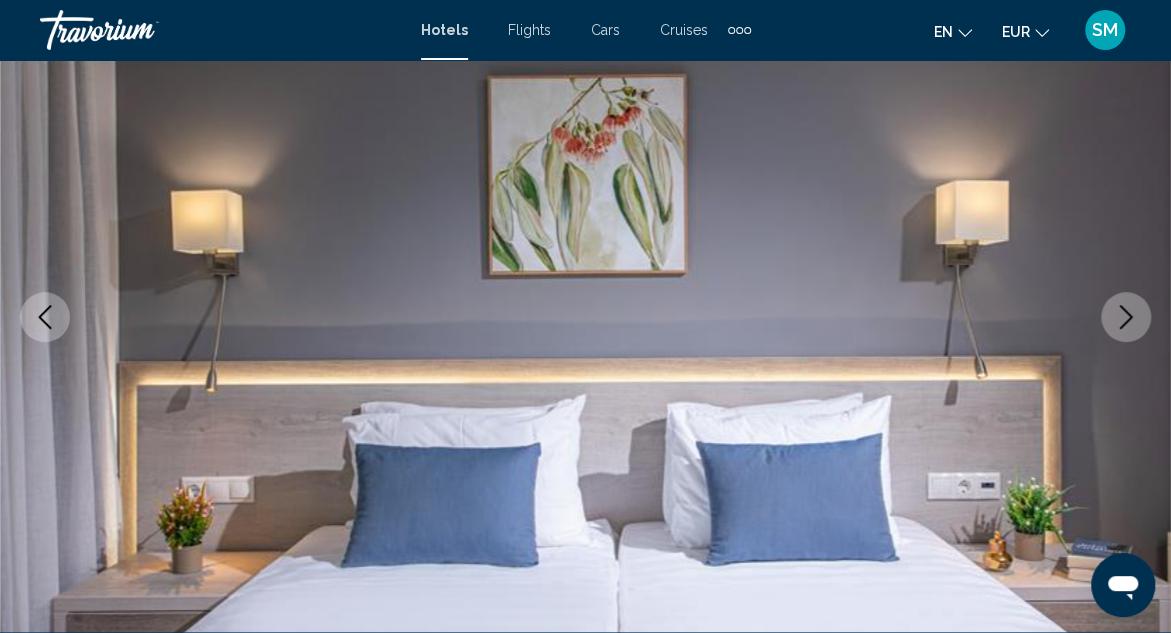 click 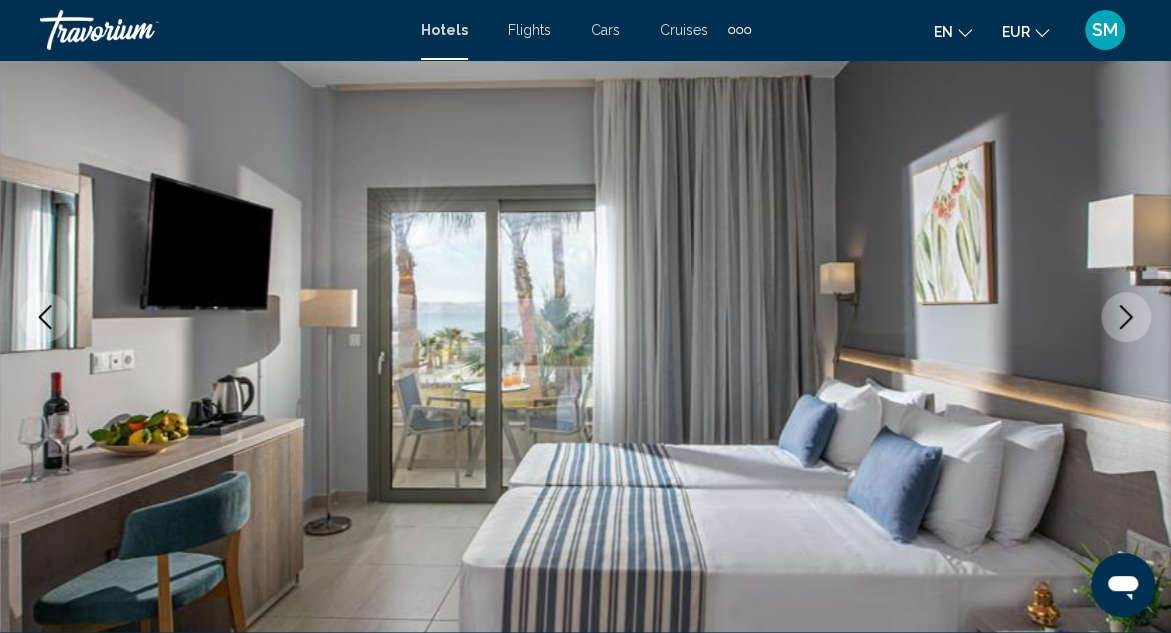 click 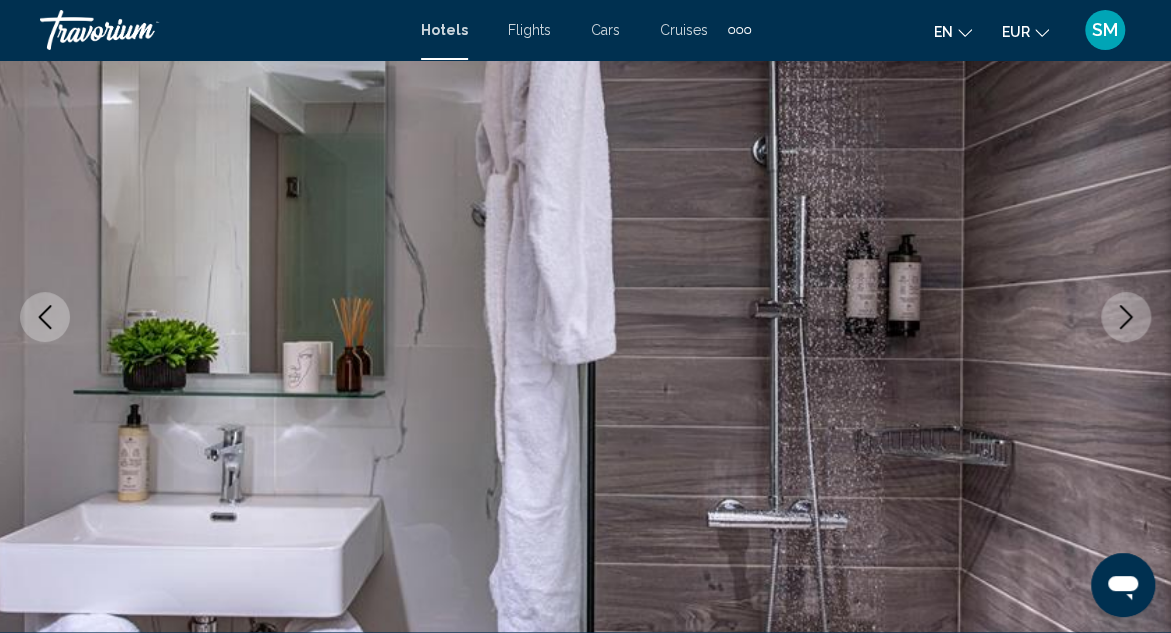click 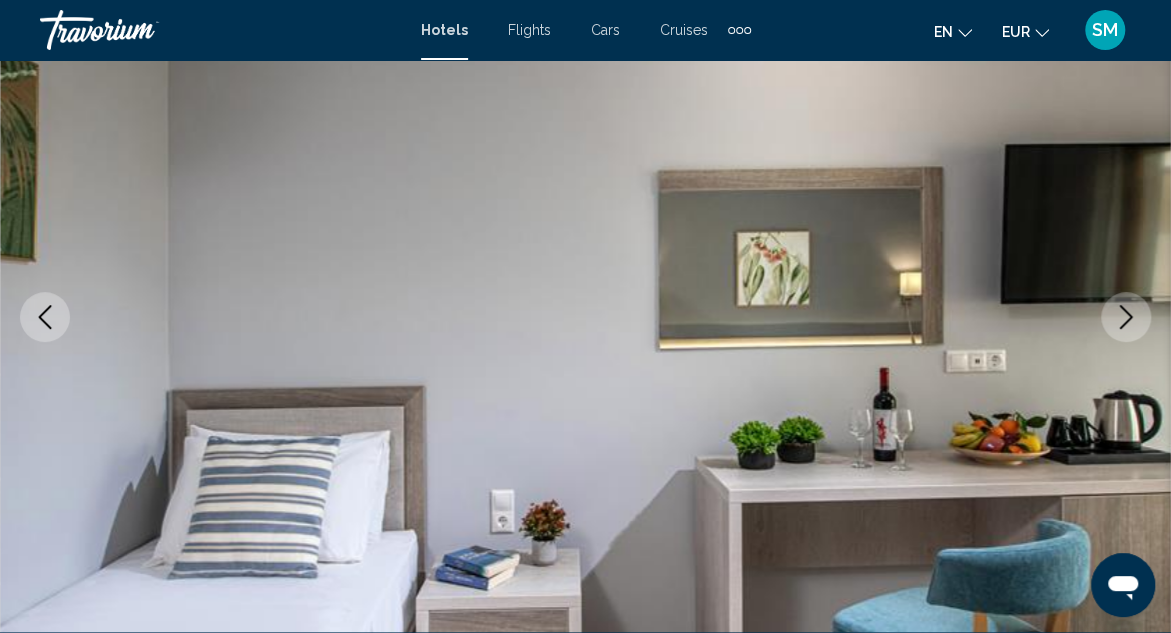 click 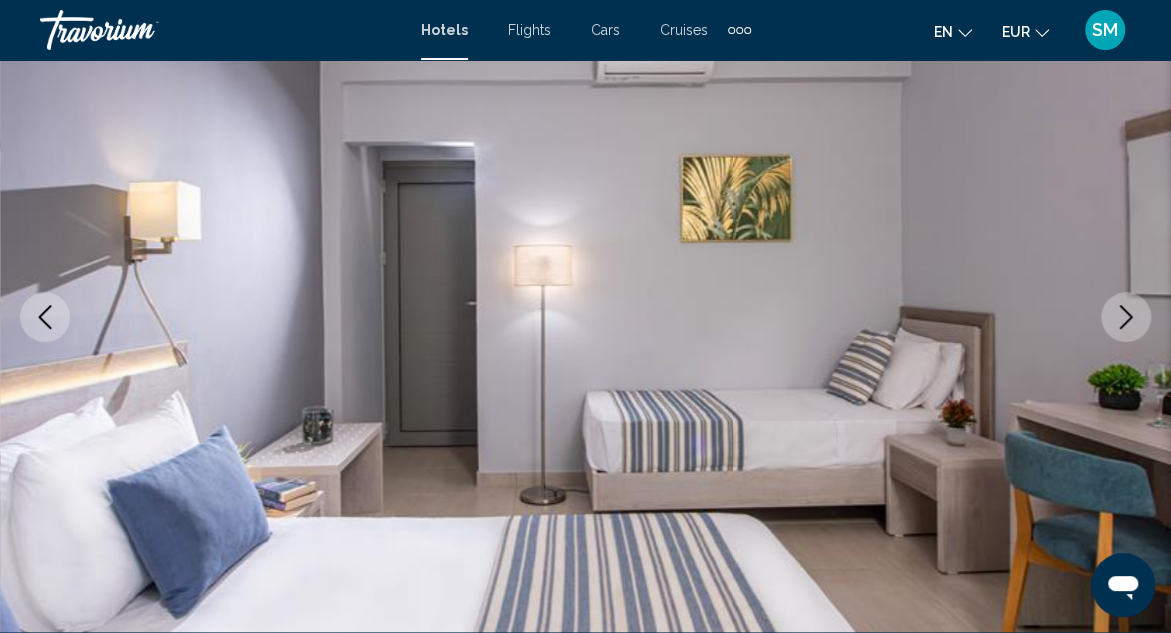 click 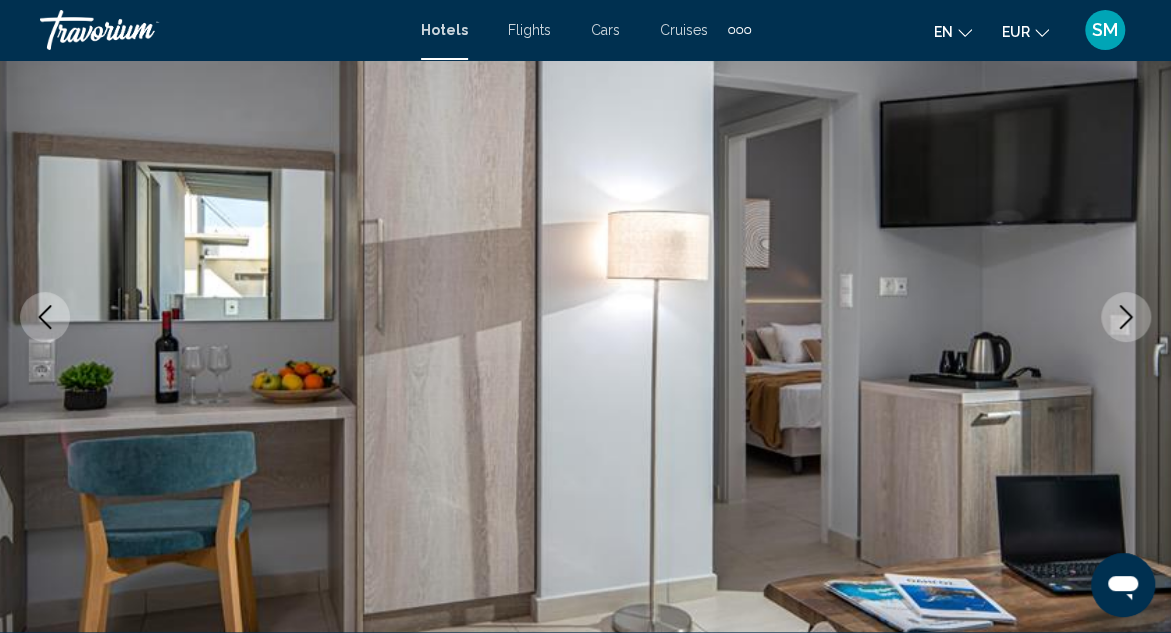 click 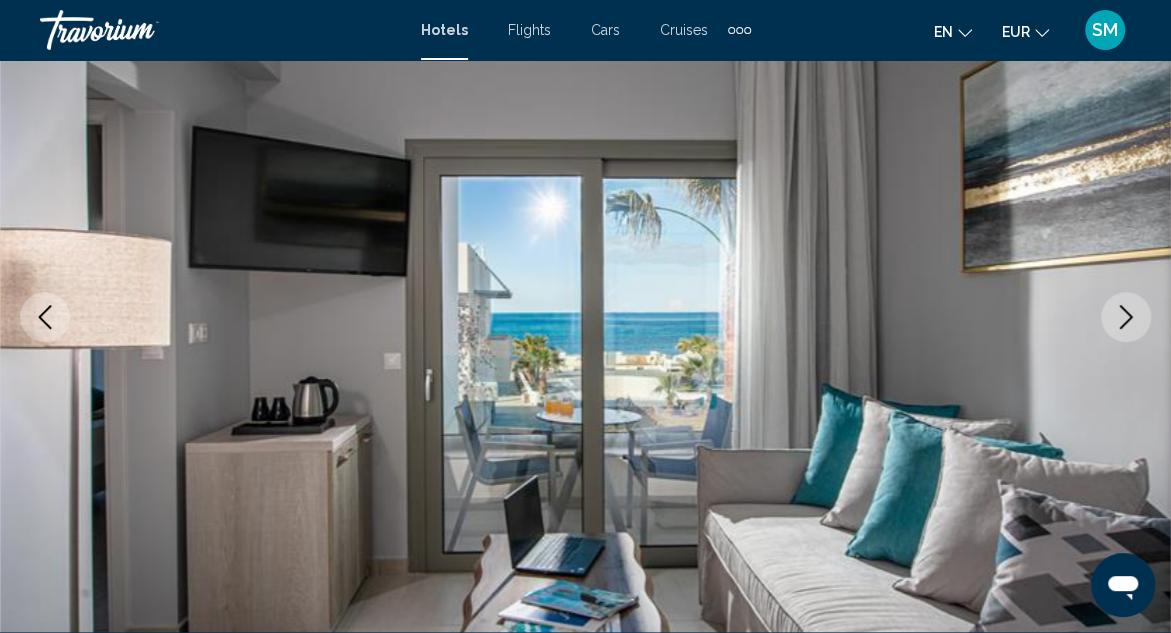 click 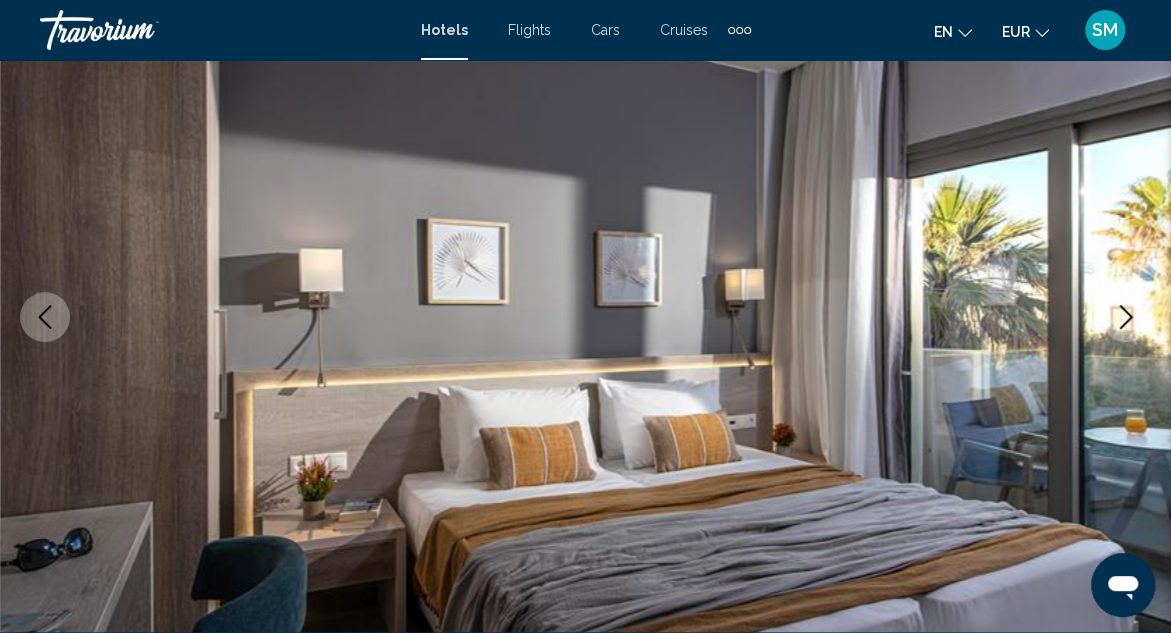 click 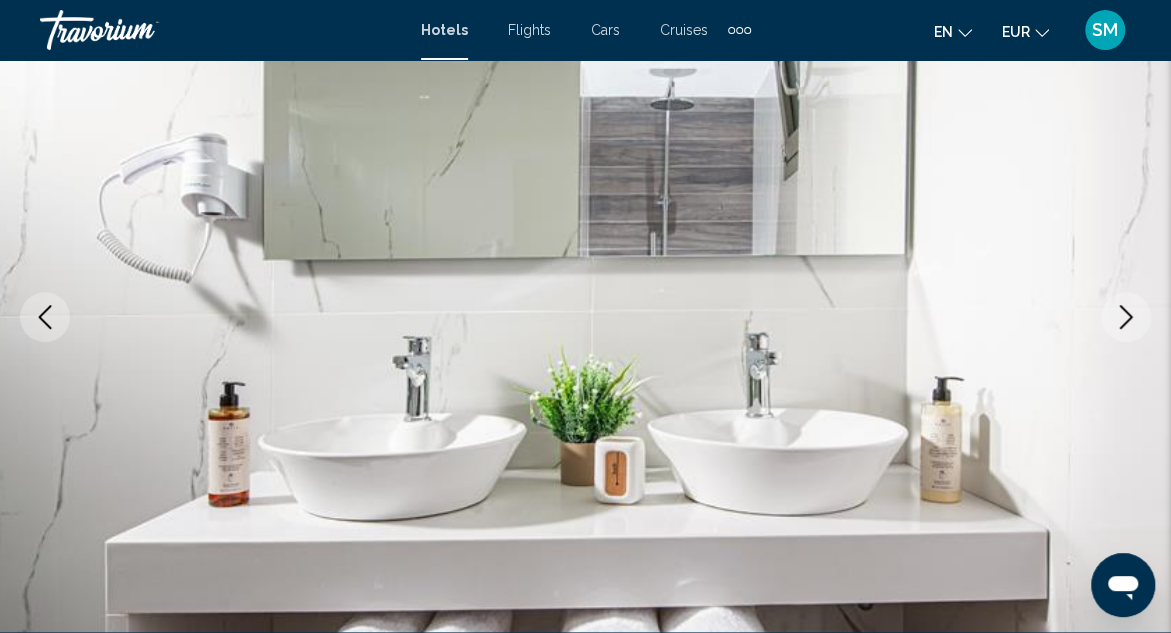 click 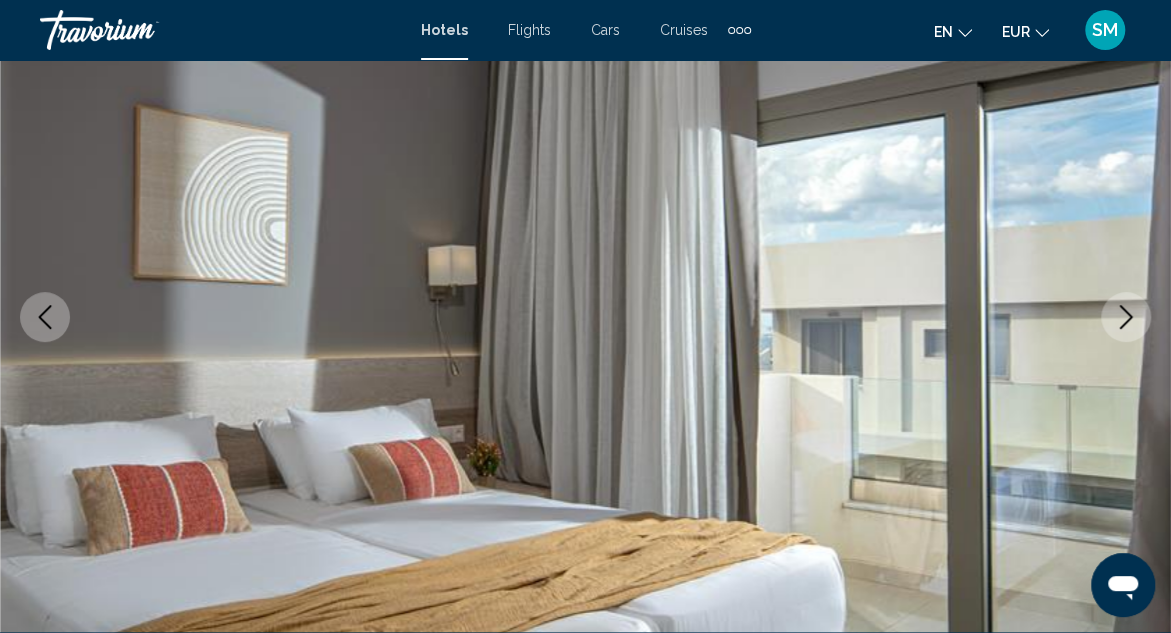click 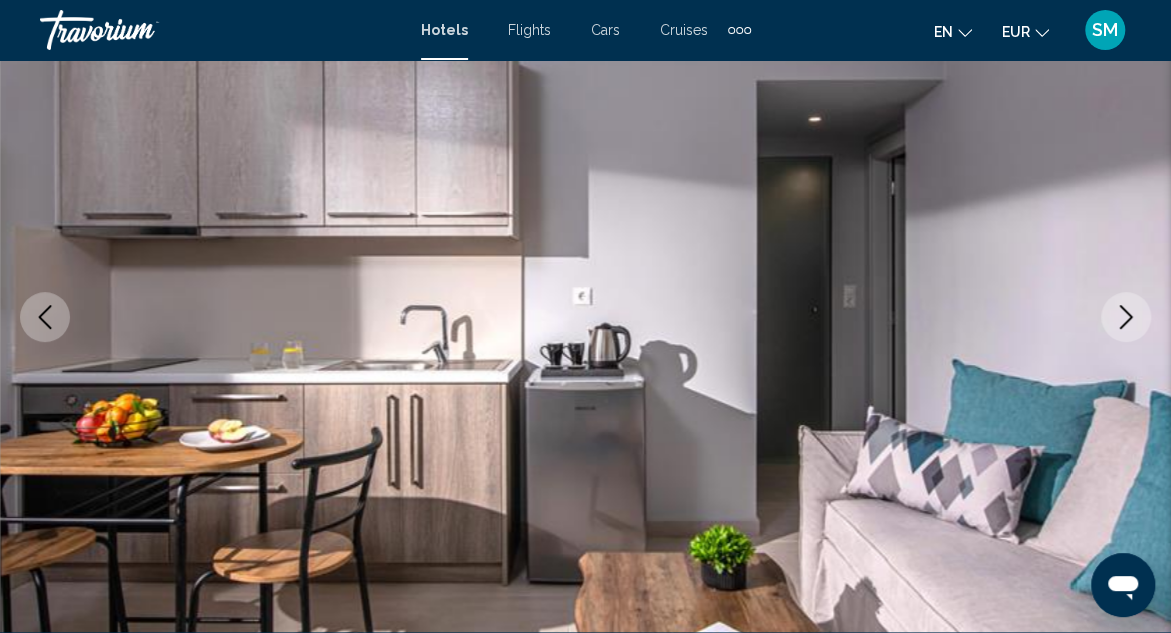 click 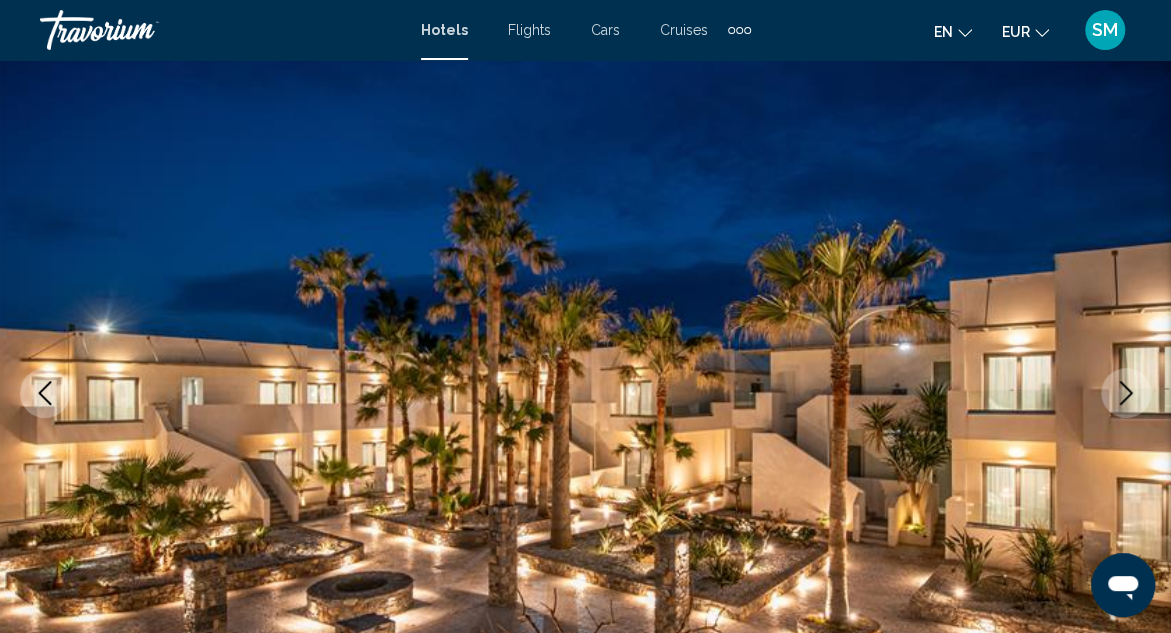 scroll, scrollTop: 0, scrollLeft: 0, axis: both 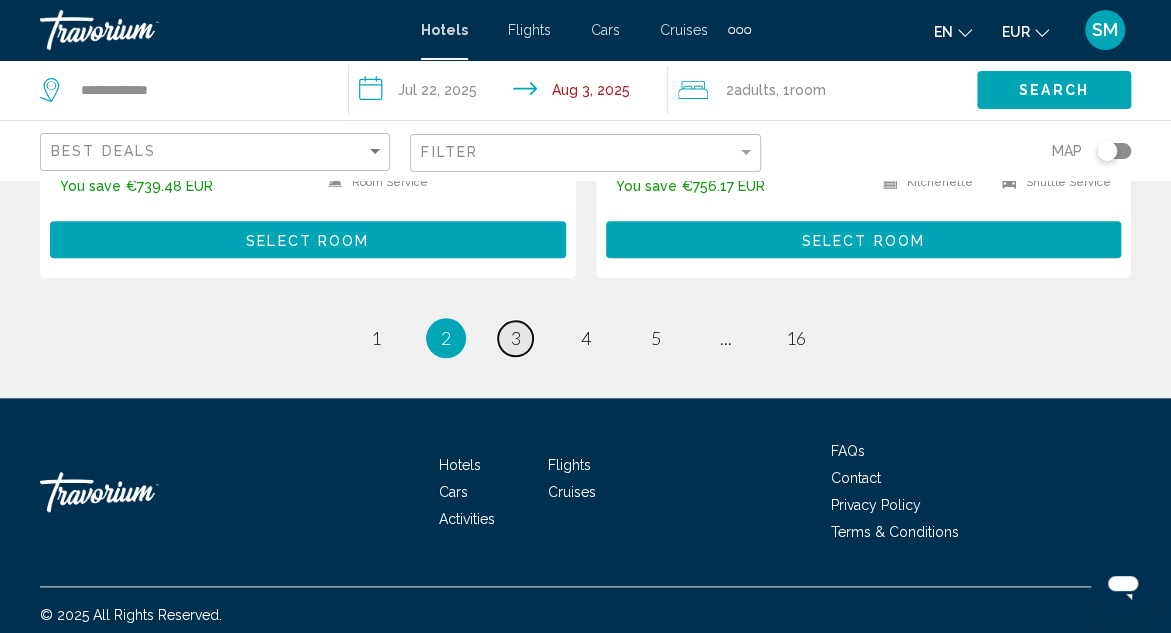 click on "3" at bounding box center [516, 338] 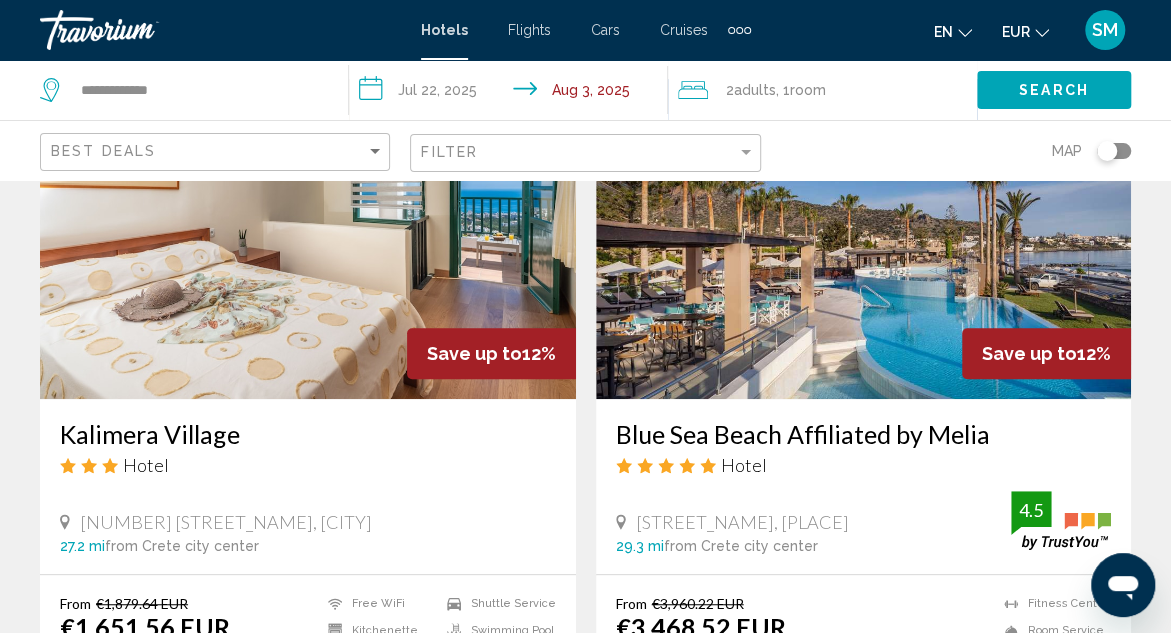 scroll, scrollTop: 3900, scrollLeft: 0, axis: vertical 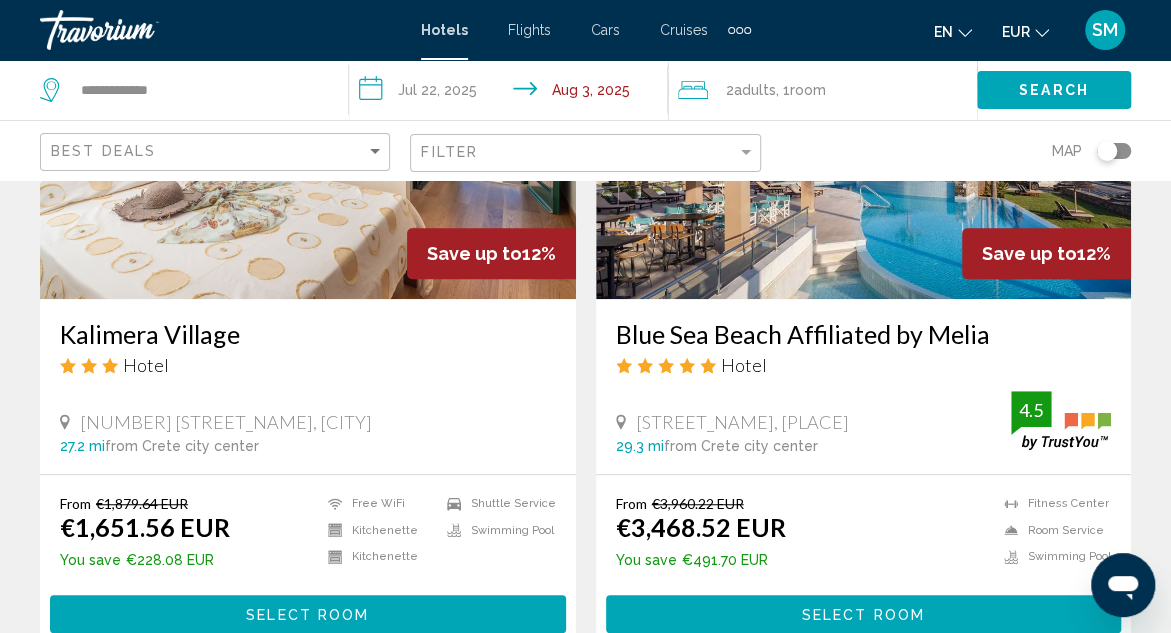 click on "Kalimera Village" at bounding box center (308, 334) 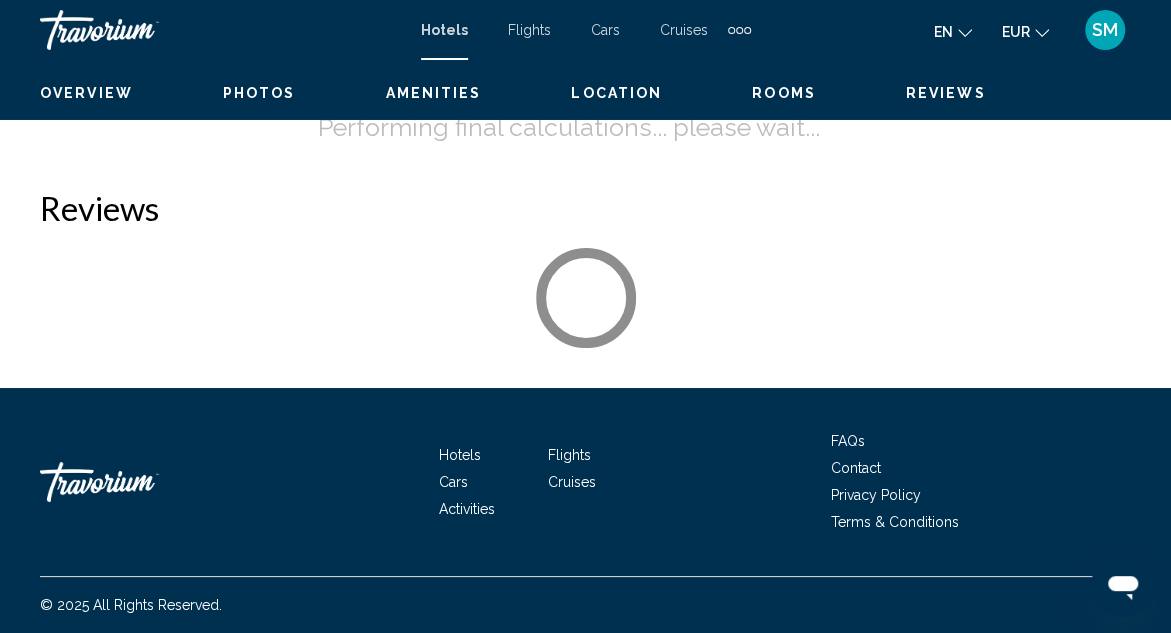 scroll, scrollTop: 218, scrollLeft: 0, axis: vertical 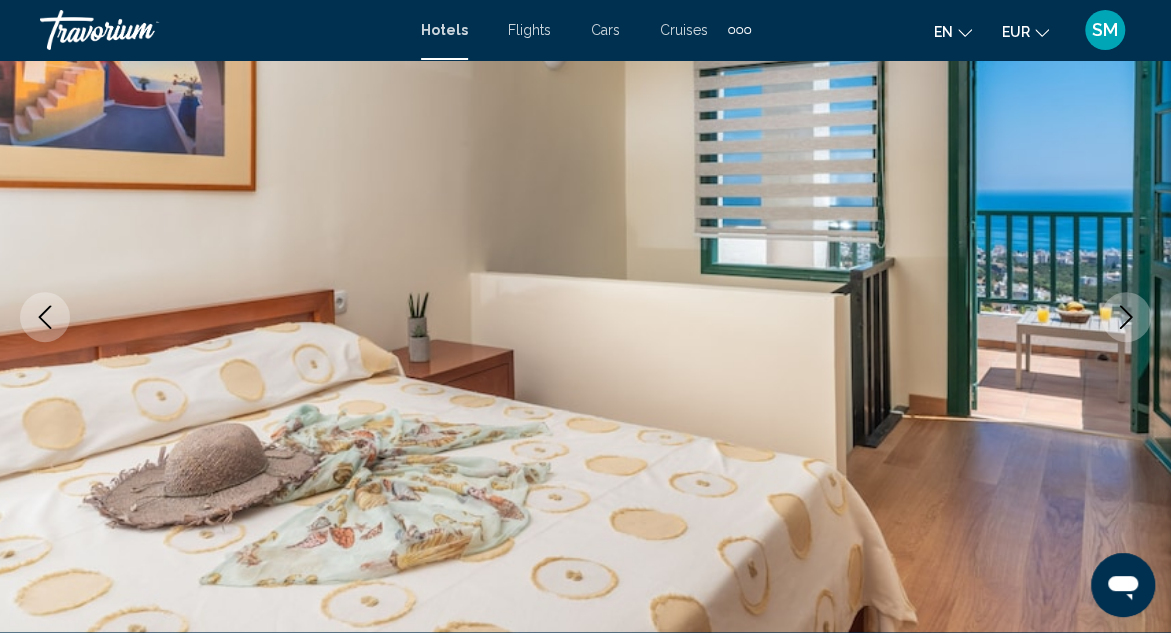 click 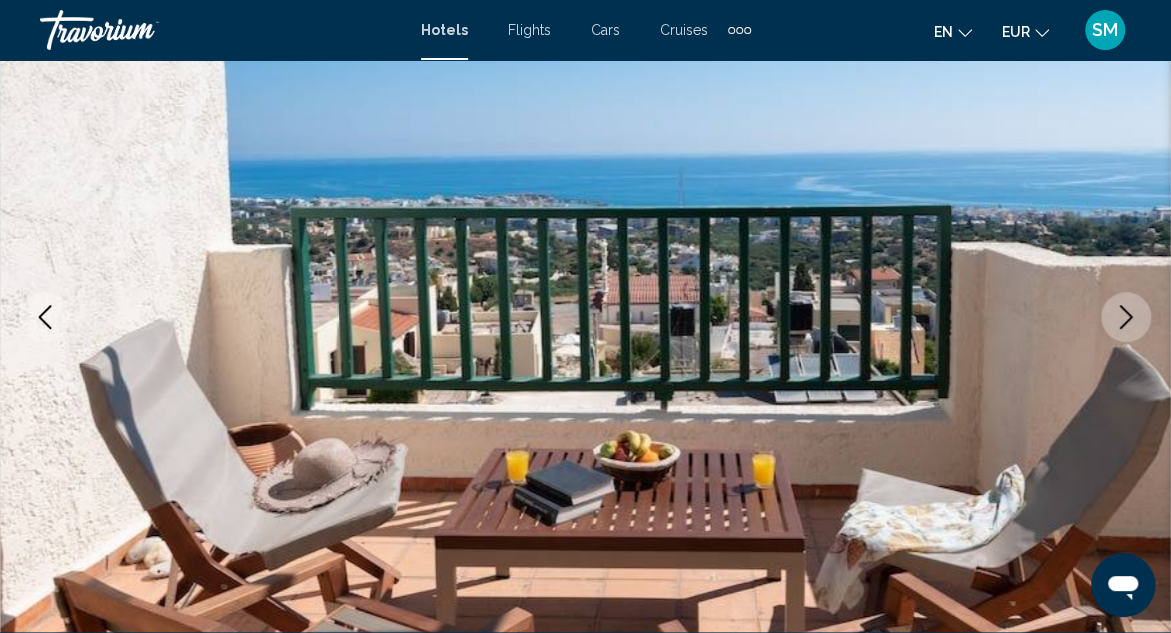click 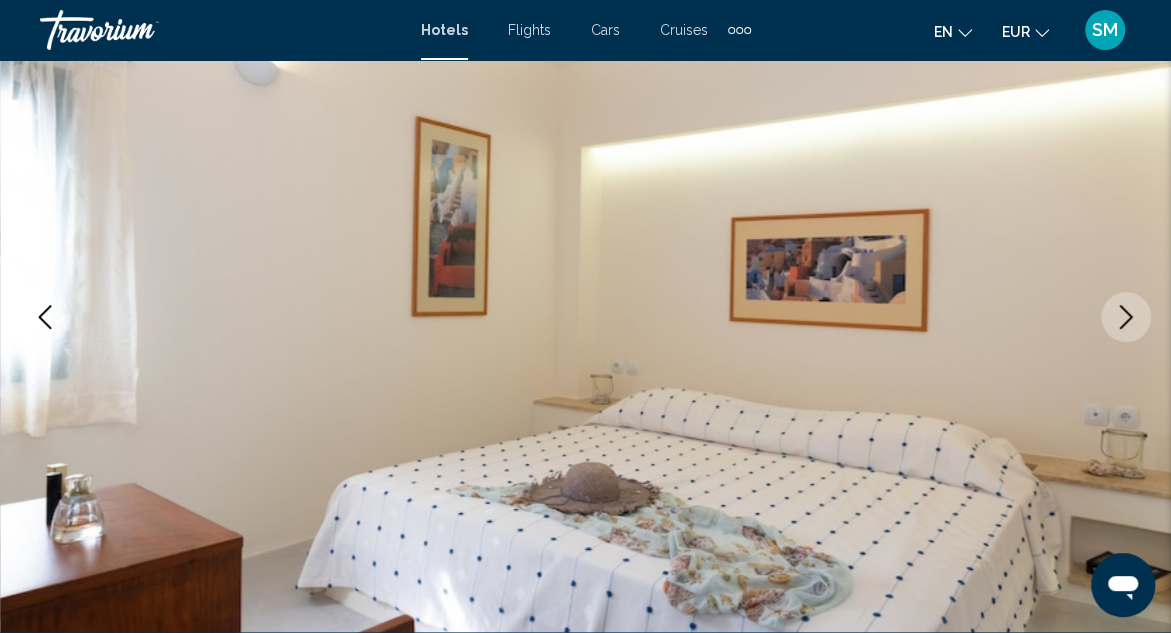 click 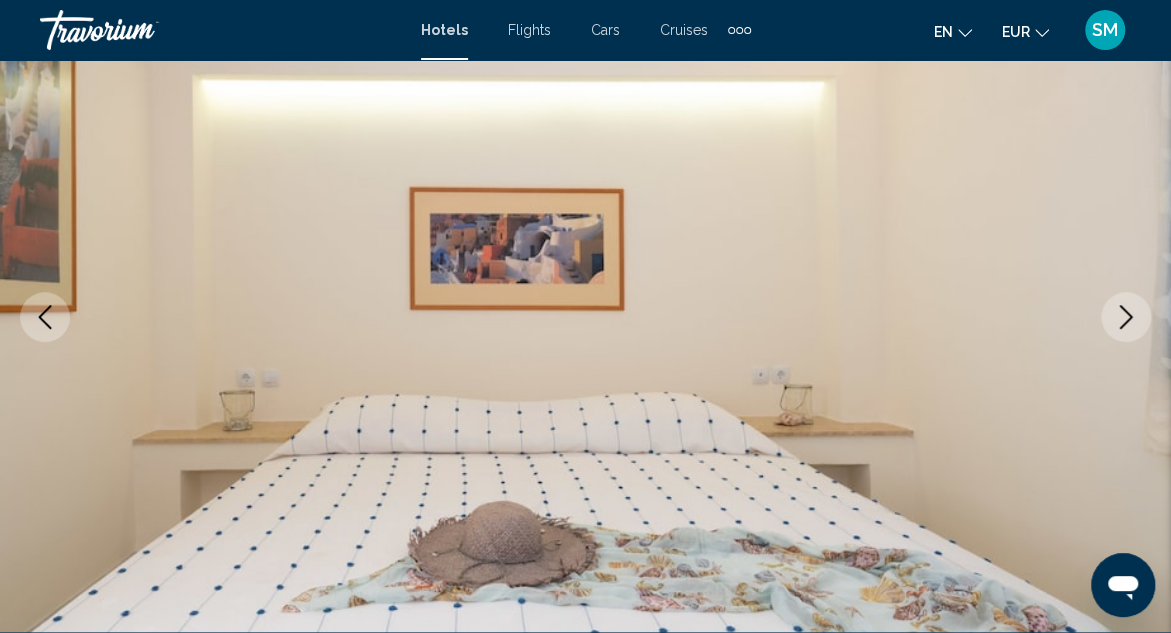 click 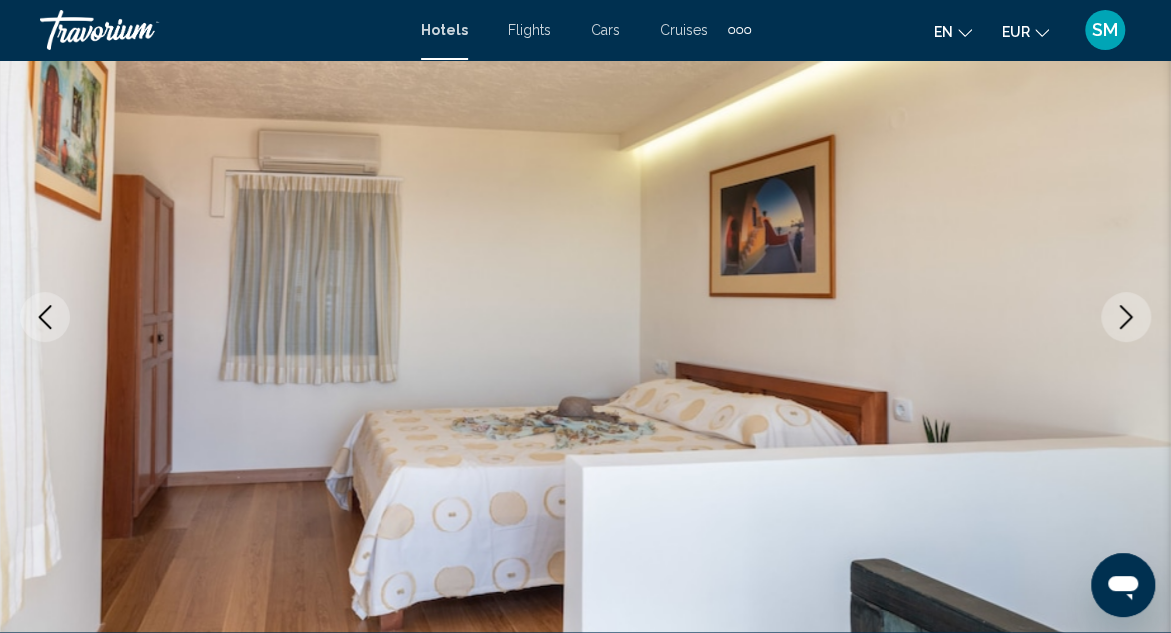 click 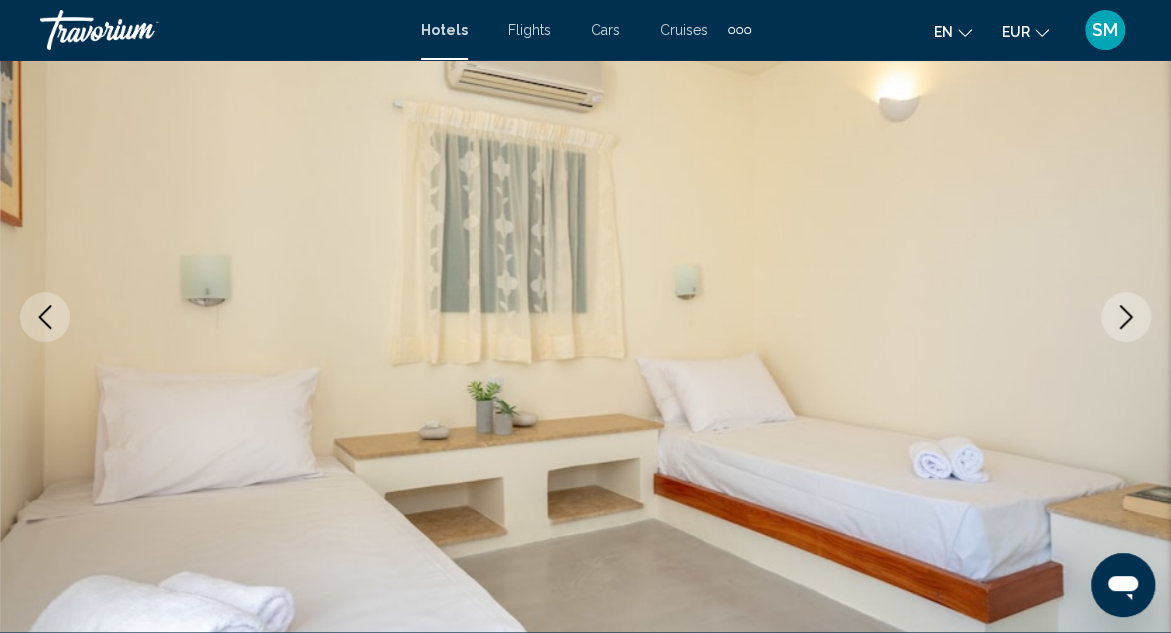 click 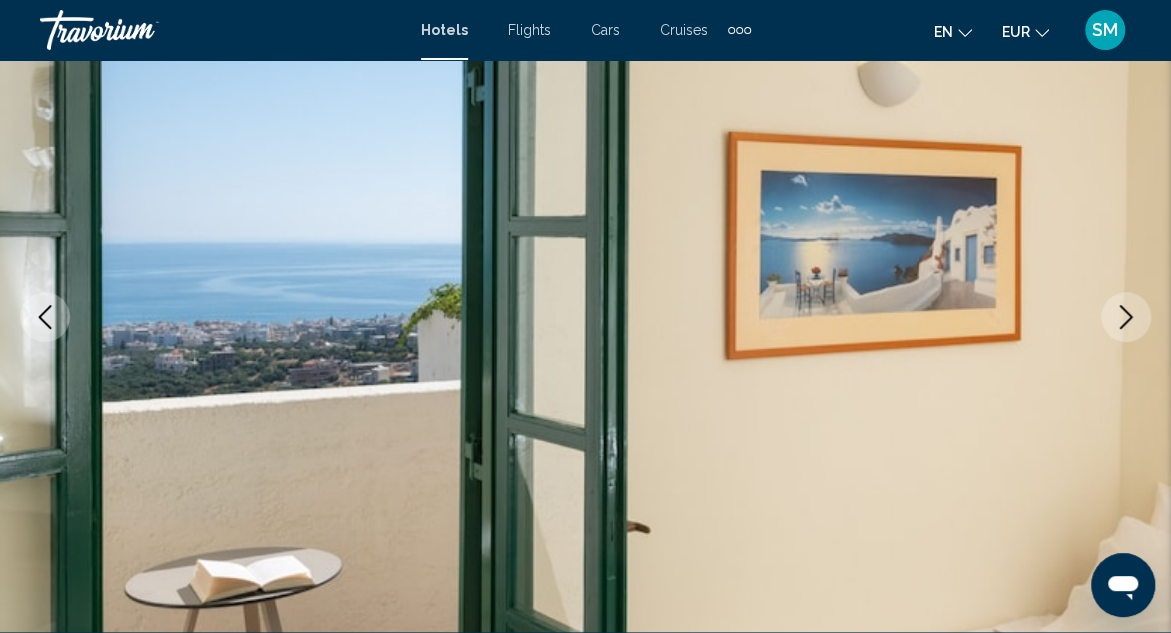 click 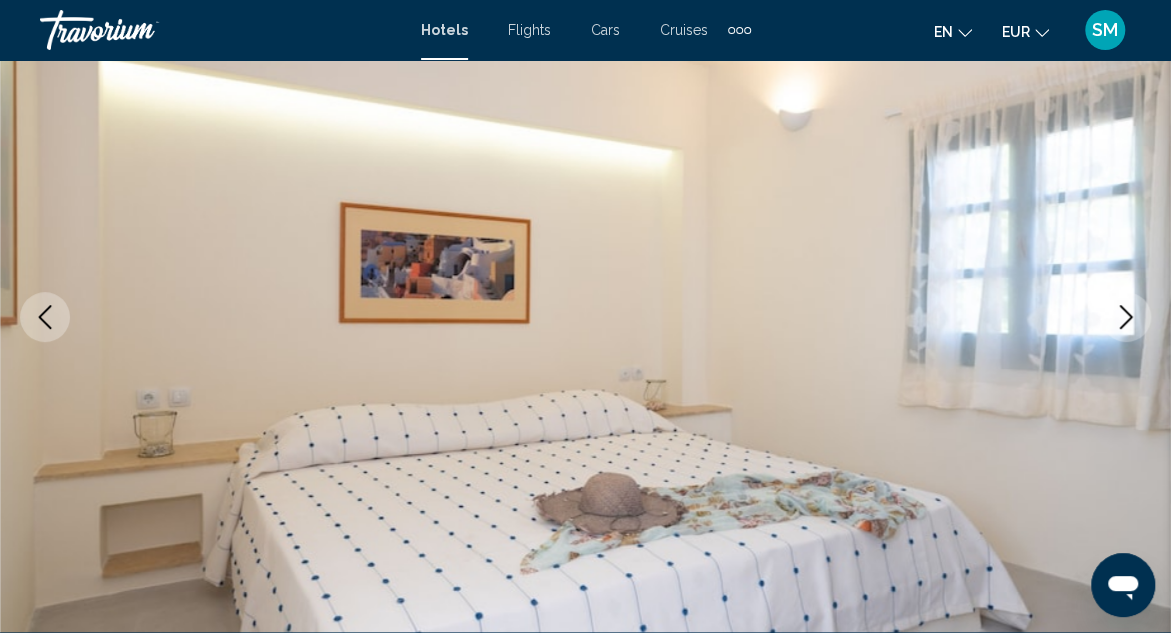 click 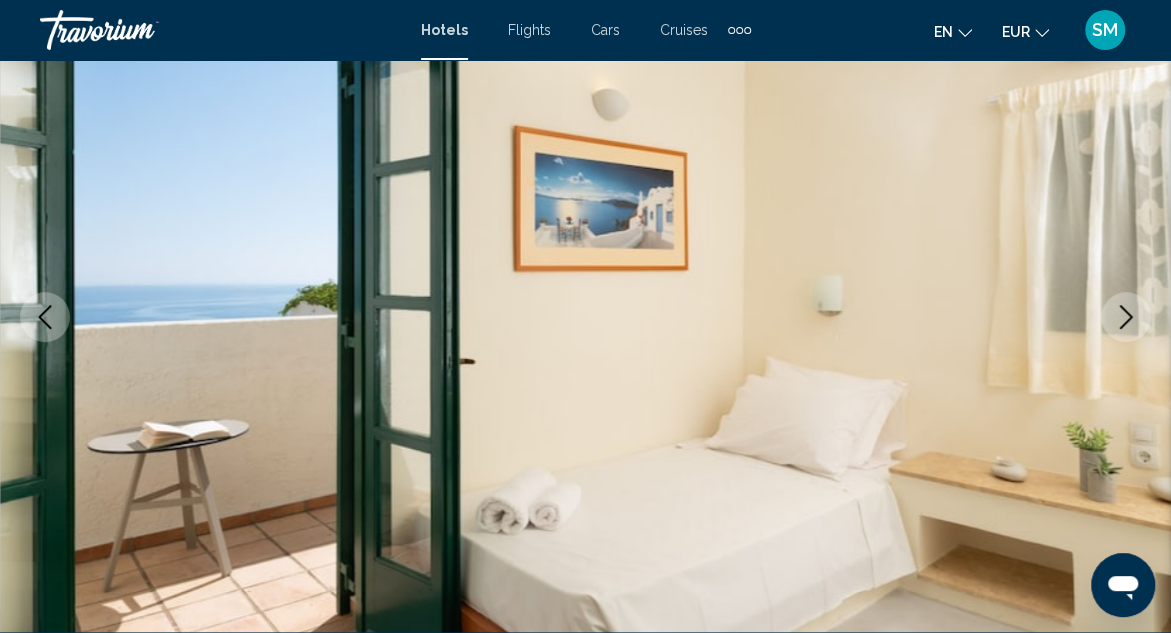 click 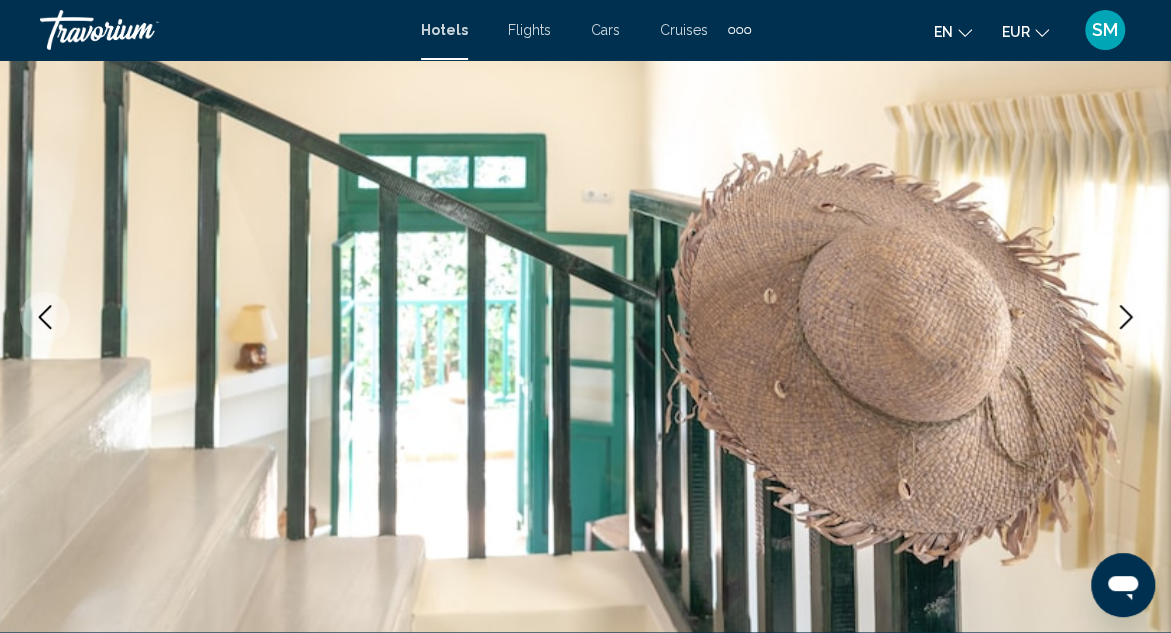 click 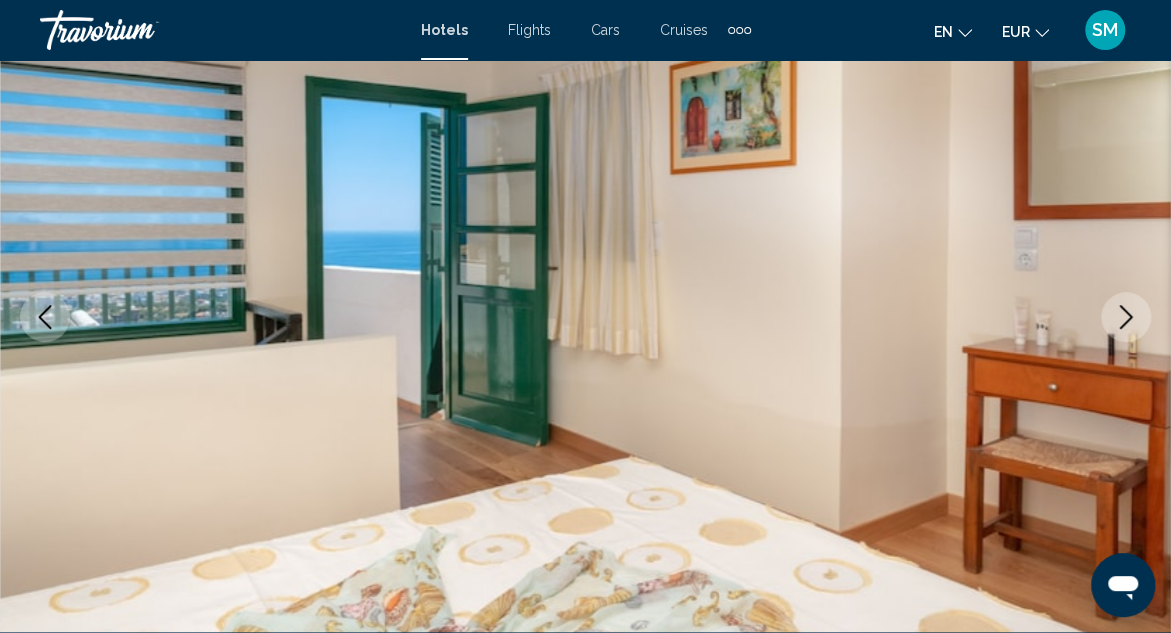 click 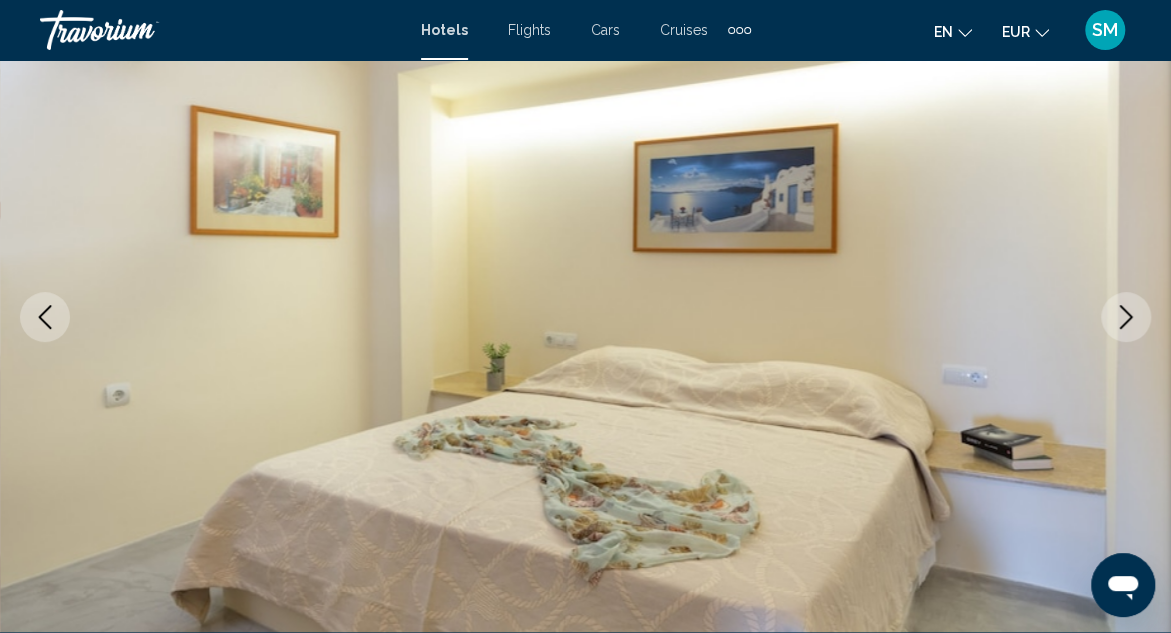 click 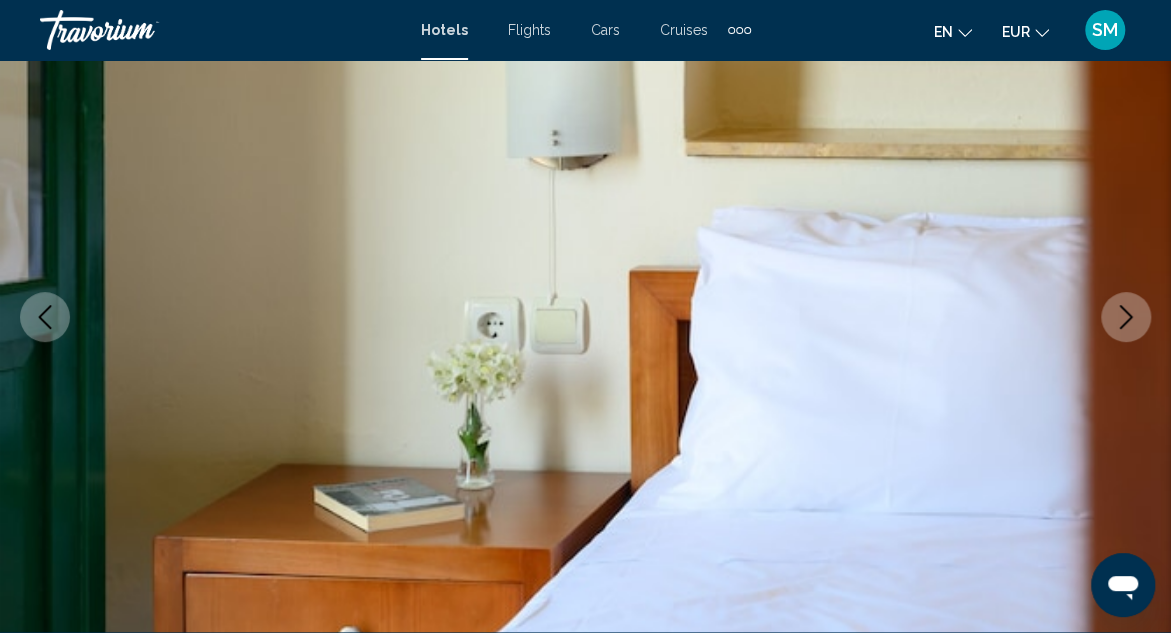click 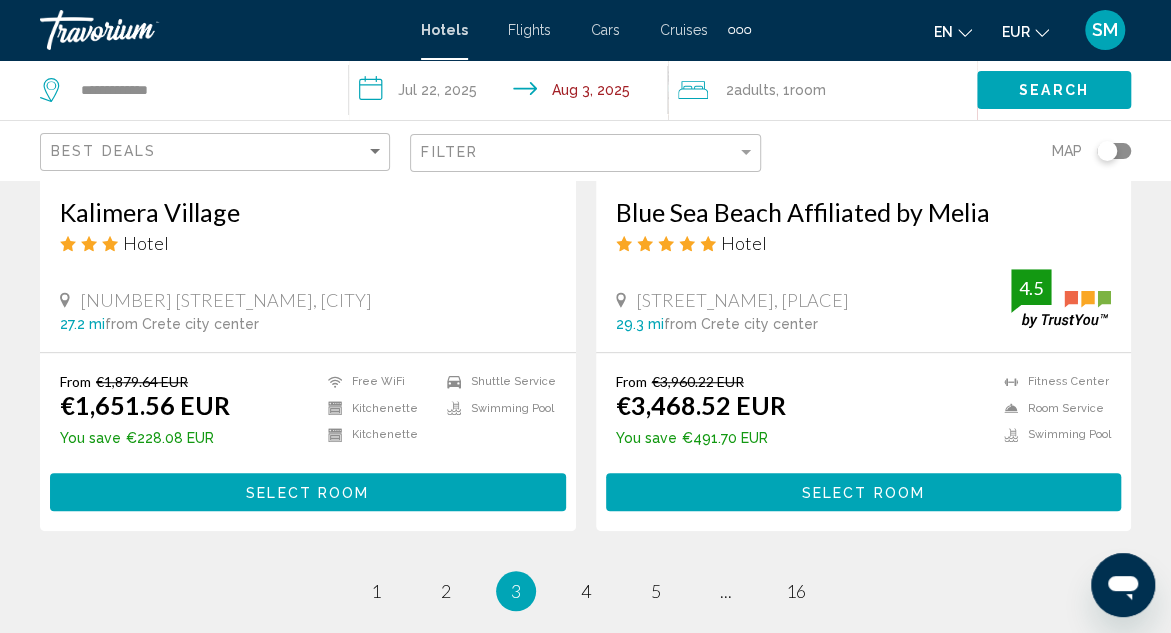 scroll, scrollTop: 4200, scrollLeft: 0, axis: vertical 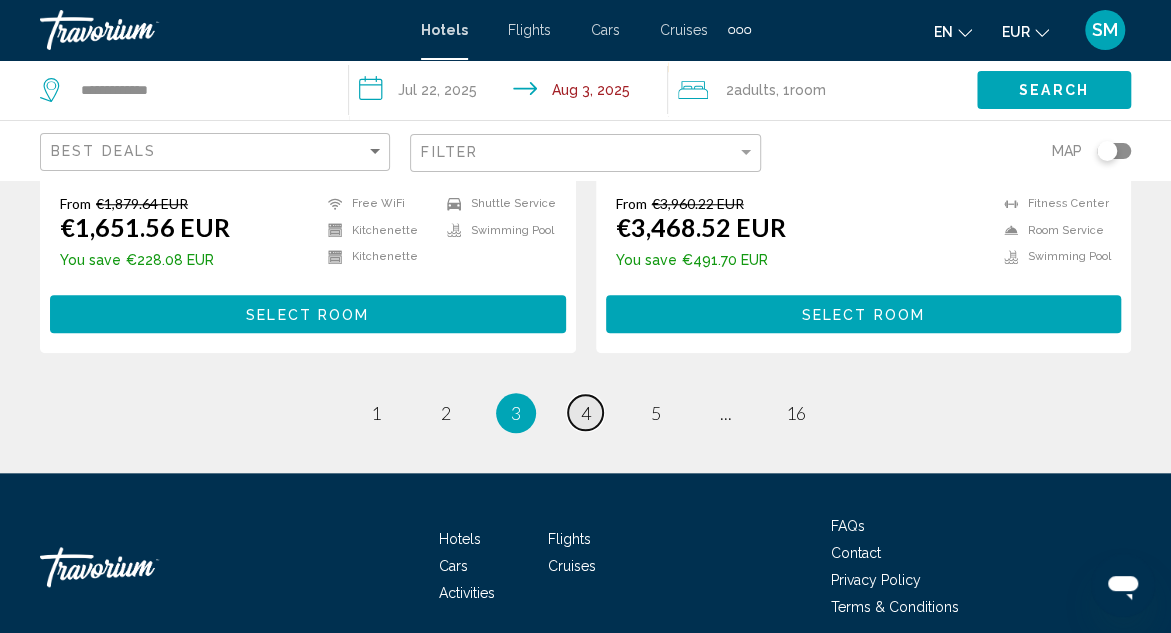 click on "4" at bounding box center (586, 413) 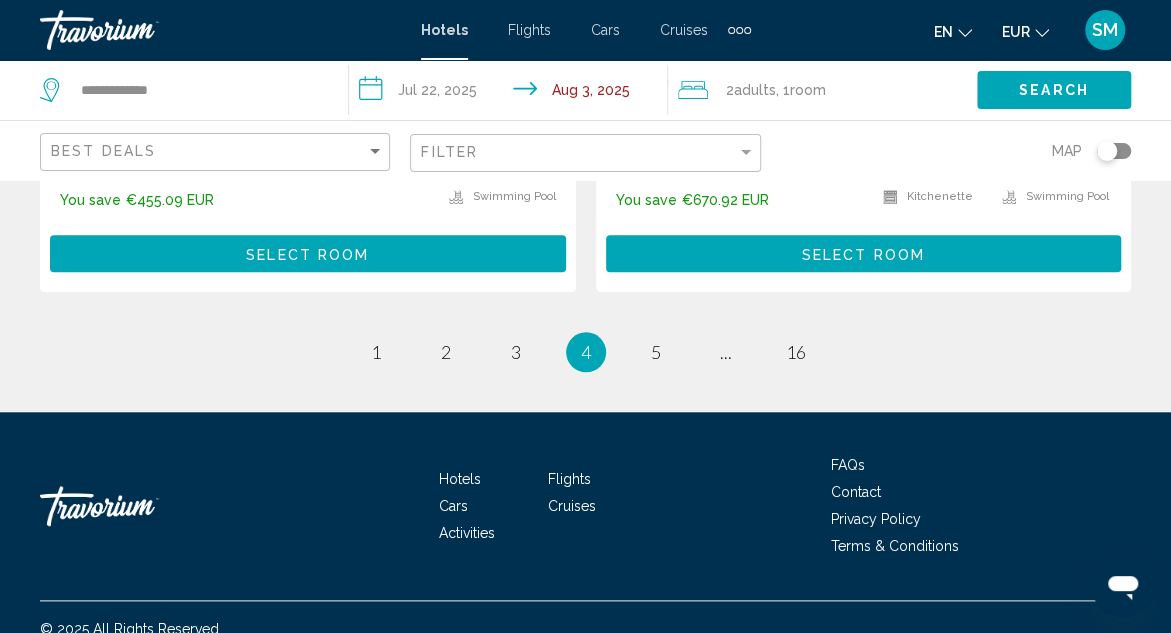 scroll, scrollTop: 4199, scrollLeft: 0, axis: vertical 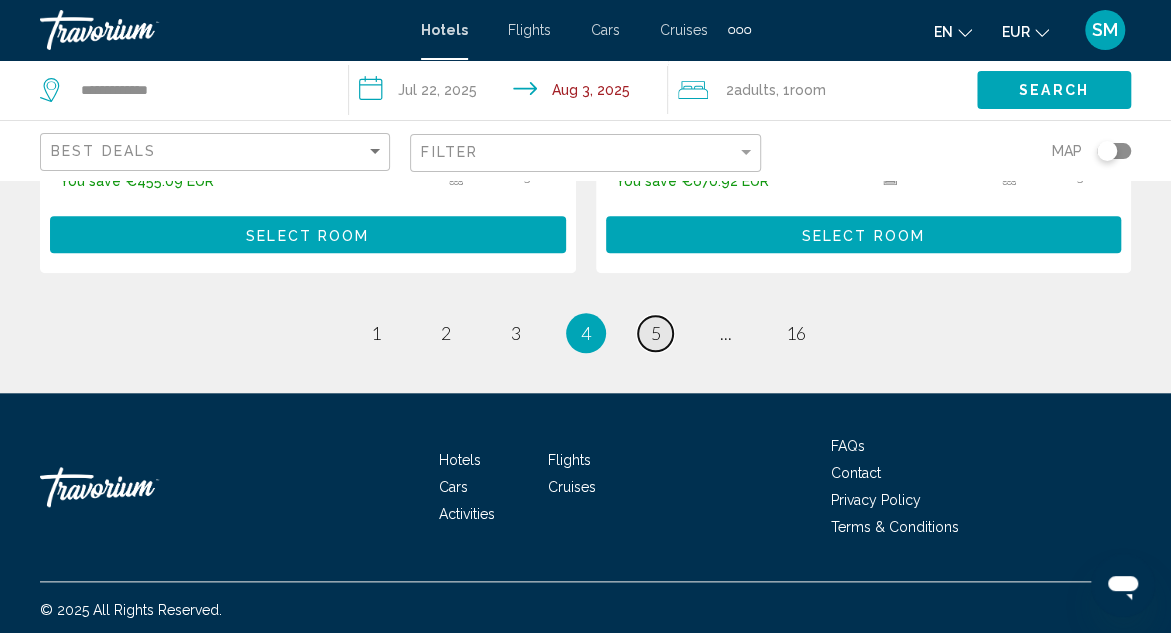 click on "5" at bounding box center (656, 333) 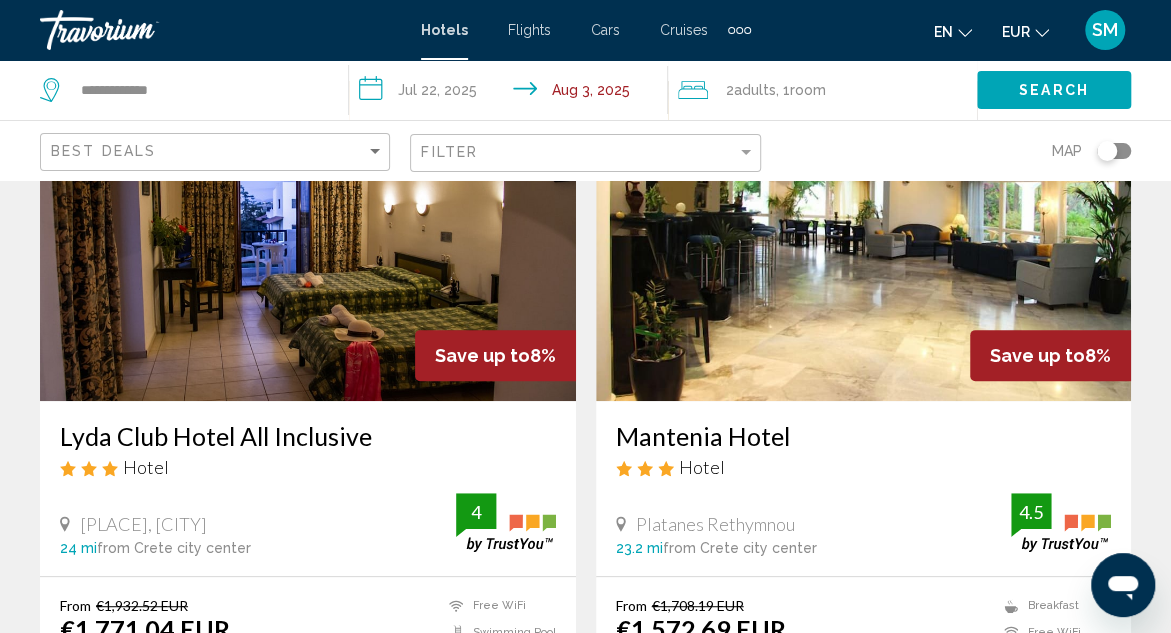 scroll, scrollTop: 200, scrollLeft: 0, axis: vertical 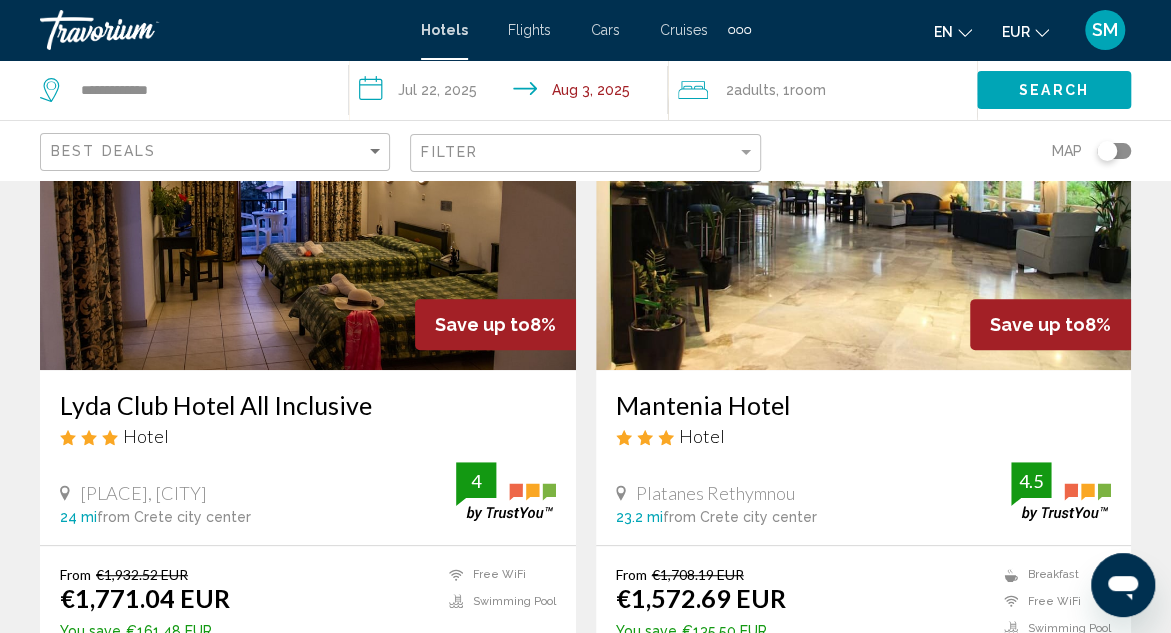 click on "Mantenia Hotel" at bounding box center (864, 405) 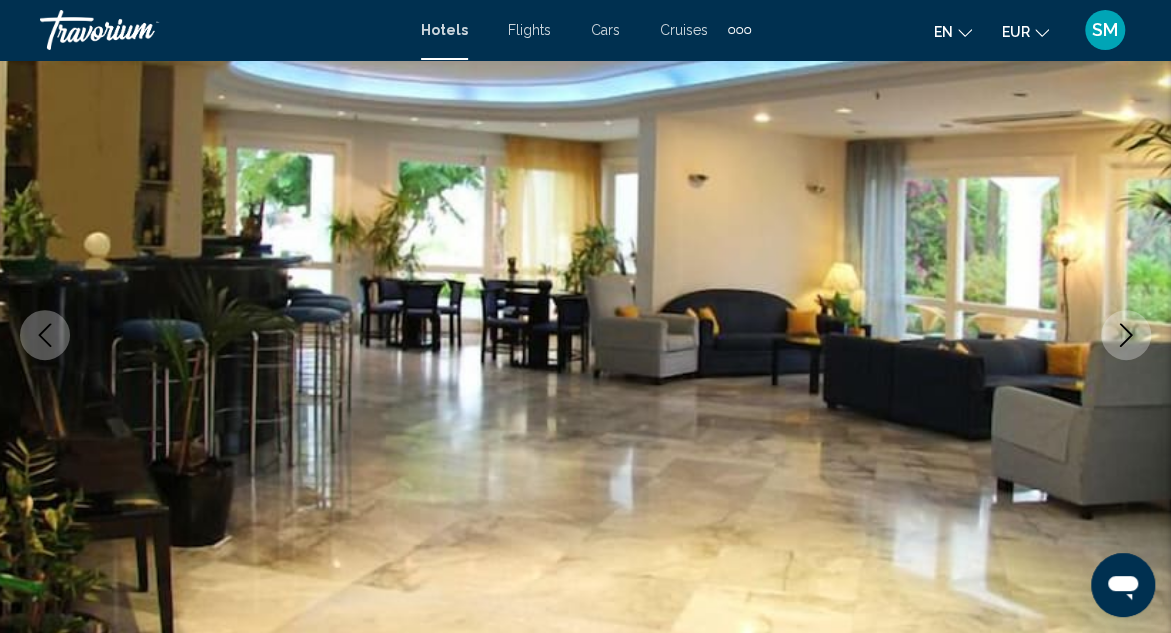 scroll, scrollTop: 218, scrollLeft: 0, axis: vertical 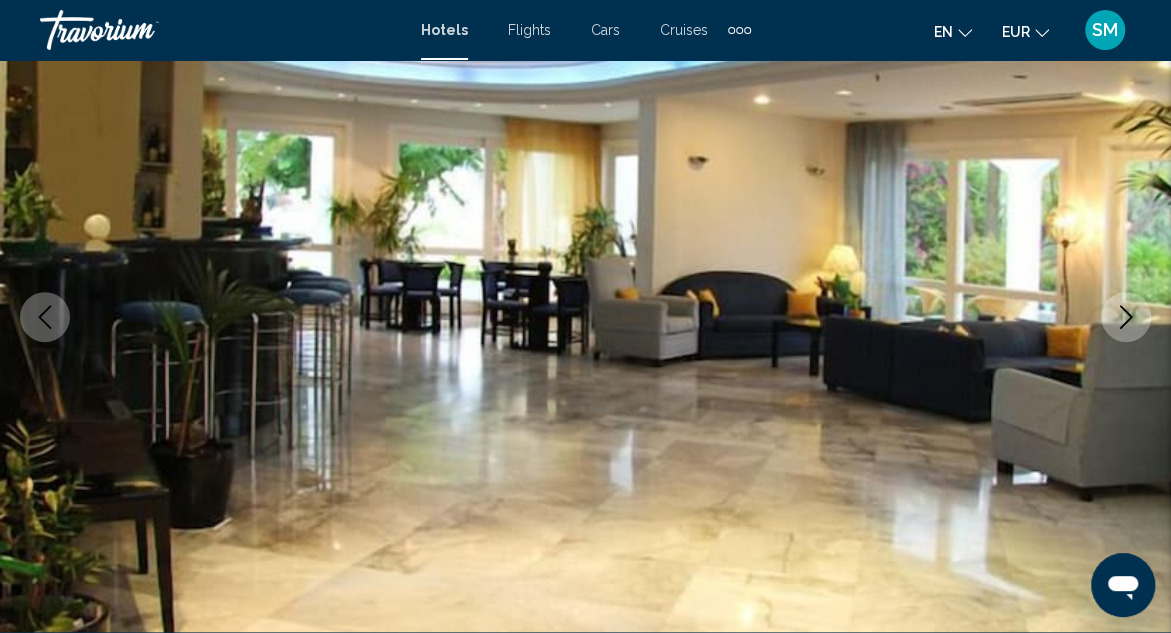 click 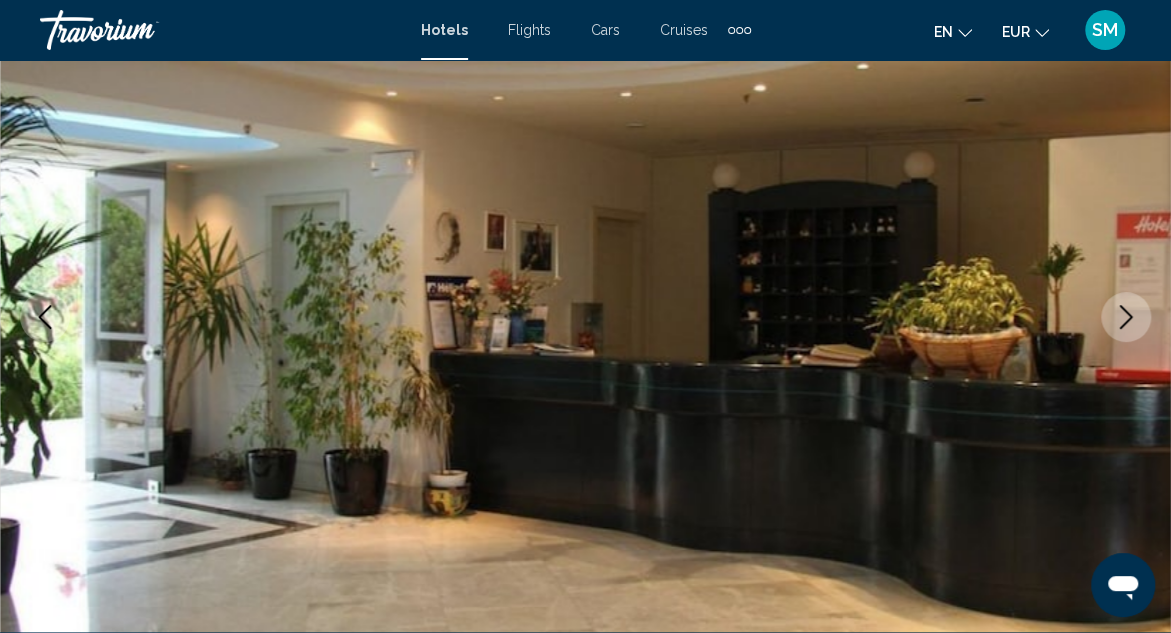 click 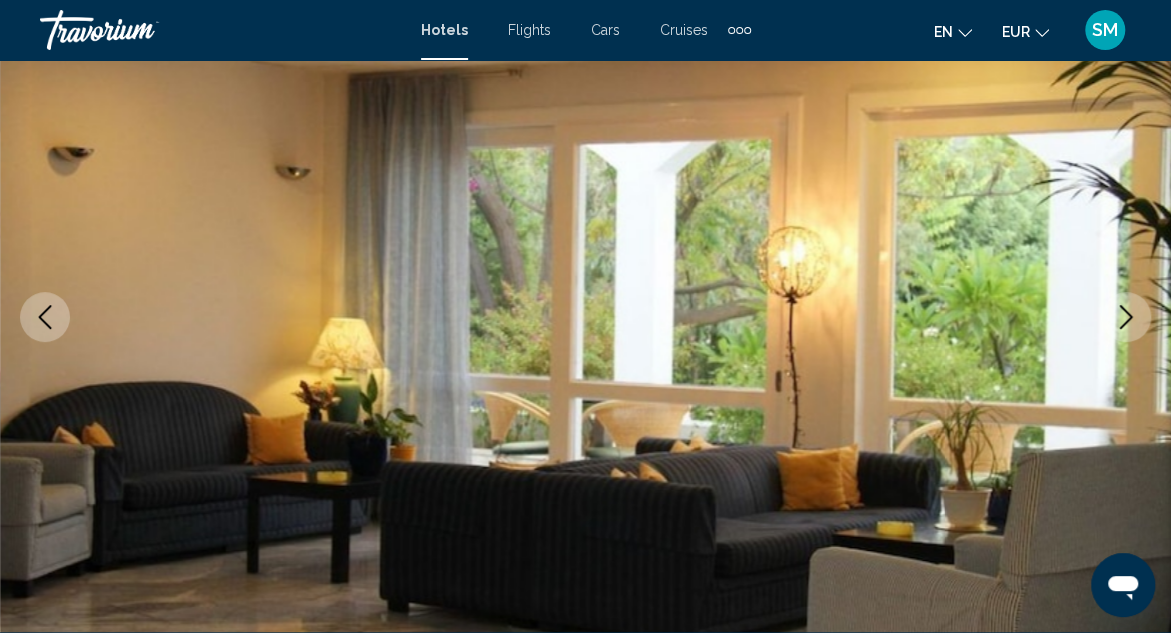 click 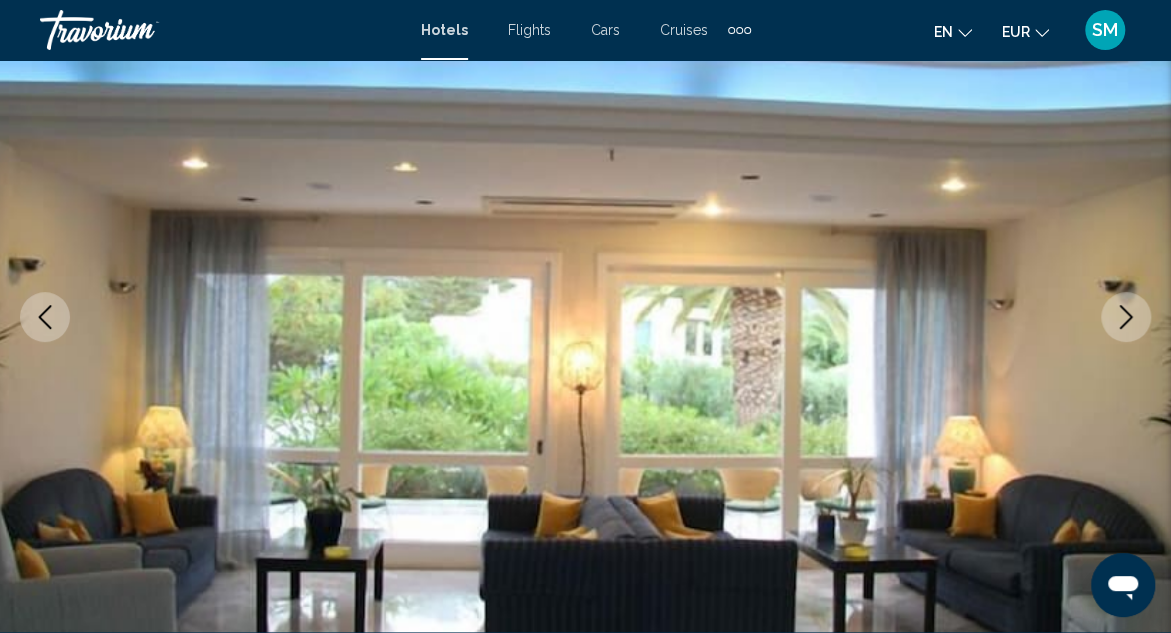 click 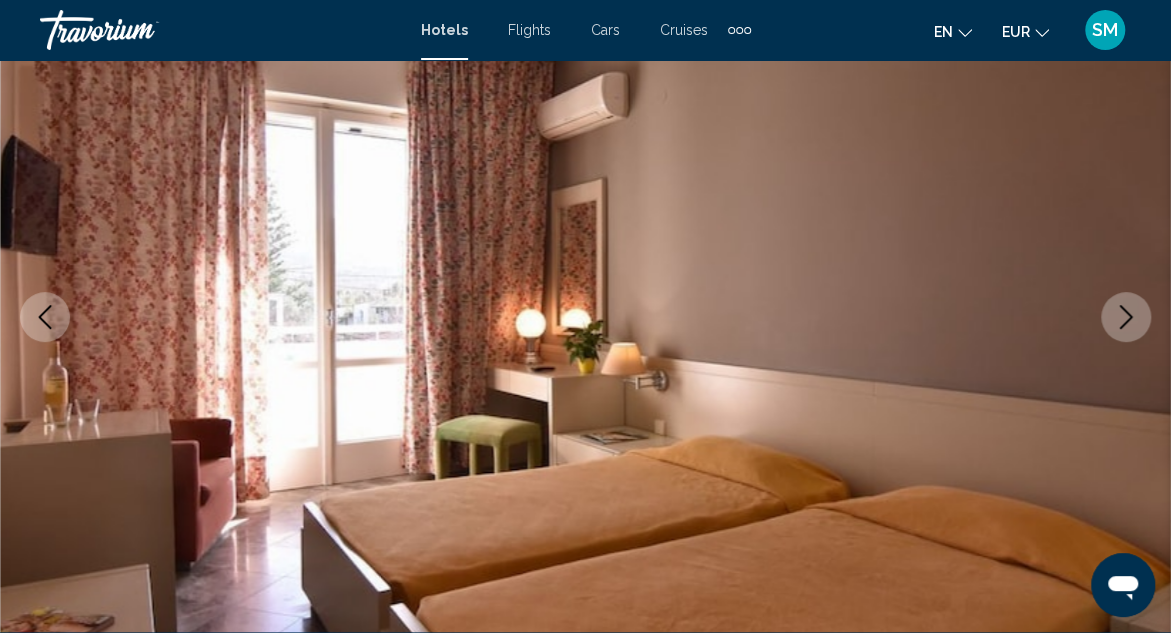 click 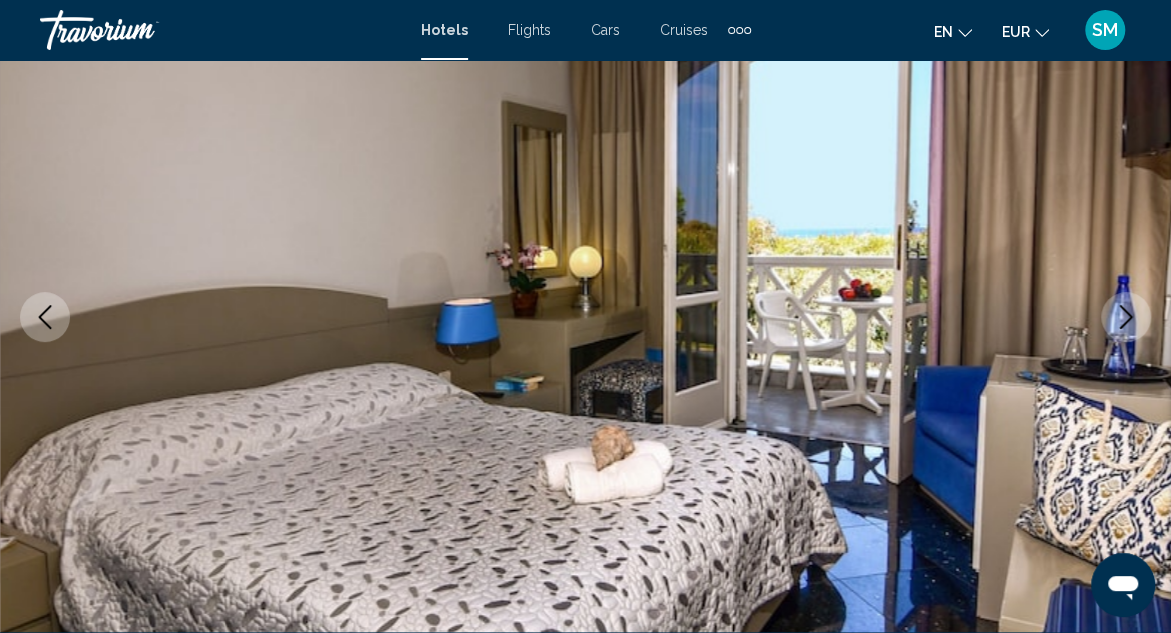 click 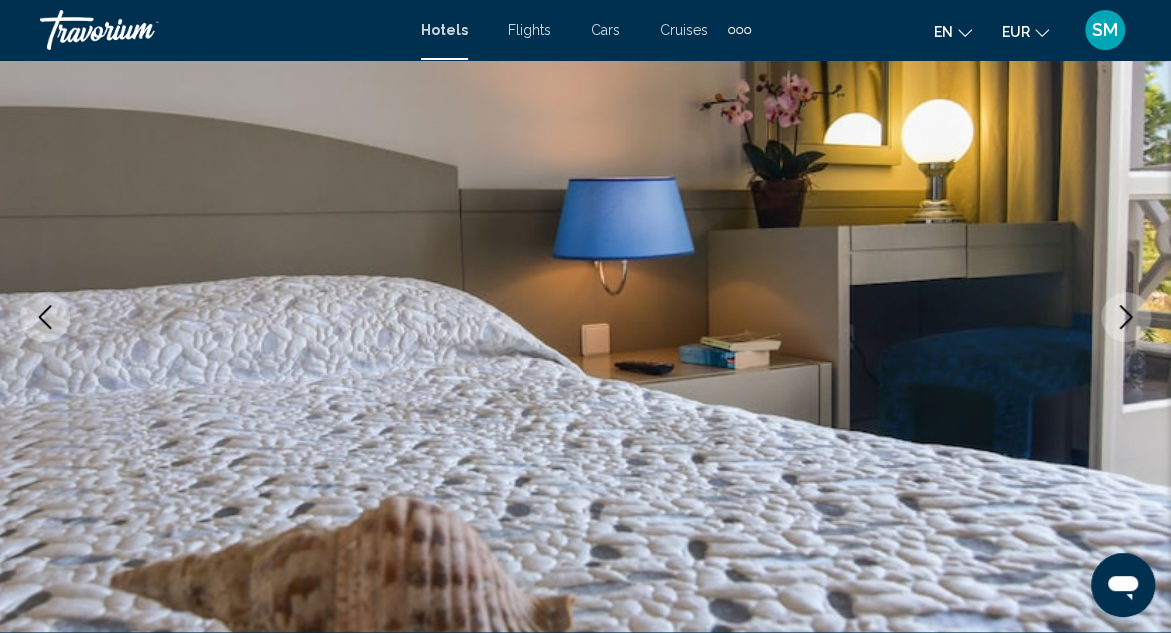 click 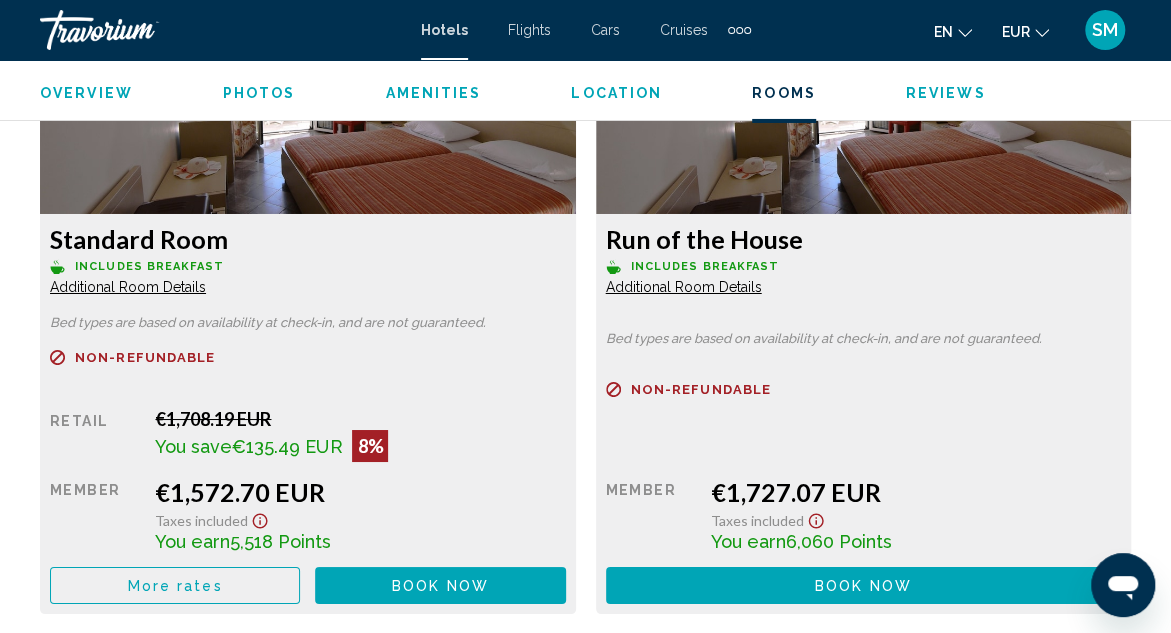 scroll, scrollTop: 3318, scrollLeft: 0, axis: vertical 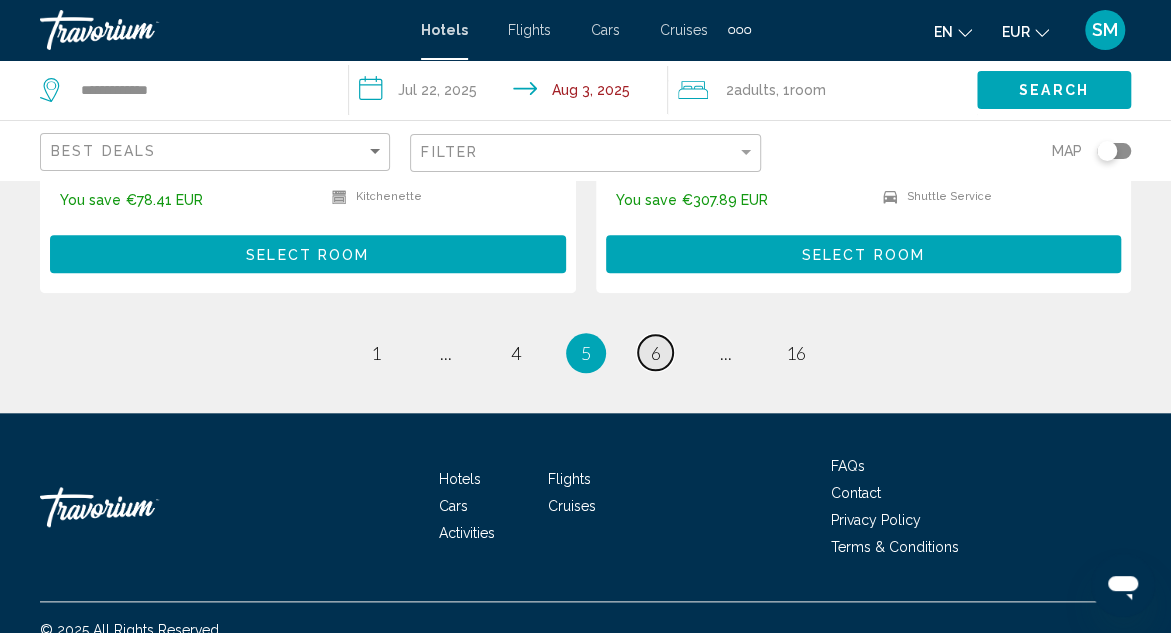 click on "6" at bounding box center [656, 353] 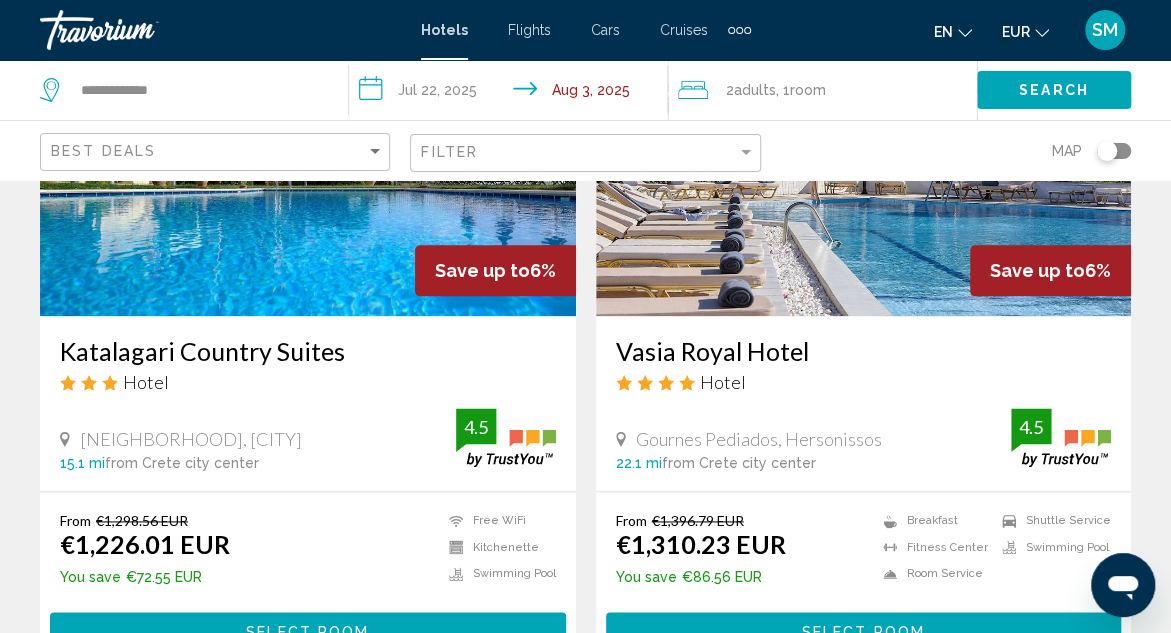 scroll, scrollTop: 1000, scrollLeft: 0, axis: vertical 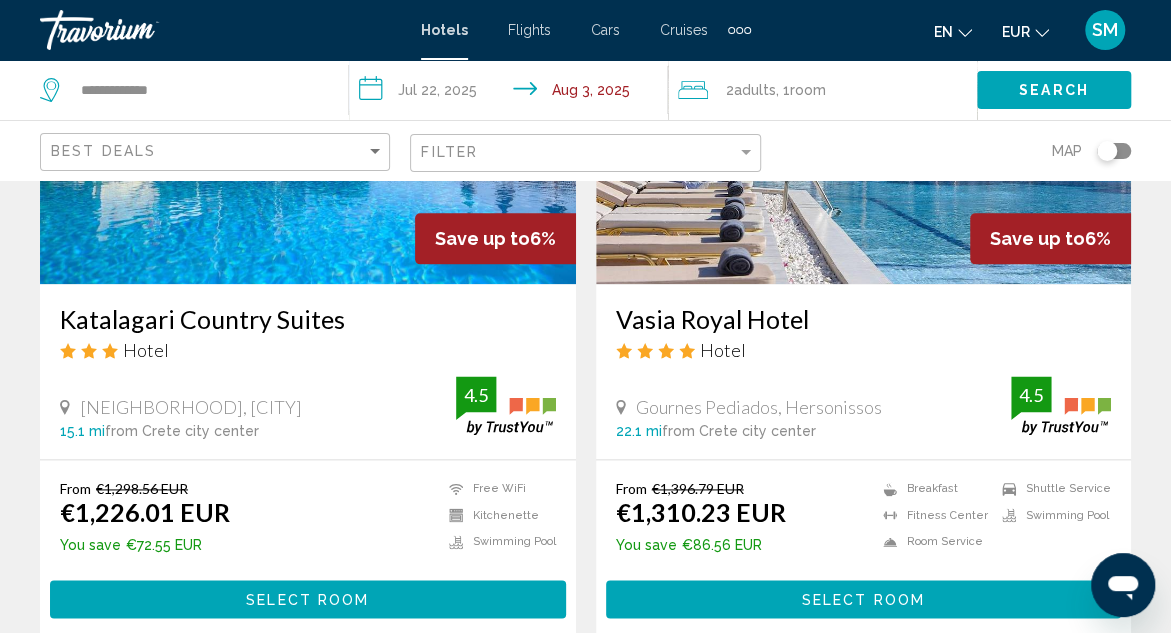 click on "Vasia Royal Hotel" at bounding box center [864, 319] 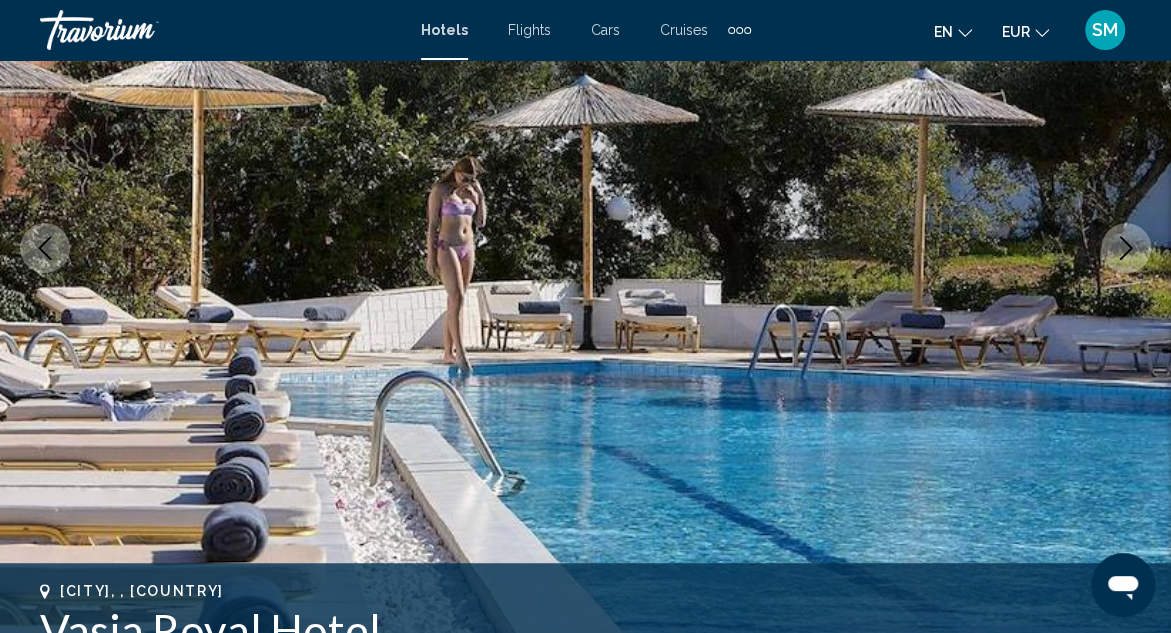 scroll, scrollTop: 318, scrollLeft: 0, axis: vertical 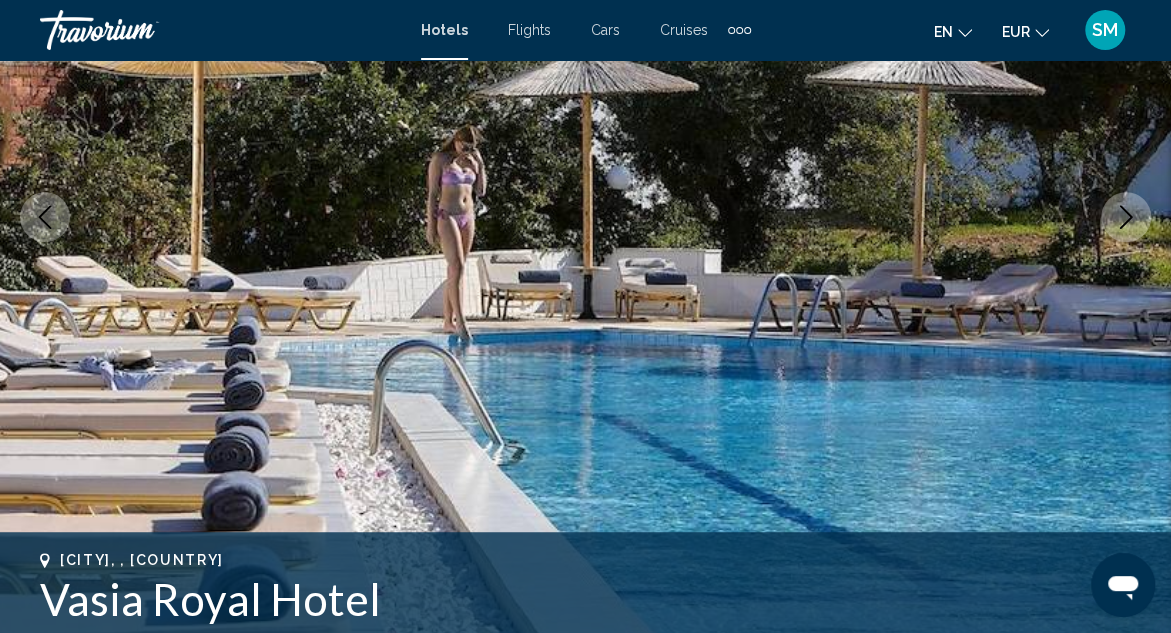 click 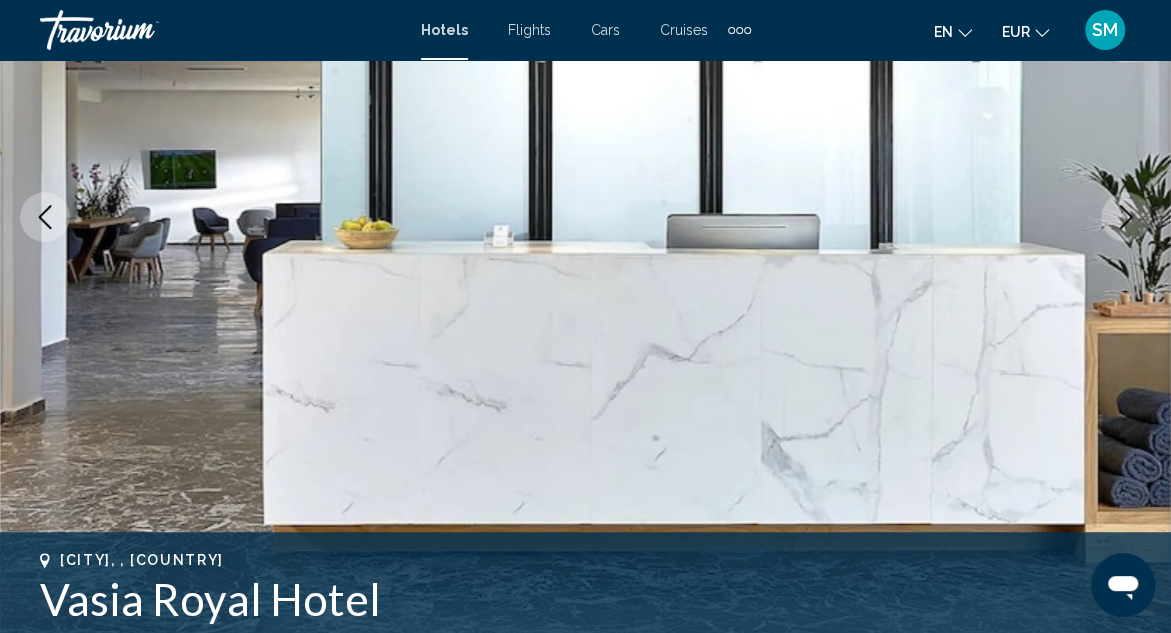click 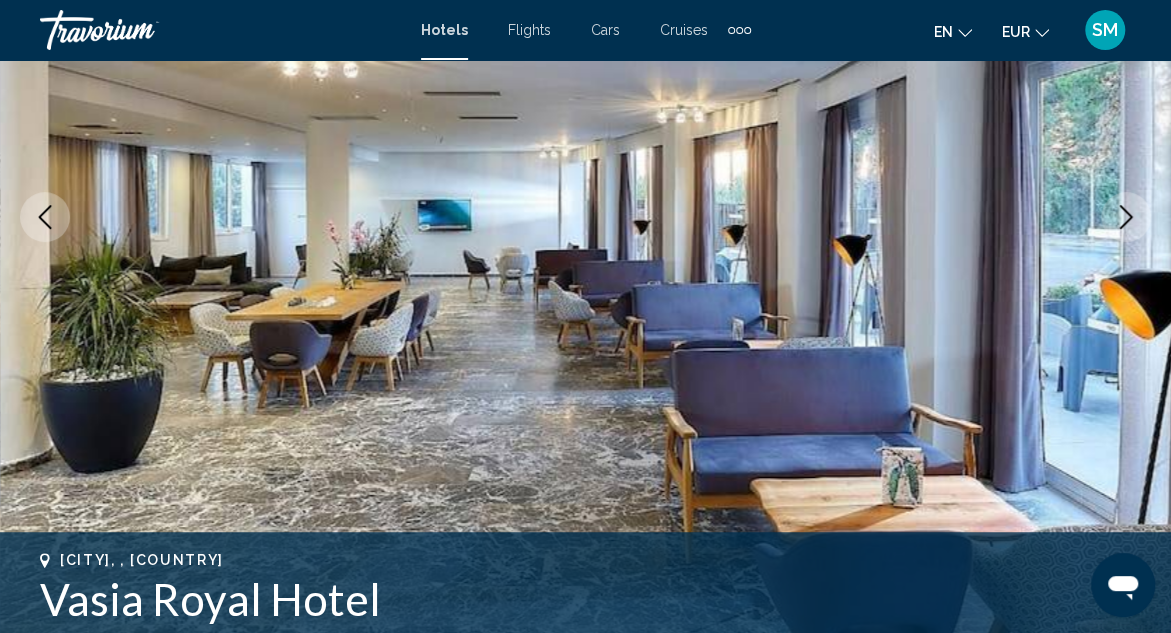 click 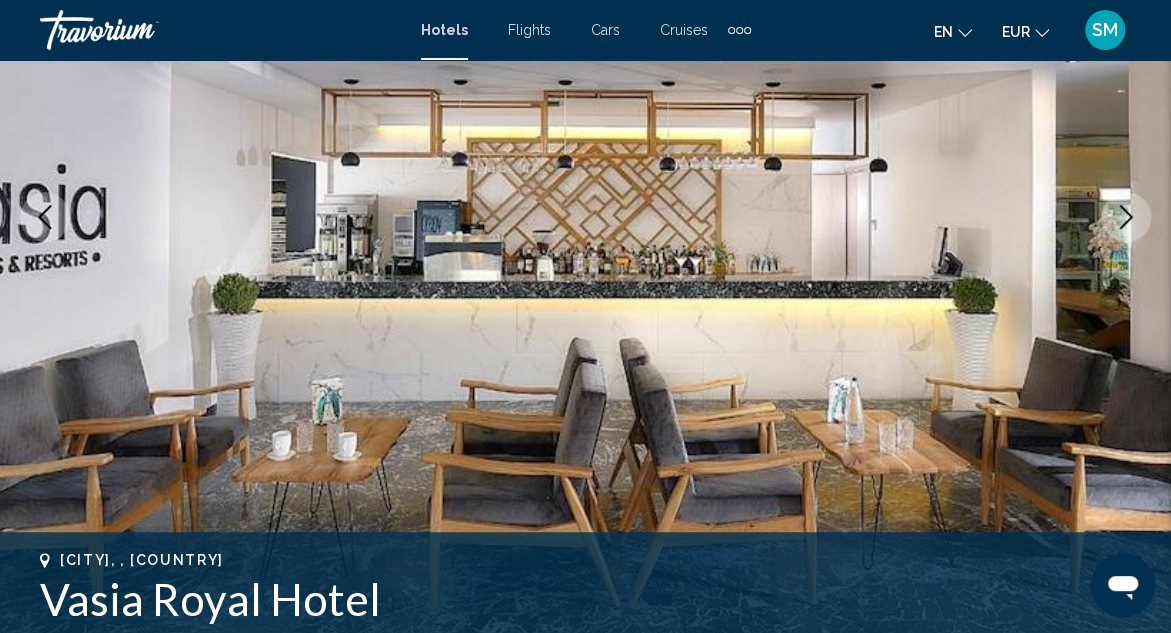 click 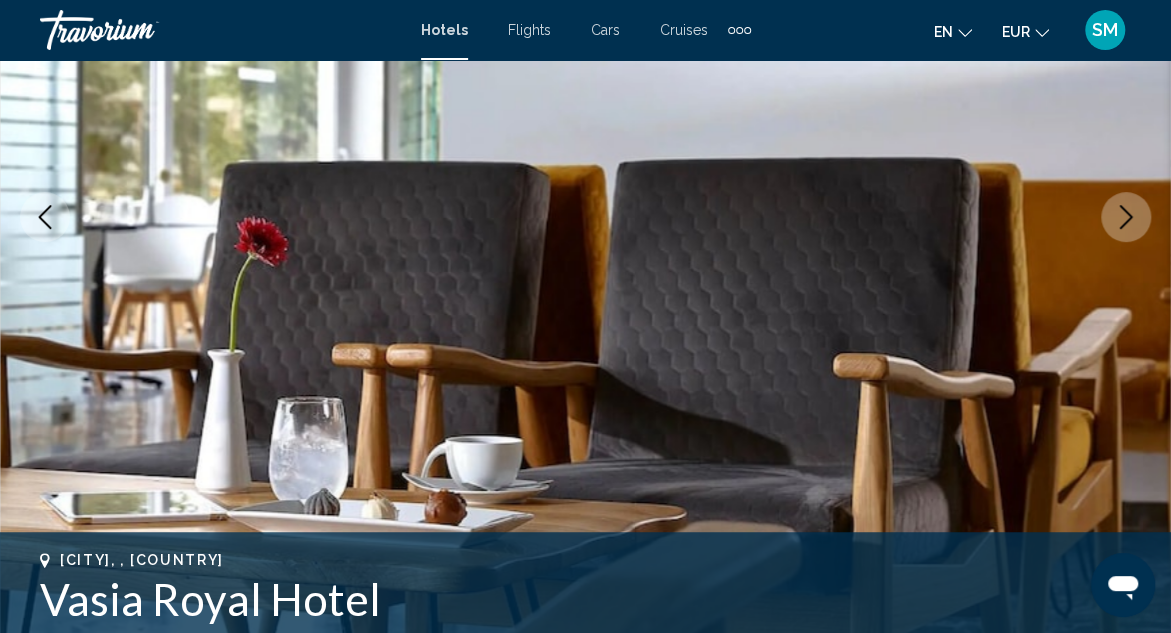 click 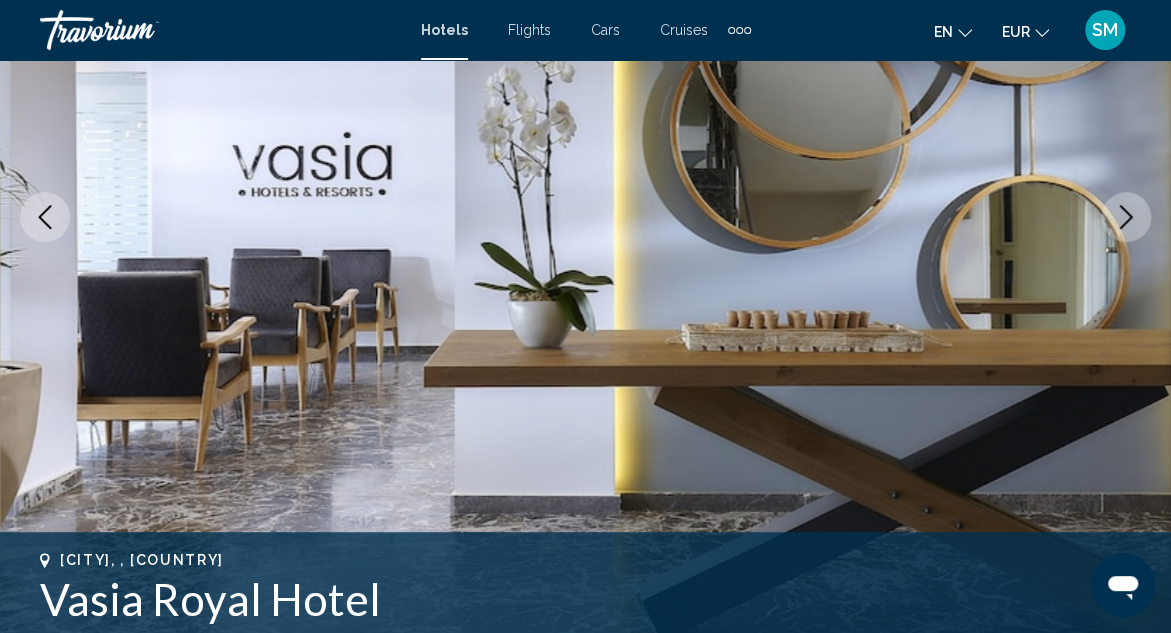 click 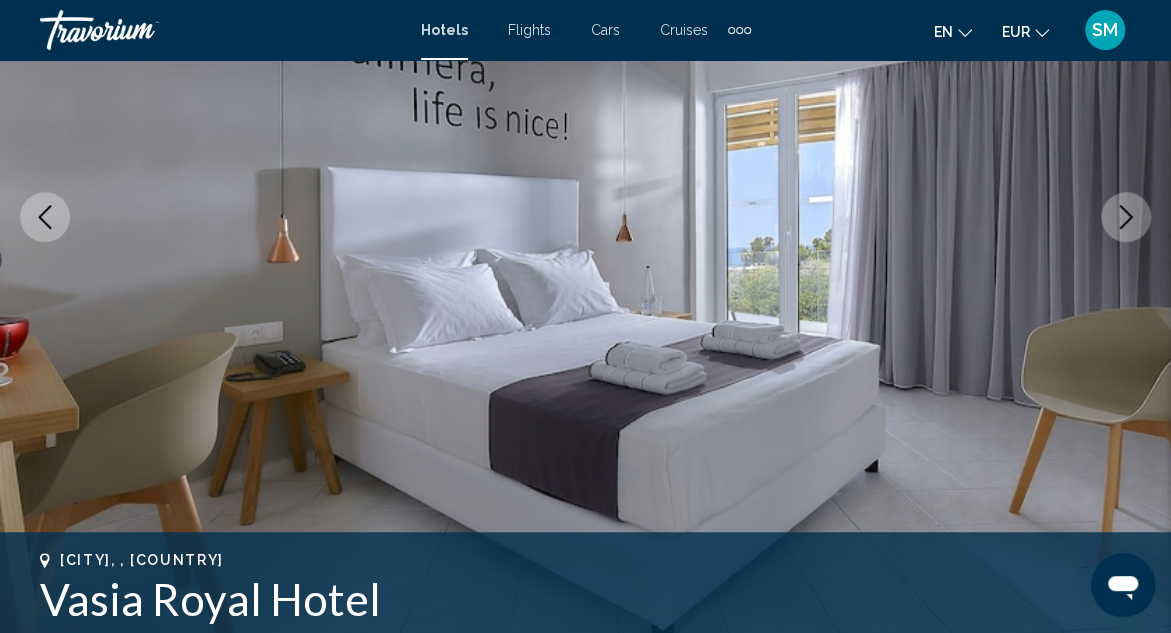 click 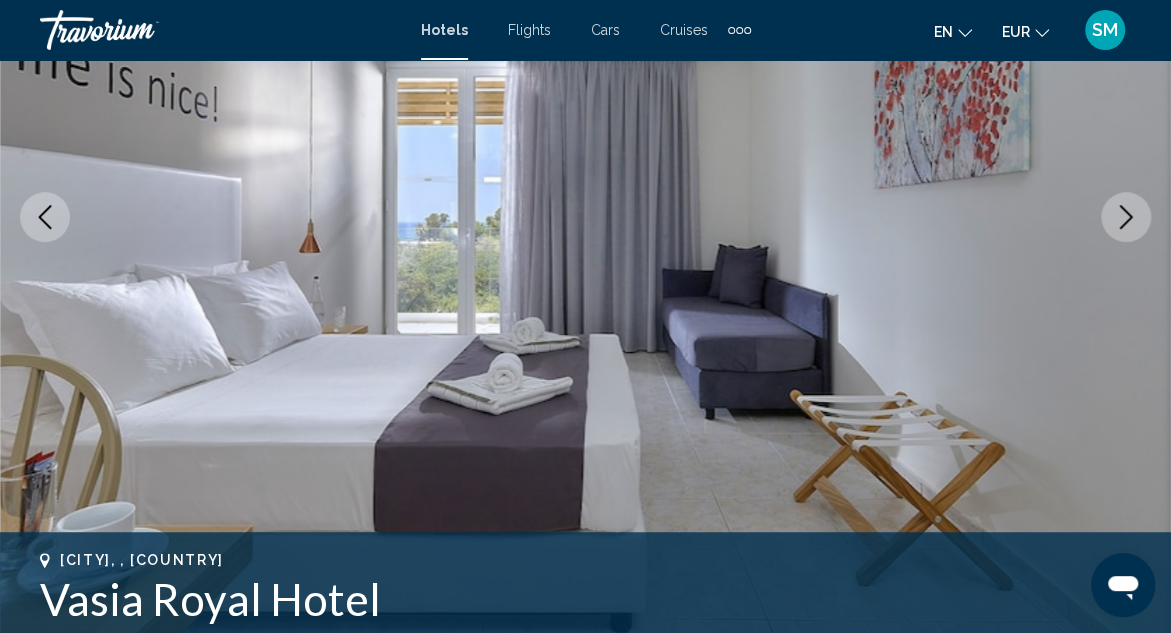 click 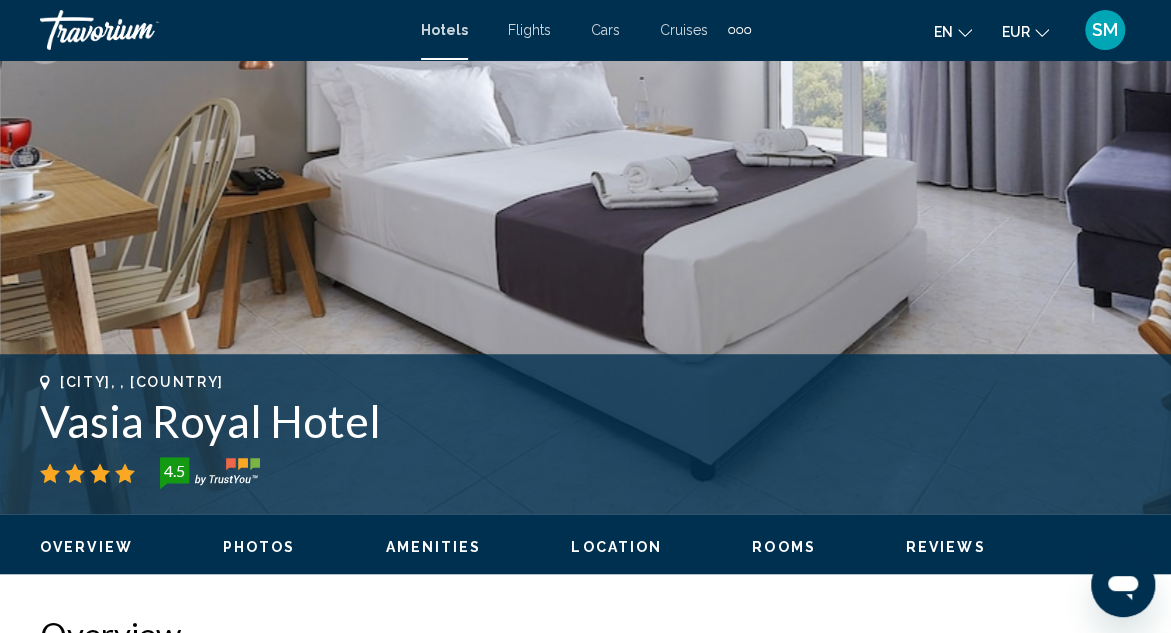 scroll, scrollTop: 518, scrollLeft: 0, axis: vertical 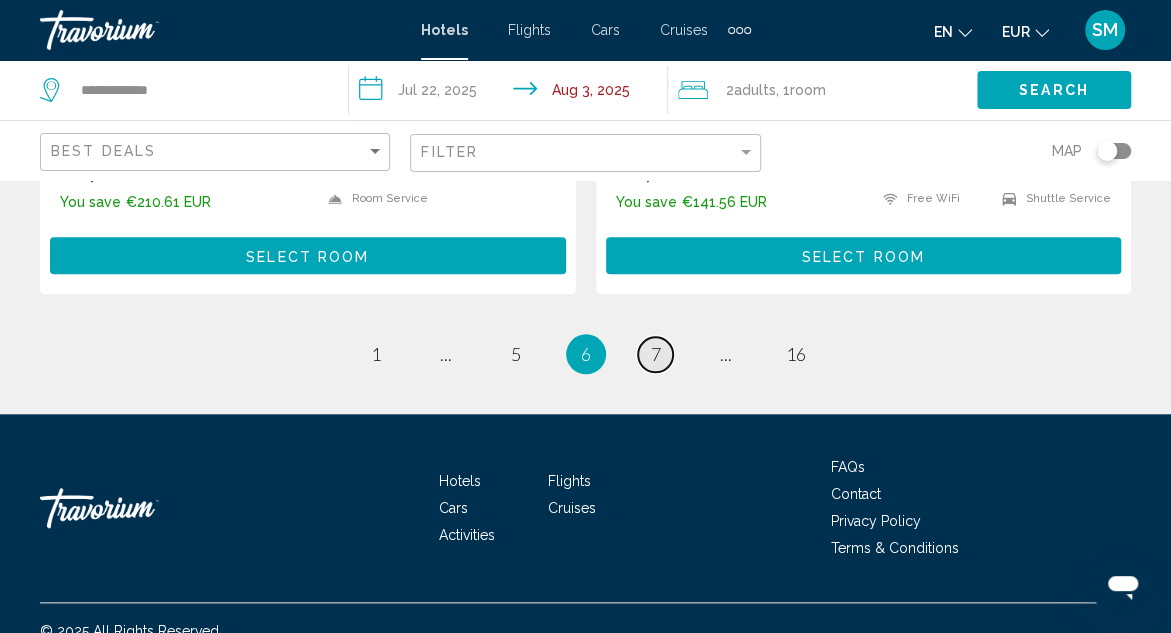 click on "7" at bounding box center [656, 354] 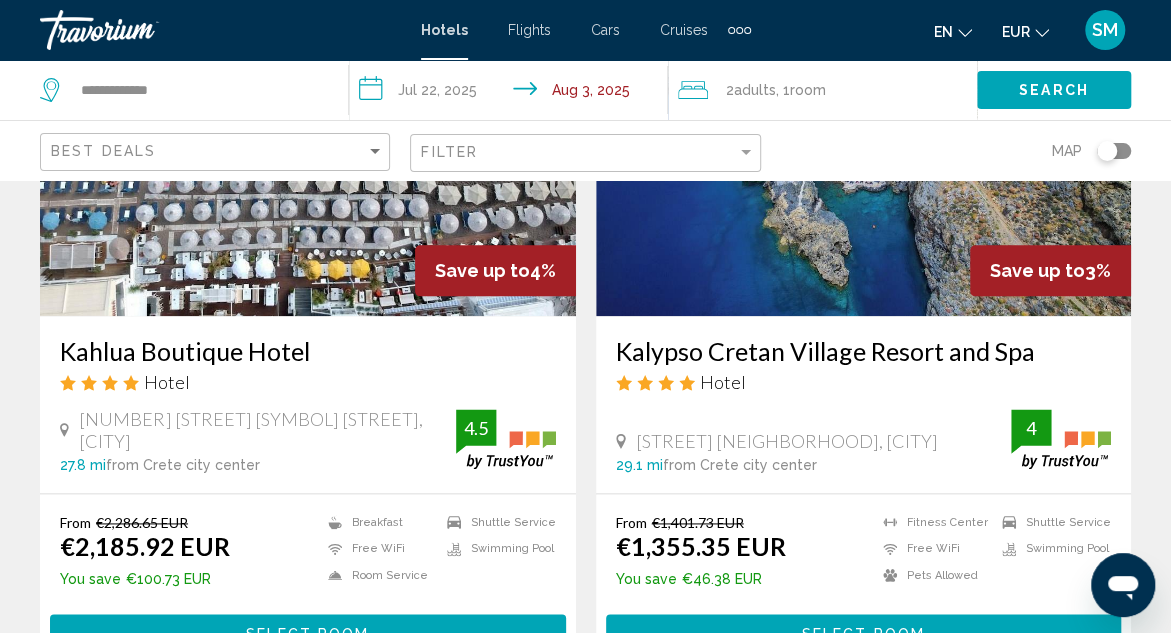 scroll, scrollTop: 1000, scrollLeft: 0, axis: vertical 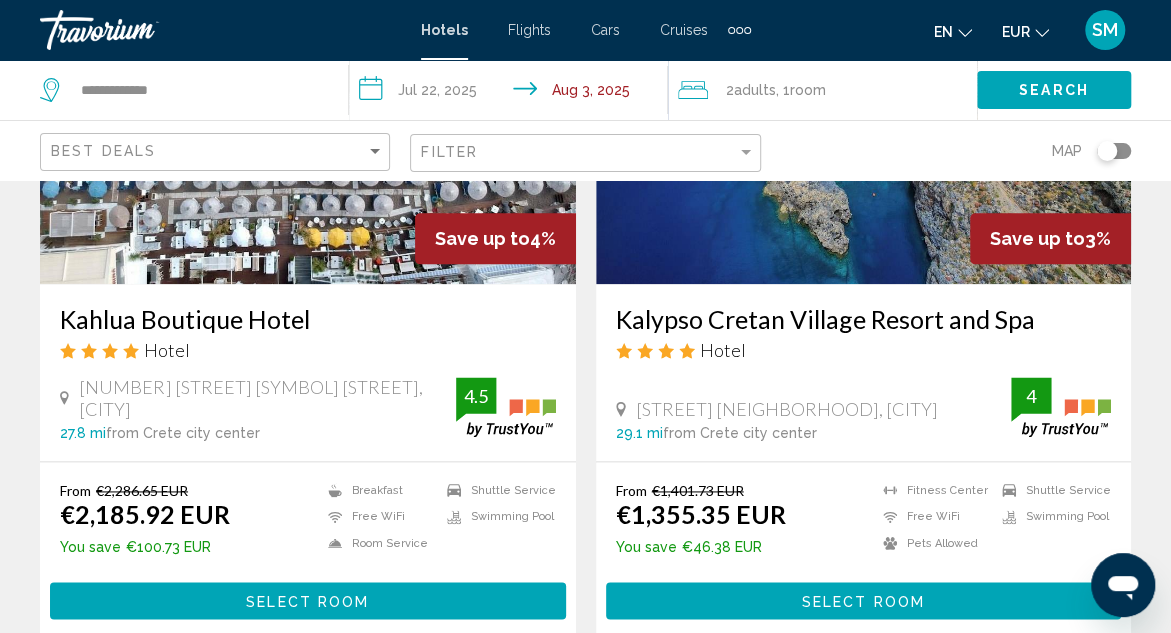 click on "Kalypso Cretan Village Resort and Spa" at bounding box center [864, 319] 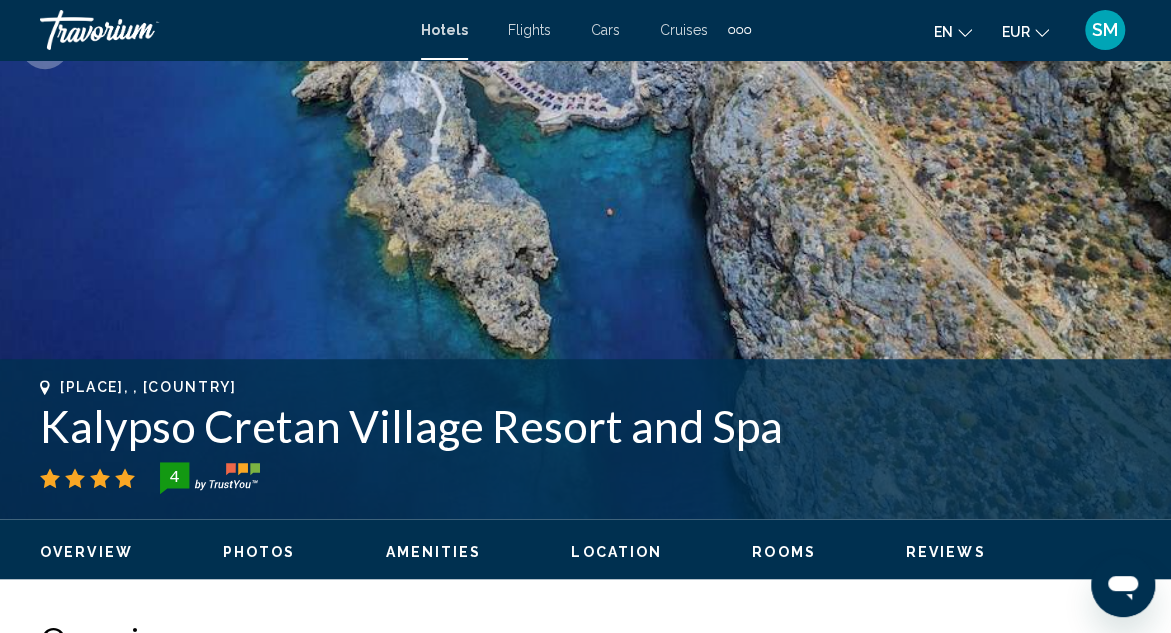 scroll, scrollTop: 518, scrollLeft: 0, axis: vertical 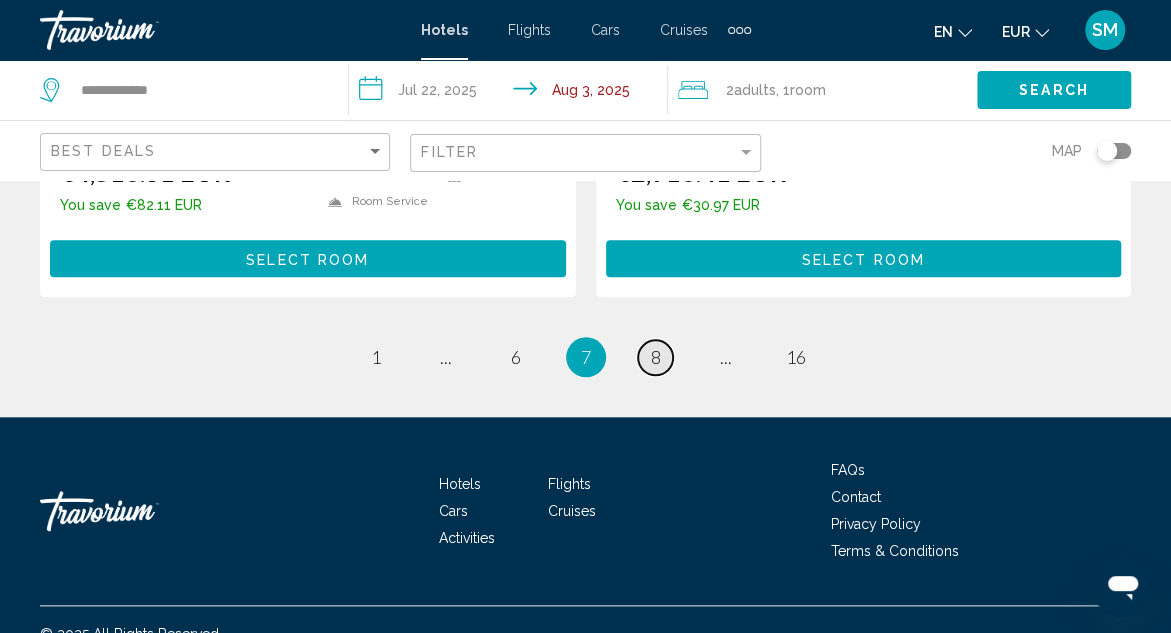 click on "page  8" at bounding box center (655, 357) 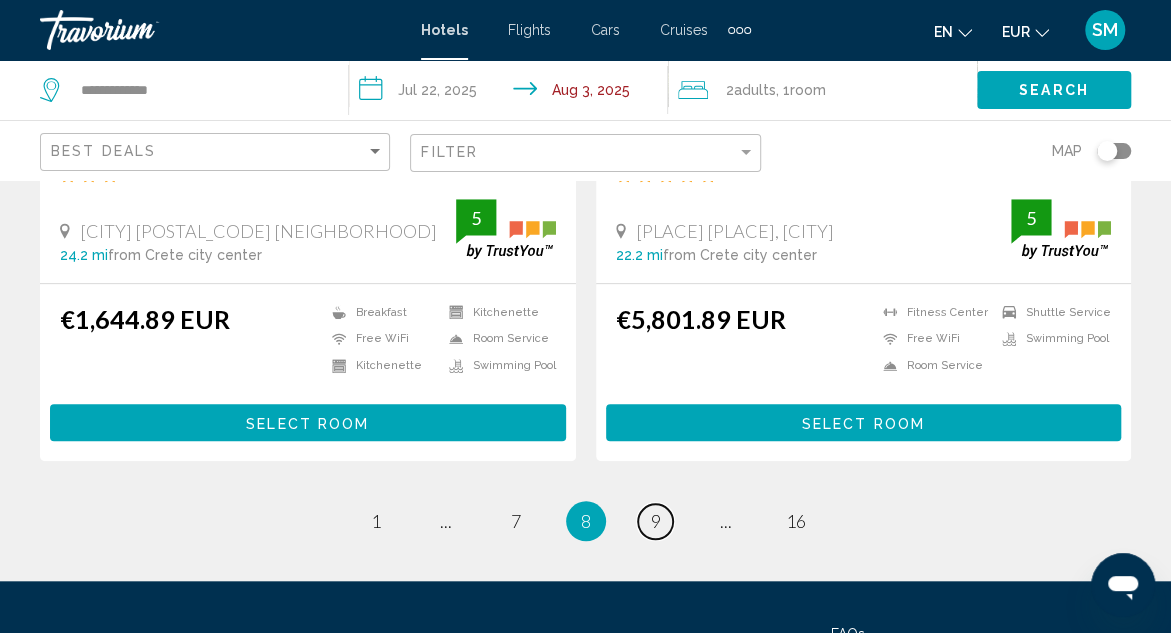scroll, scrollTop: 4100, scrollLeft: 0, axis: vertical 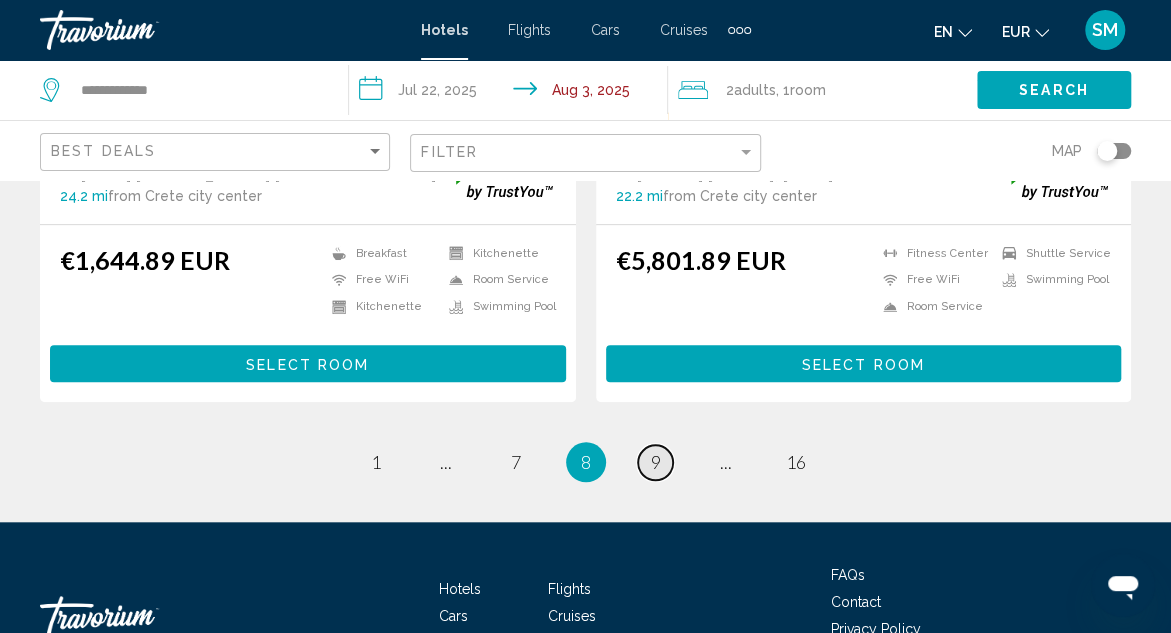 click on "9" at bounding box center (656, 462) 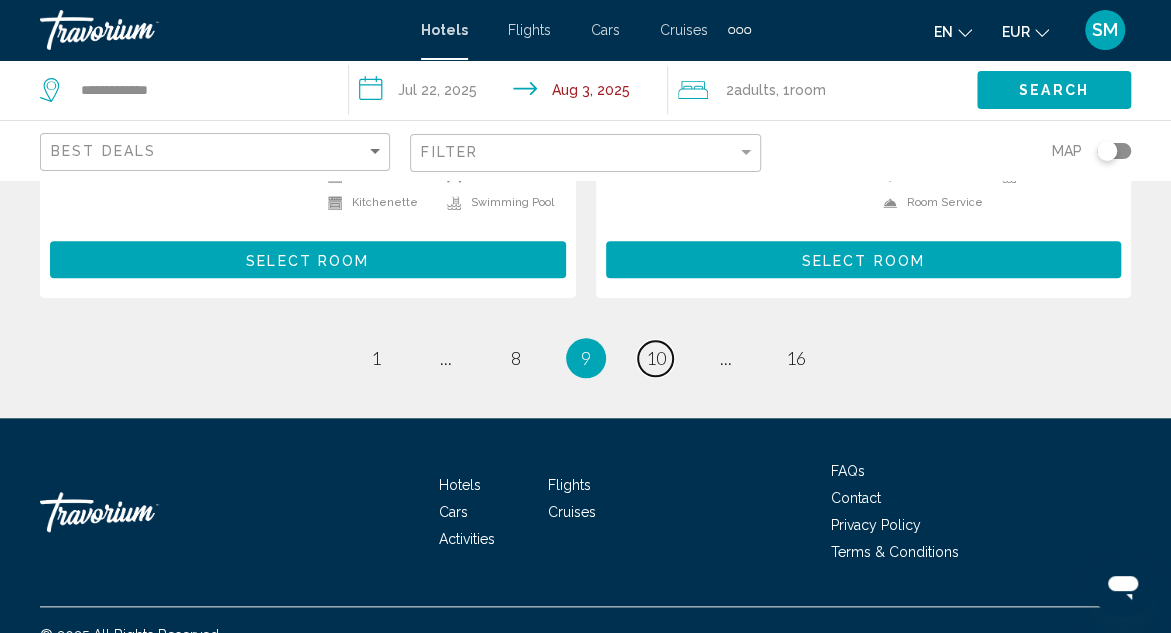 scroll, scrollTop: 4251, scrollLeft: 0, axis: vertical 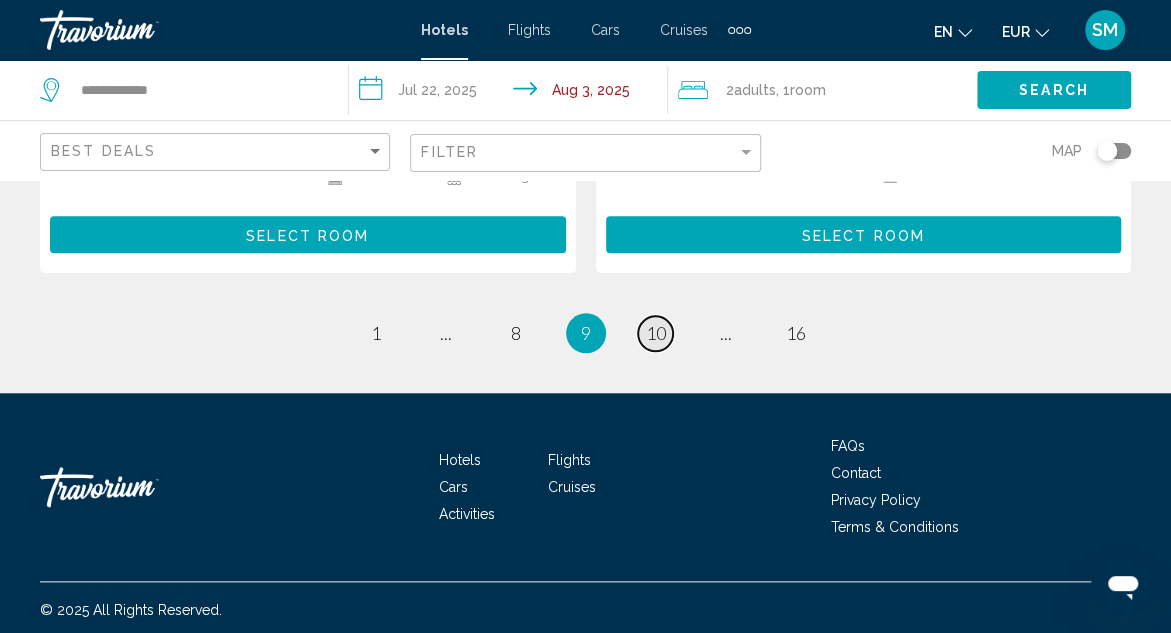 click on "10" at bounding box center (656, 333) 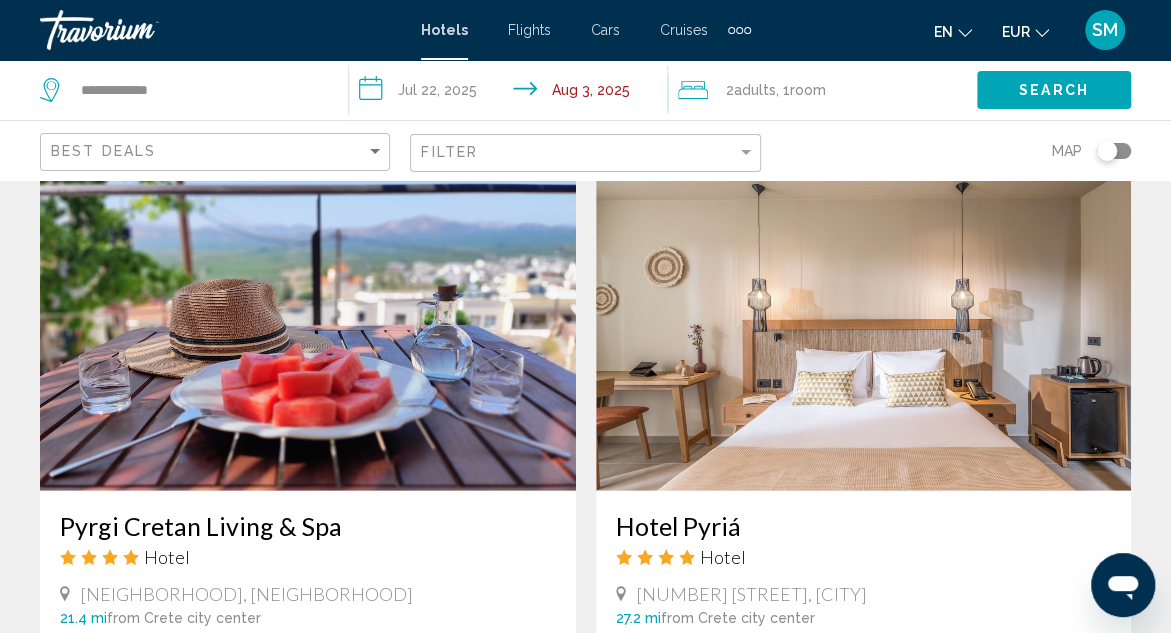 scroll, scrollTop: 2300, scrollLeft: 0, axis: vertical 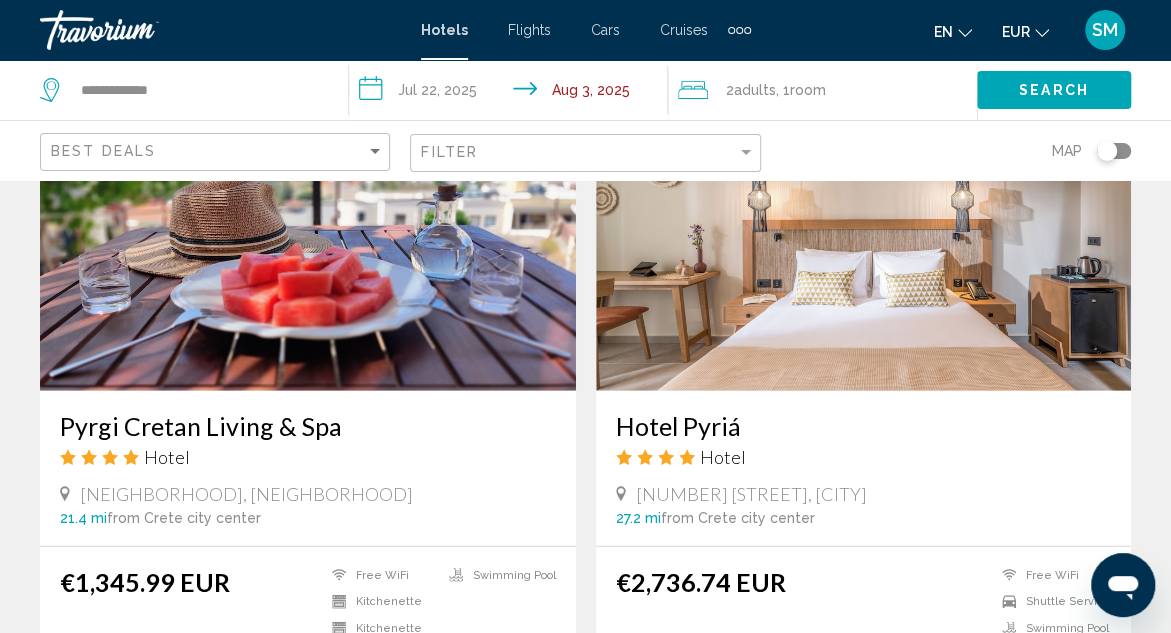 click on "Pyrgi Cretan Living & Spa" at bounding box center [308, 426] 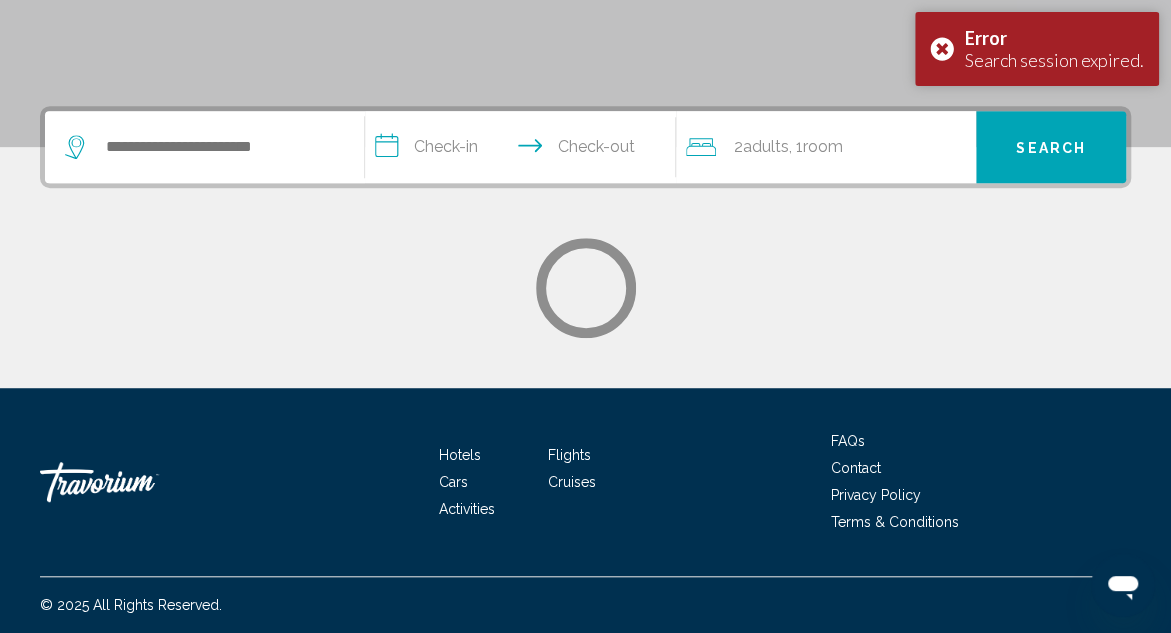 scroll, scrollTop: 0, scrollLeft: 0, axis: both 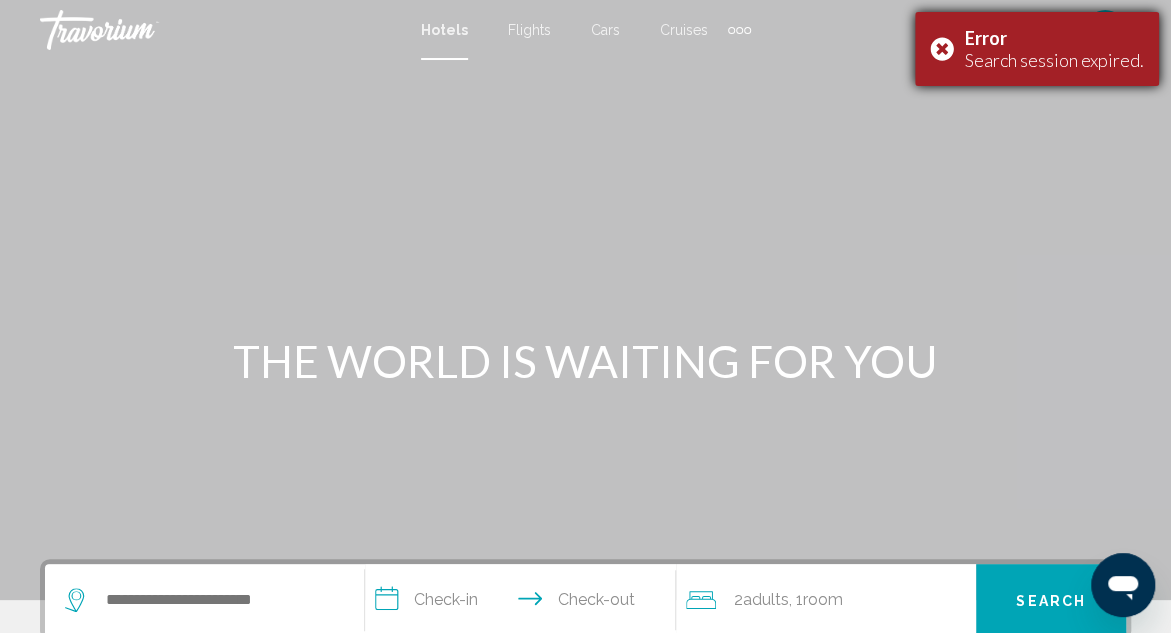 click on "Error   Search session expired." at bounding box center [1037, 49] 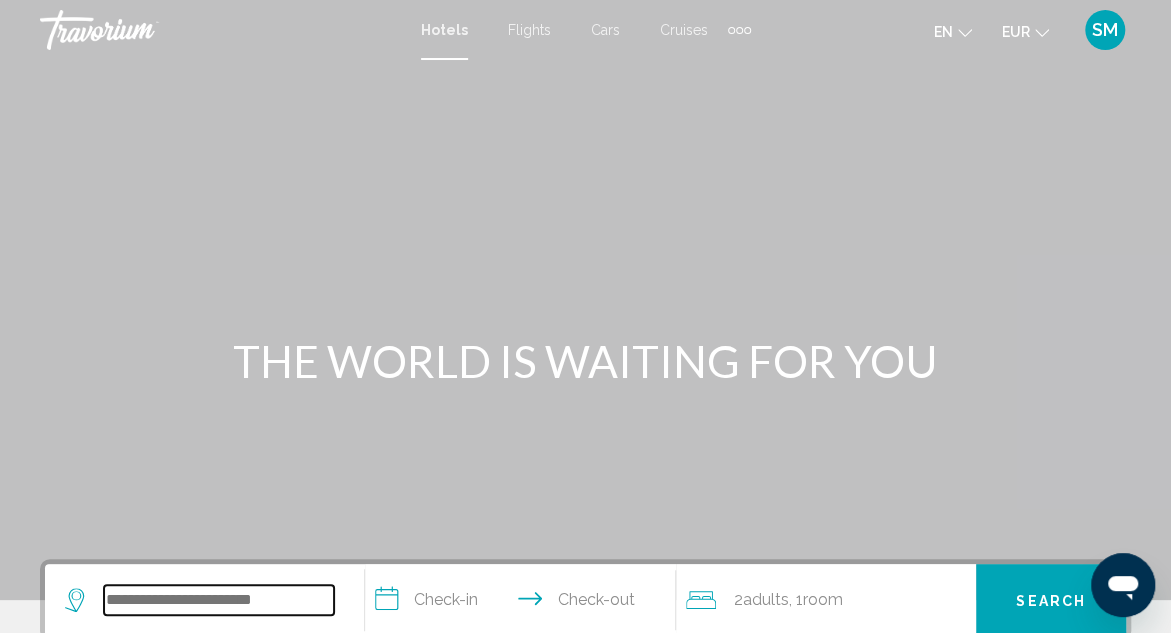 click at bounding box center (219, 600) 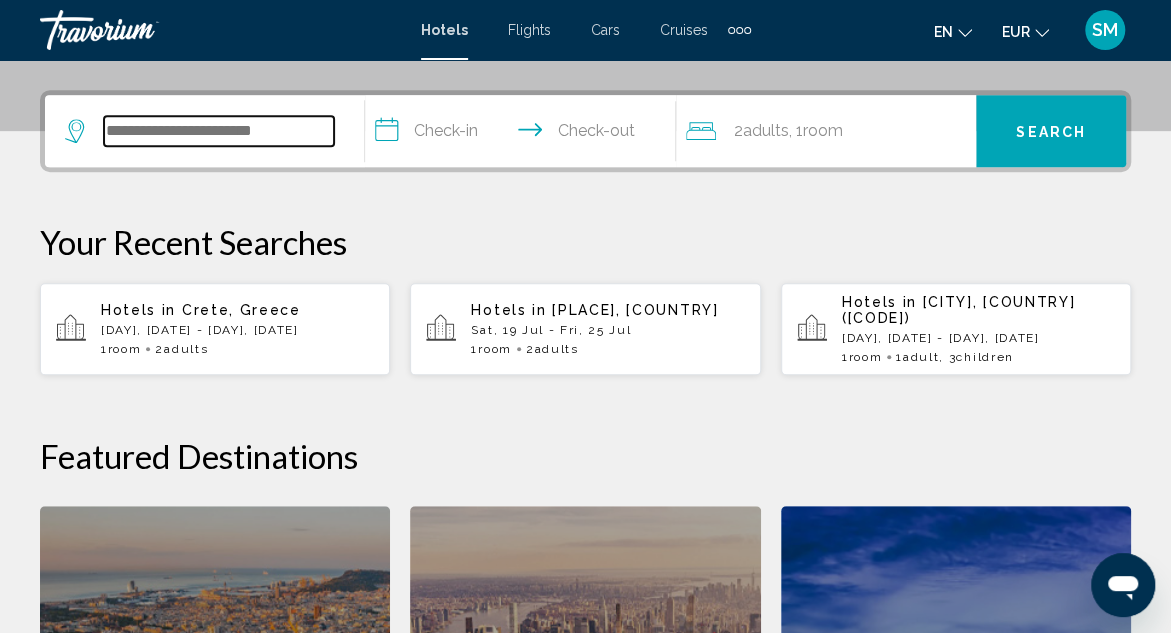 scroll, scrollTop: 493, scrollLeft: 0, axis: vertical 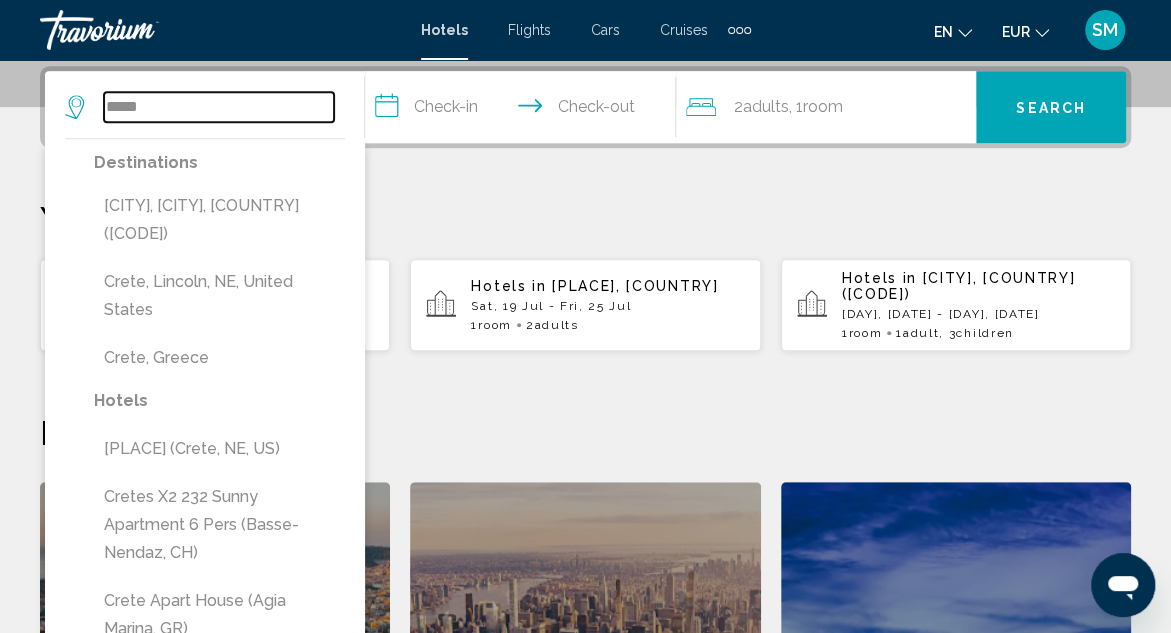 type on "*****" 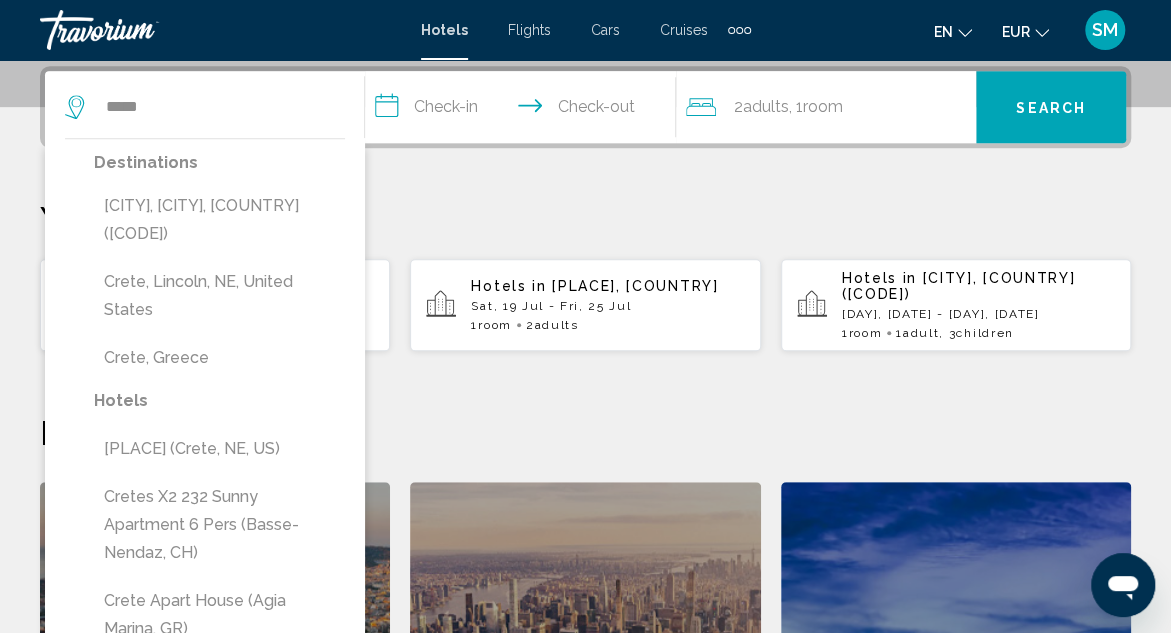 click on "Your Recent Searches" at bounding box center (585, 218) 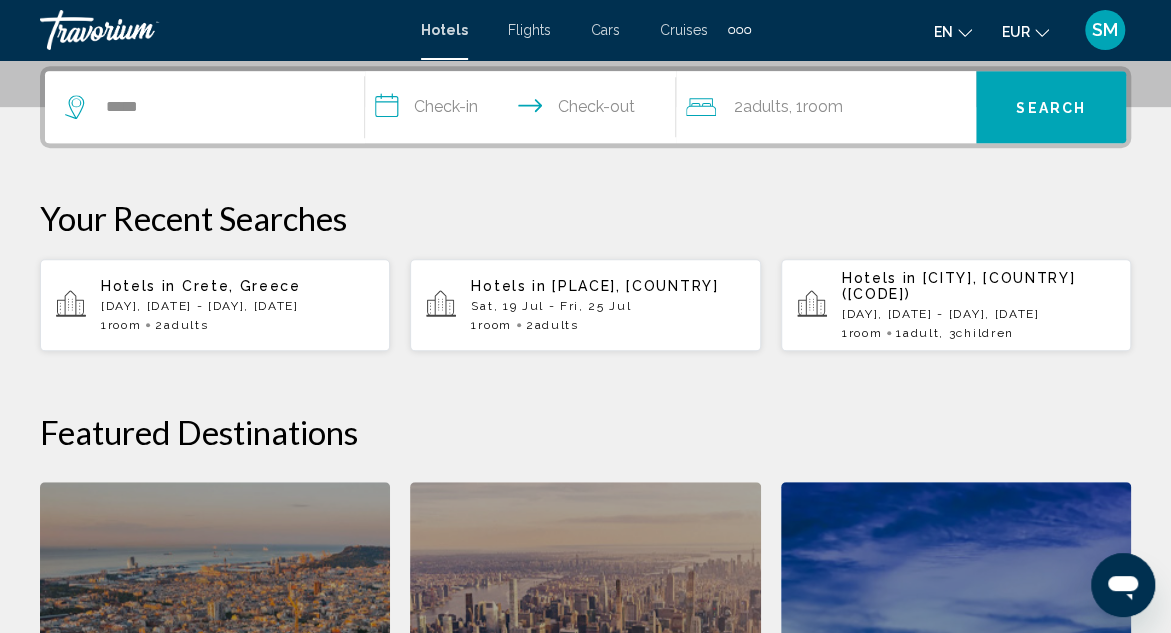 click on "Hotels in    Crete, Greece  Tue, 22 Jul - Sun, 03 Aug  1  Room rooms 2  Adult Adults" at bounding box center [237, 305] 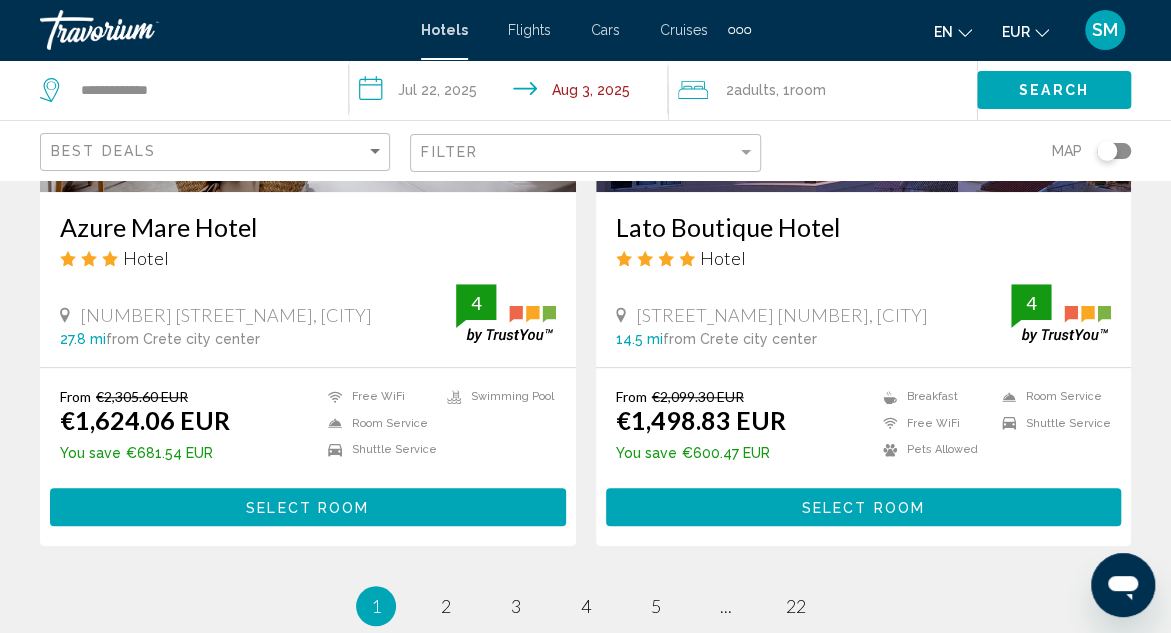 scroll, scrollTop: 4250, scrollLeft: 0, axis: vertical 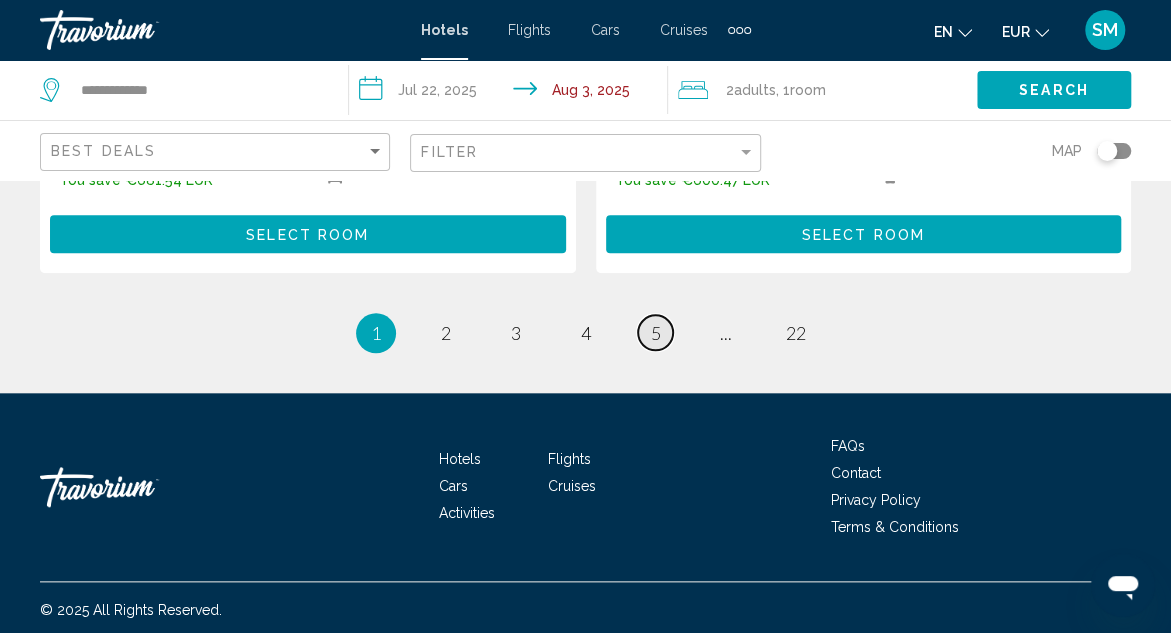 click on "page  5" at bounding box center [655, 332] 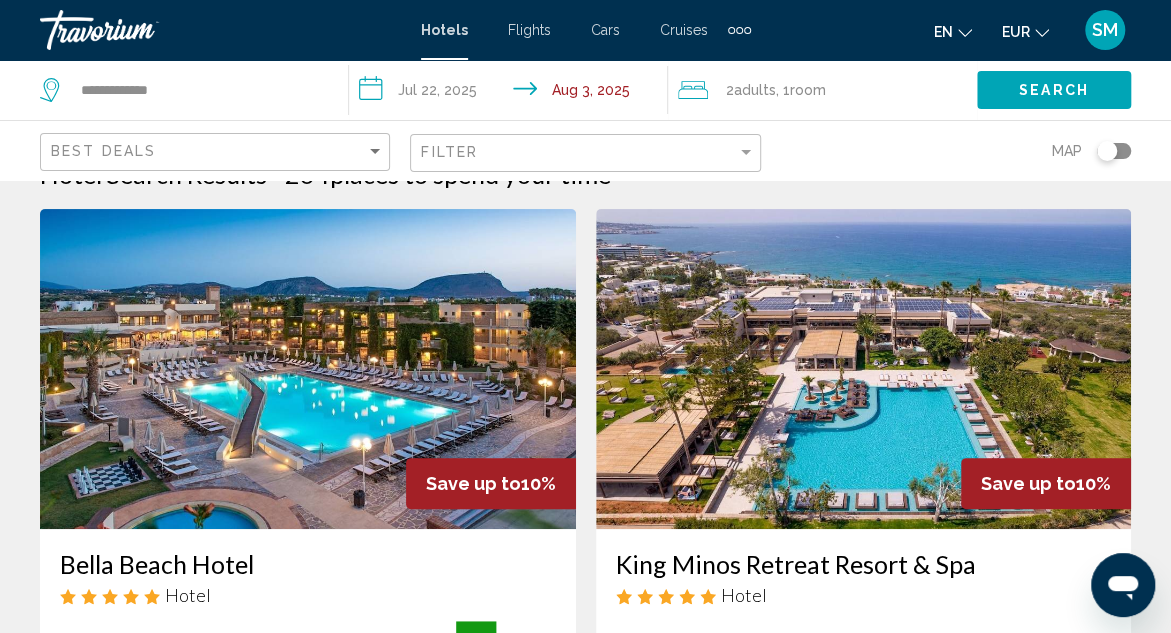 scroll, scrollTop: 0, scrollLeft: 0, axis: both 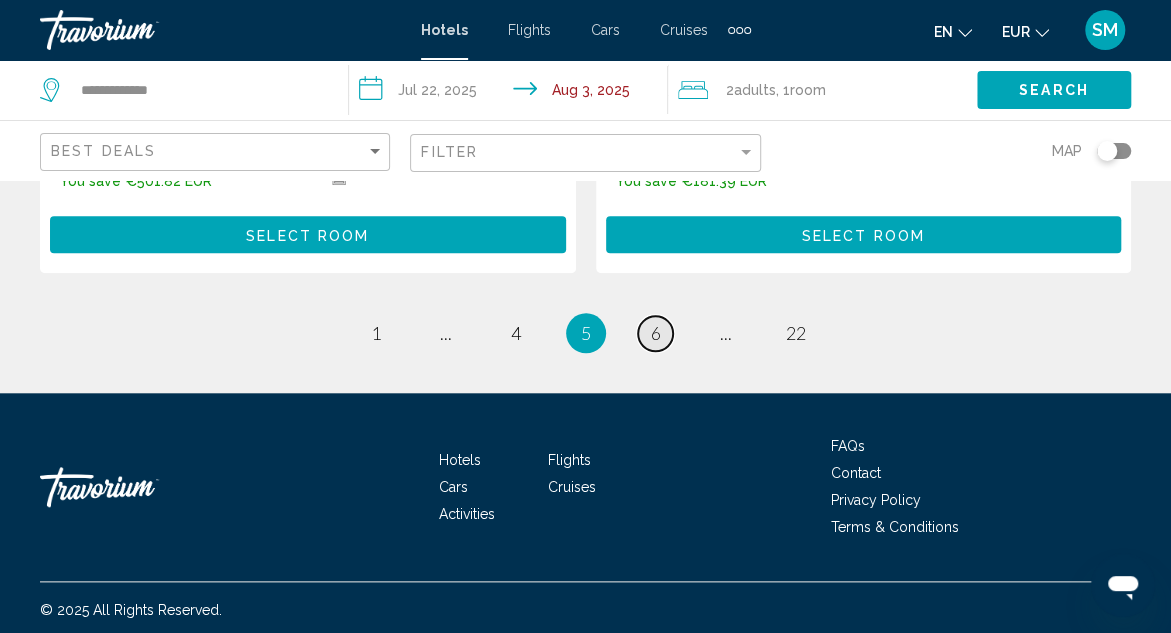 click on "6" at bounding box center [656, 333] 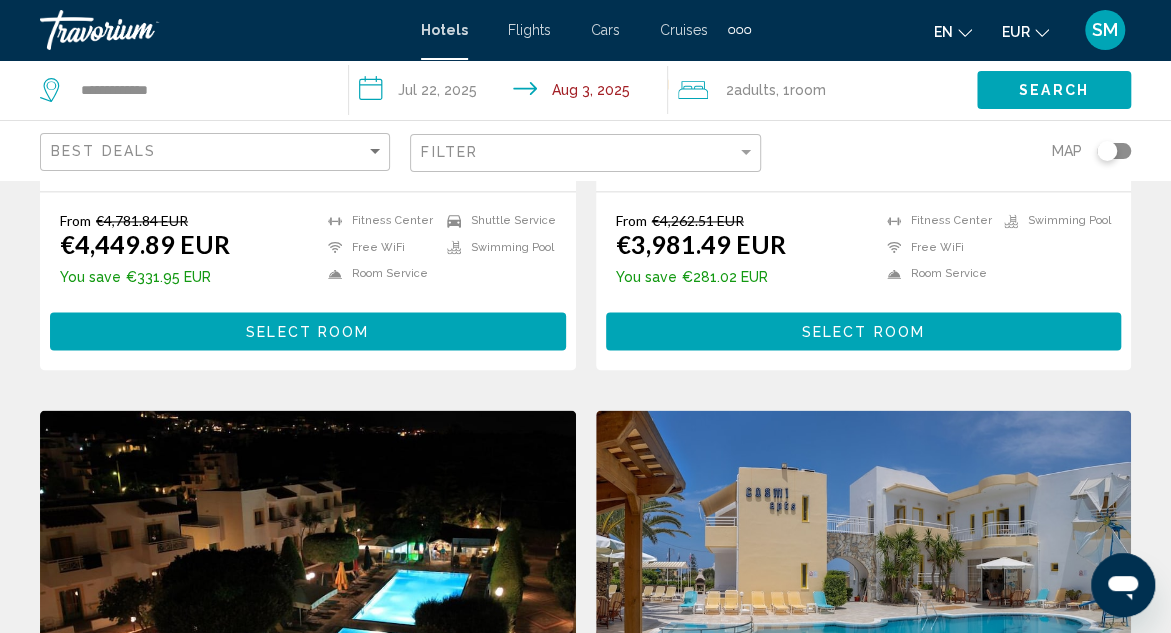 scroll, scrollTop: 0, scrollLeft: 0, axis: both 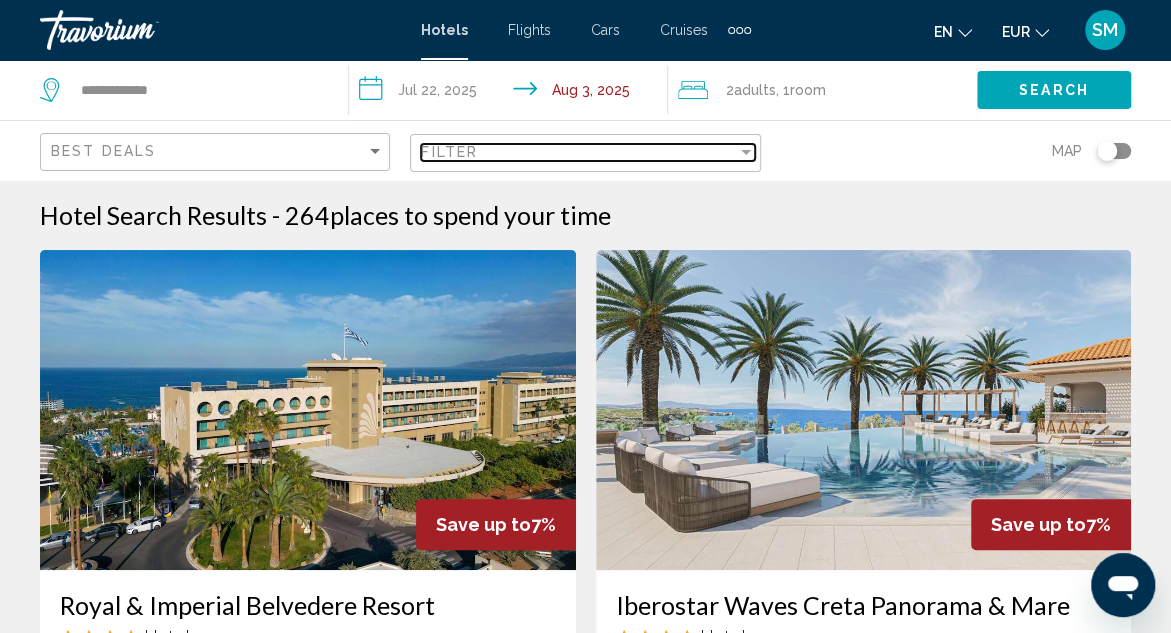 click at bounding box center (746, 152) 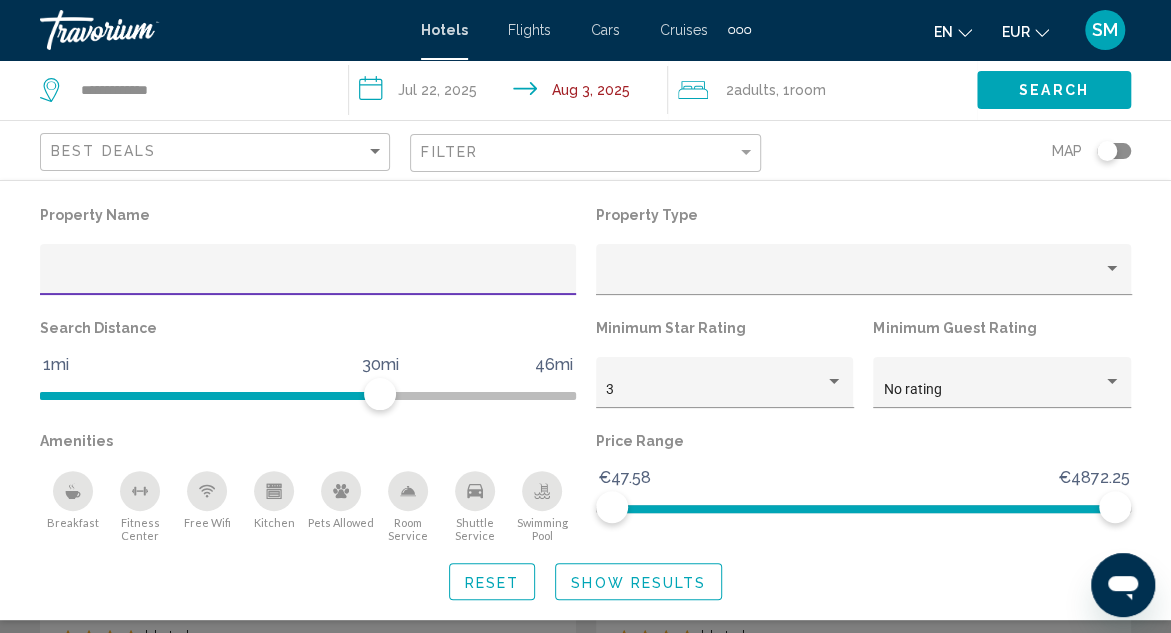 click 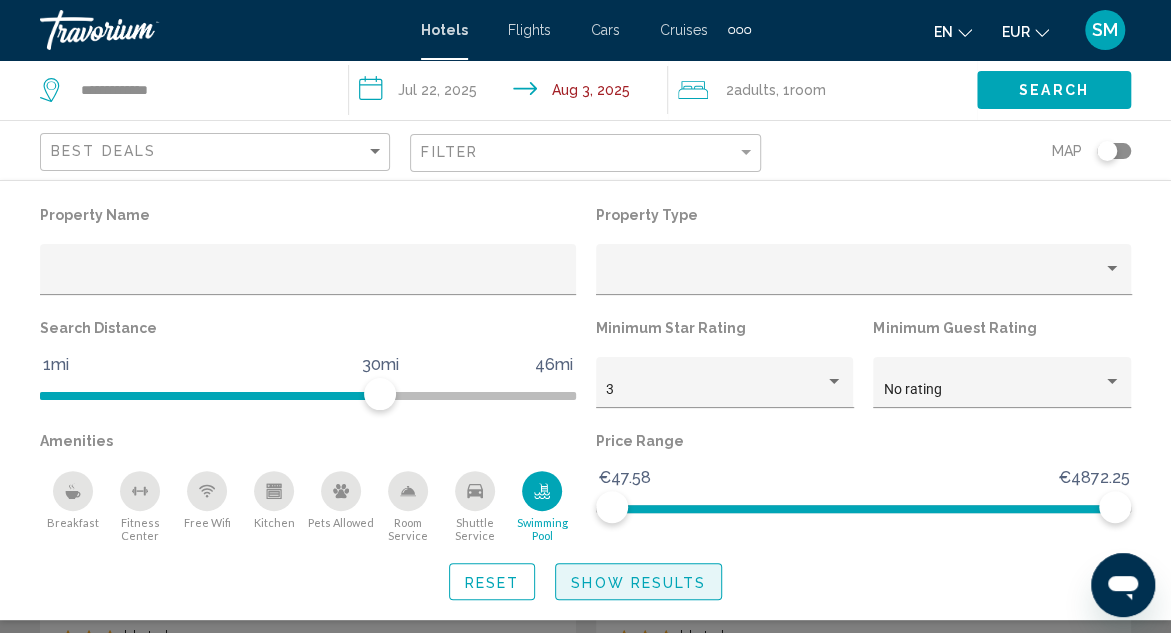 click on "Show Results" 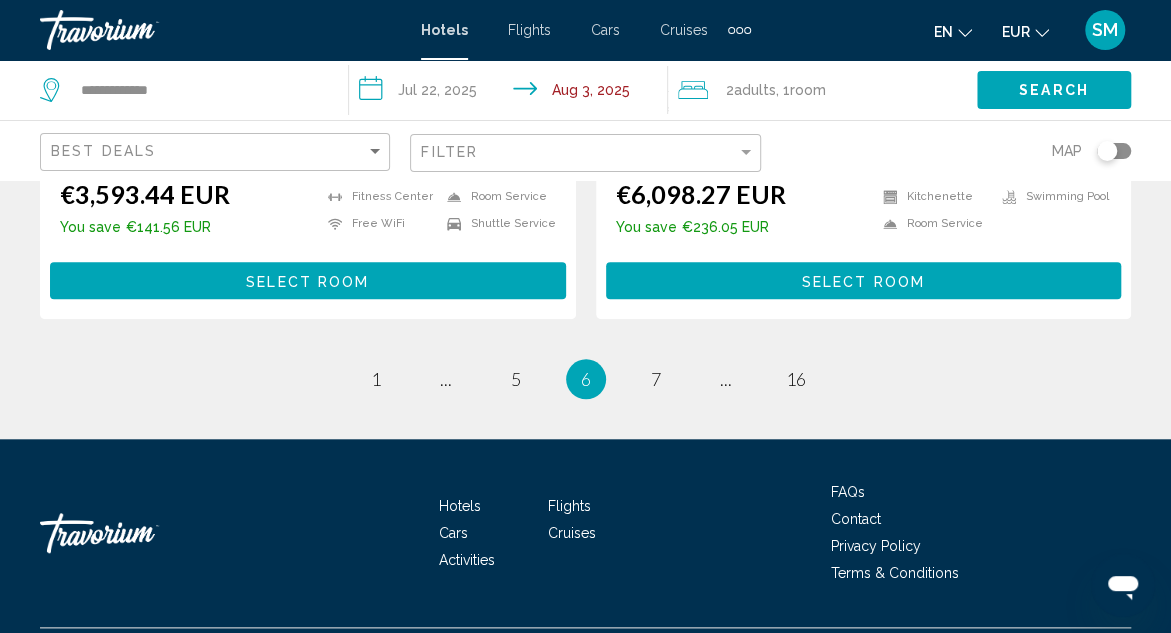 scroll, scrollTop: 4180, scrollLeft: 0, axis: vertical 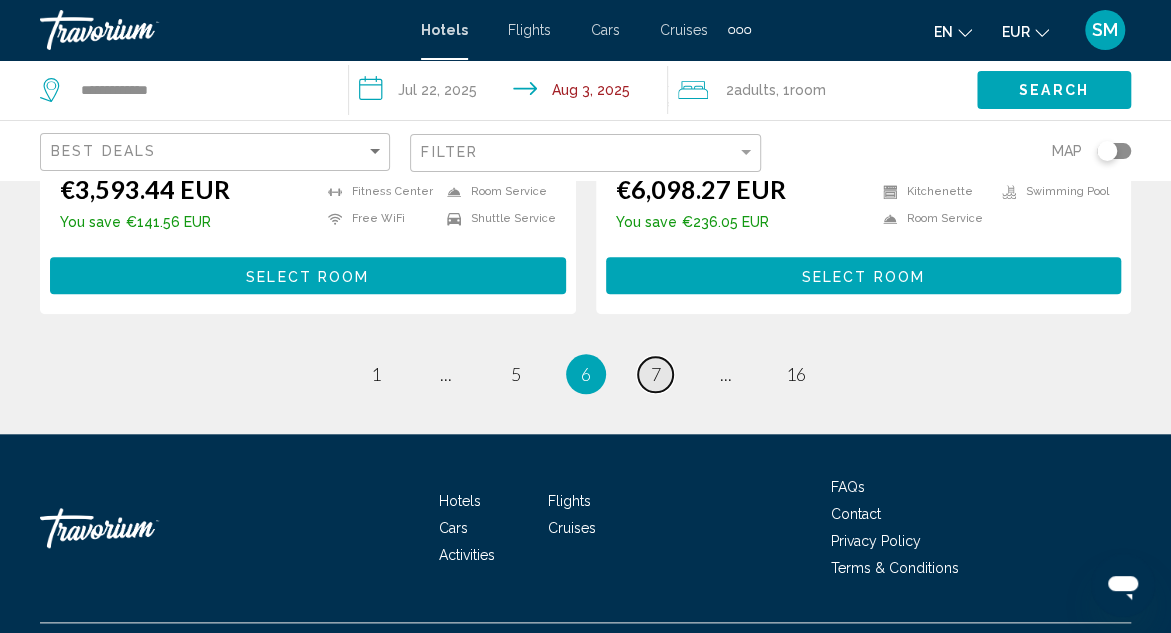 click on "page  7" at bounding box center (655, 374) 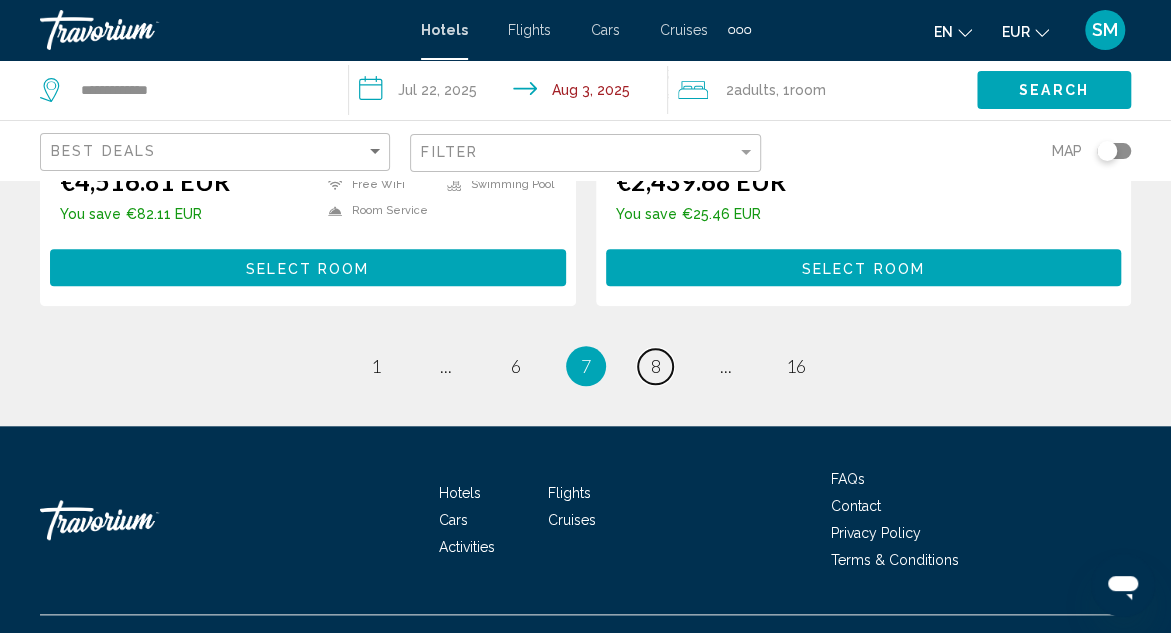scroll, scrollTop: 4200, scrollLeft: 0, axis: vertical 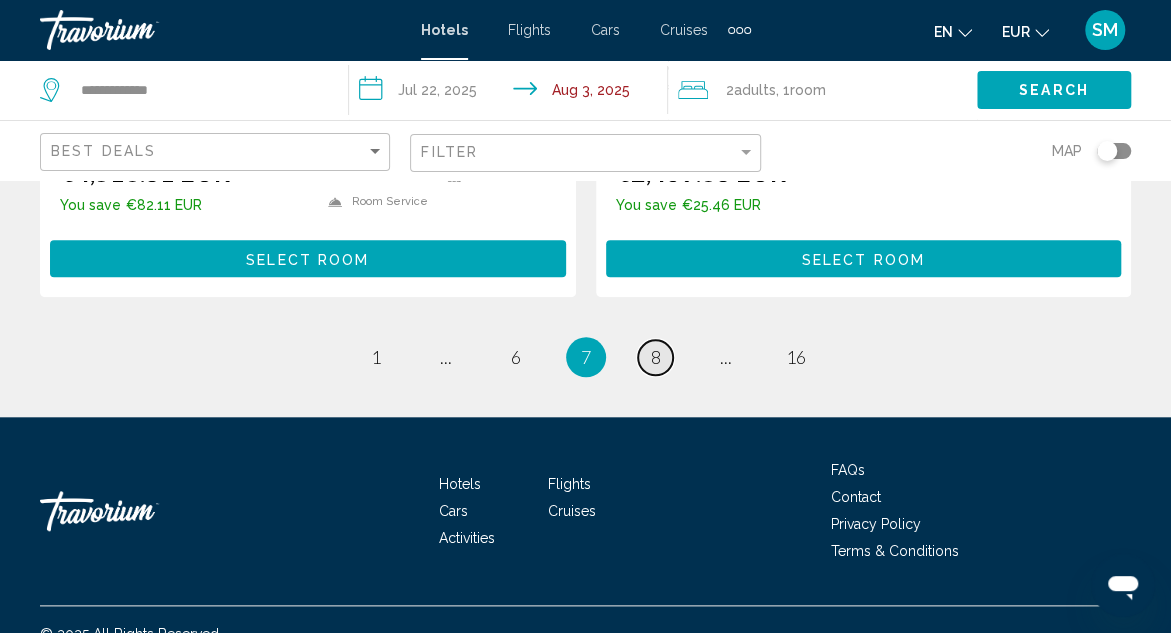 click on "page  8" at bounding box center (655, 357) 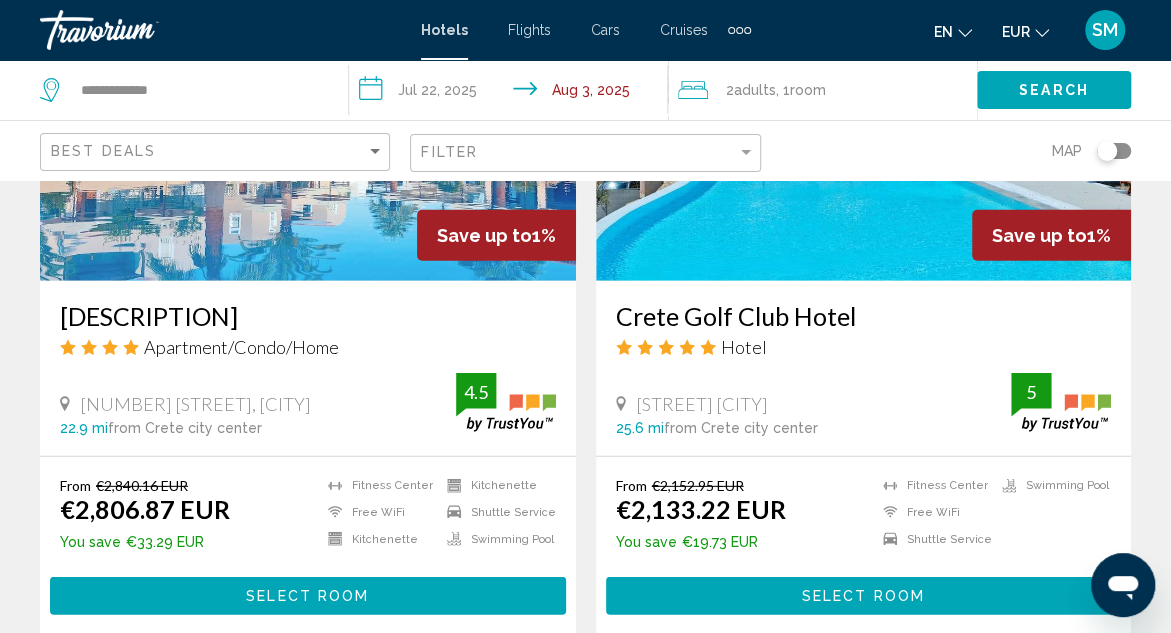 scroll, scrollTop: 2500, scrollLeft: 0, axis: vertical 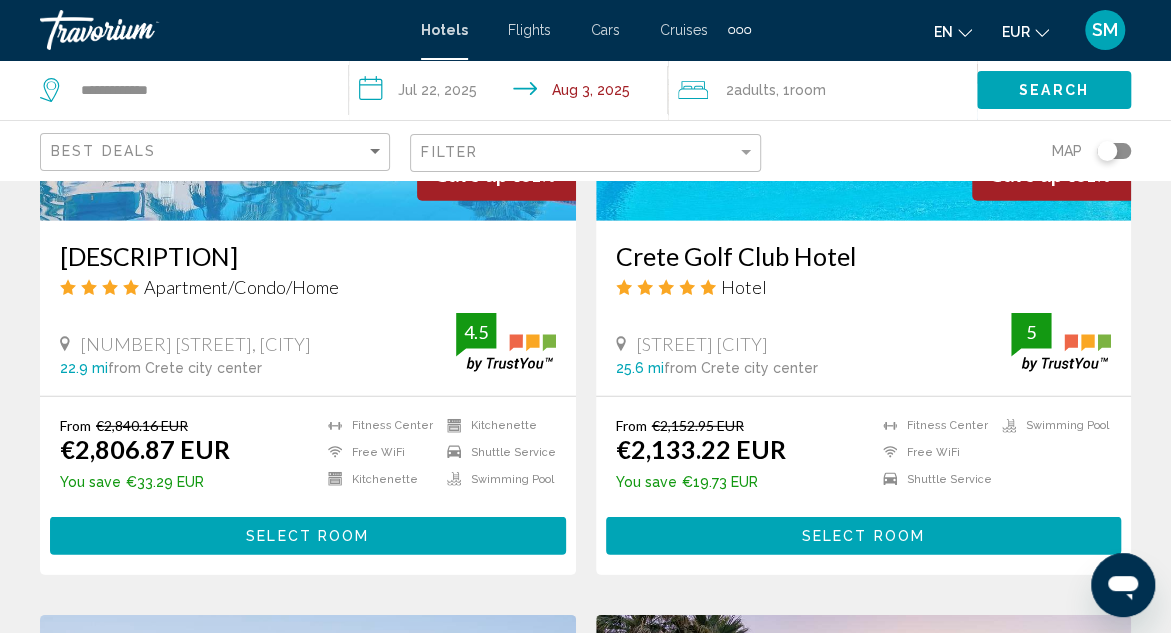 click on "Crete Golf Club Hotel" at bounding box center (864, 256) 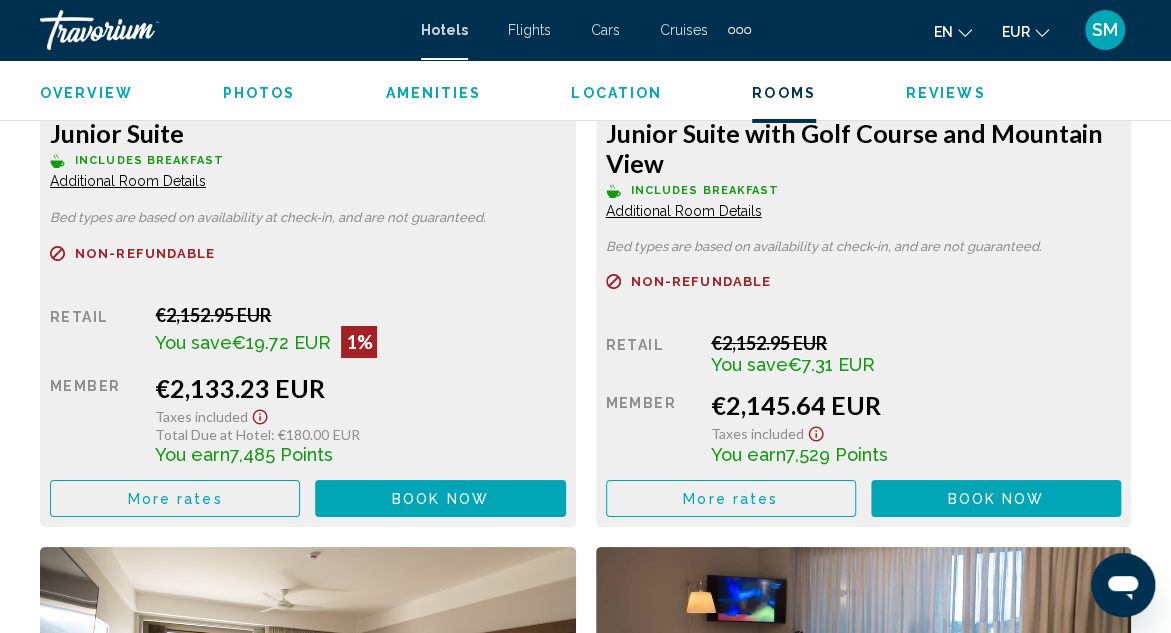 scroll, scrollTop: 3218, scrollLeft: 0, axis: vertical 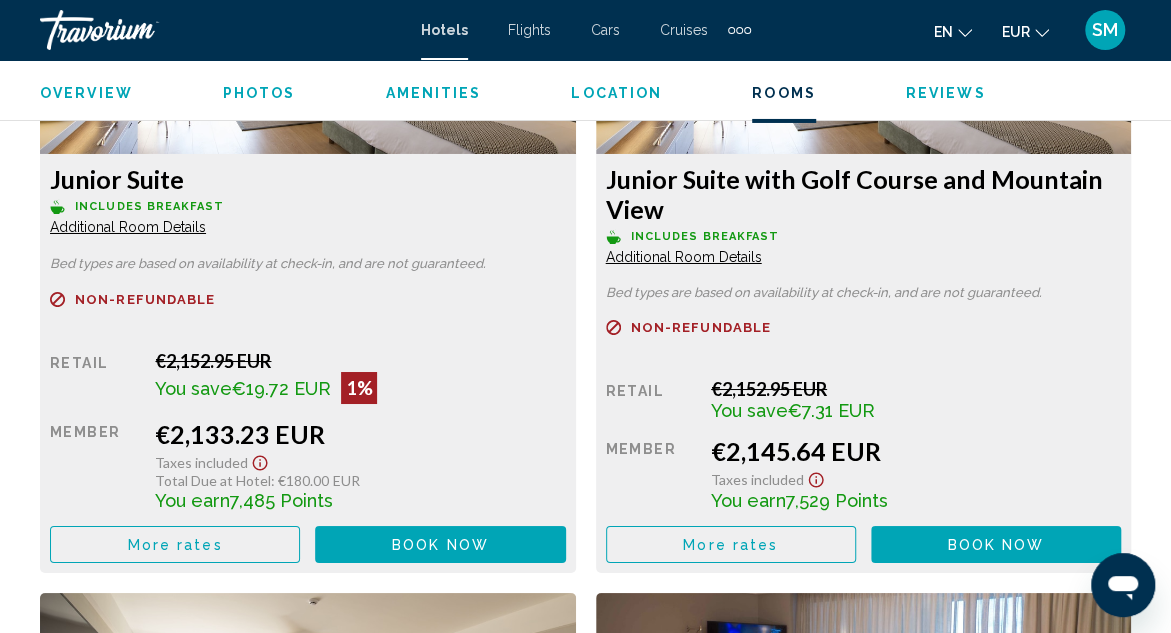 click on "More rates" at bounding box center (175, 545) 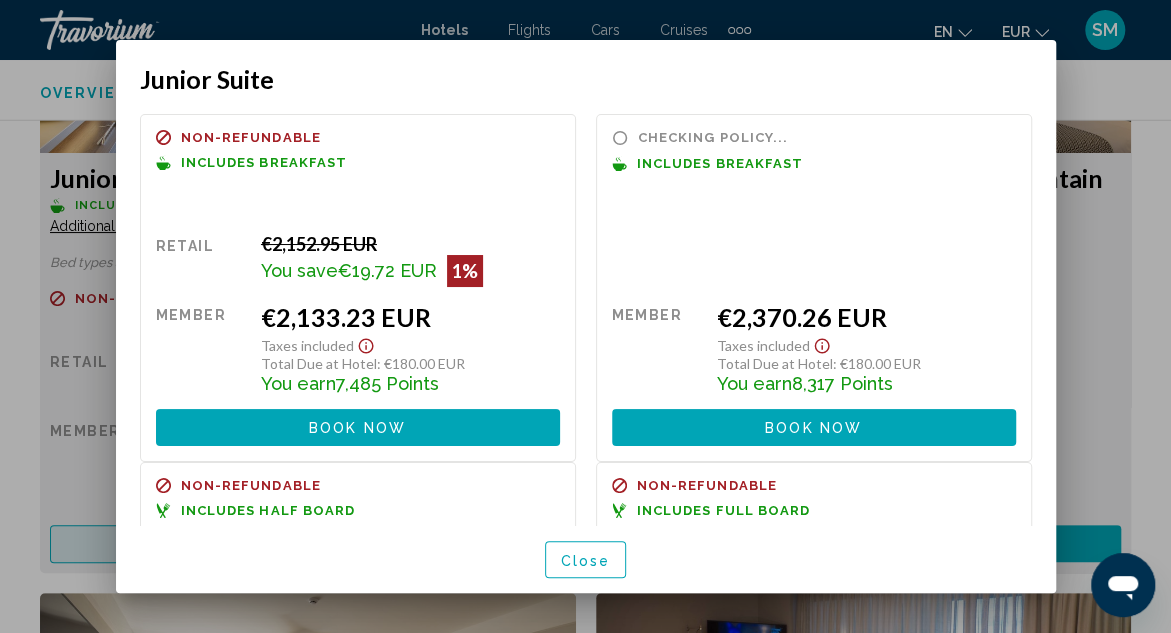 scroll, scrollTop: 0, scrollLeft: 0, axis: both 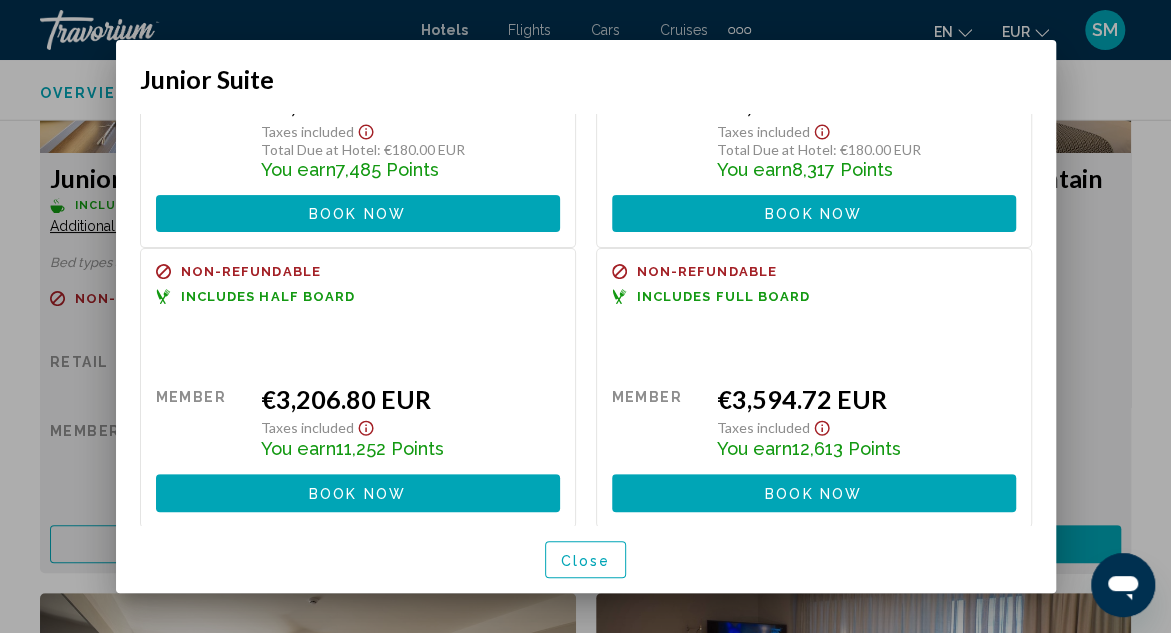 click on "Close" at bounding box center [586, 560] 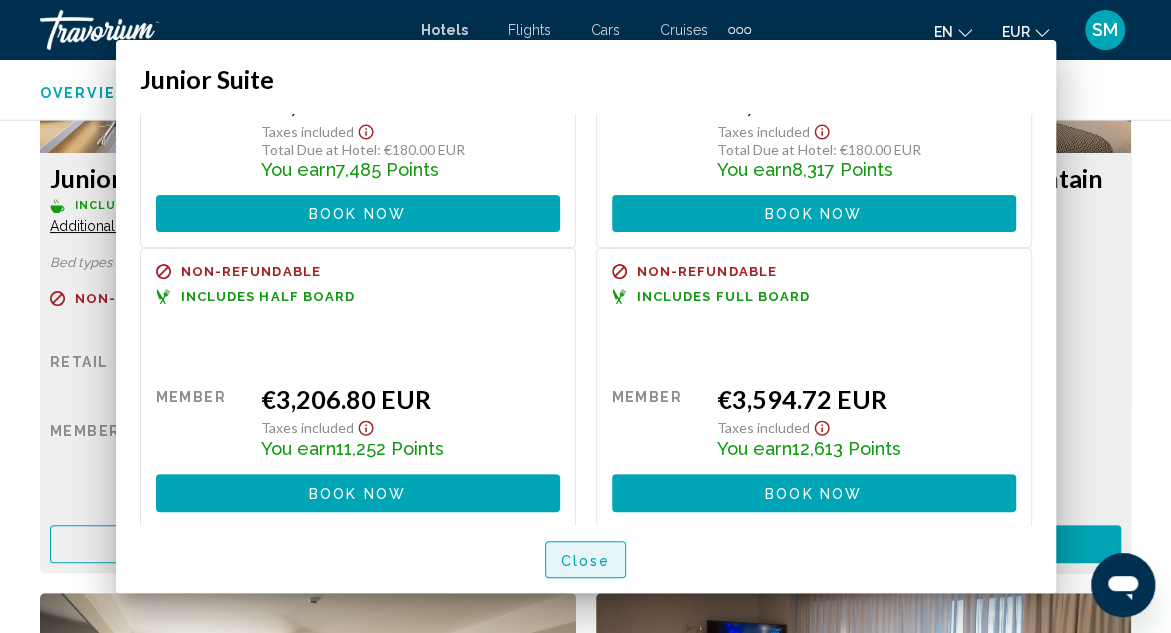 scroll, scrollTop: 3218, scrollLeft: 0, axis: vertical 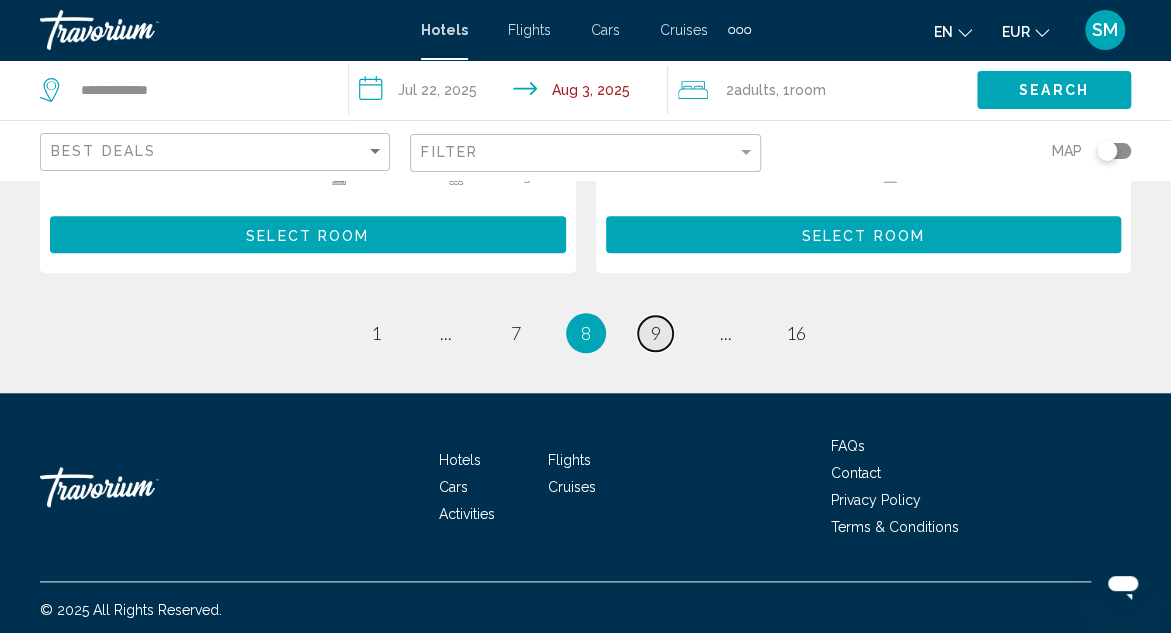 click on "9" at bounding box center (656, 333) 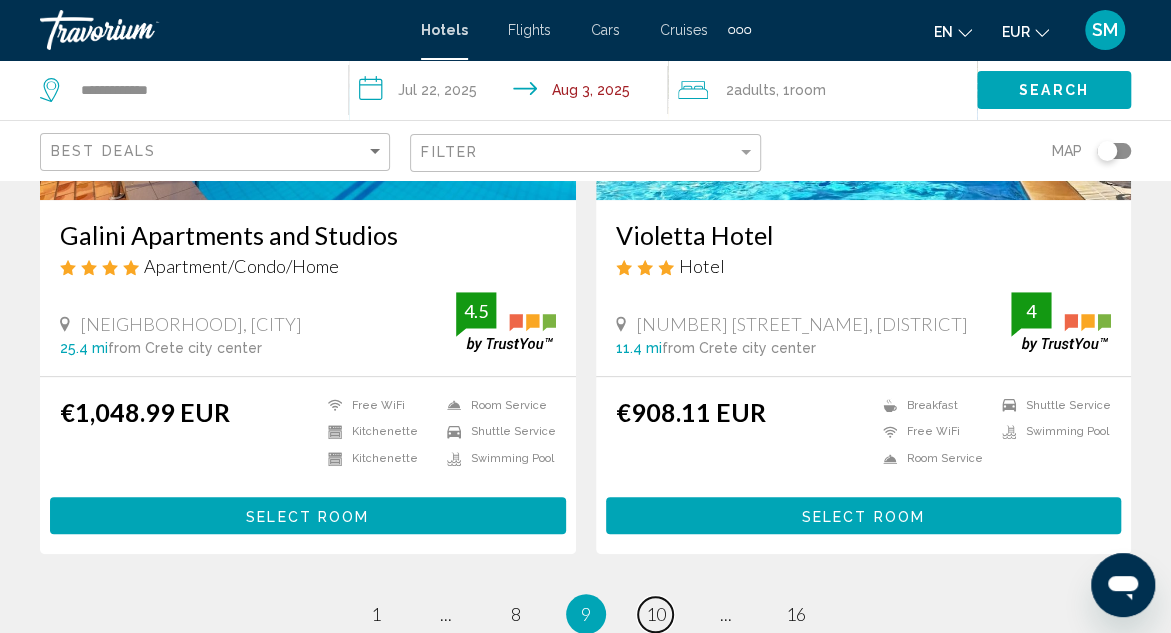 scroll, scrollTop: 4000, scrollLeft: 0, axis: vertical 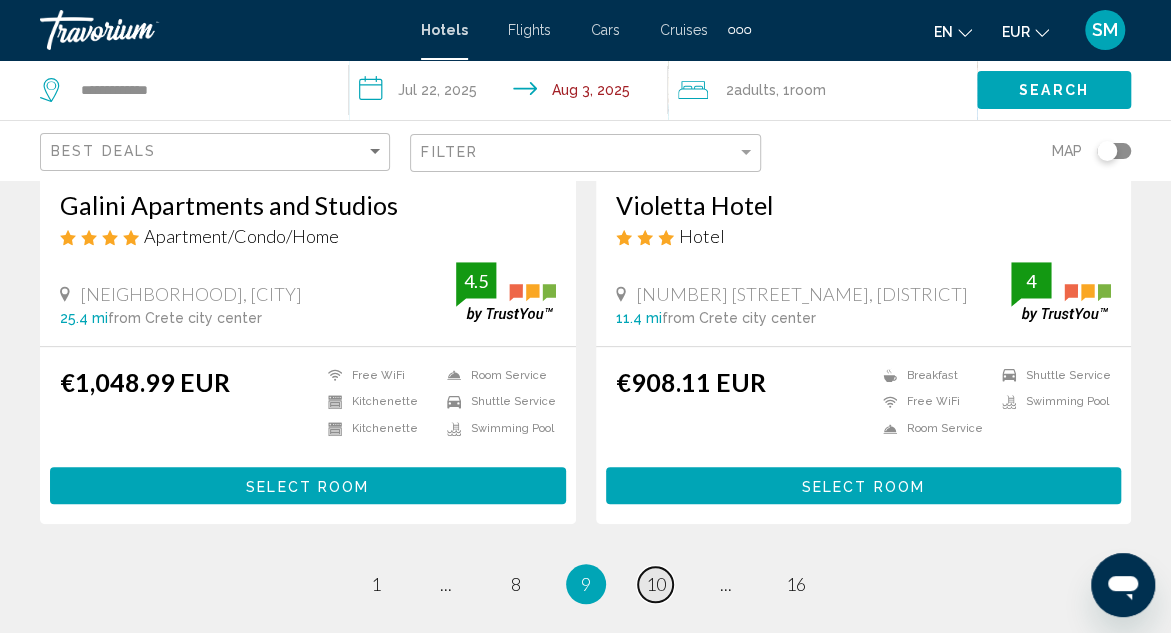 click on "10" at bounding box center (656, 584) 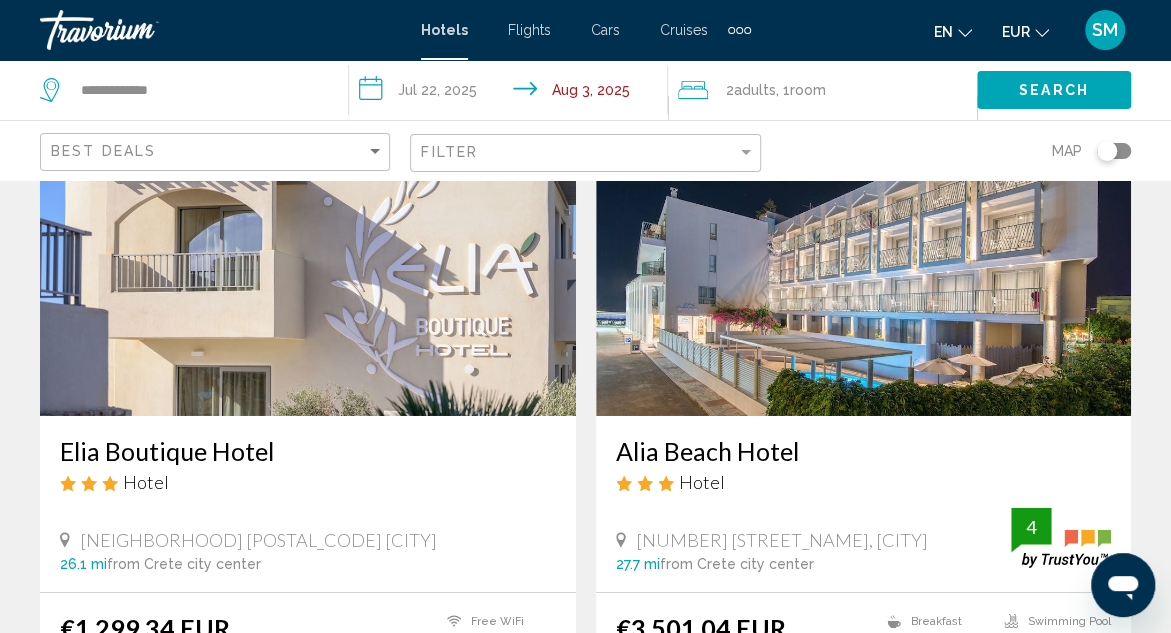 scroll, scrollTop: 3000, scrollLeft: 0, axis: vertical 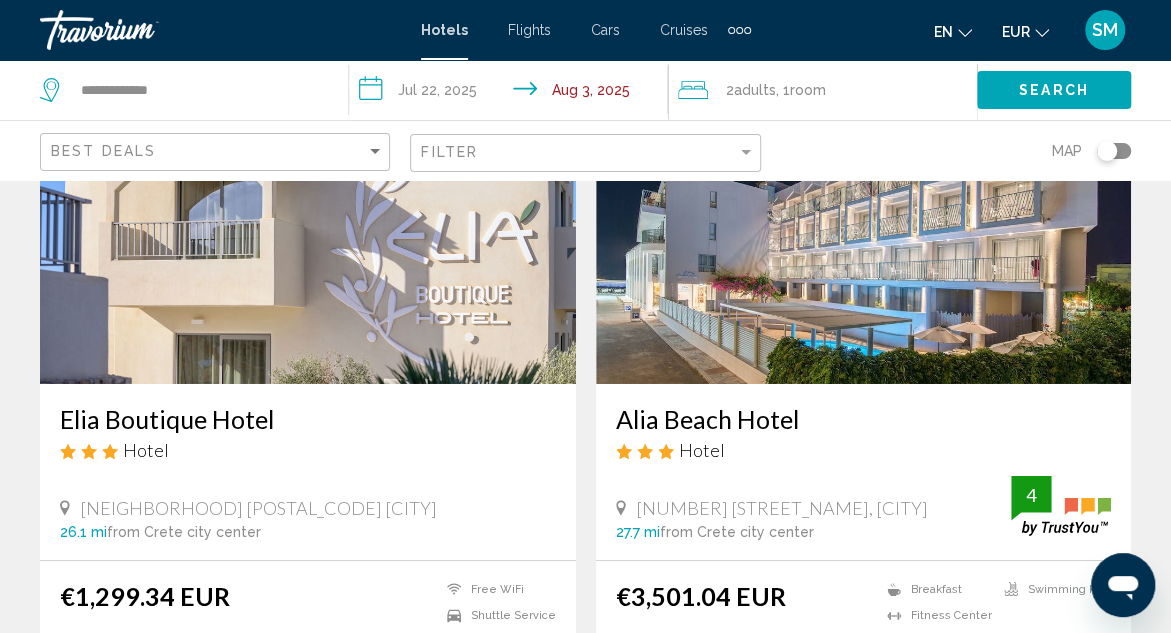 click on "Elia Boutique Hotel" at bounding box center (308, 419) 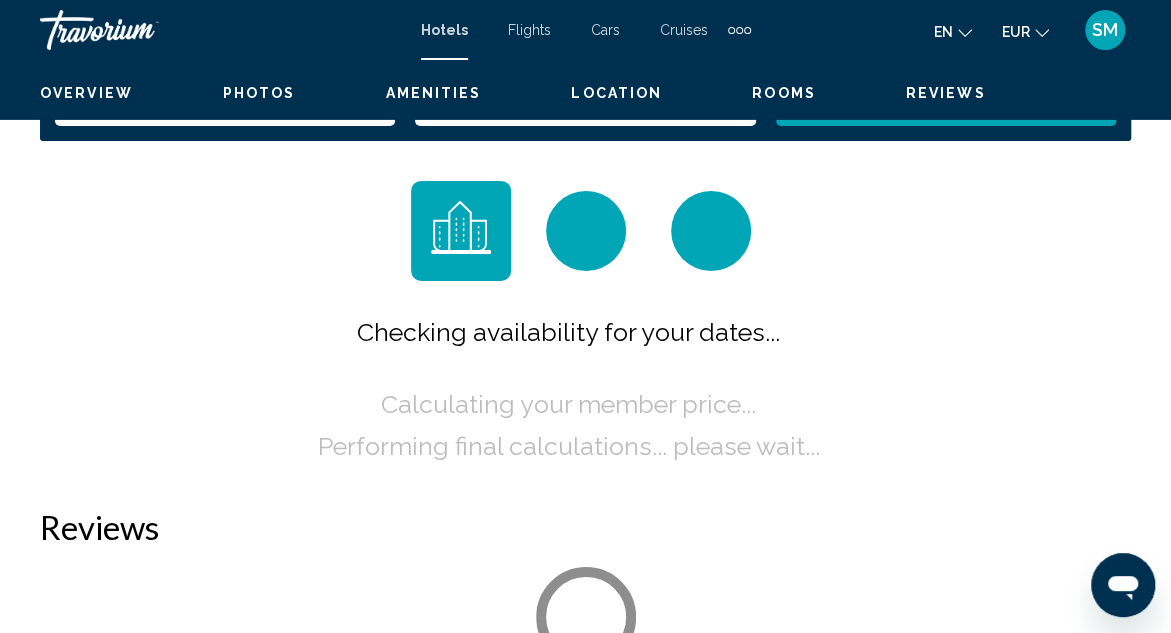 scroll, scrollTop: 218, scrollLeft: 0, axis: vertical 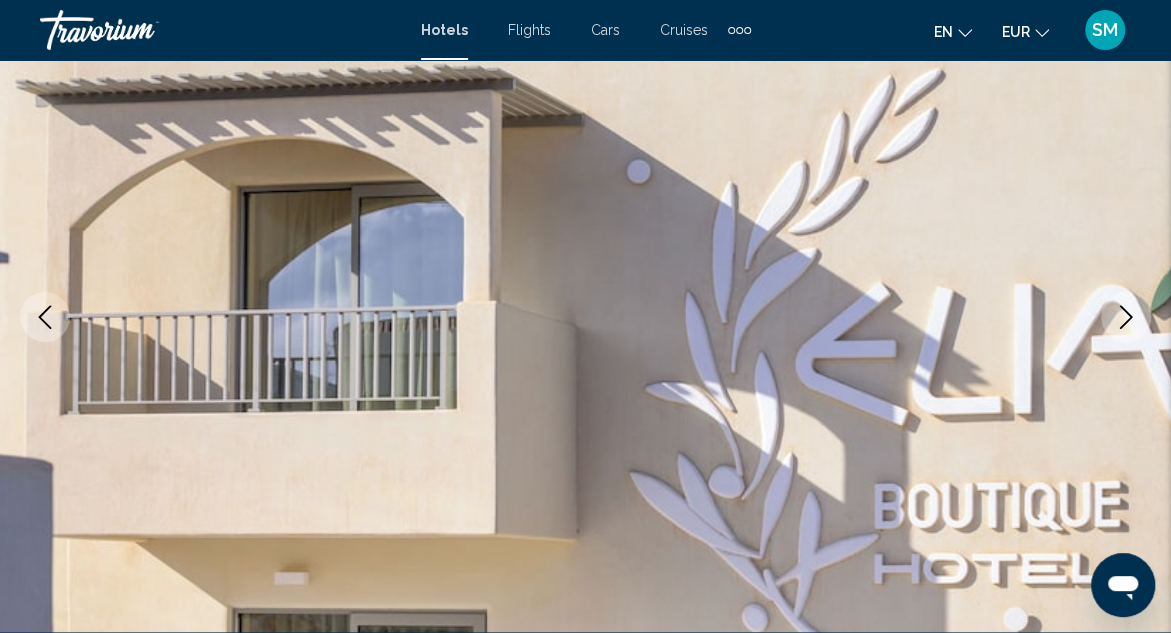 click 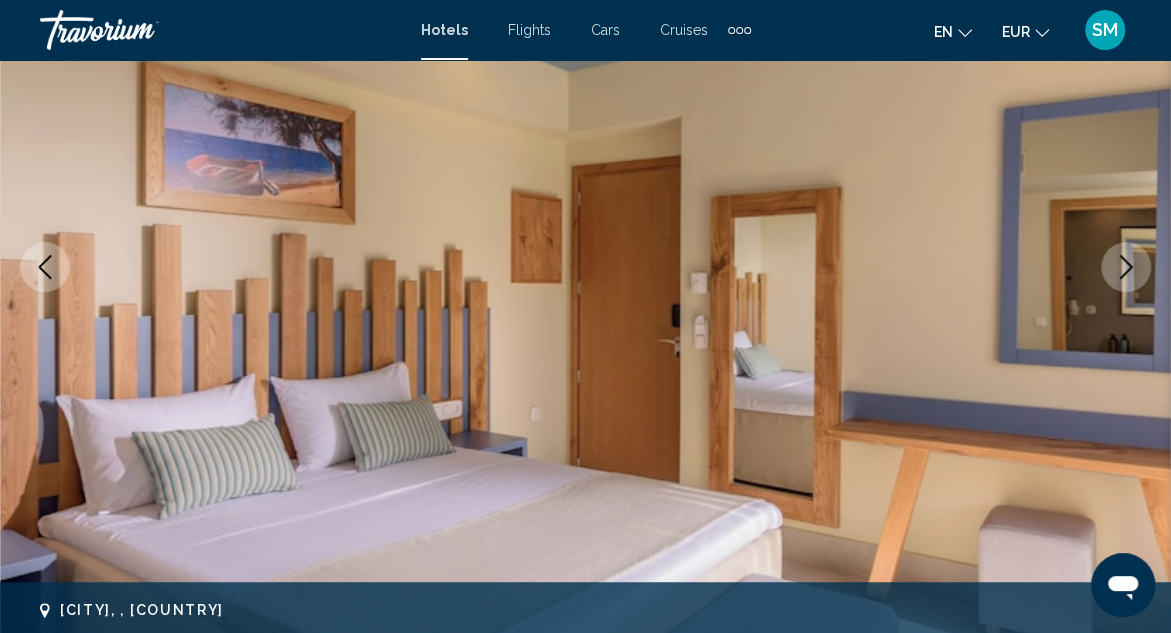 scroll, scrollTop: 218, scrollLeft: 0, axis: vertical 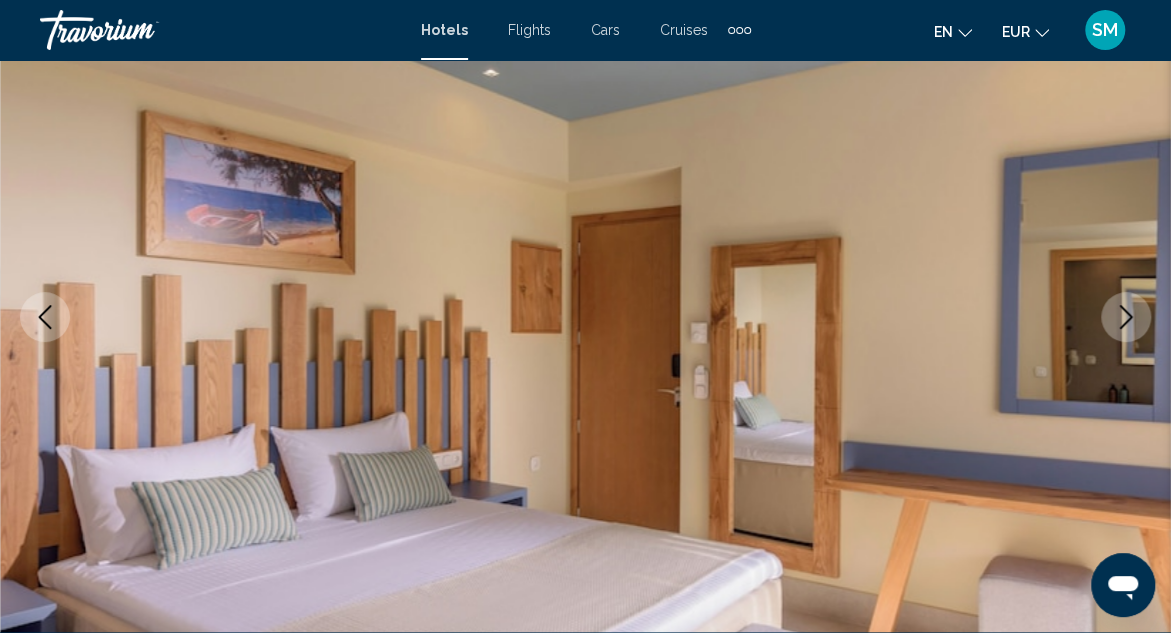 click 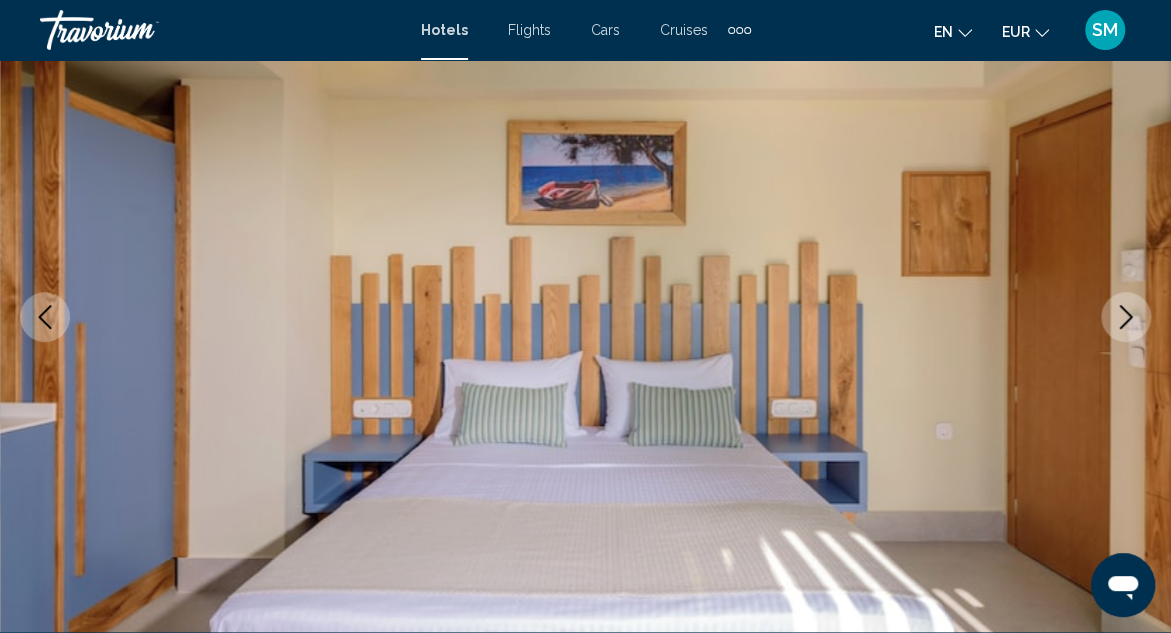click 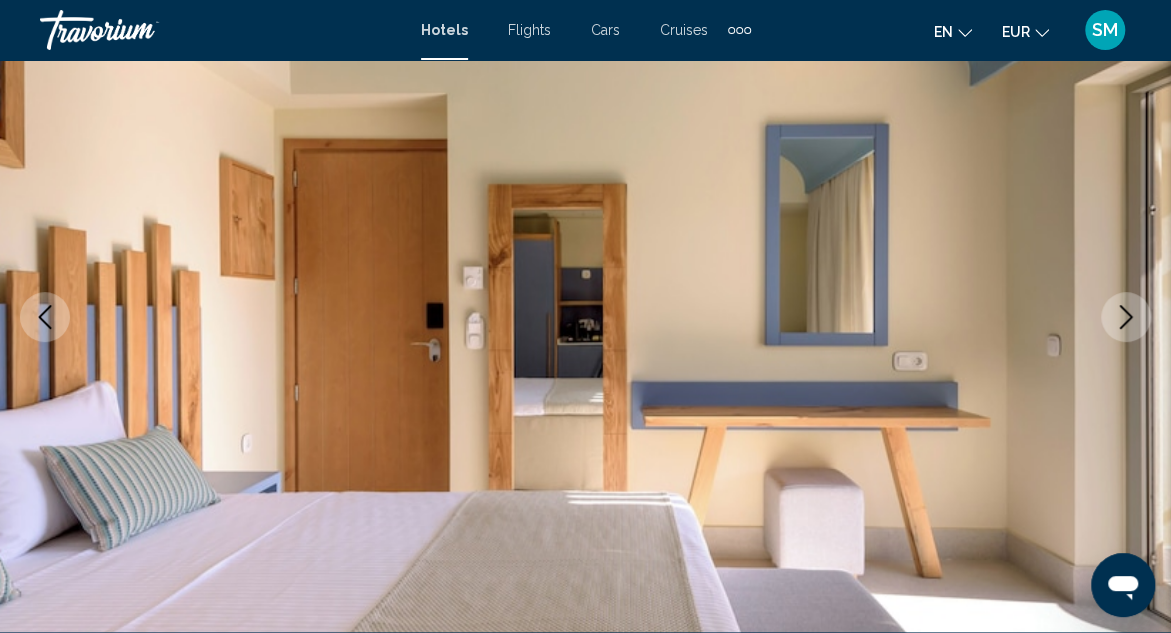 click 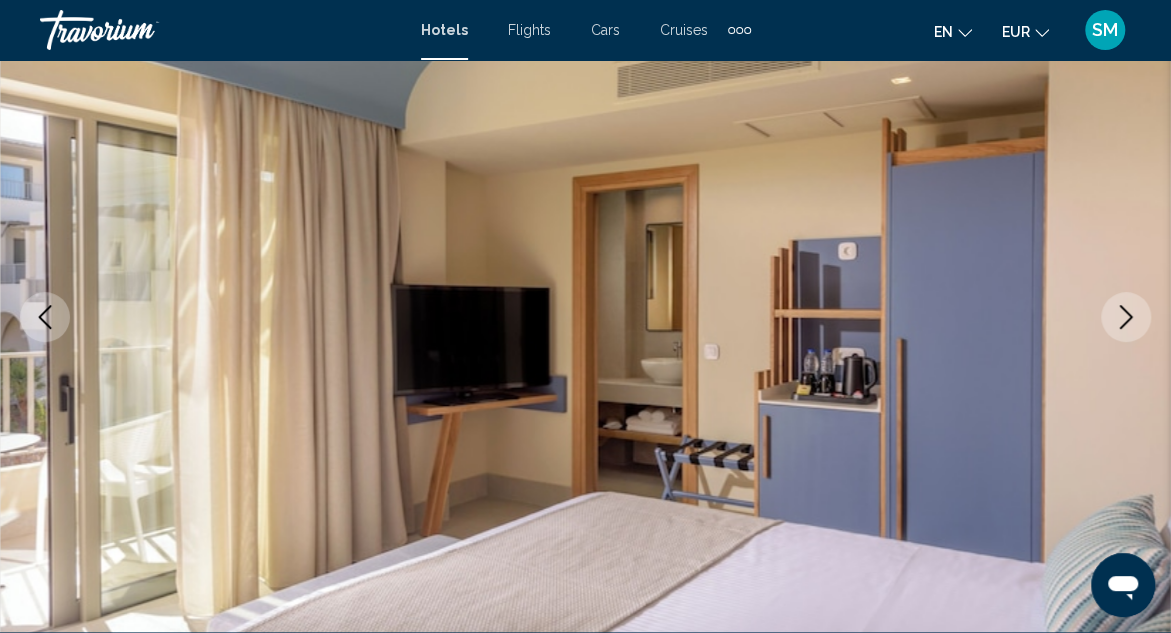 click 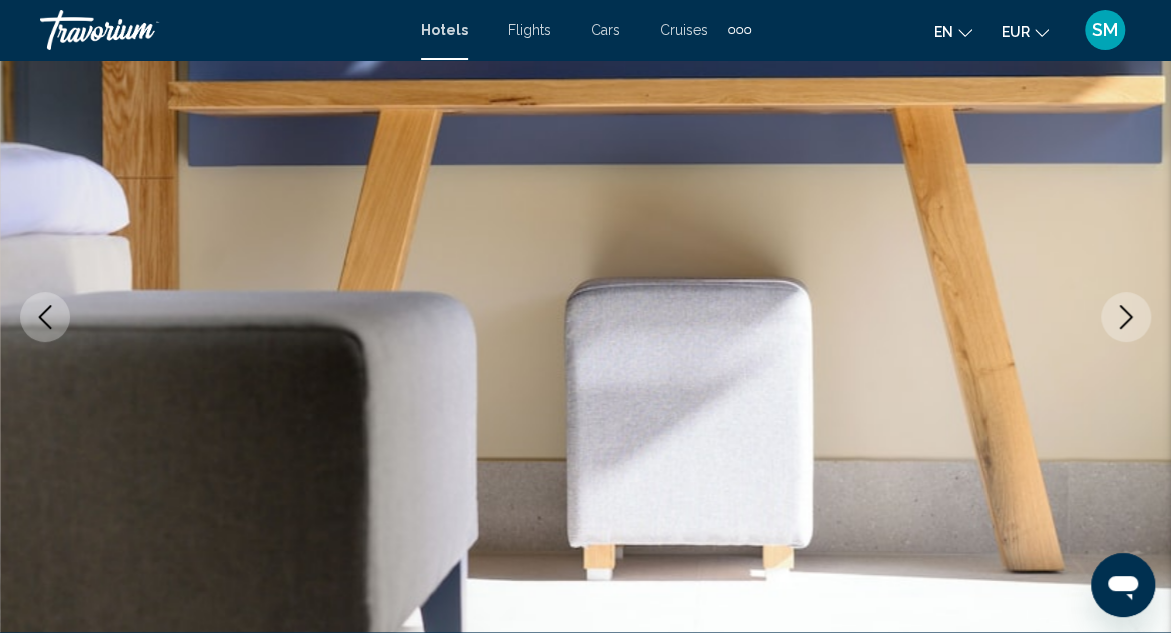click 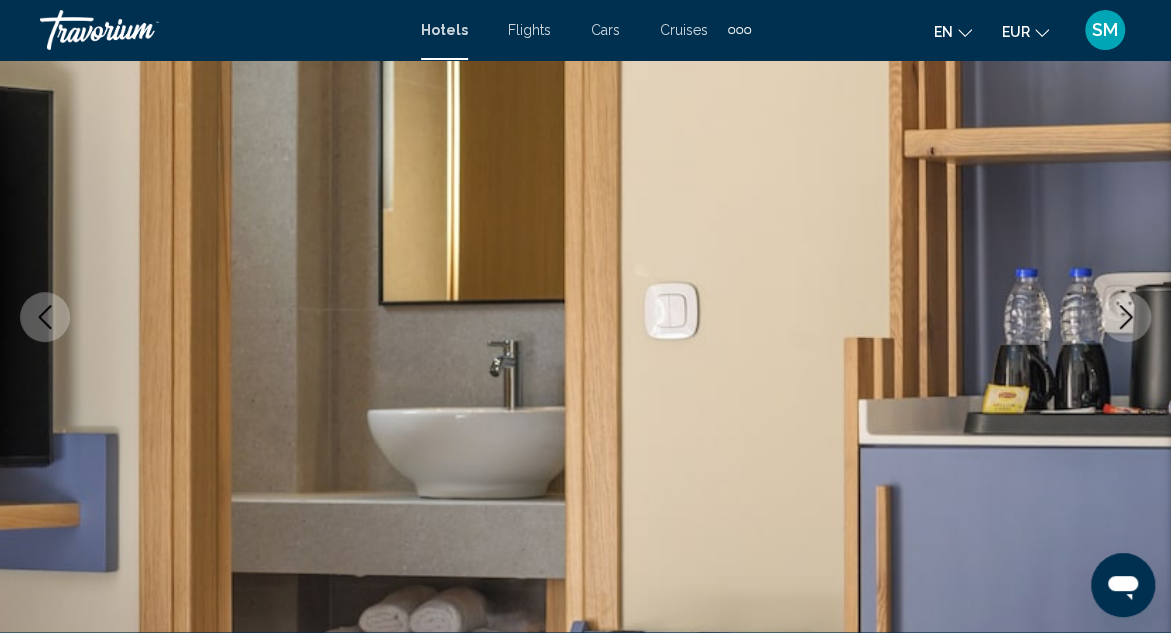 click 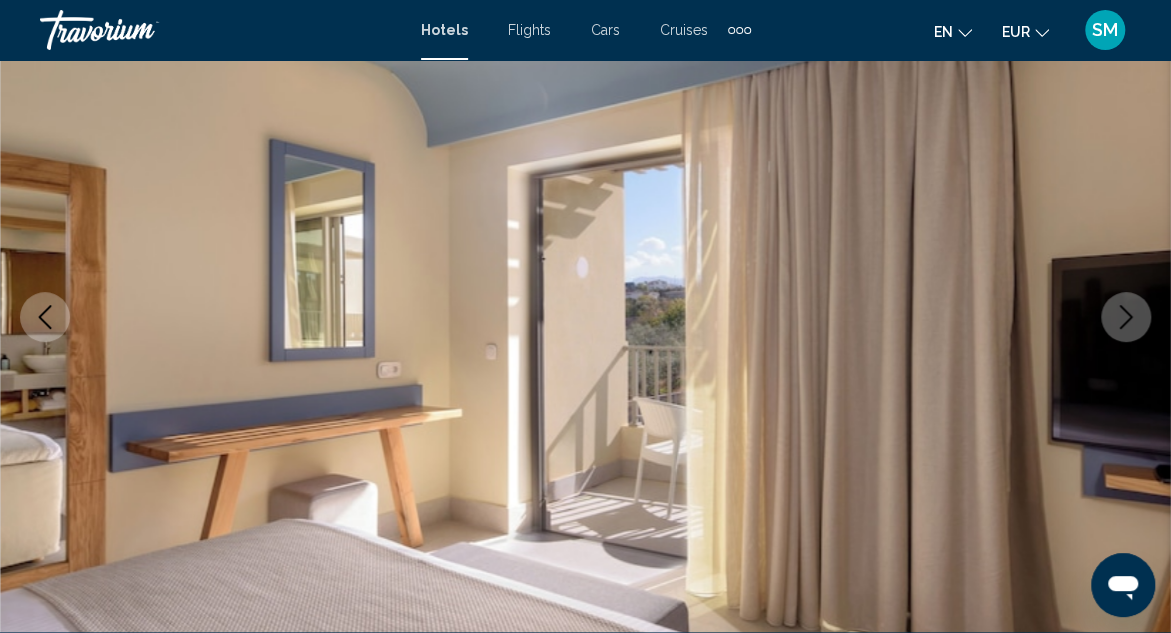 click 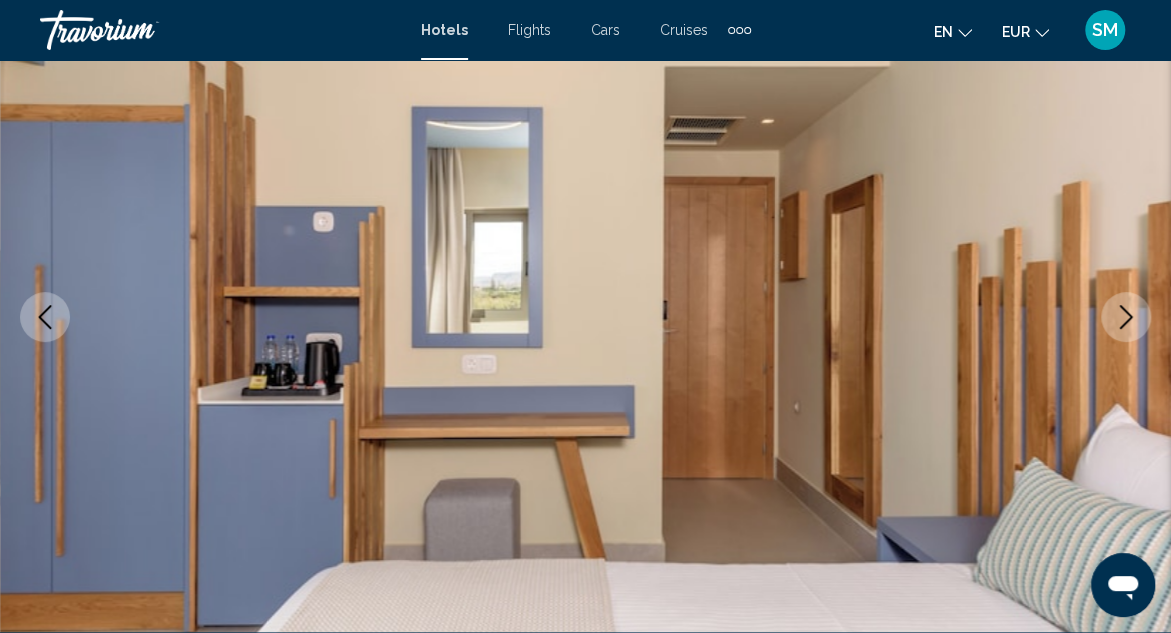 click 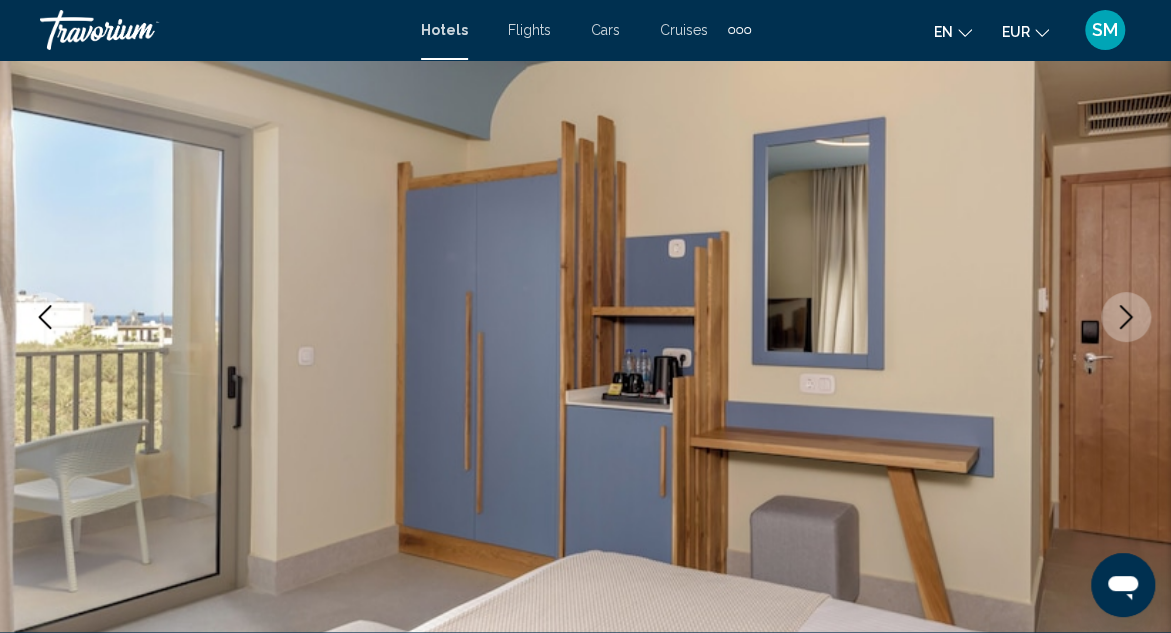 click 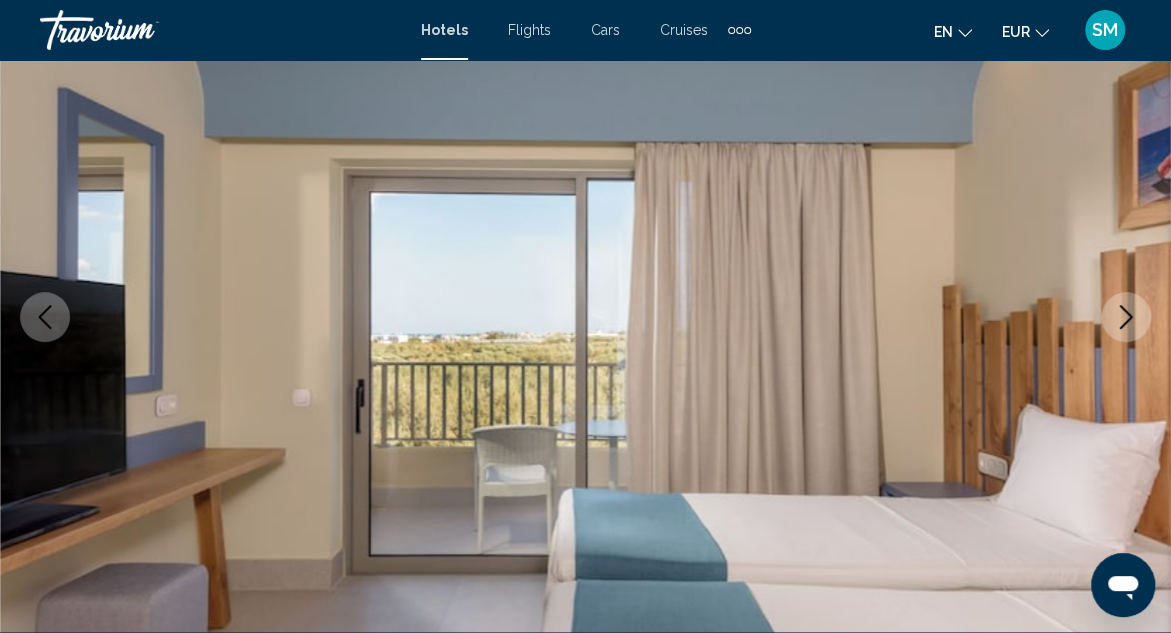 click 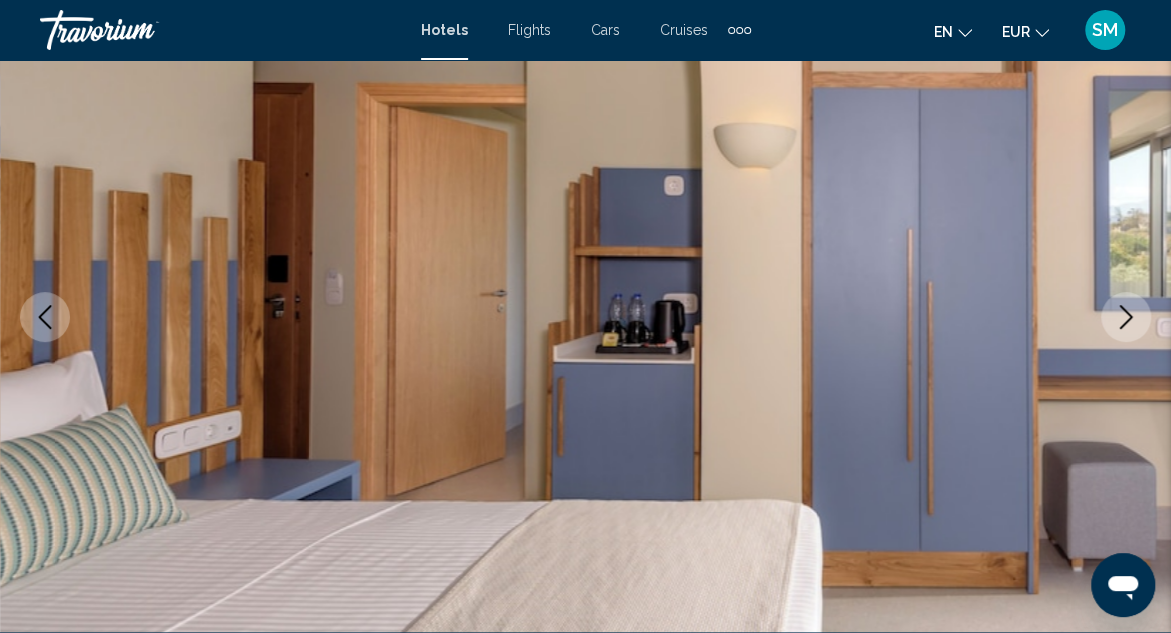 click 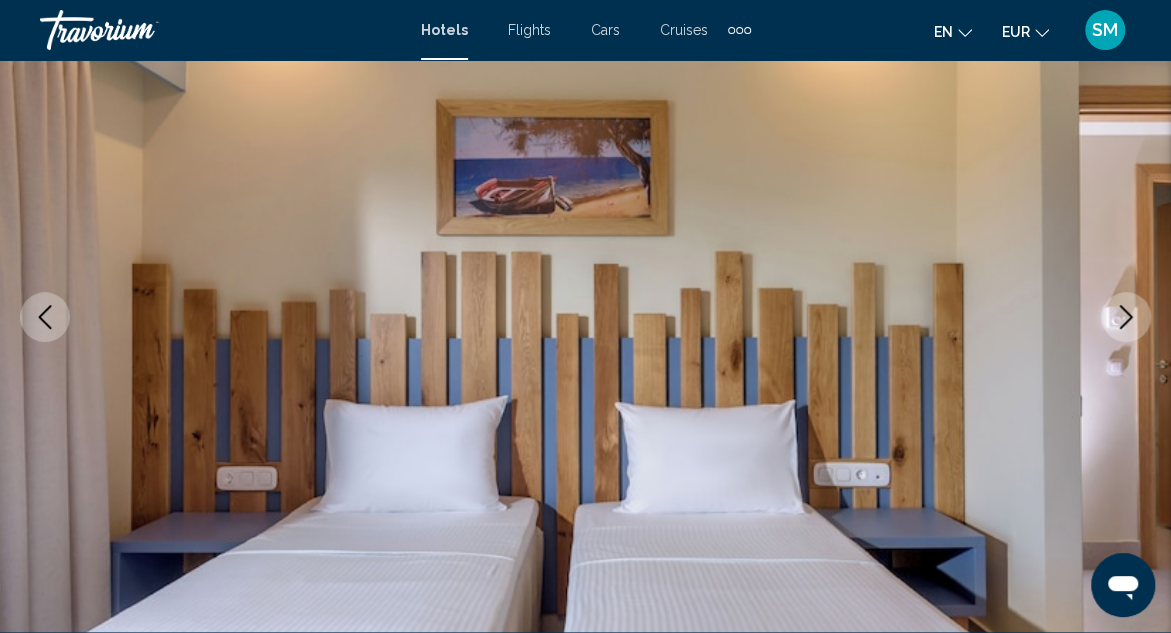 click 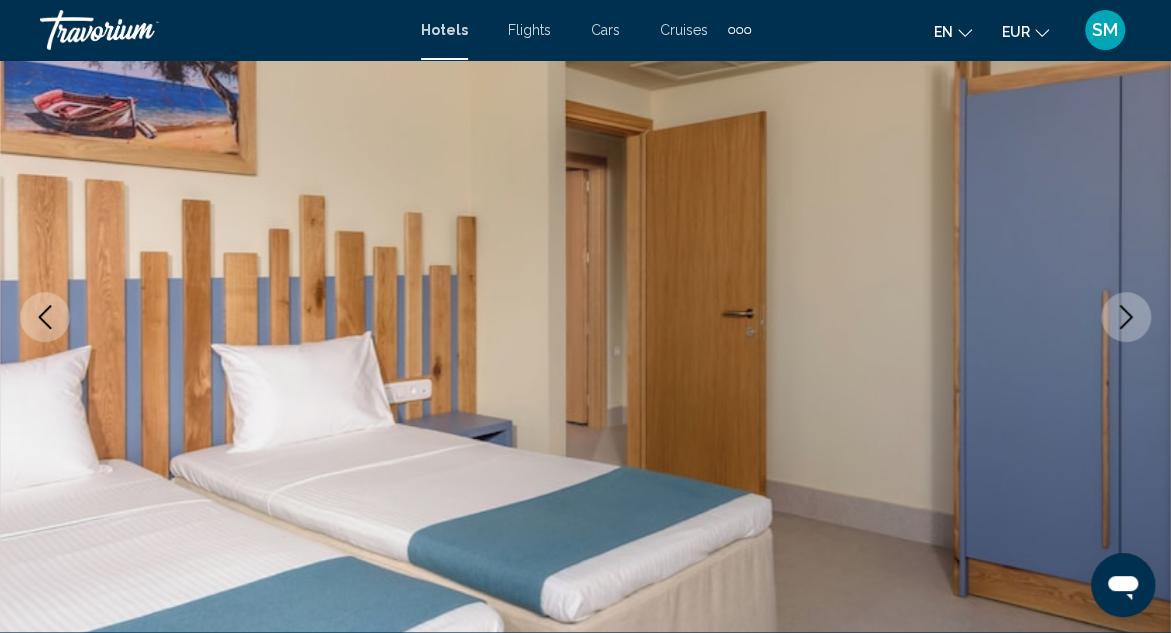 click 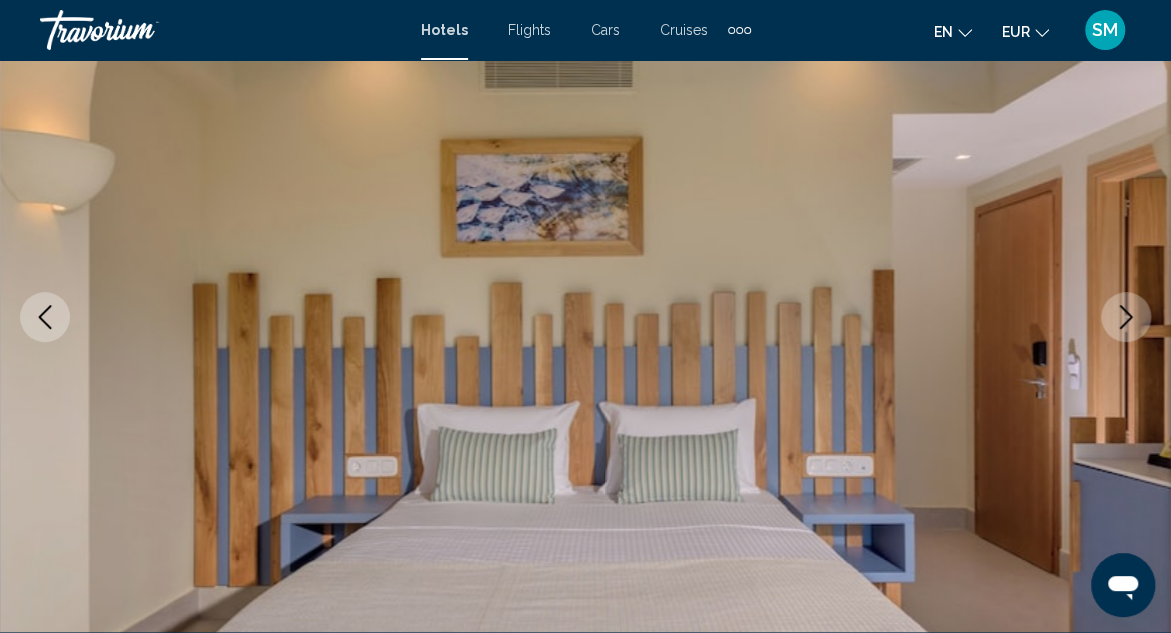 click 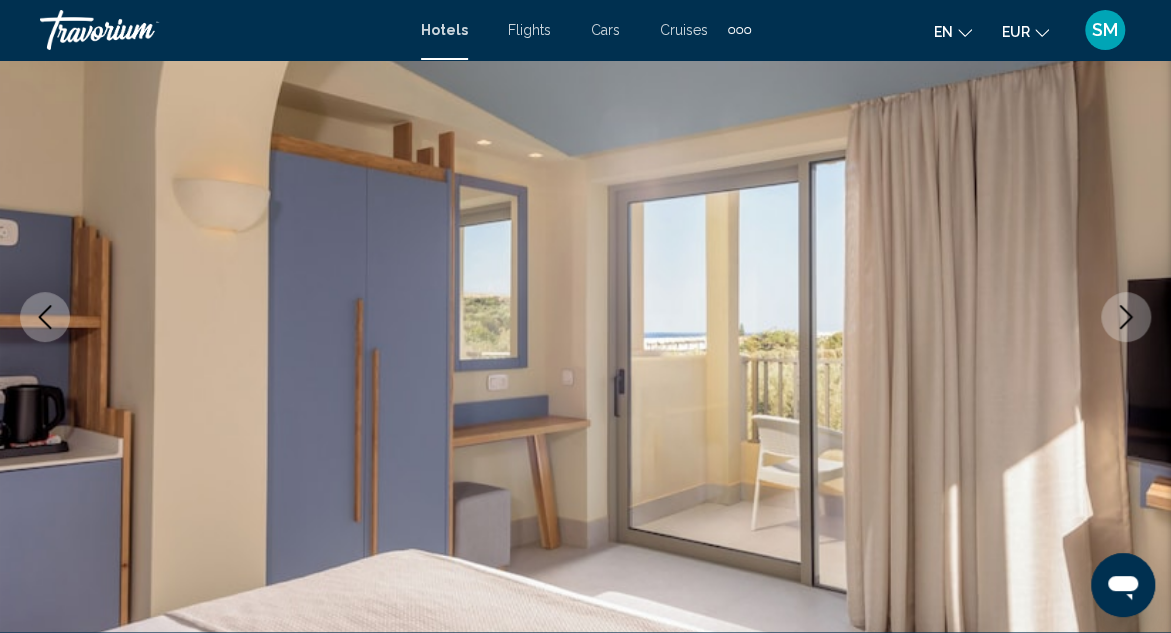 click 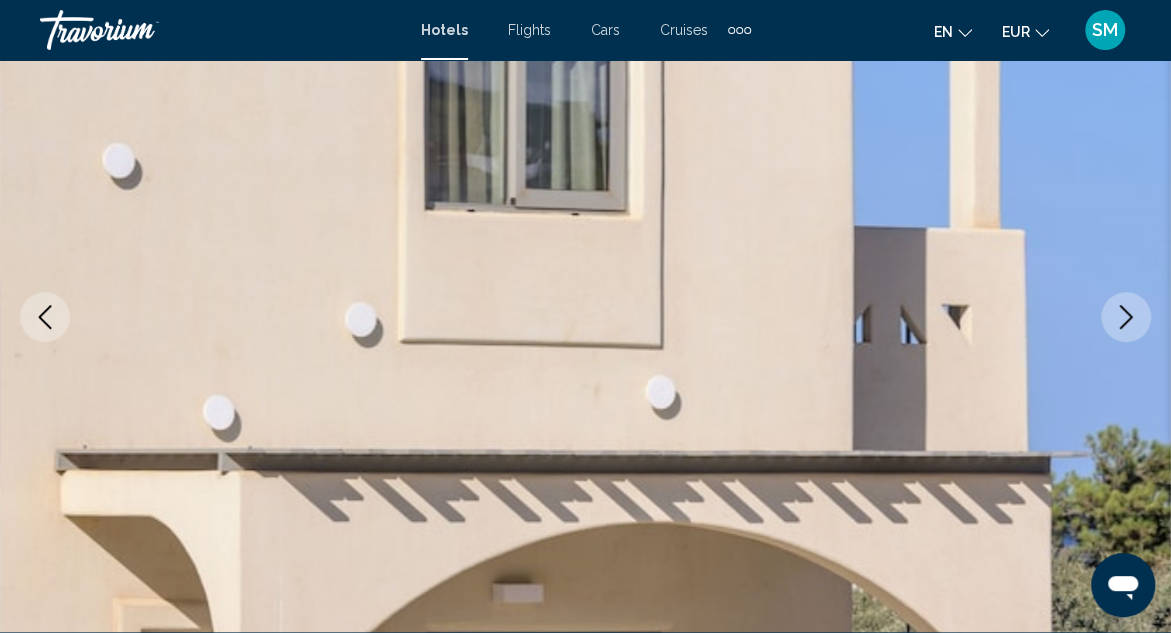 click 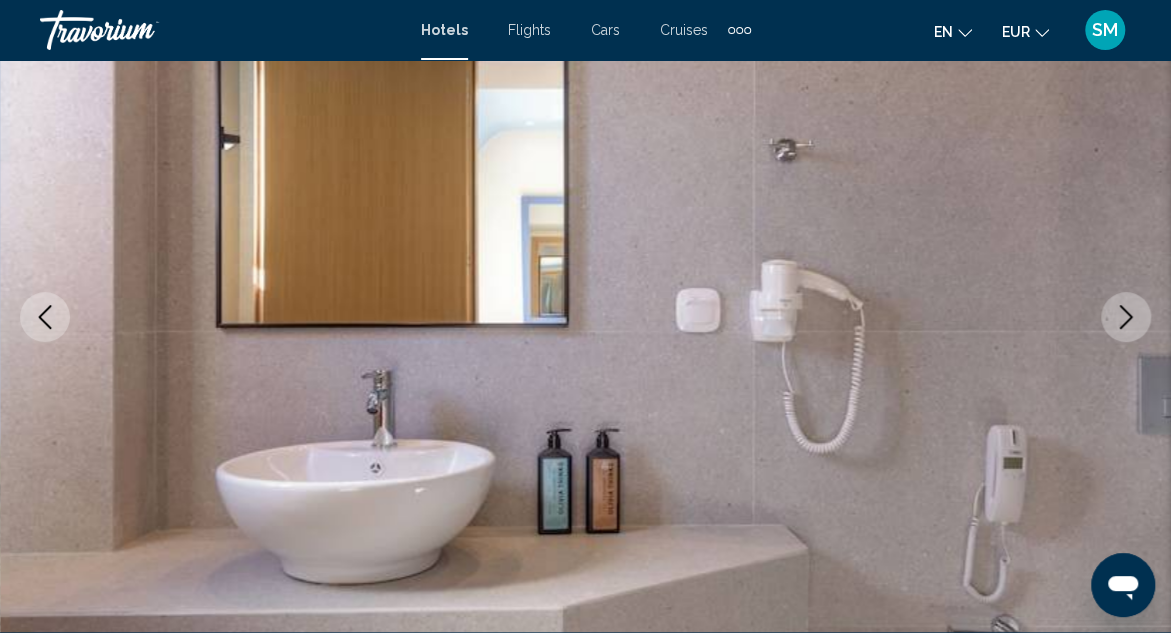 click 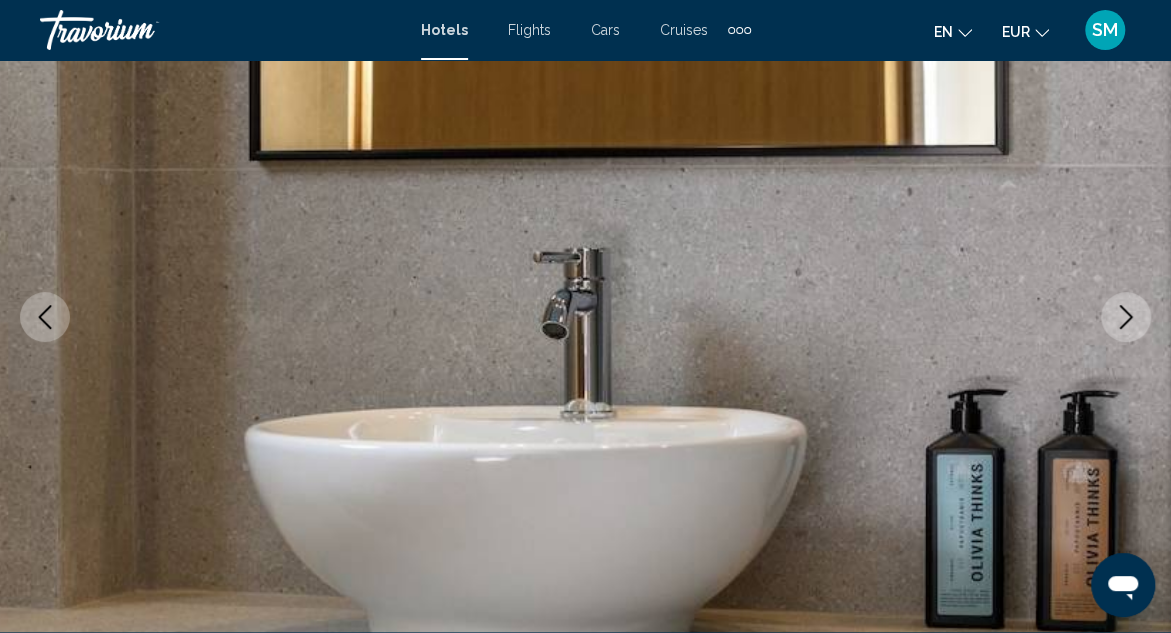 click 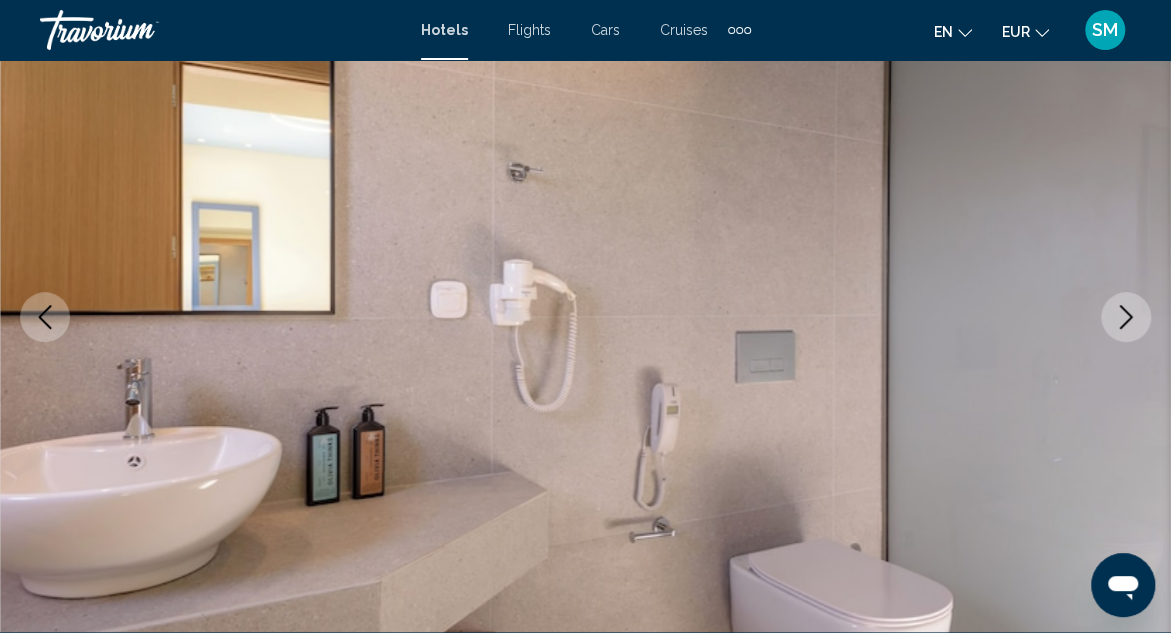 click 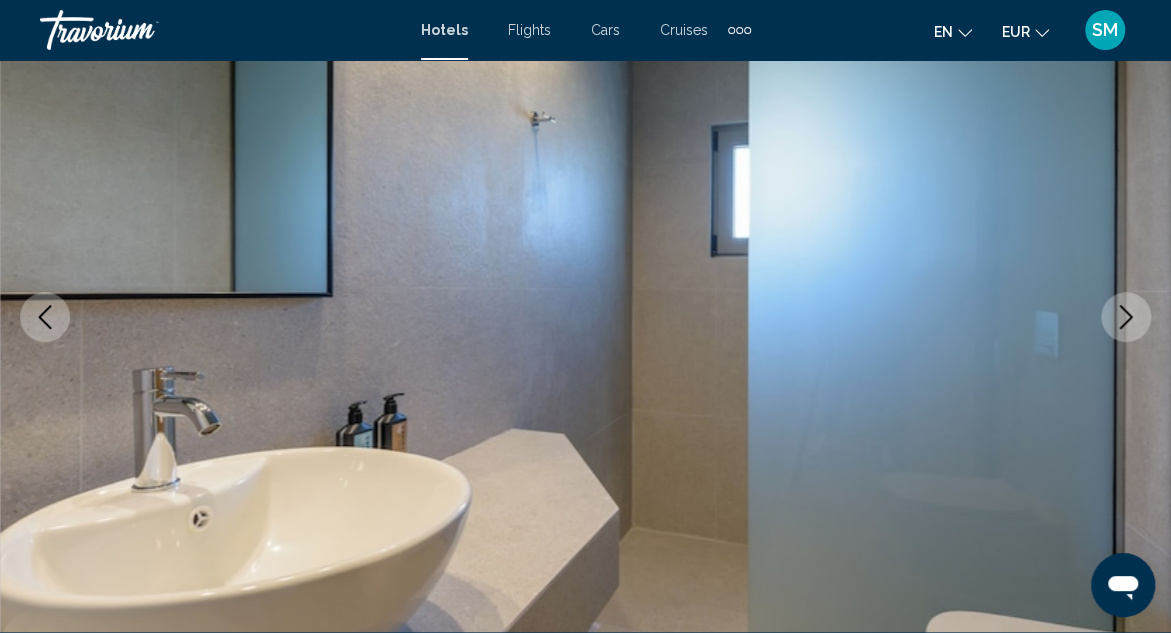 click 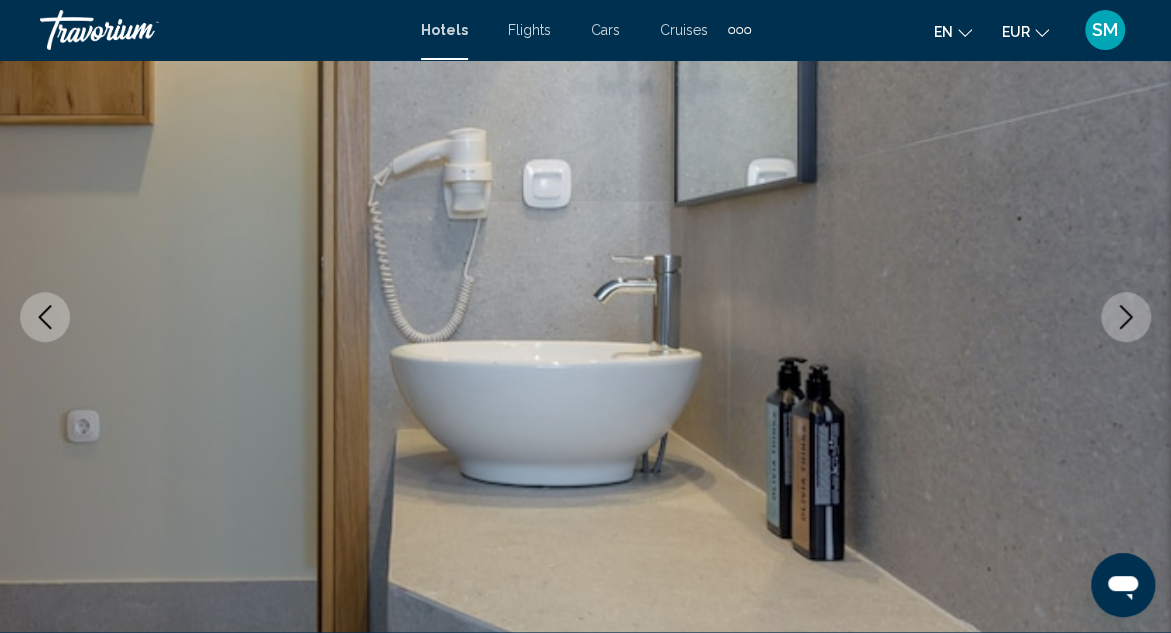 click 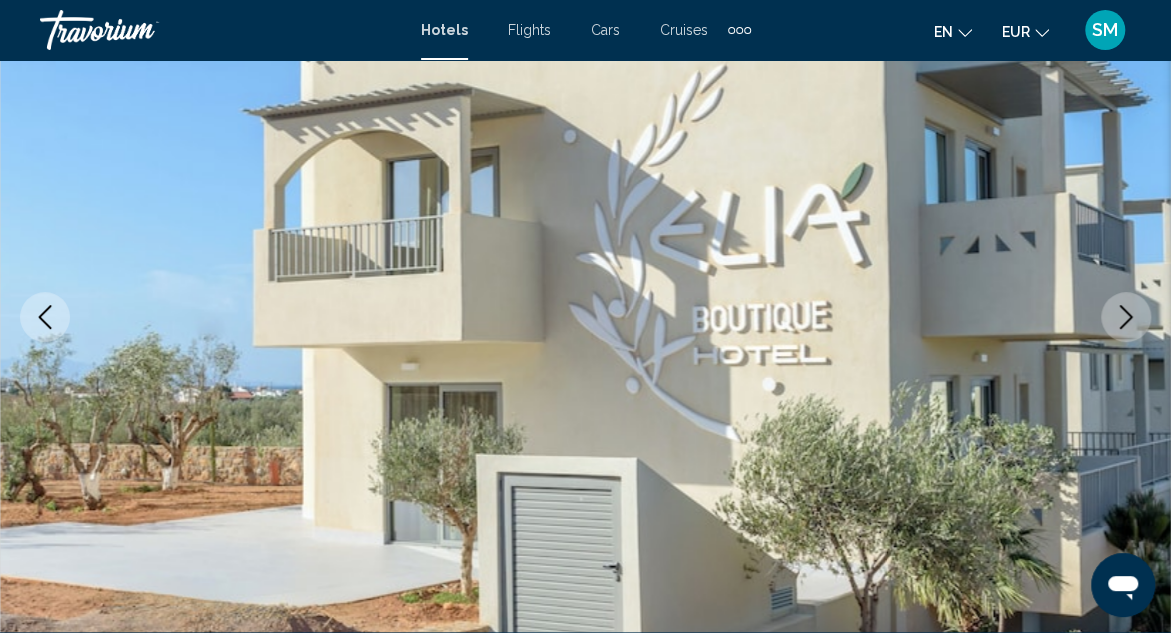 click 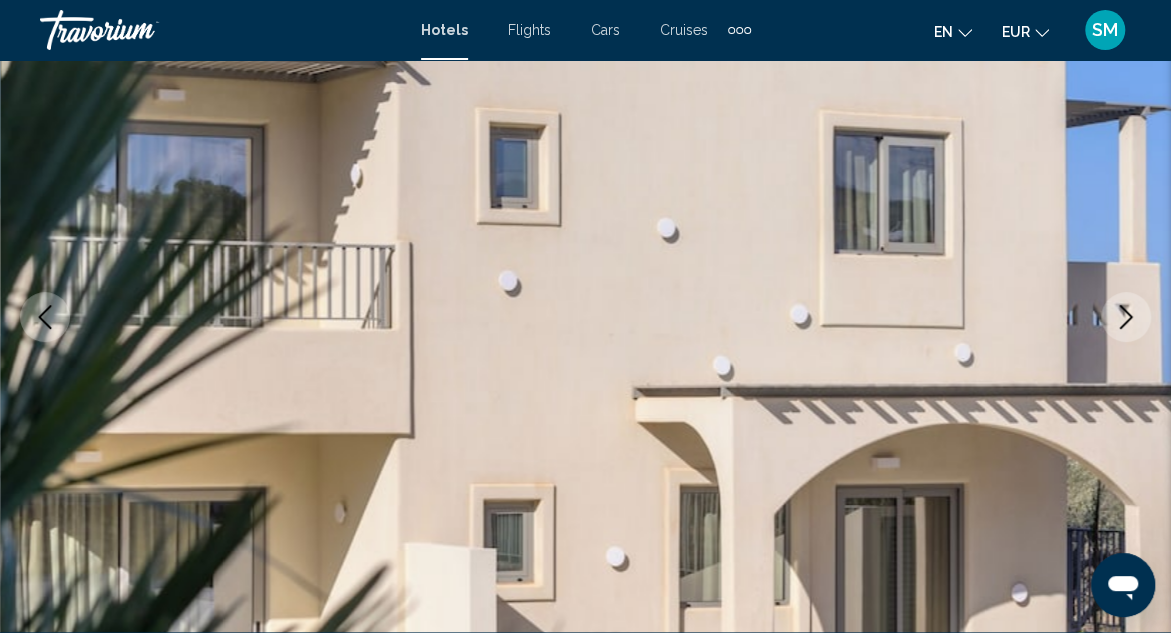 click 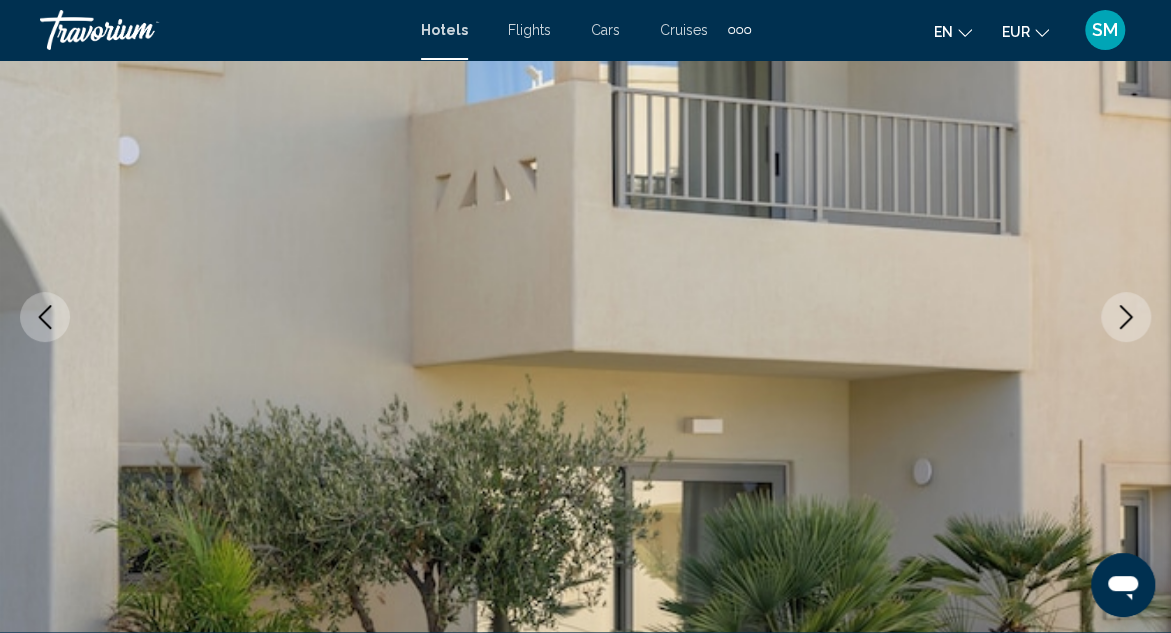 click 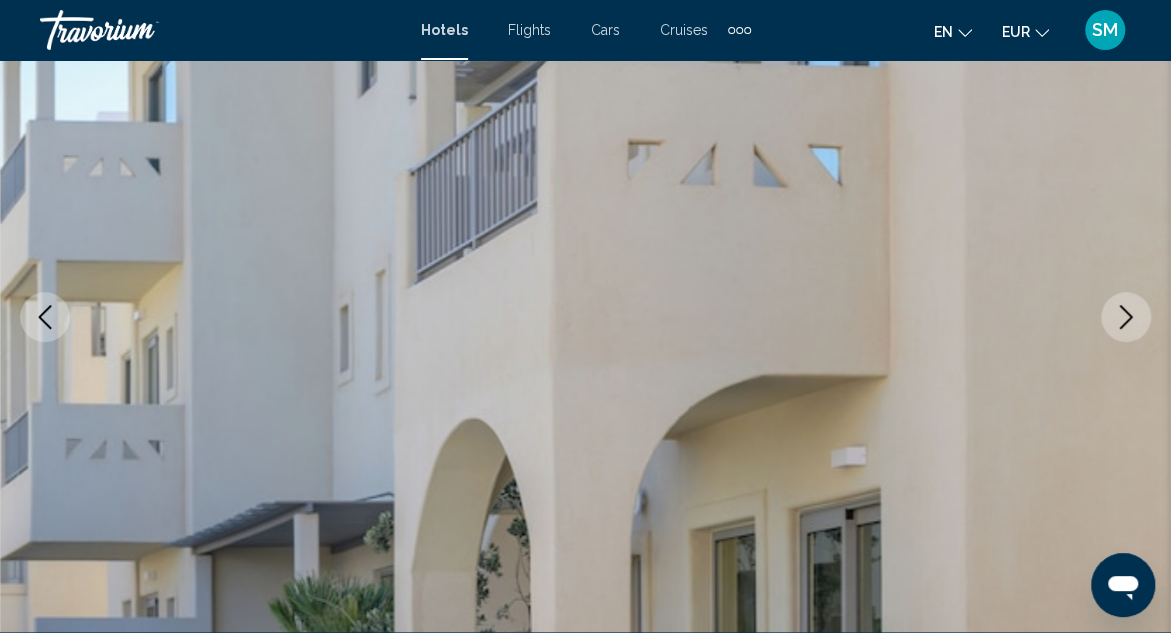 click 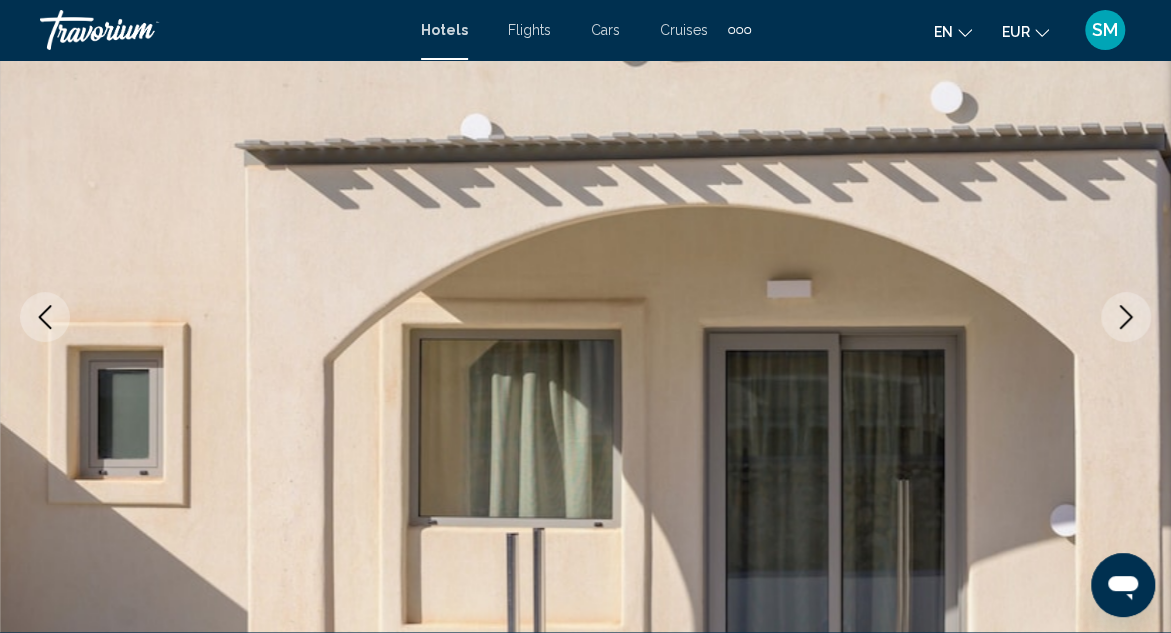 click 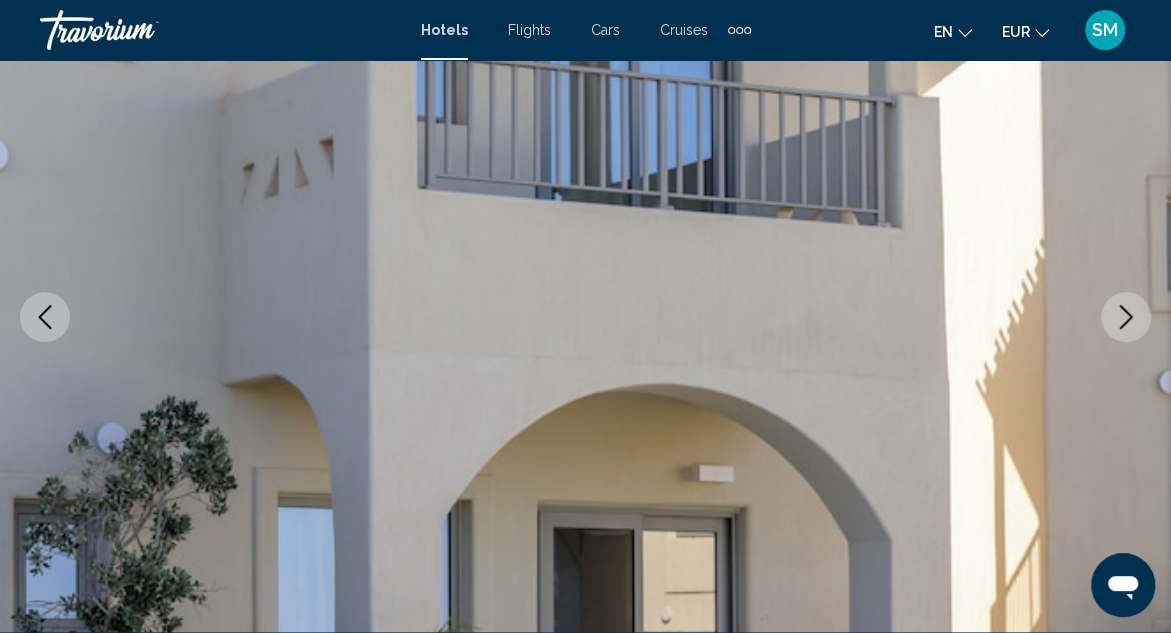 click 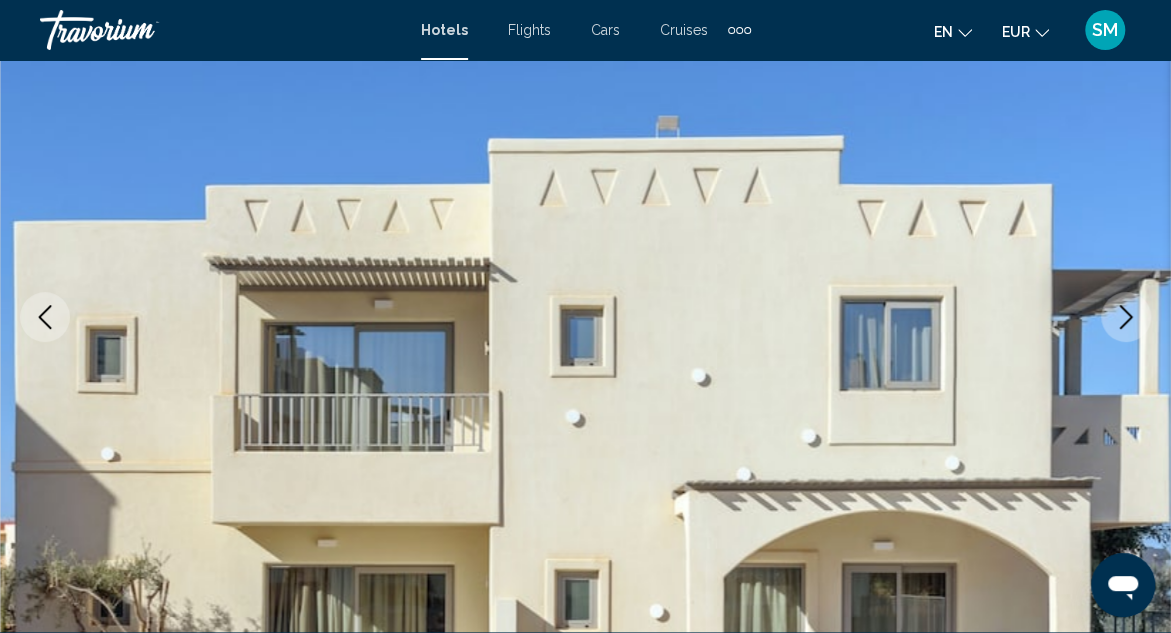 click 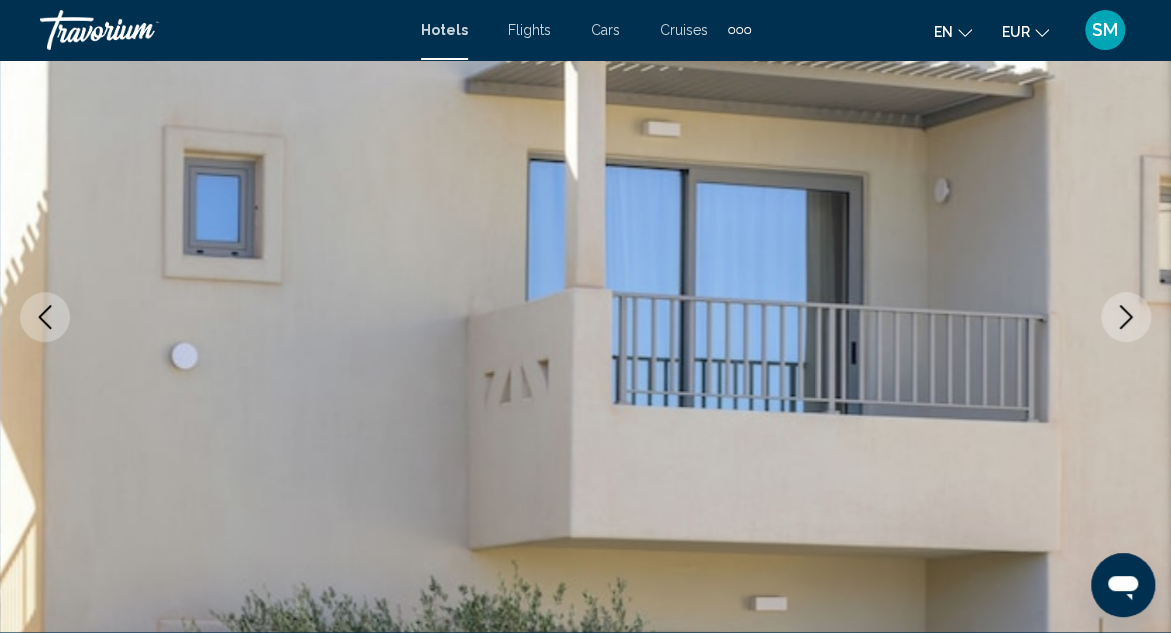 click 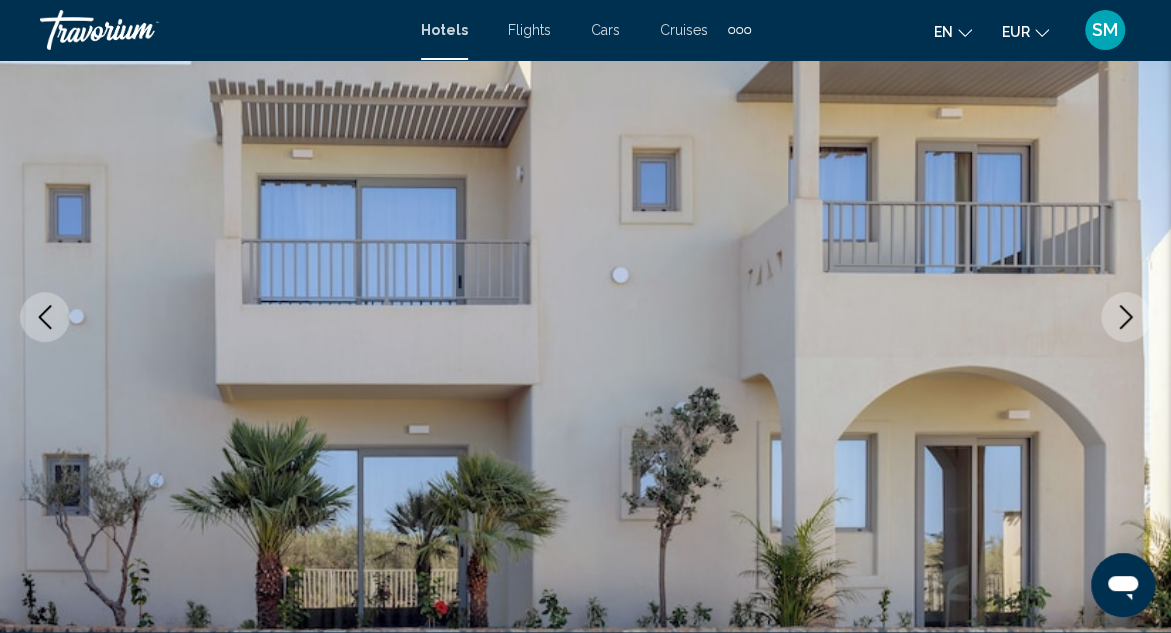 click 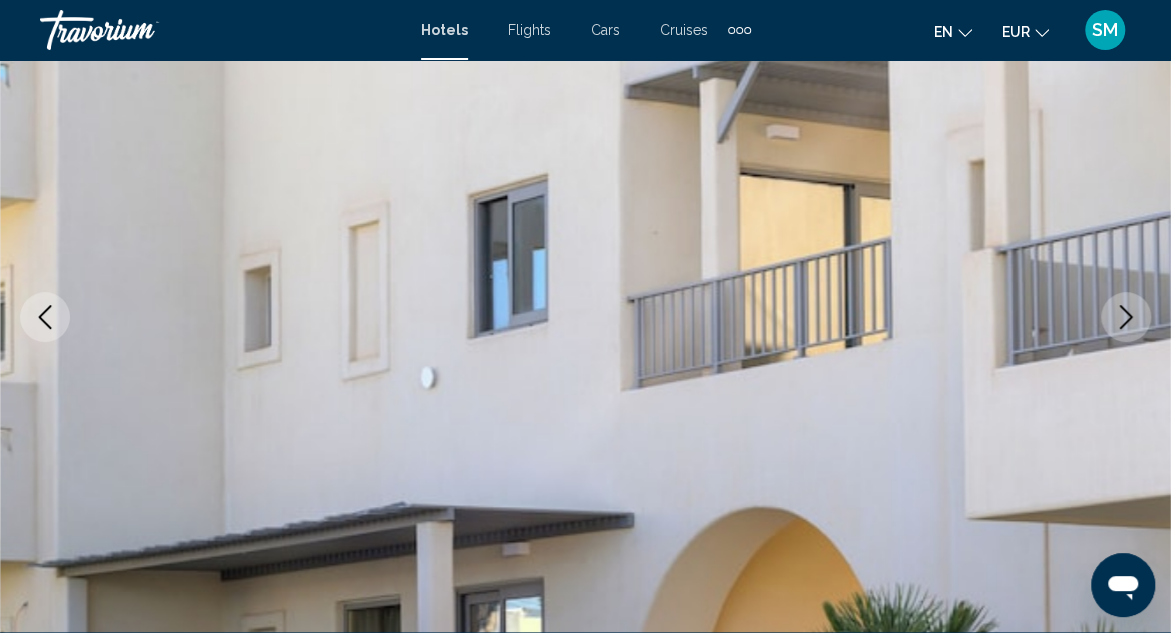 click 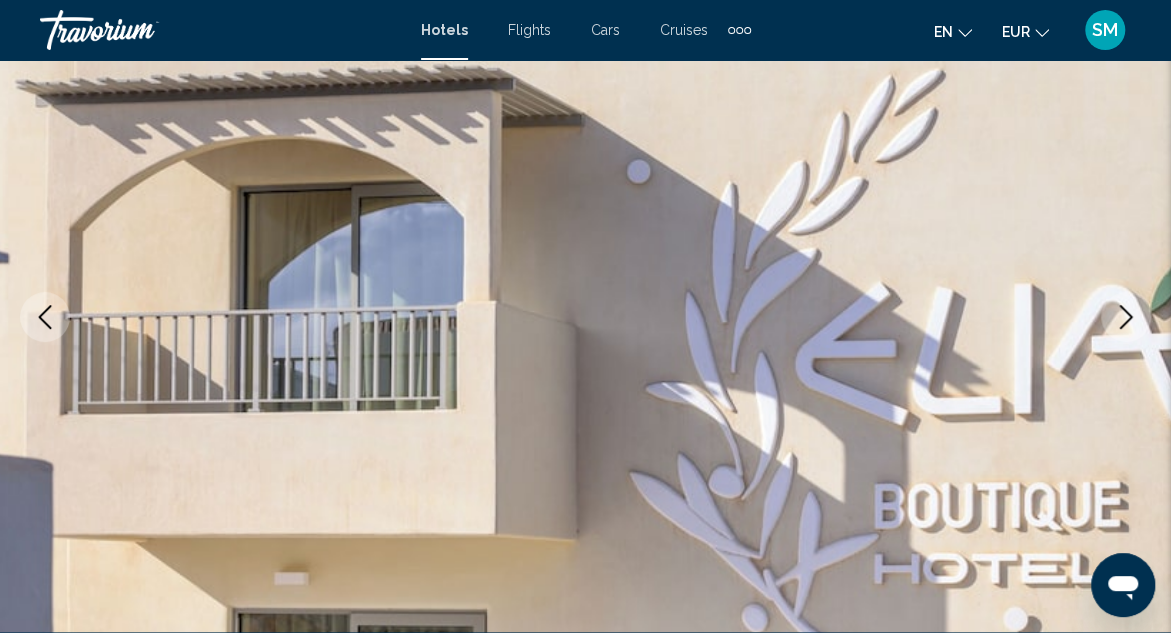 type 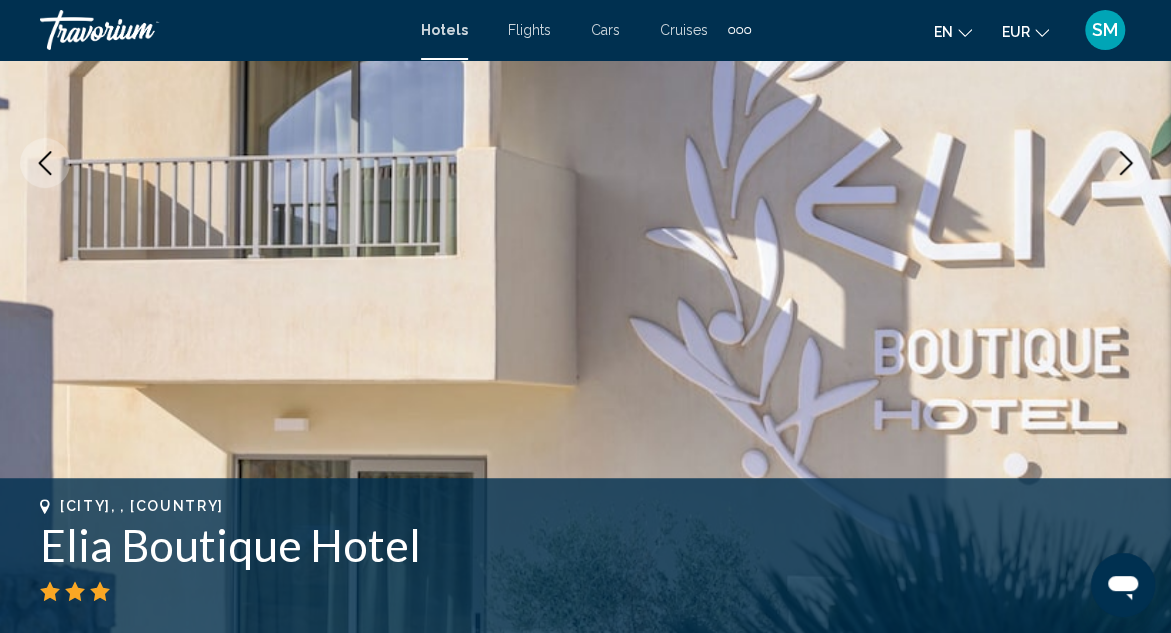 scroll, scrollTop: 378, scrollLeft: 0, axis: vertical 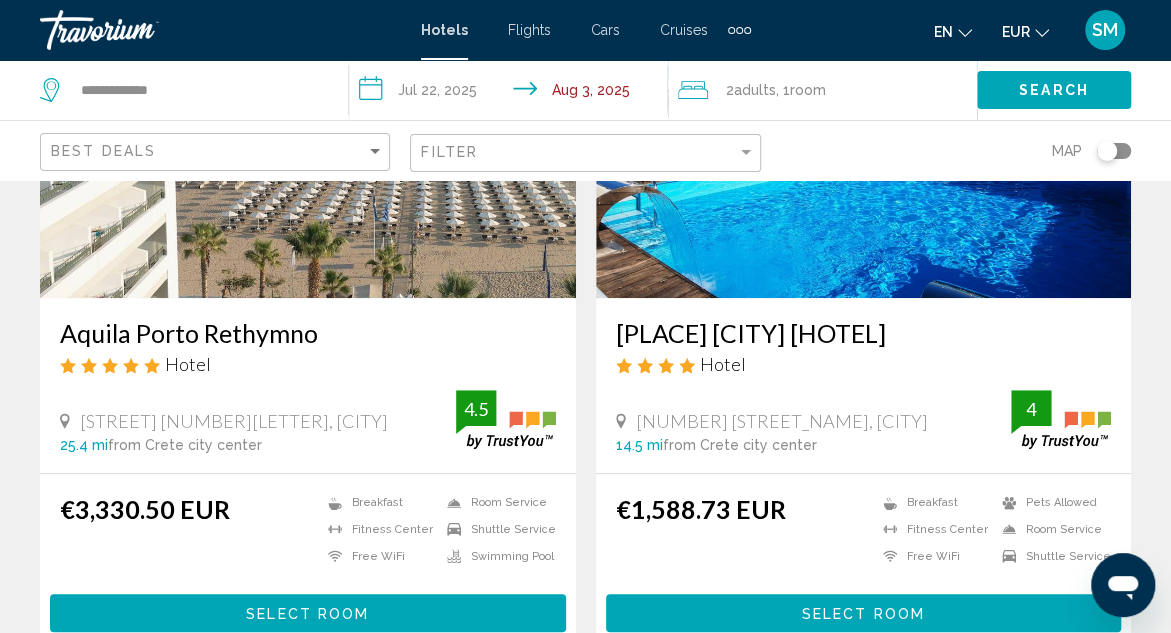 click on "[PLACE] [CITY] [HOTEL]" at bounding box center [864, 333] 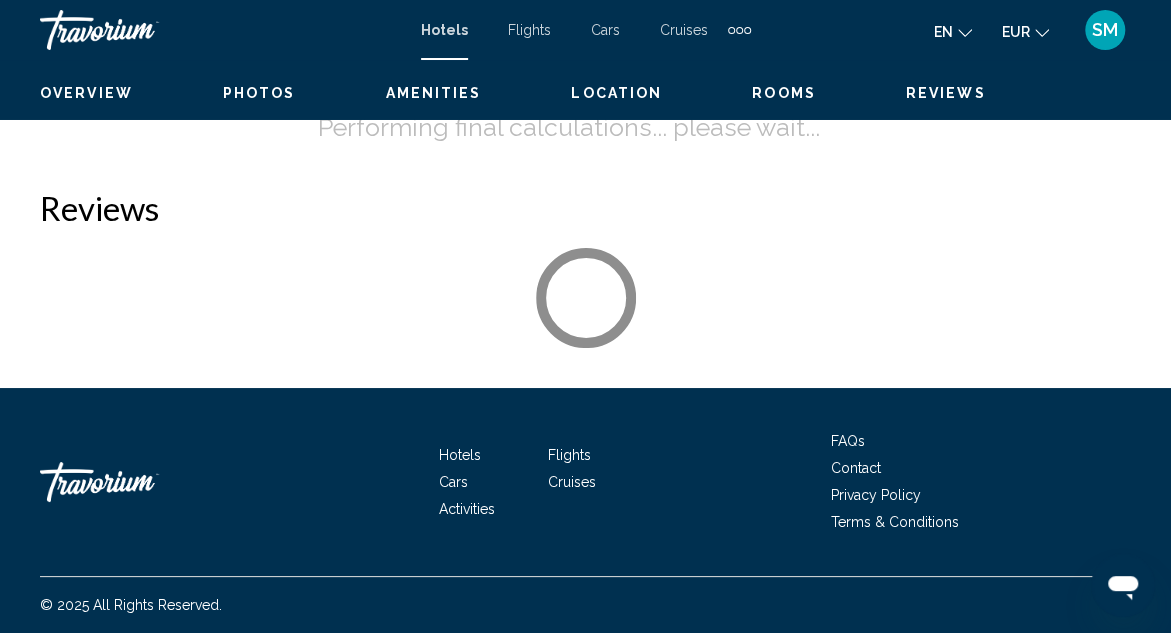 scroll, scrollTop: 218, scrollLeft: 0, axis: vertical 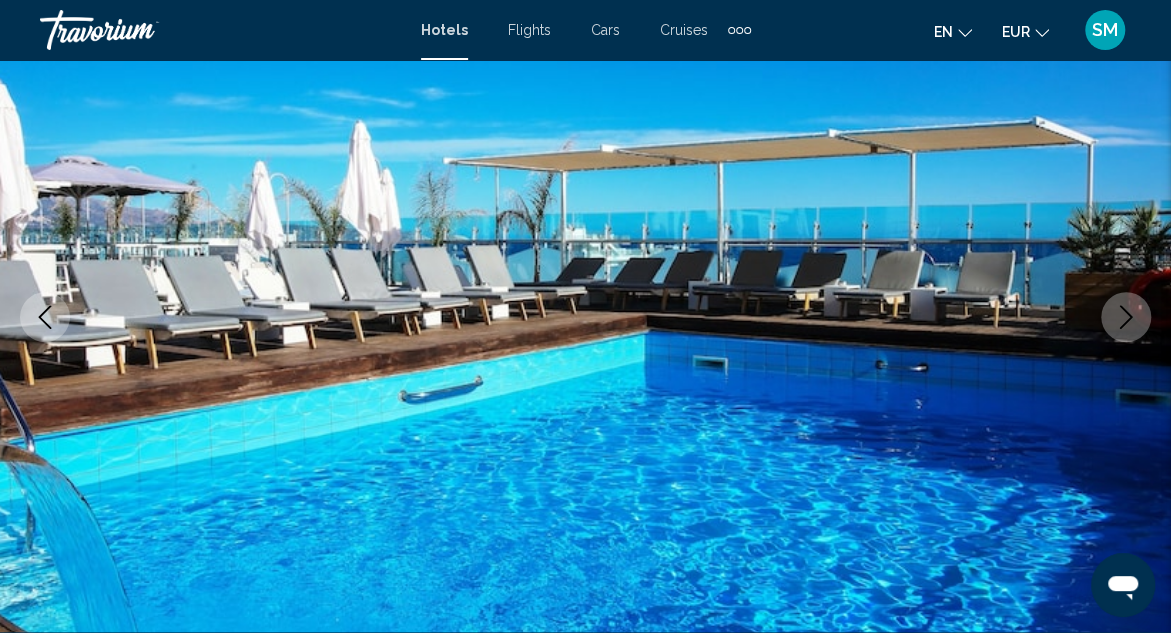 click 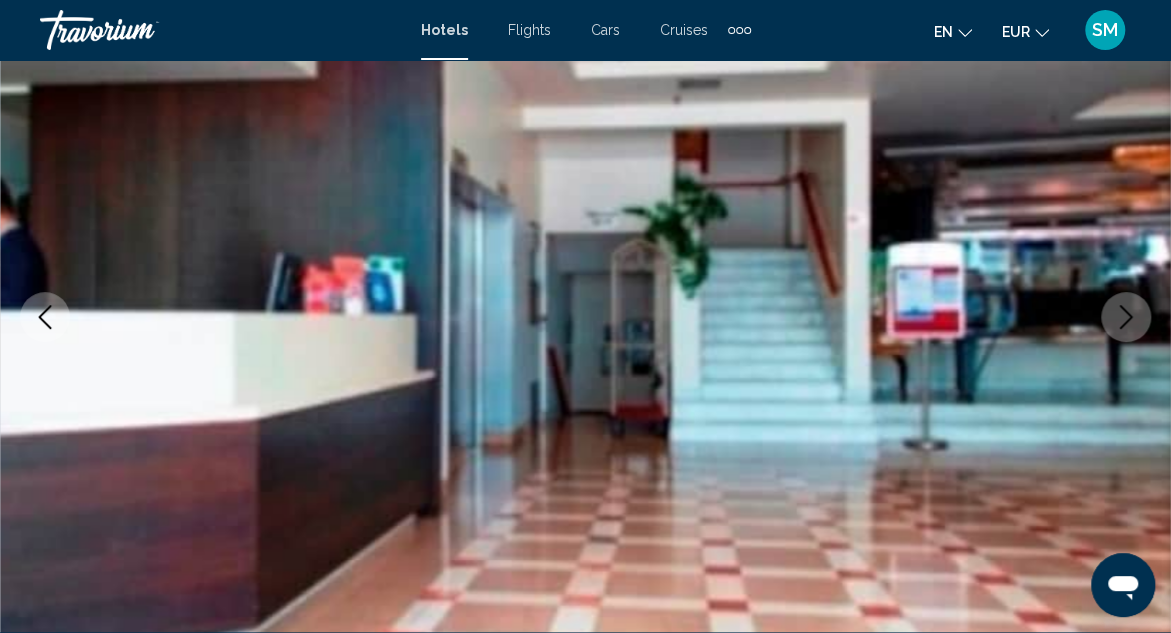 click 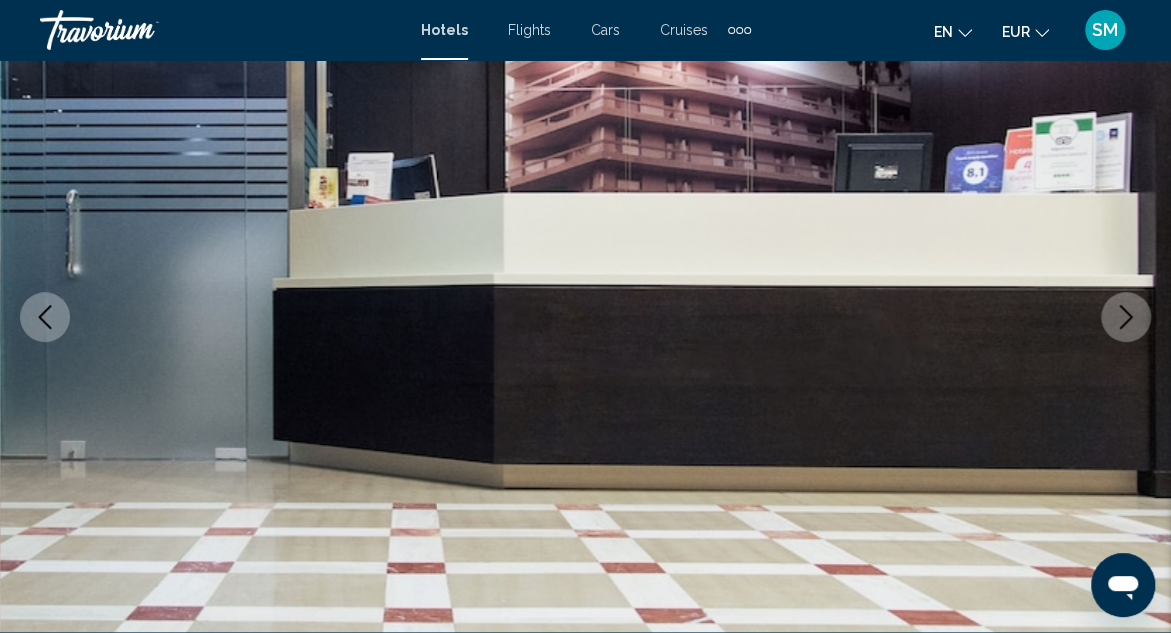 click 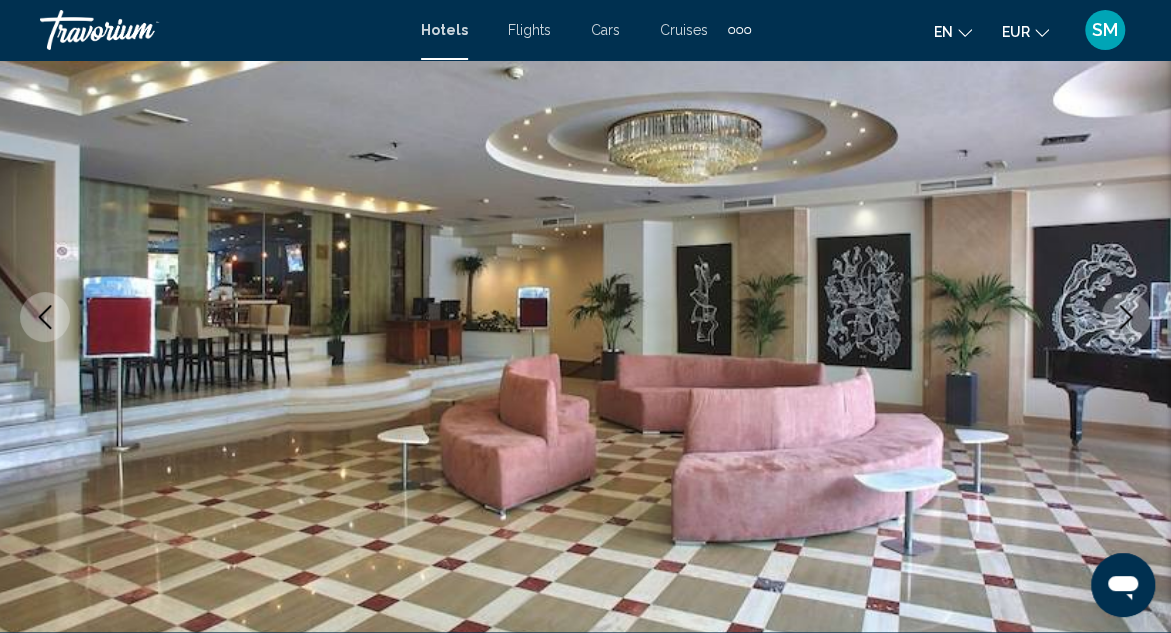click 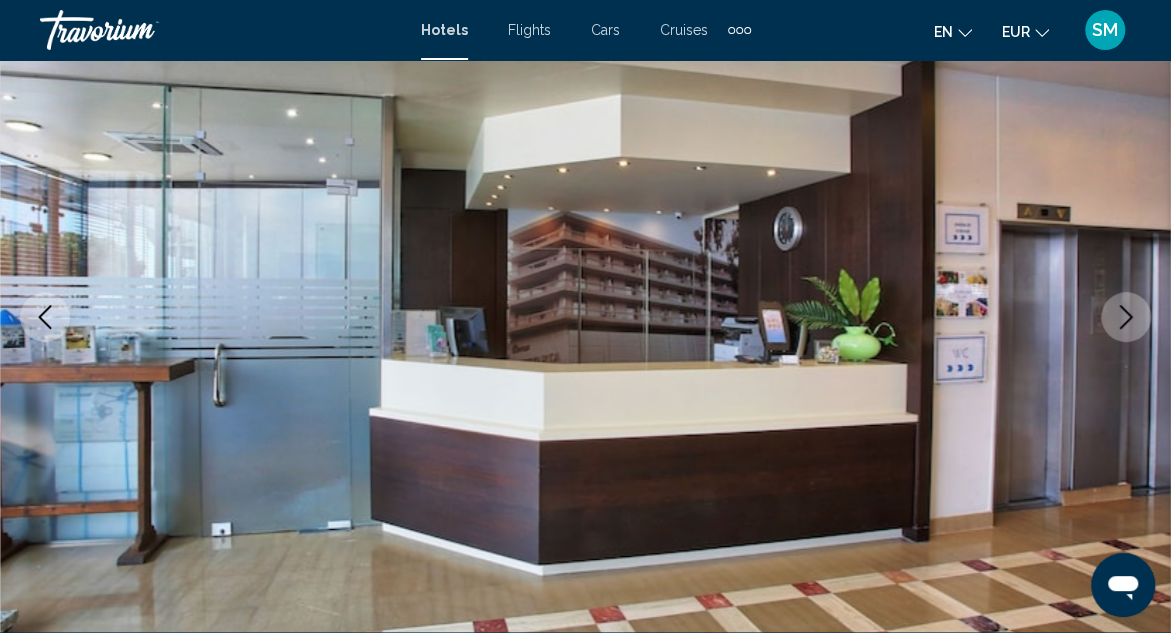 click 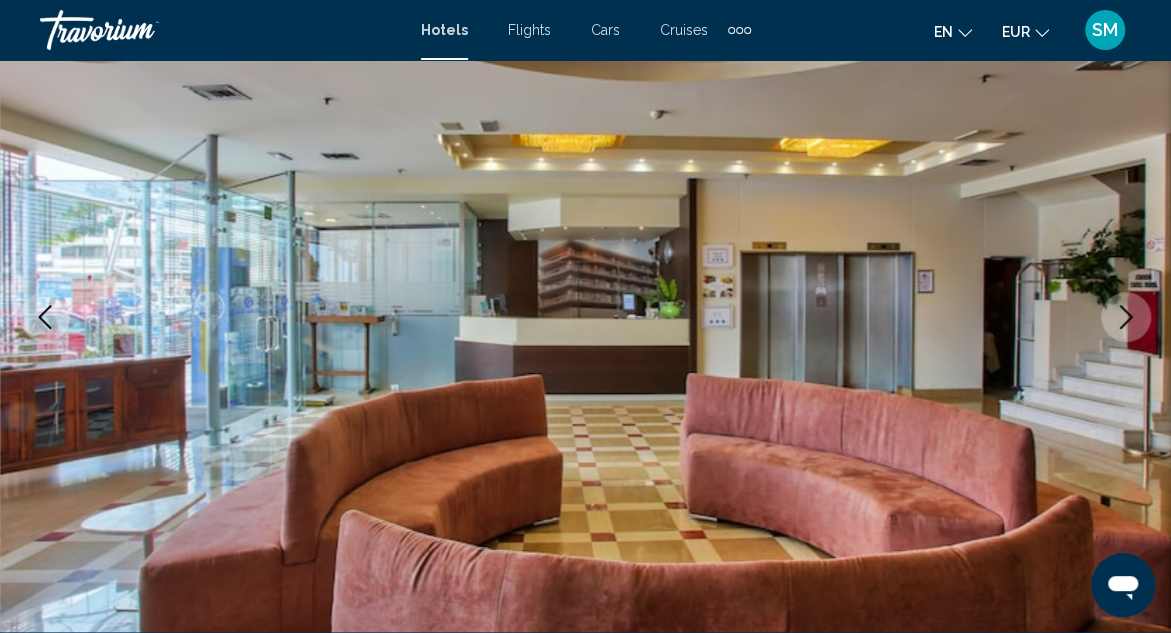 click 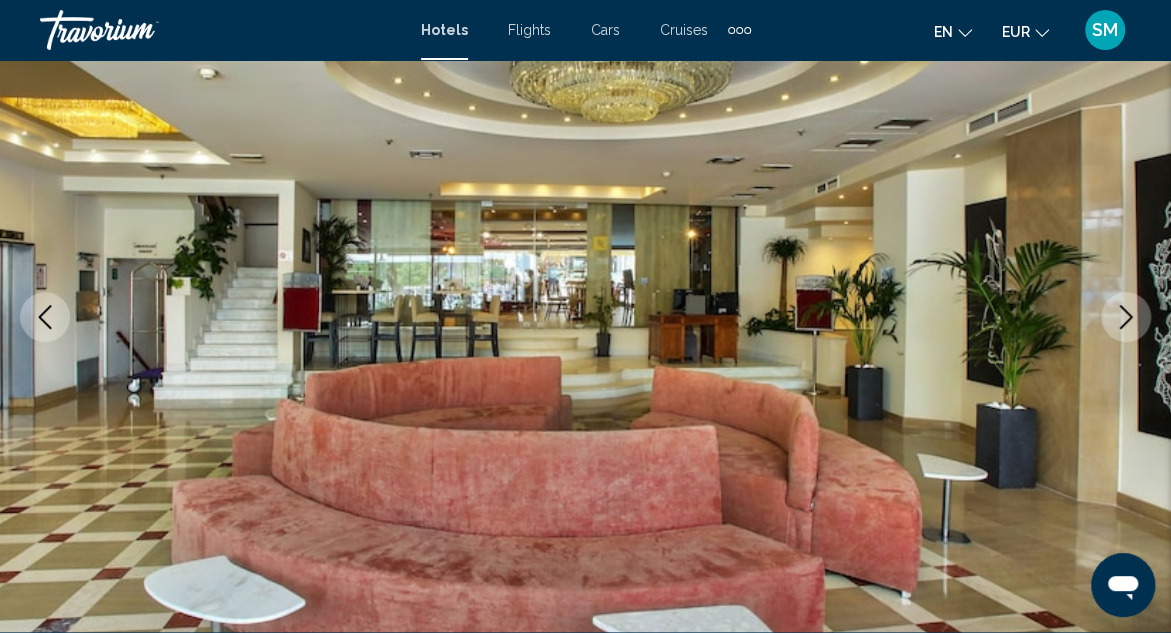 click 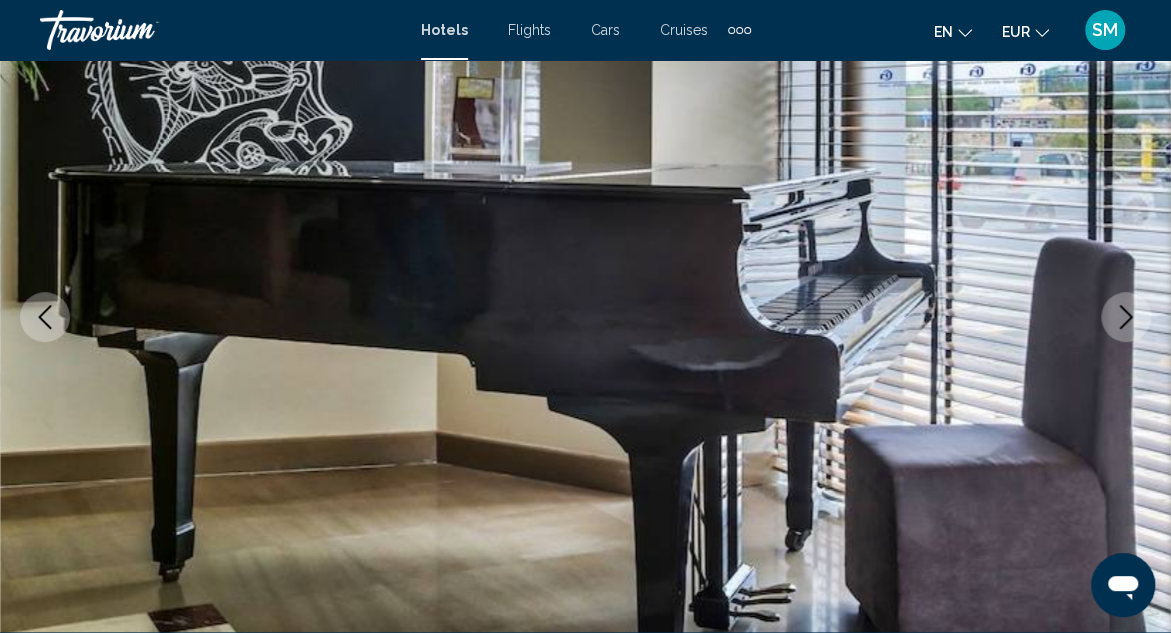 click 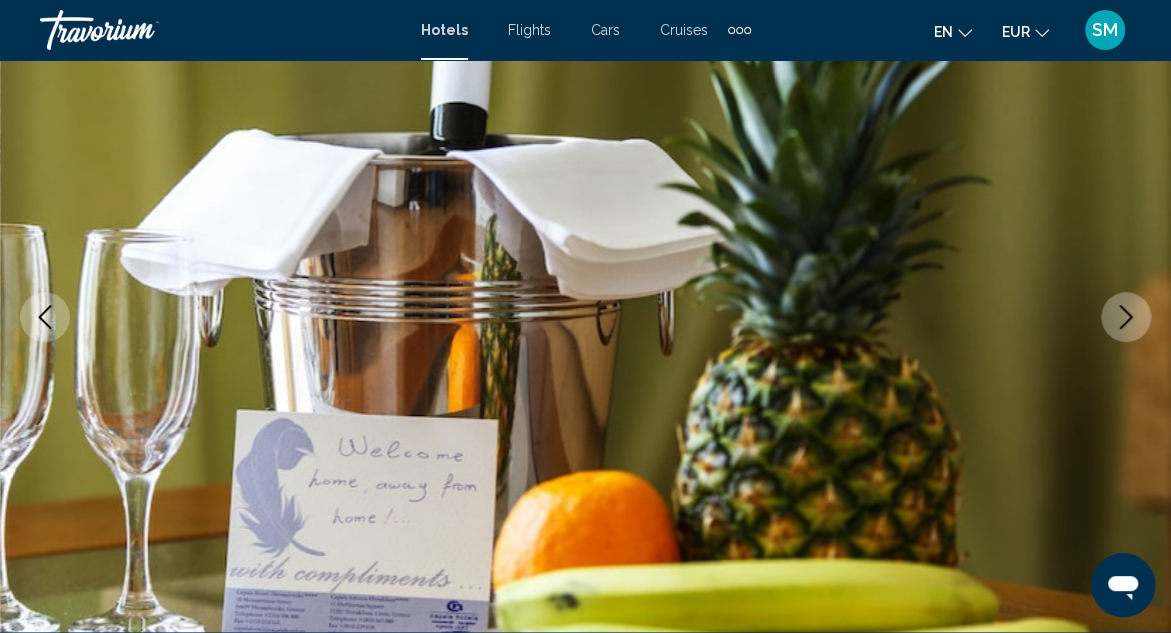 click 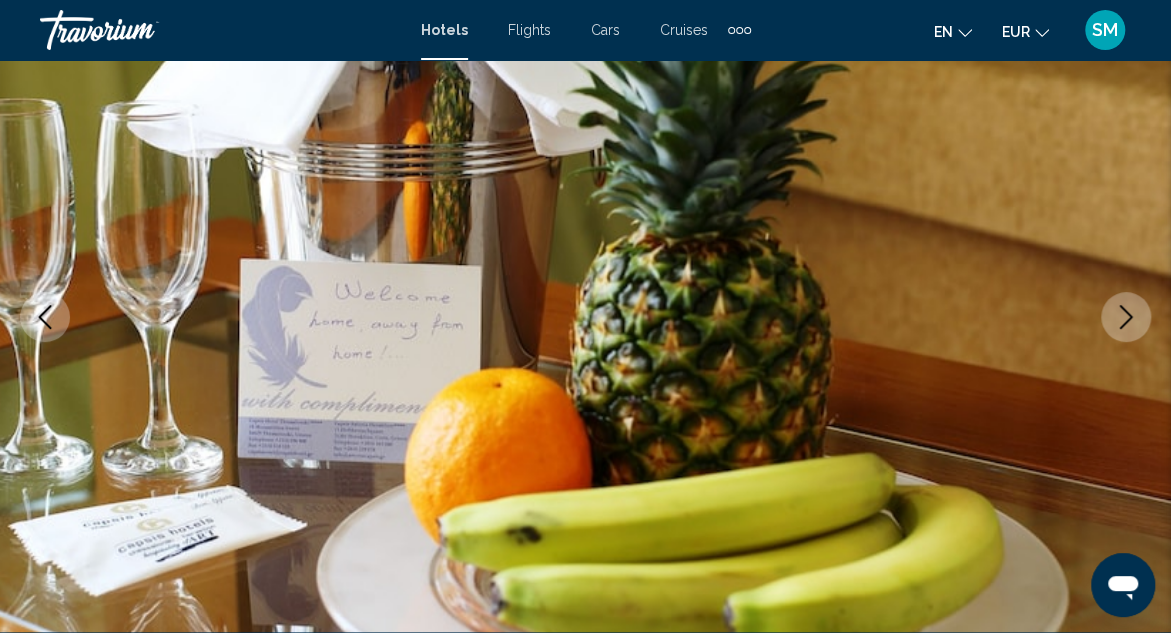 click 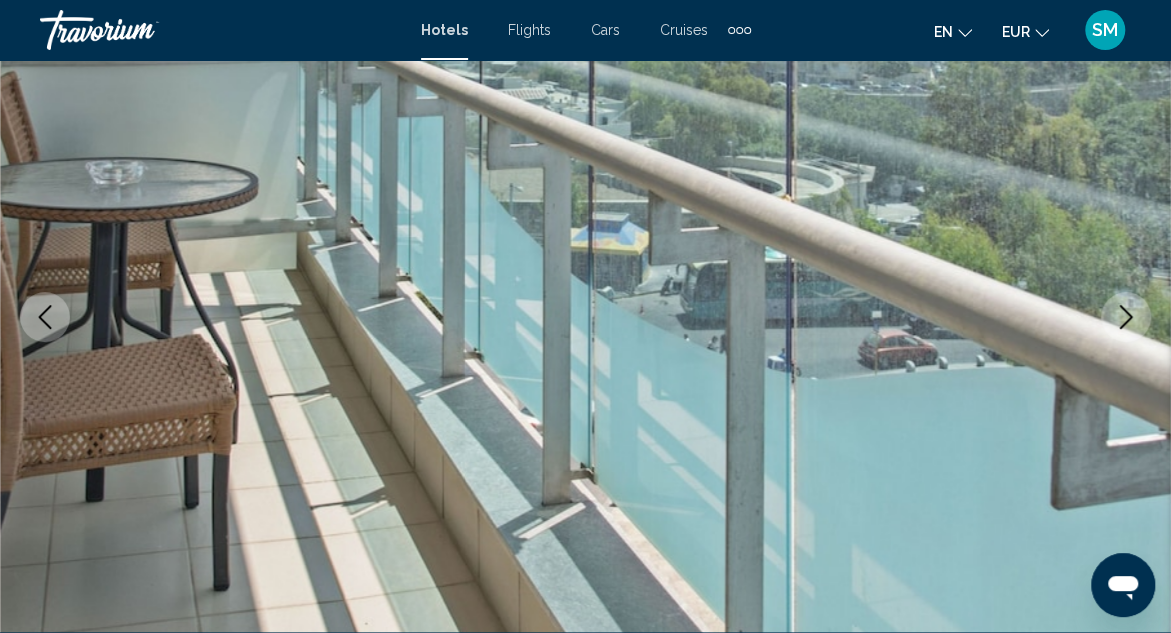 click 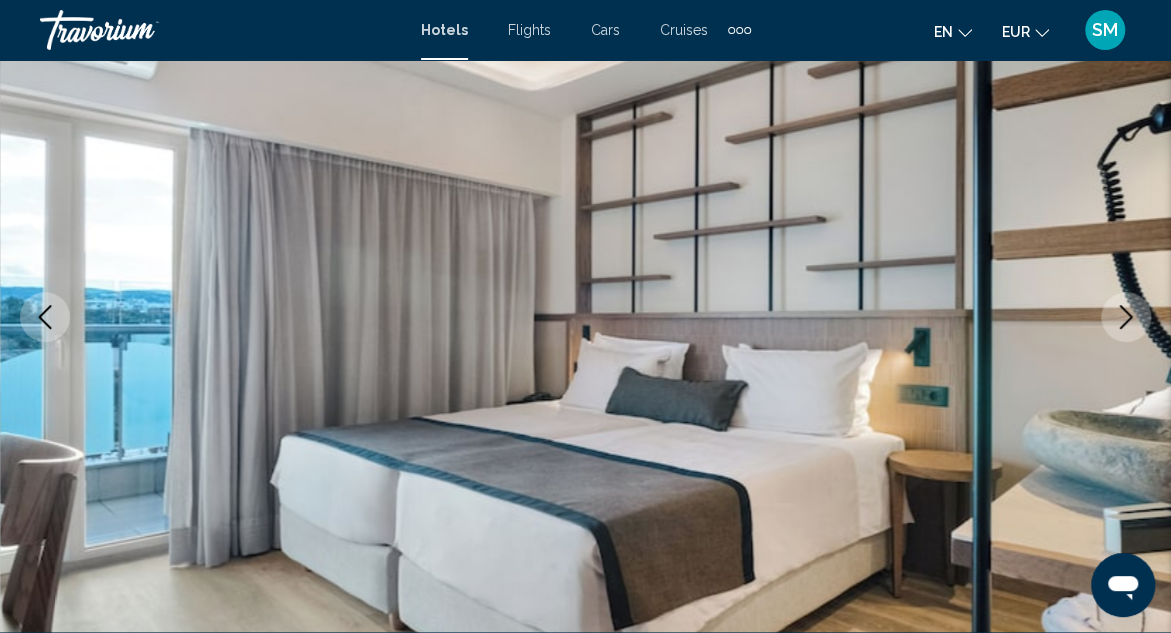 click 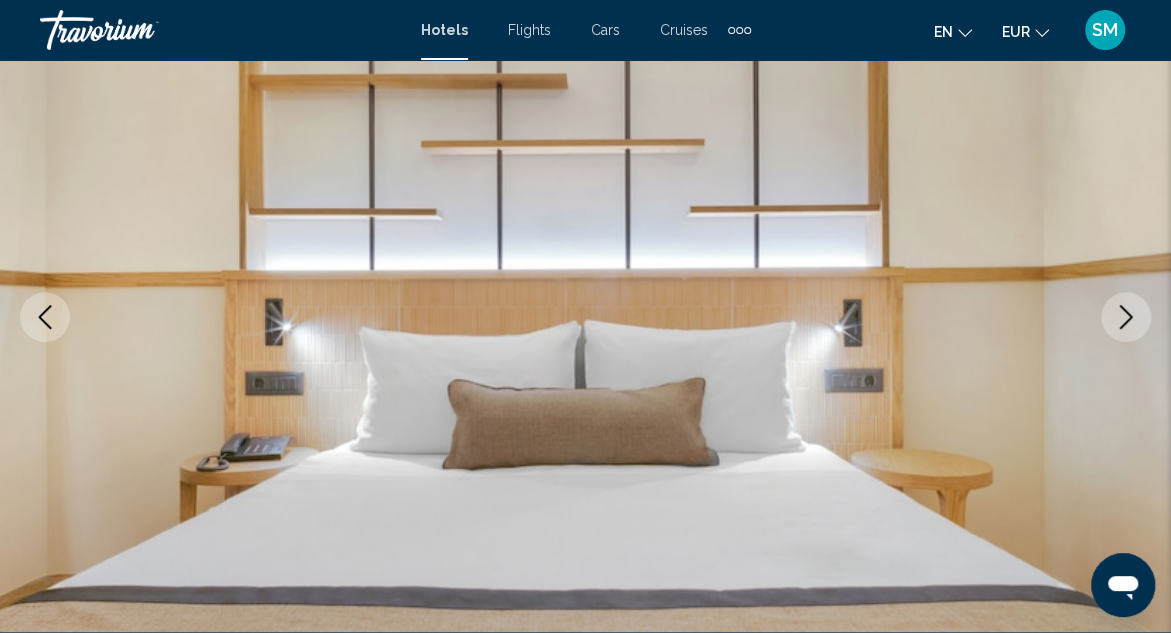 click 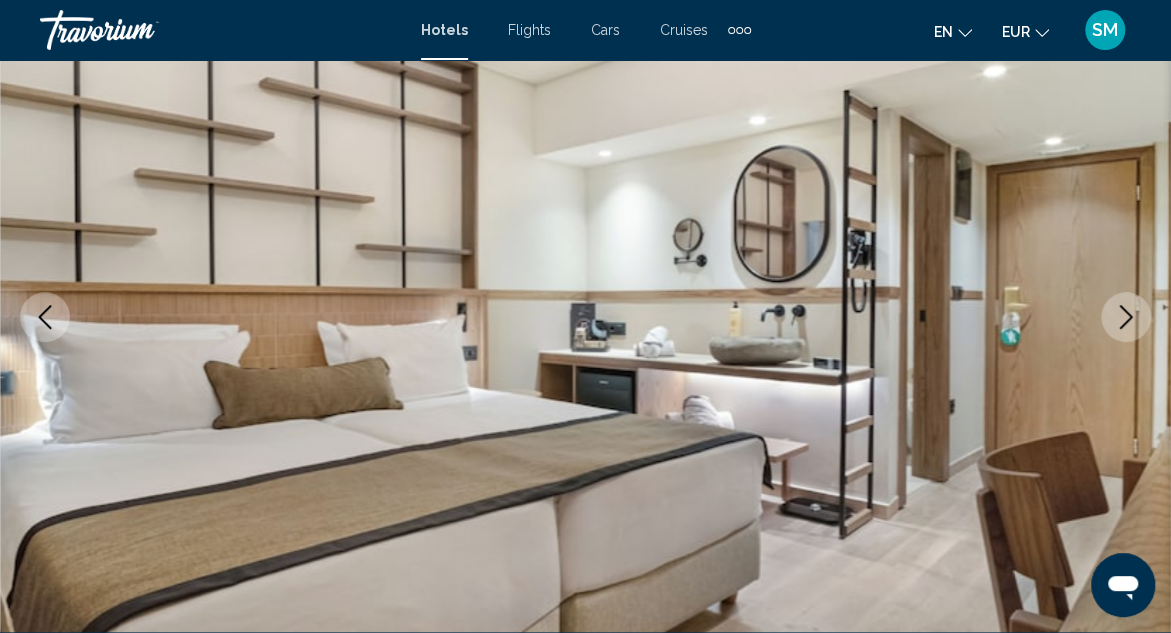 click 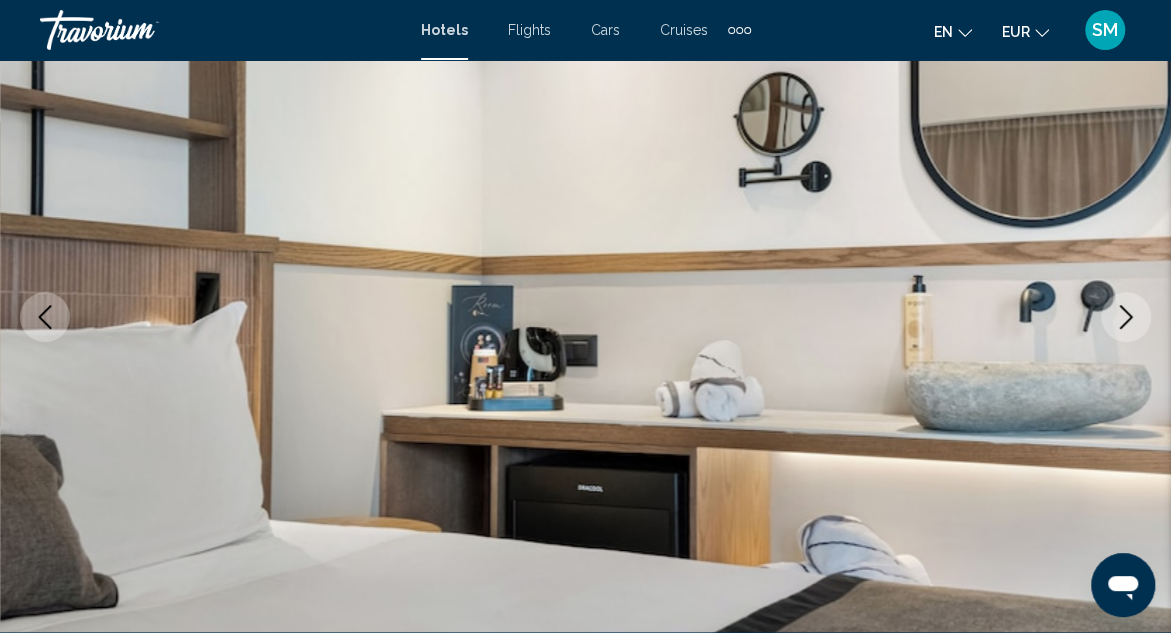click 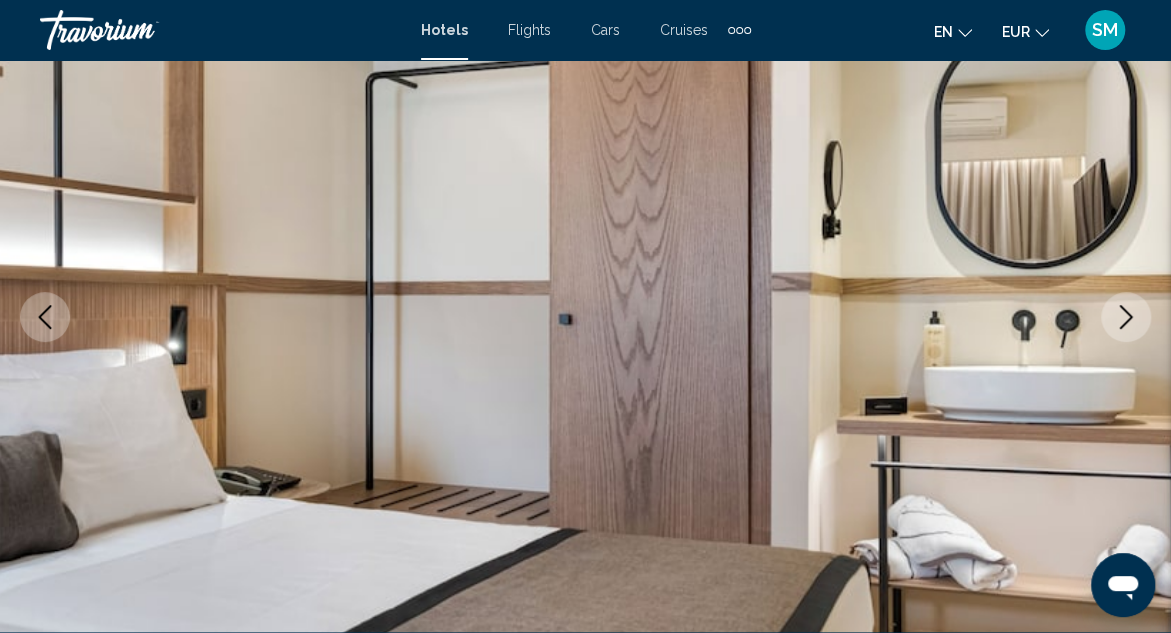 click 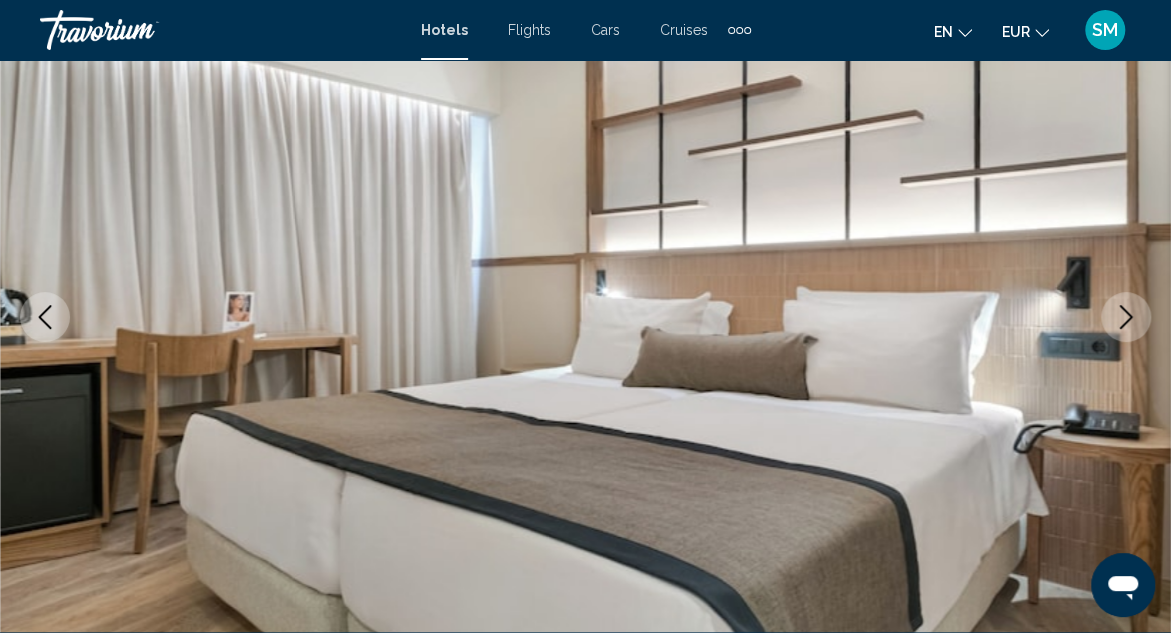 click 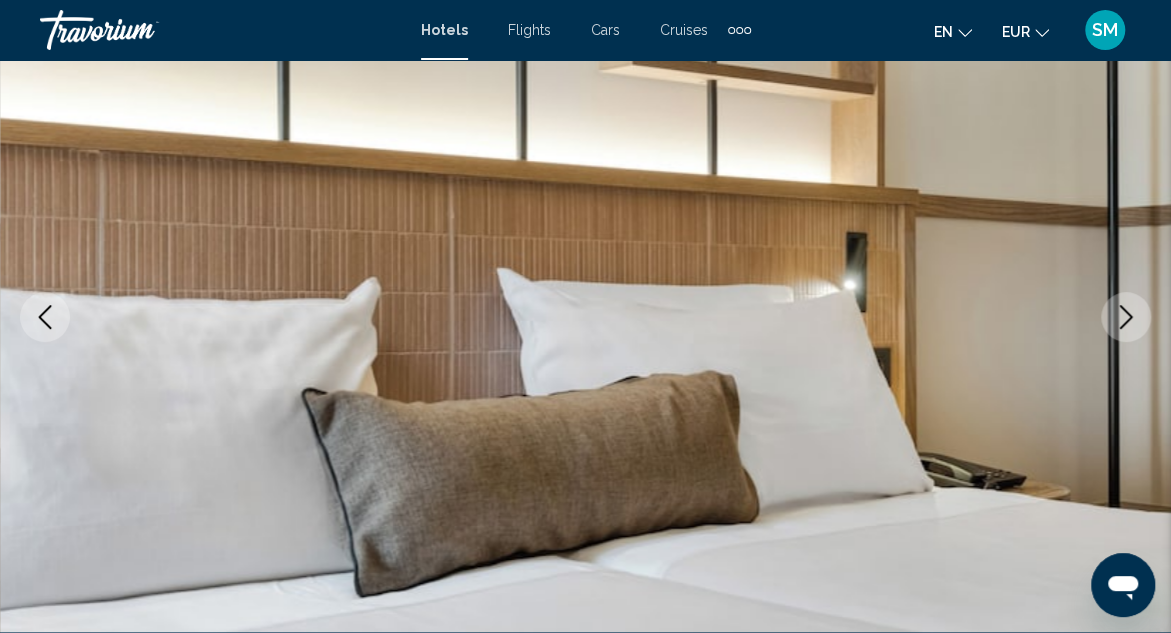 click 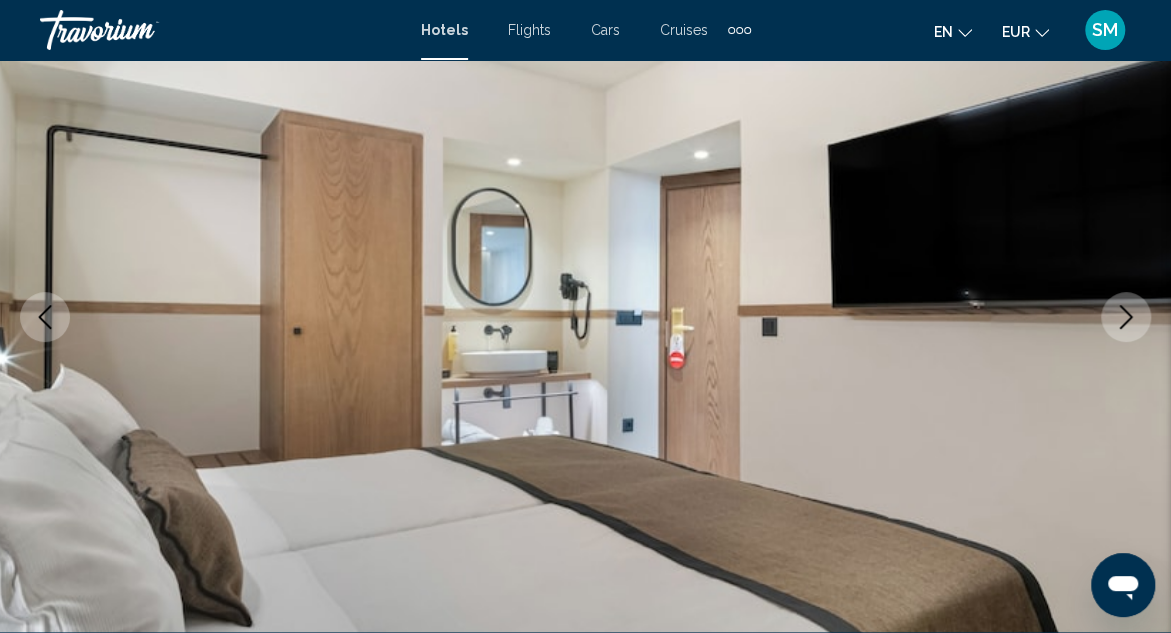 click 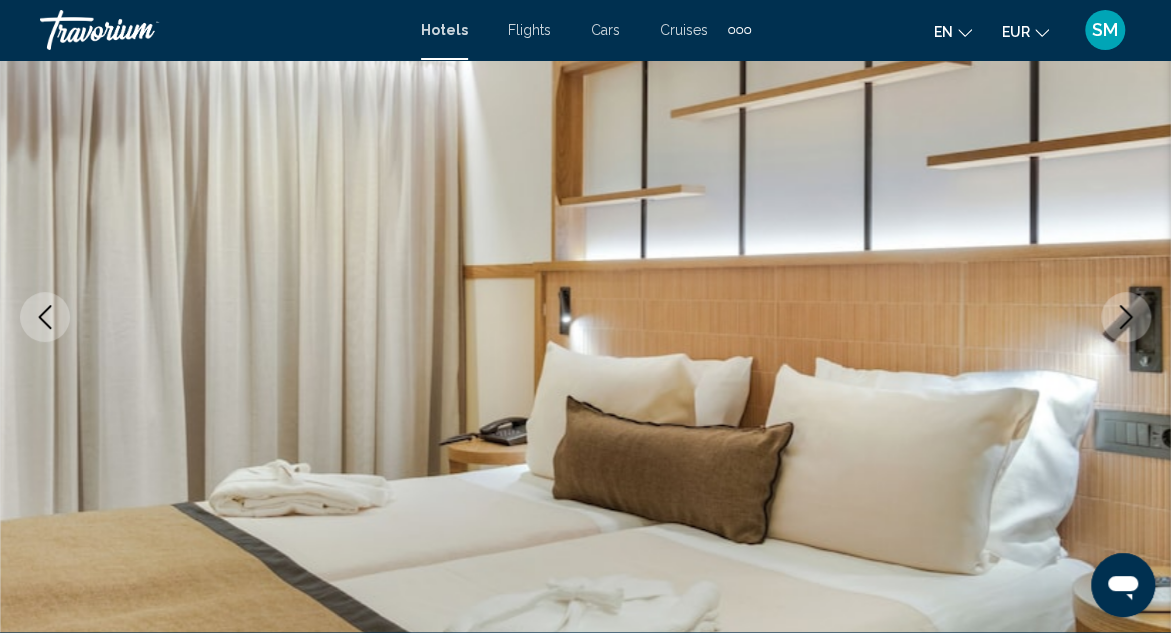 click 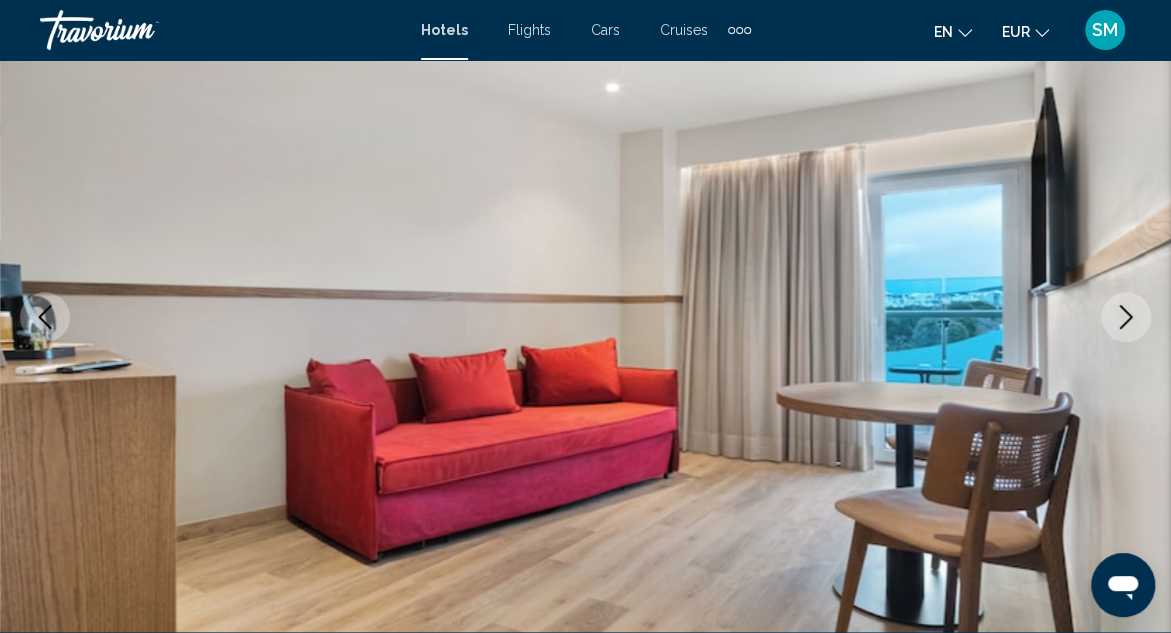 click 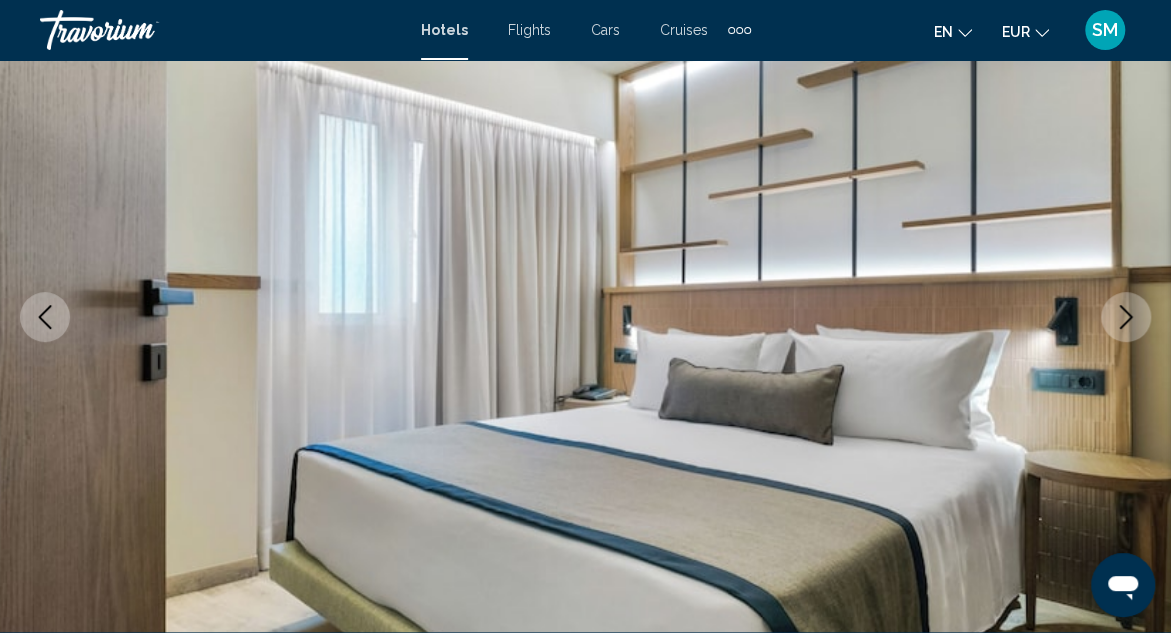click 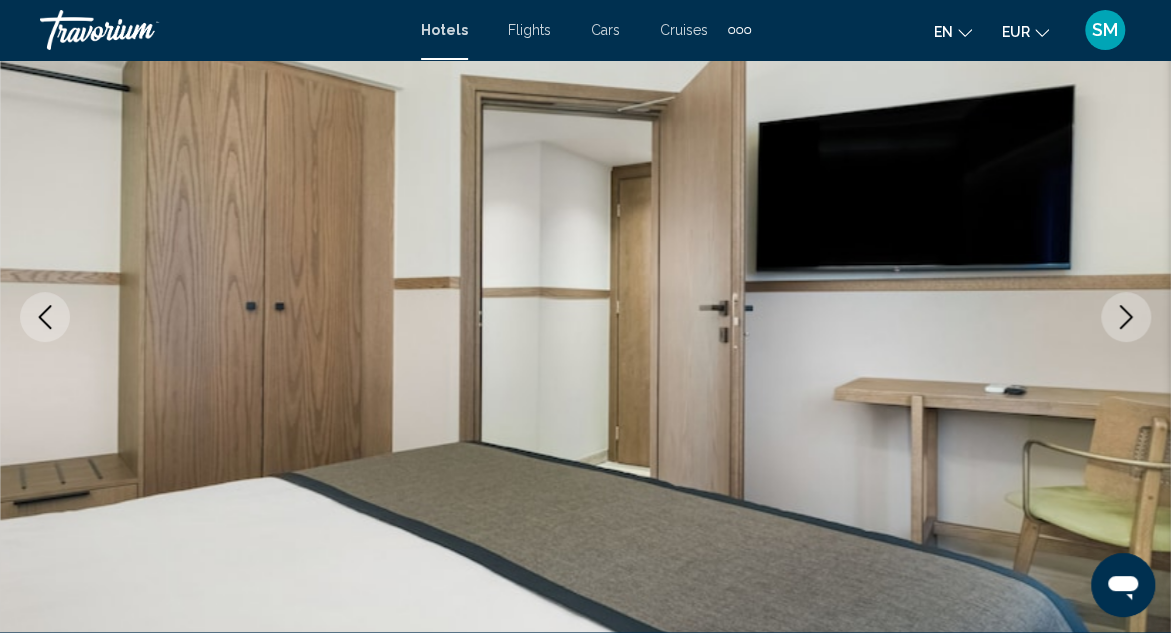 click 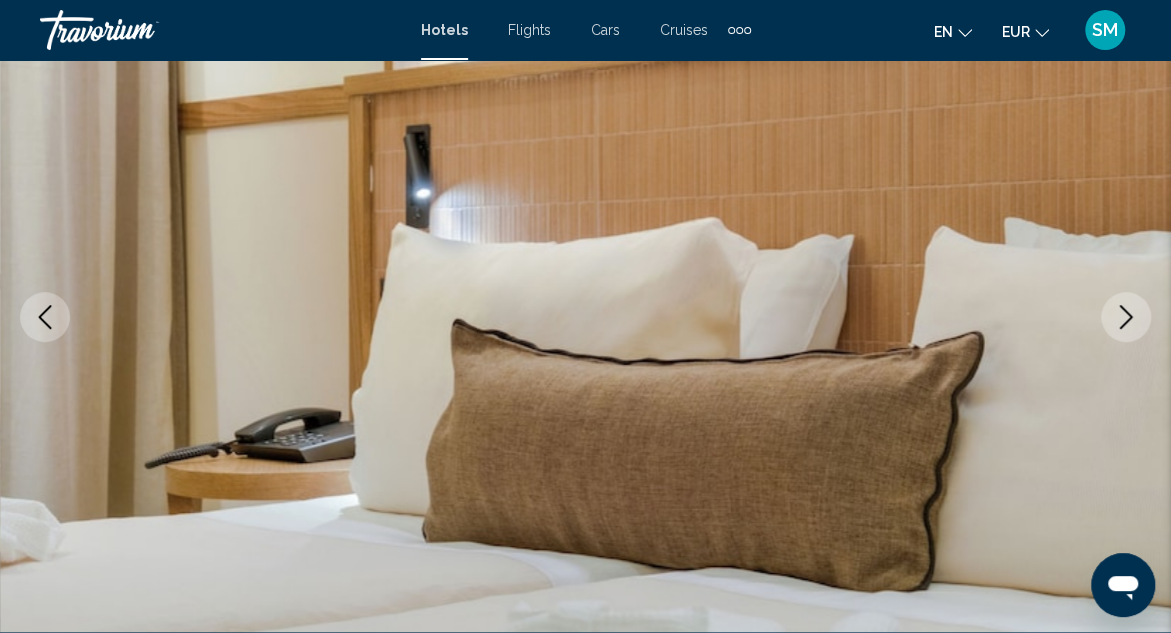 click 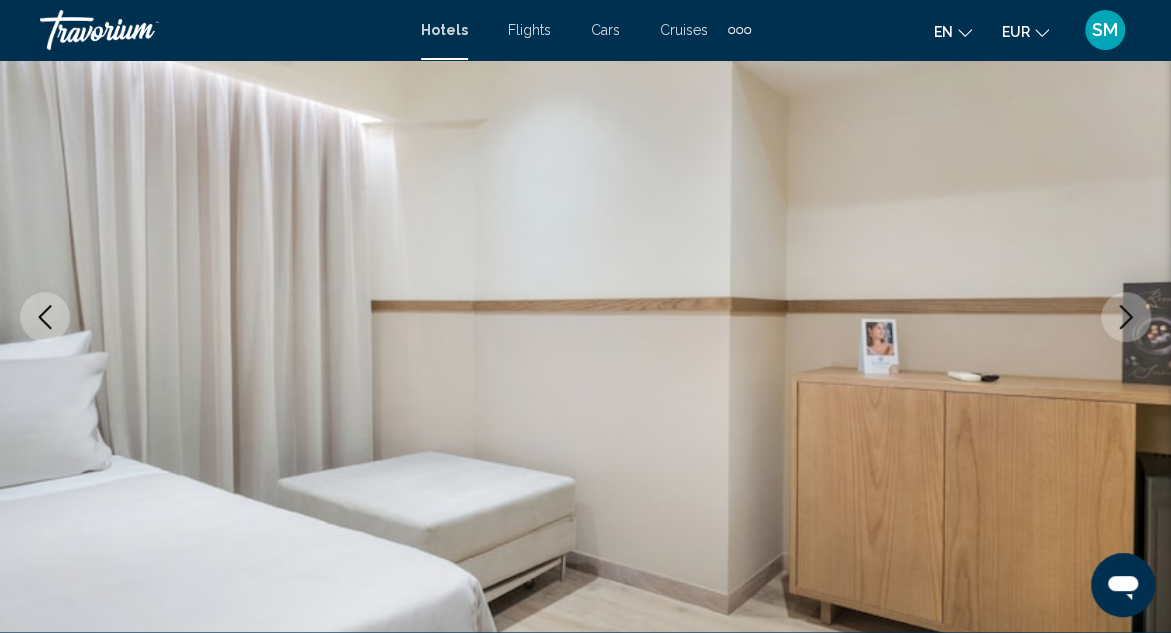 click 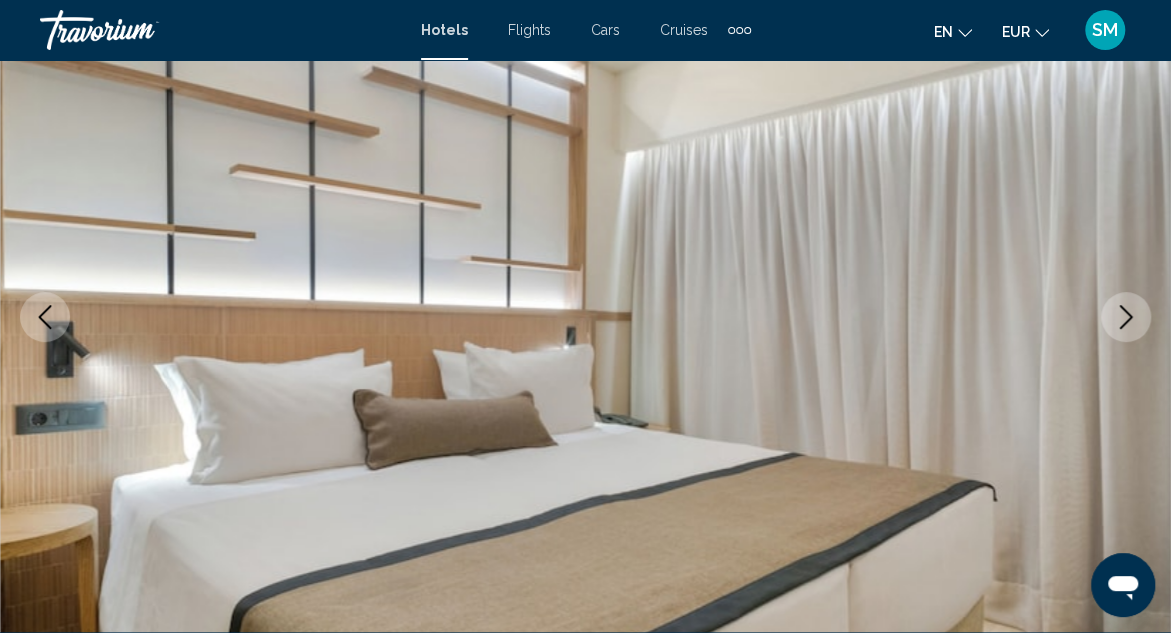 click 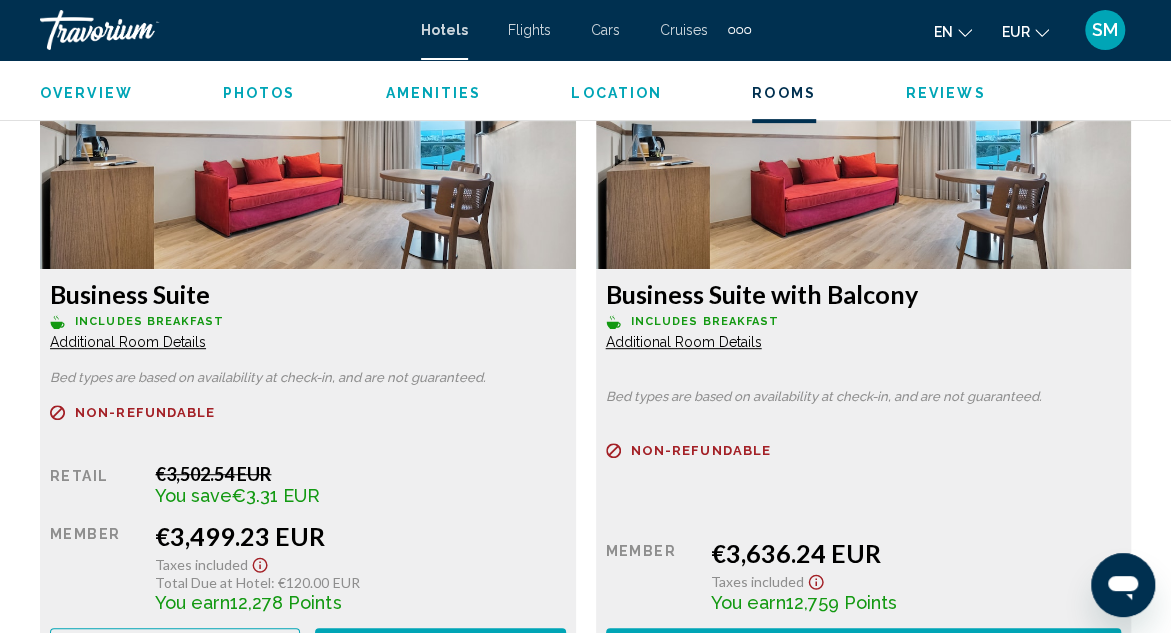 scroll, scrollTop: 3518, scrollLeft: 0, axis: vertical 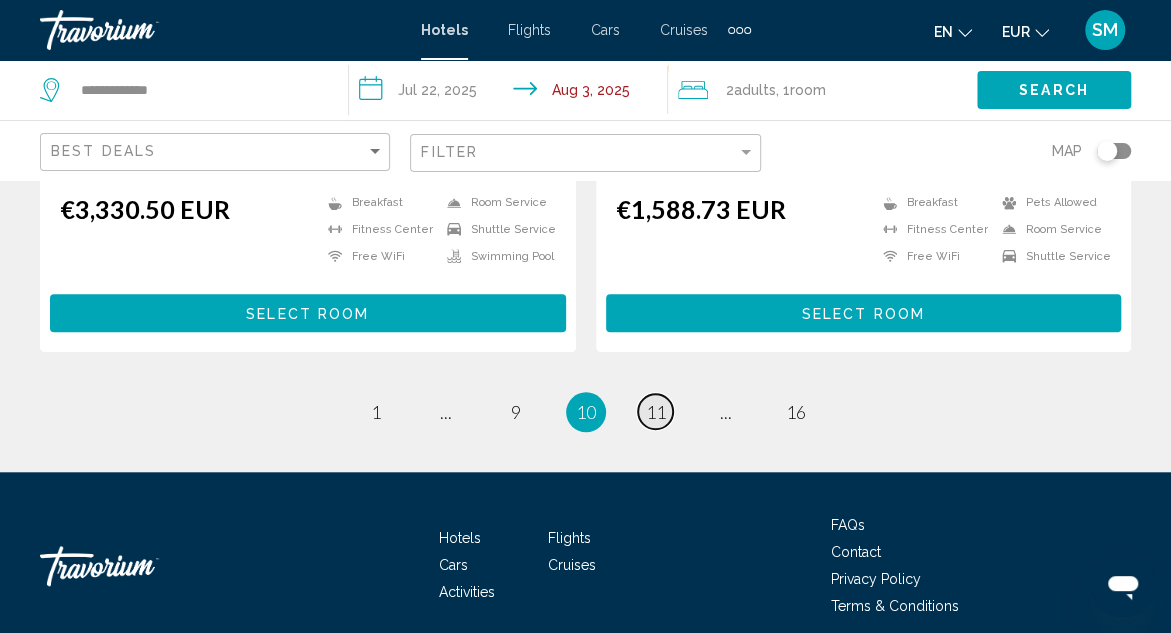 click on "11" at bounding box center (656, 412) 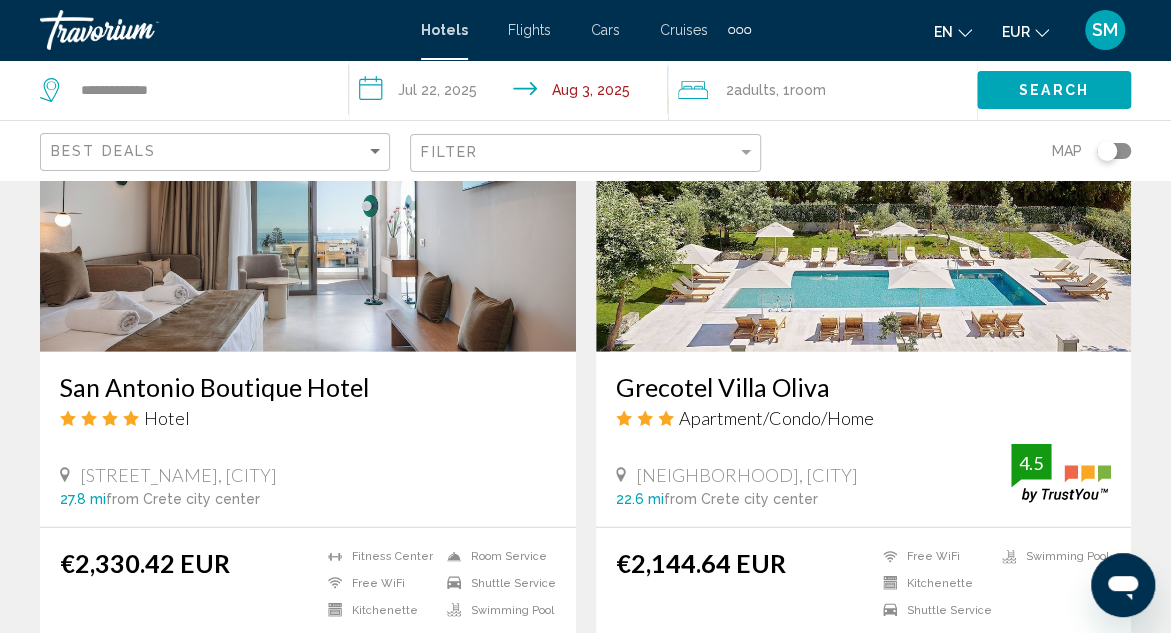 scroll, scrollTop: 2400, scrollLeft: 0, axis: vertical 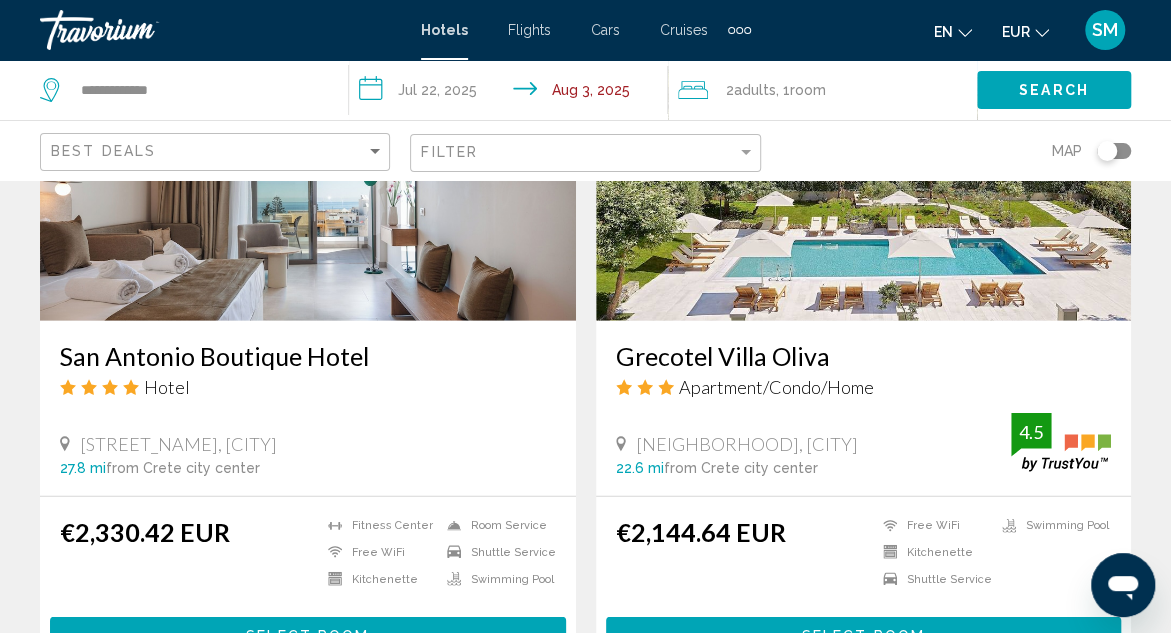 click on "Grecotel Villa Oliva" at bounding box center [864, 356] 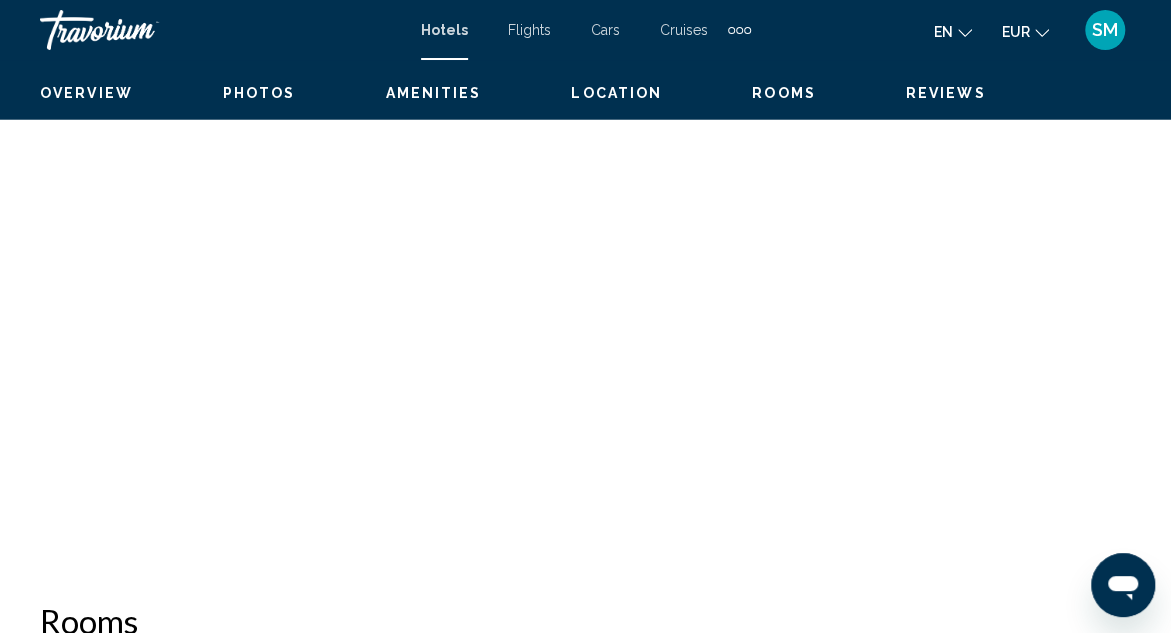 scroll, scrollTop: 218, scrollLeft: 0, axis: vertical 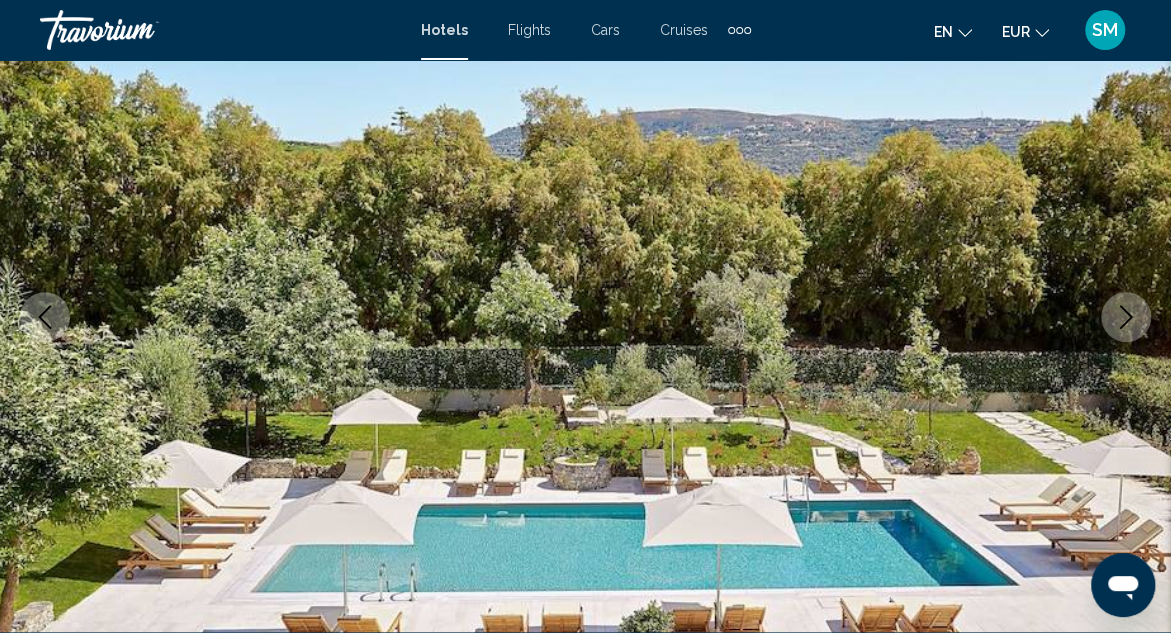 click 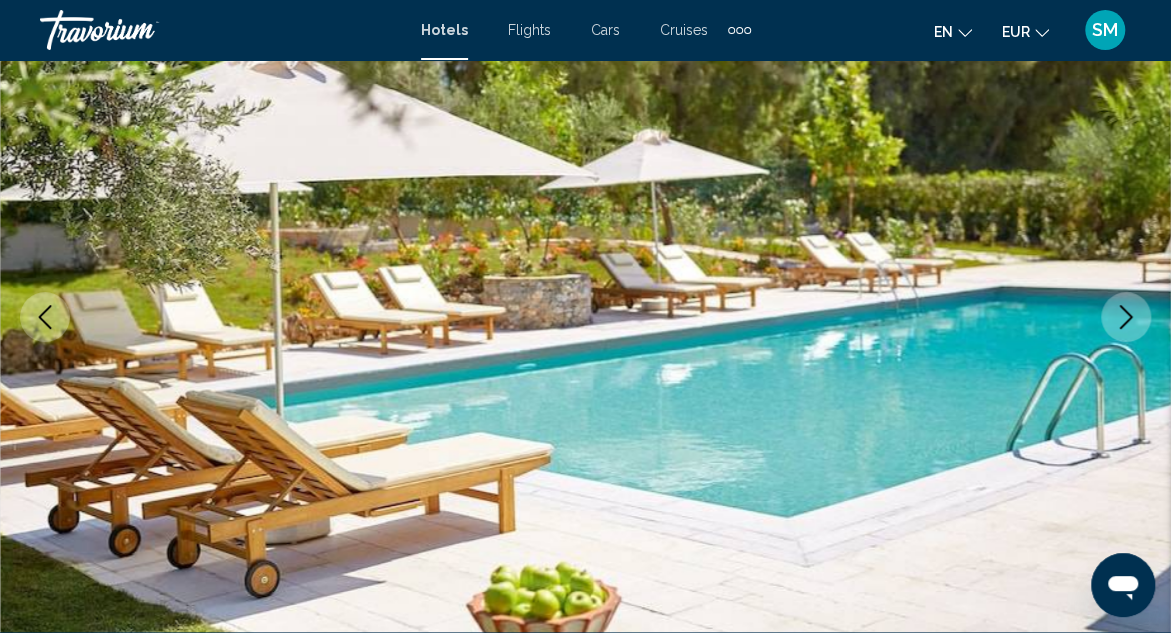 click 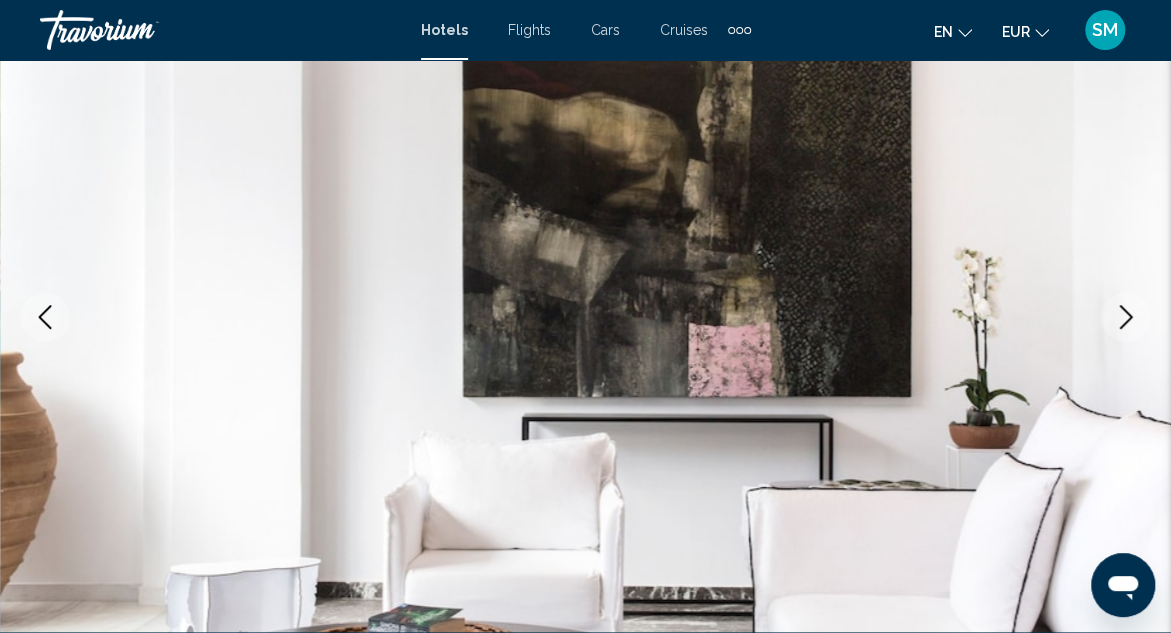 click 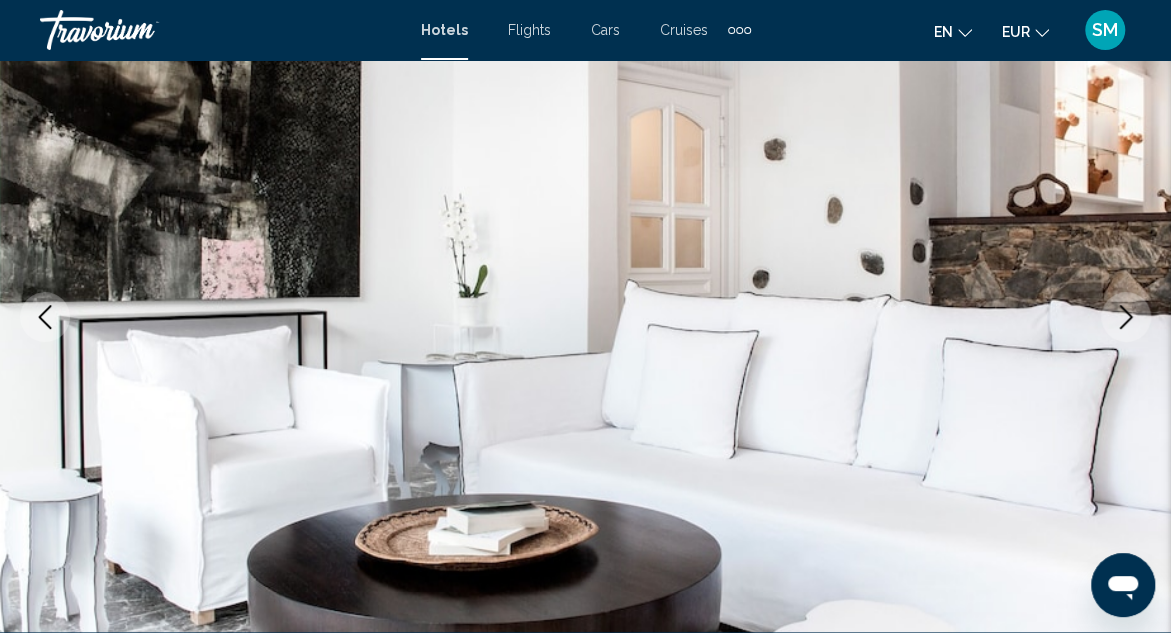 click 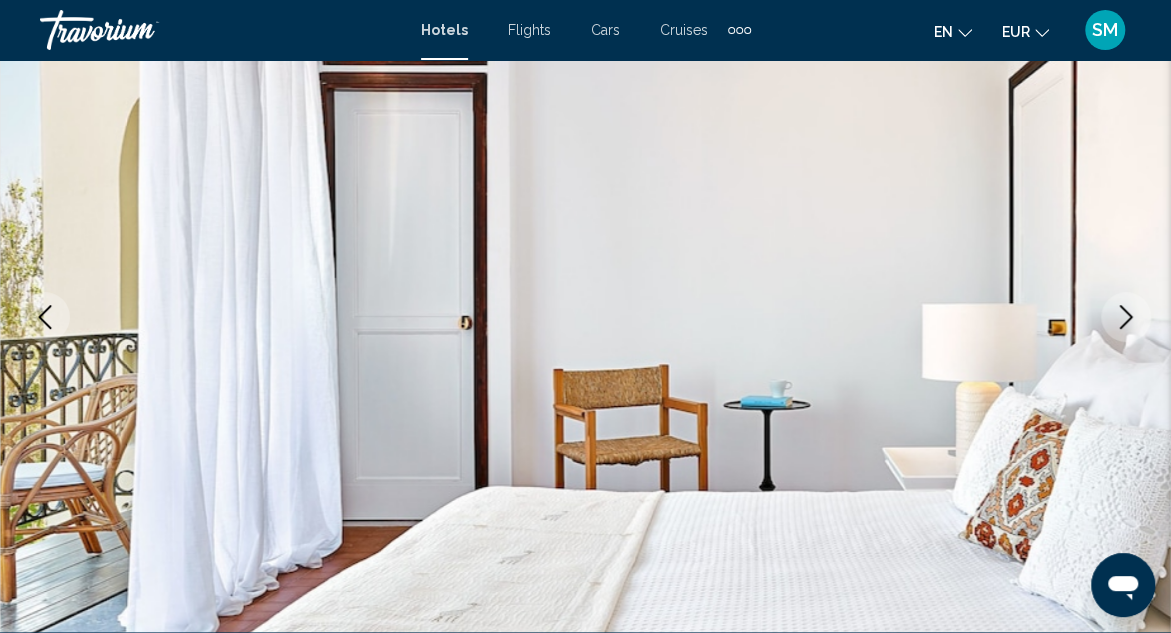 click 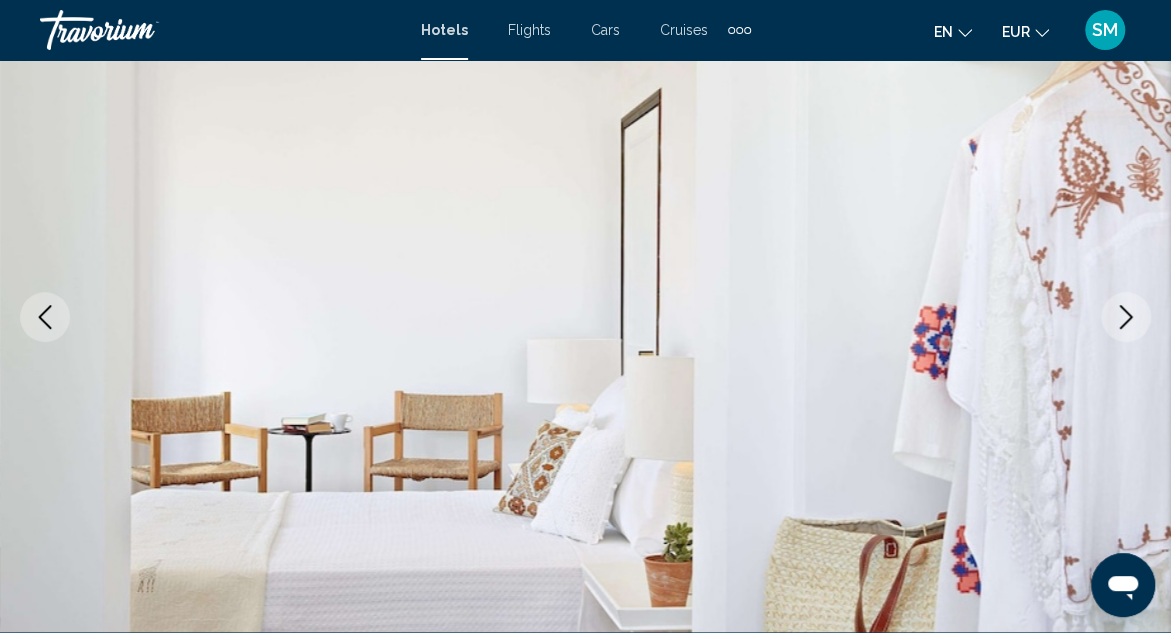 click 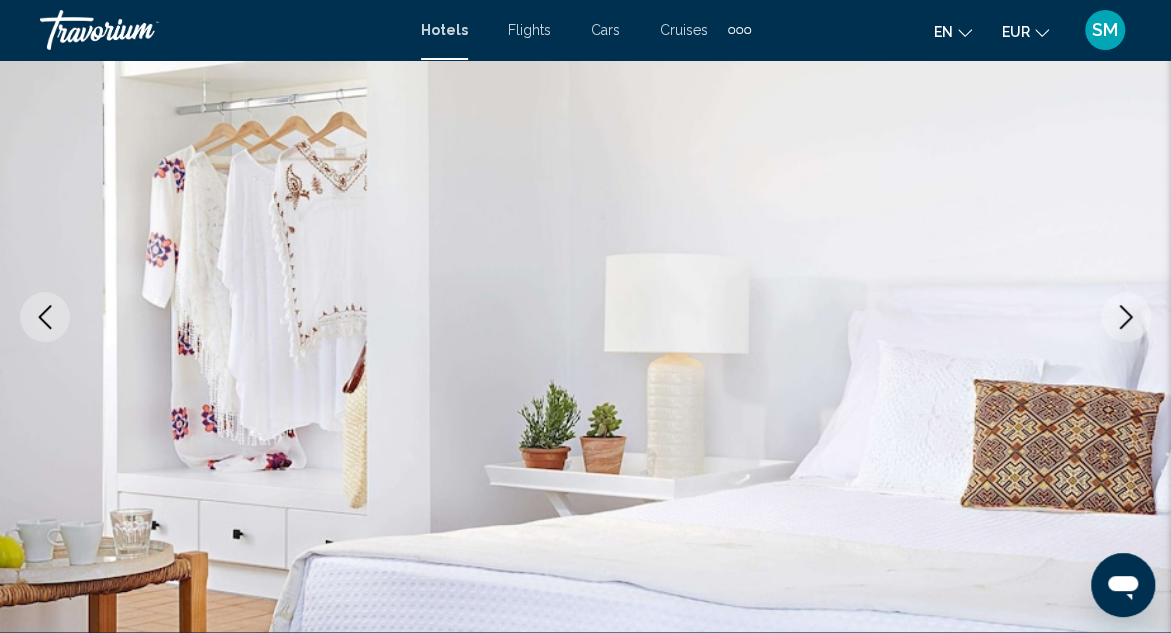 click 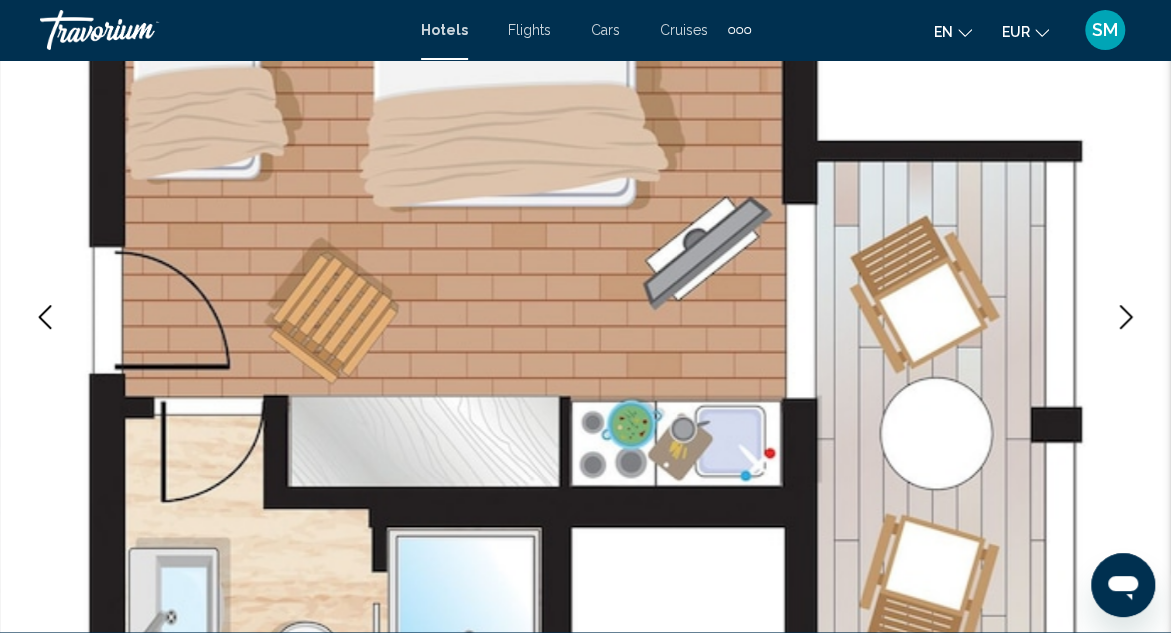 click 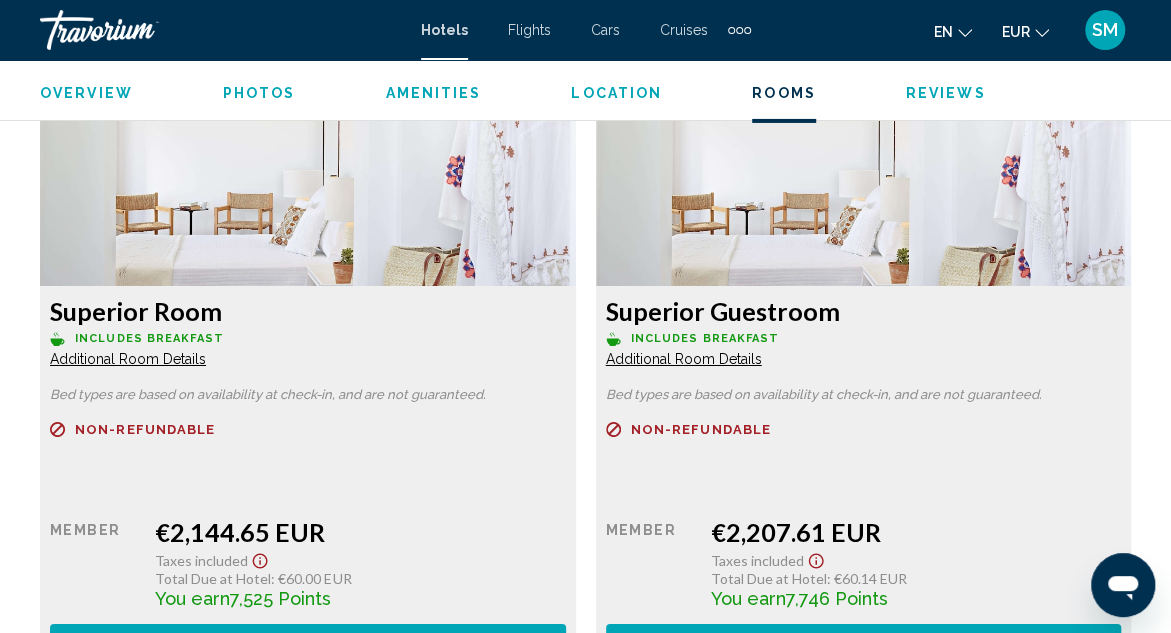 scroll, scrollTop: 3218, scrollLeft: 0, axis: vertical 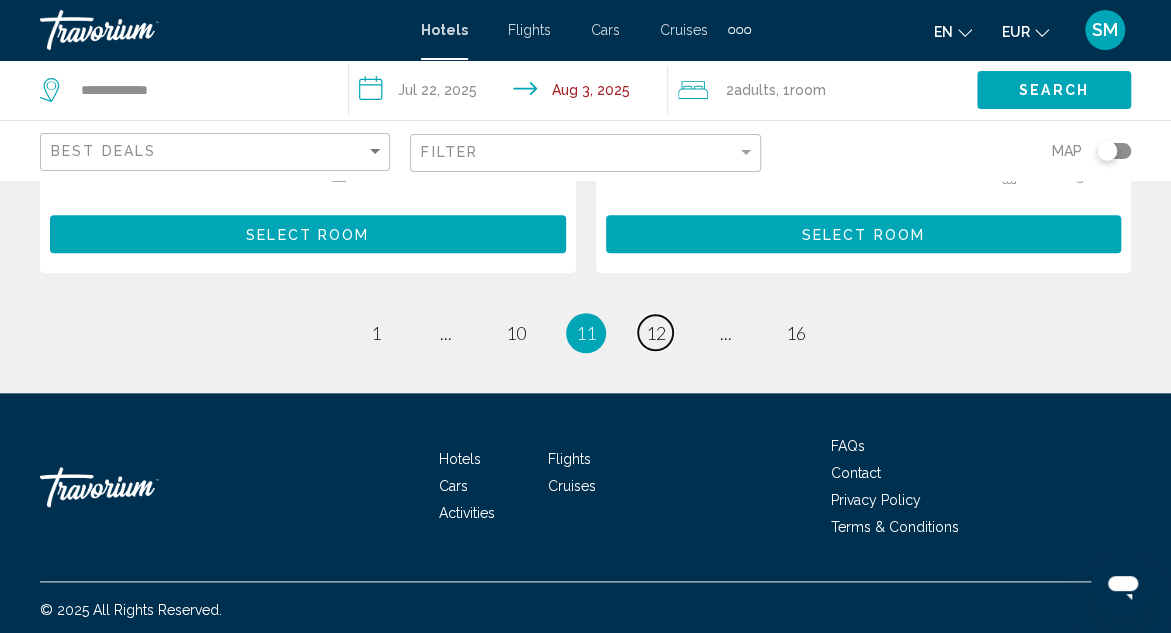 drag, startPoint x: 656, startPoint y: 329, endPoint x: 694, endPoint y: 325, distance: 38.209946 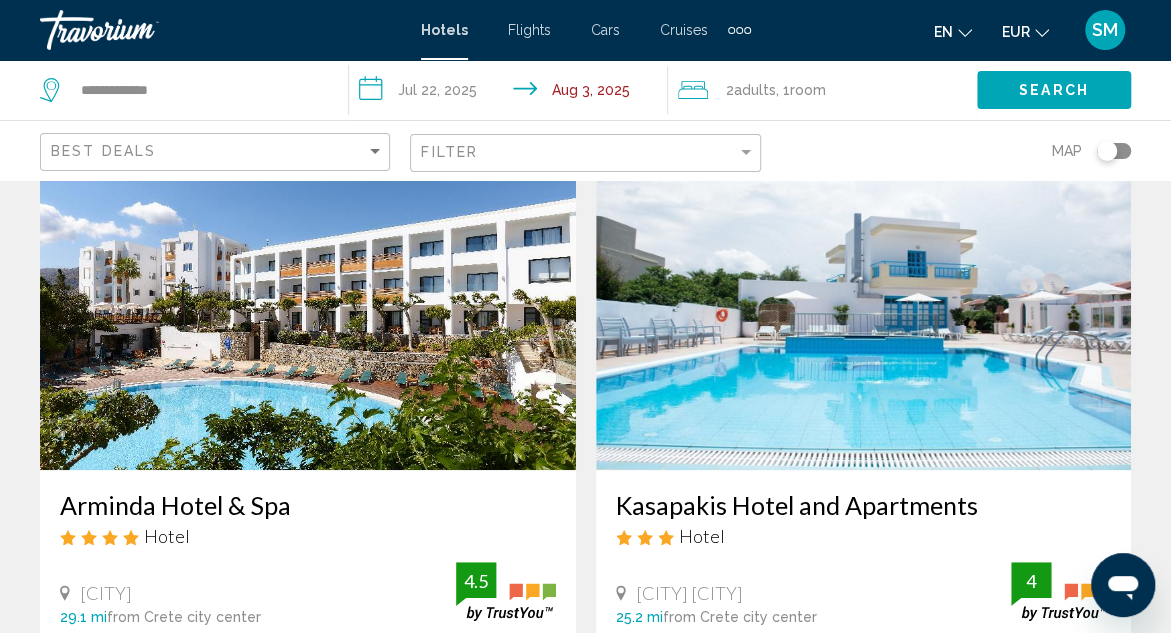 scroll, scrollTop: 200, scrollLeft: 0, axis: vertical 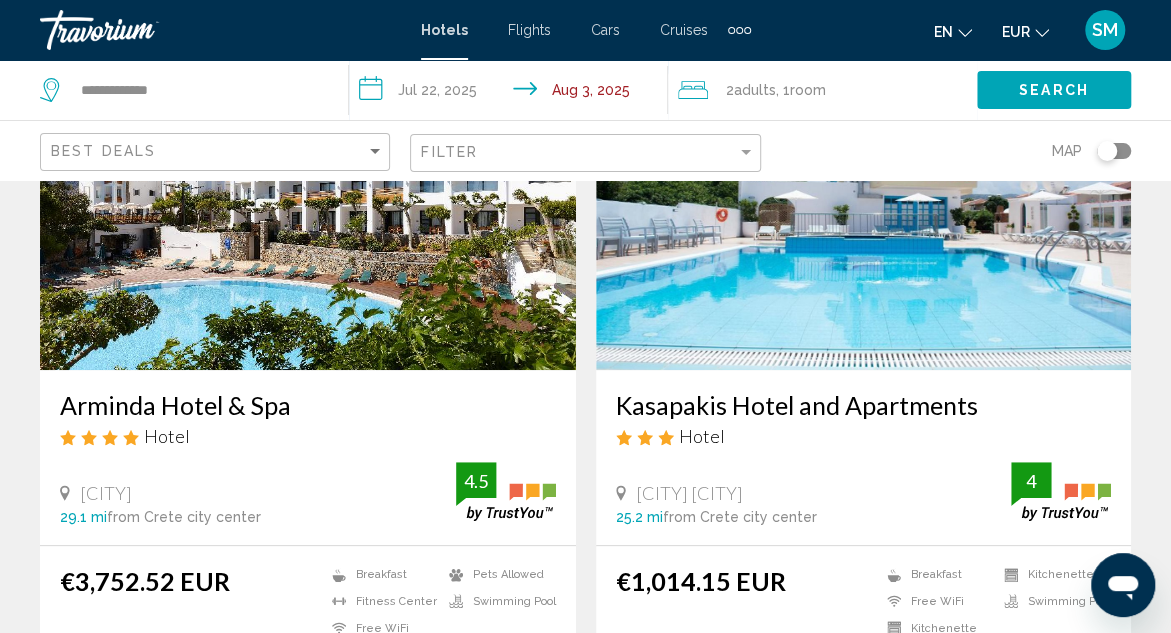 click on "Kasapakis Hotel and Apartments" at bounding box center [864, 405] 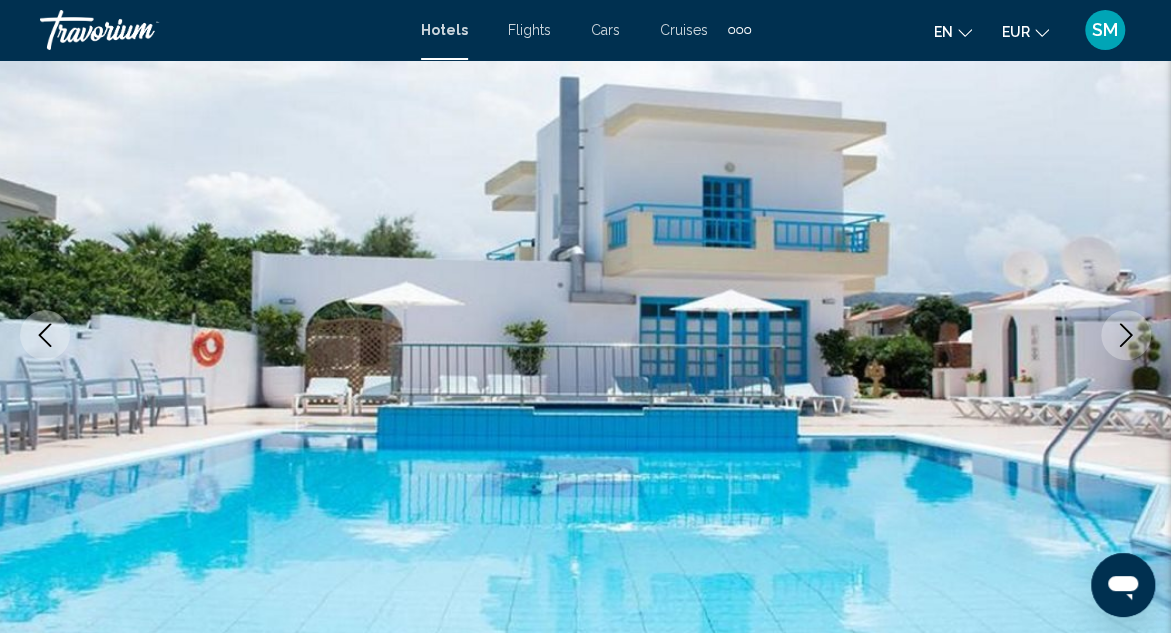 scroll, scrollTop: 218, scrollLeft: 0, axis: vertical 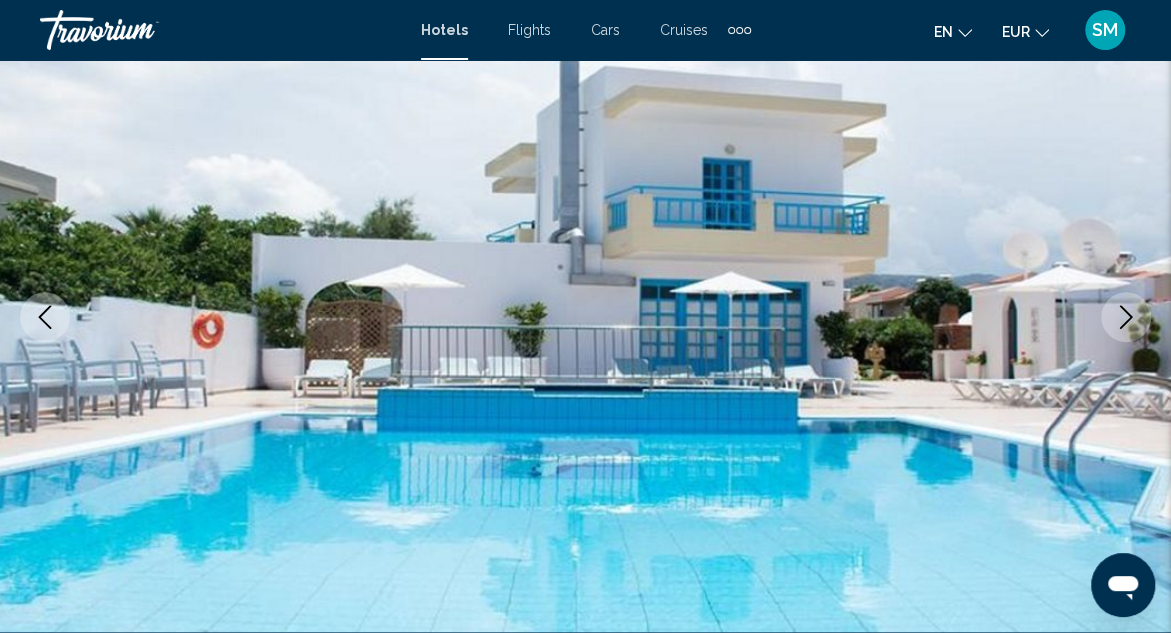 click 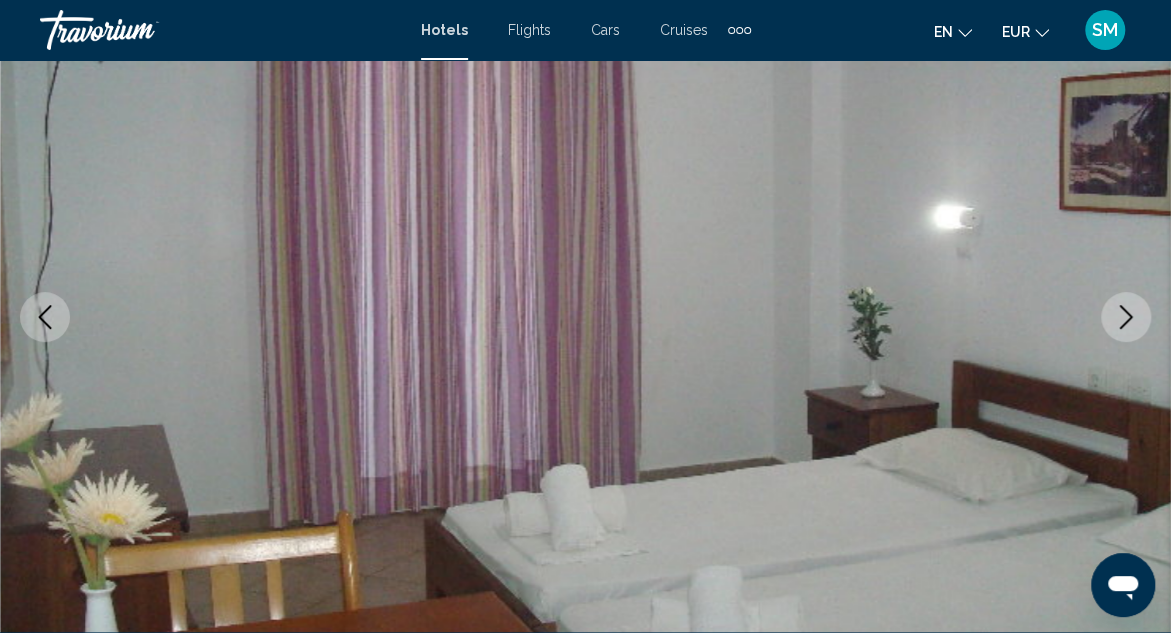 click 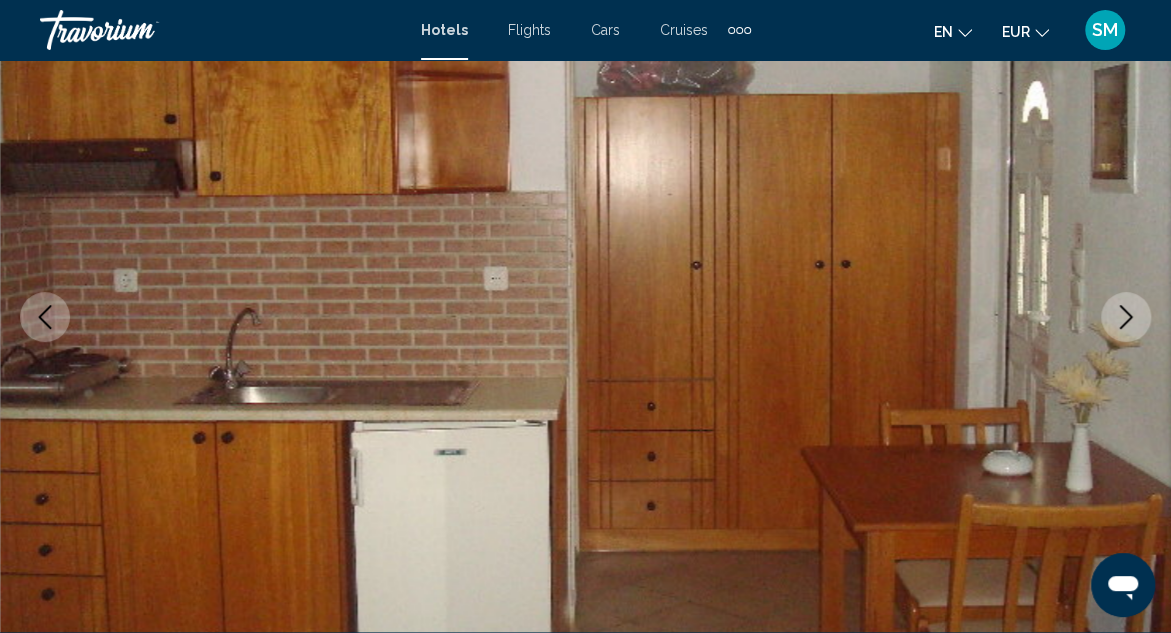 click 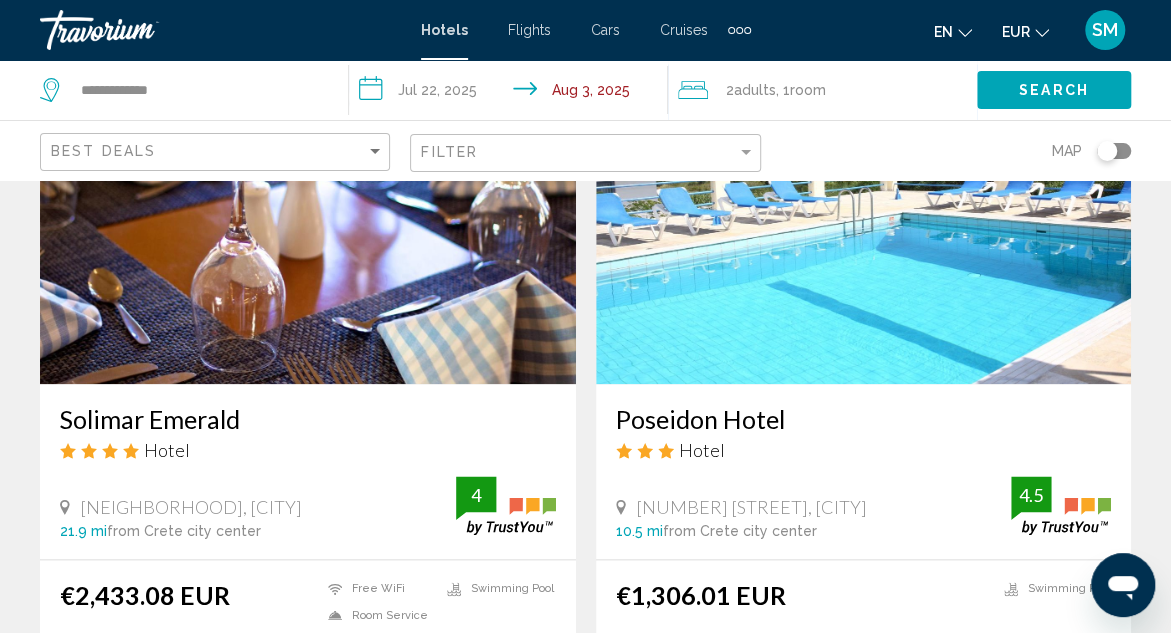 scroll, scrollTop: 1000, scrollLeft: 0, axis: vertical 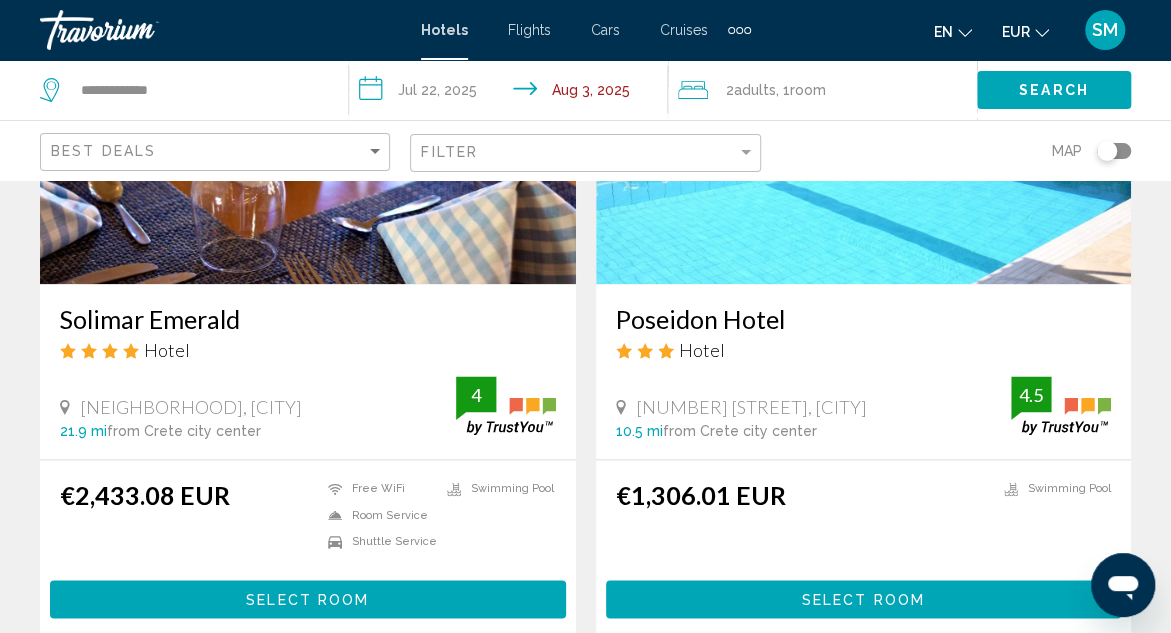 click on "Poseidon Hotel" at bounding box center [864, 319] 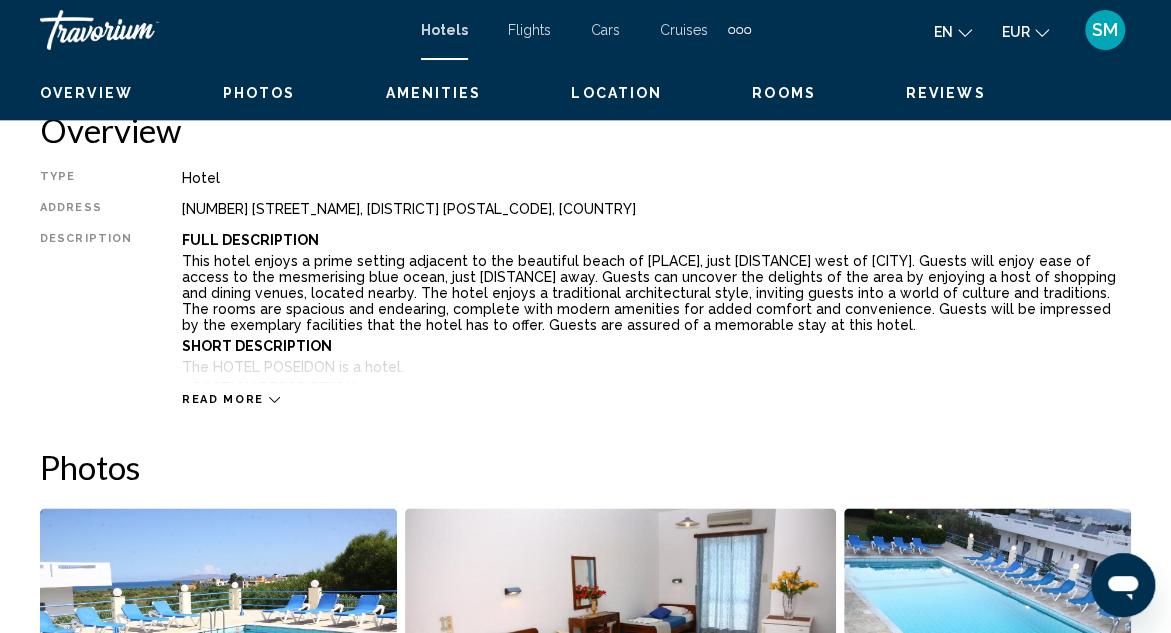 scroll, scrollTop: 218, scrollLeft: 0, axis: vertical 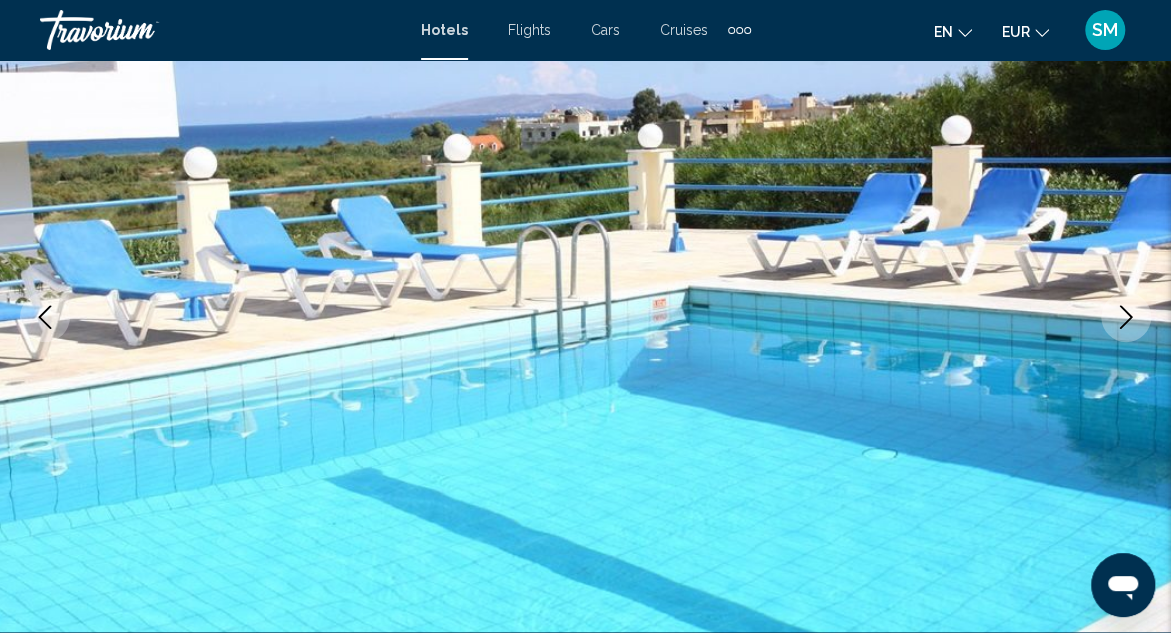 click 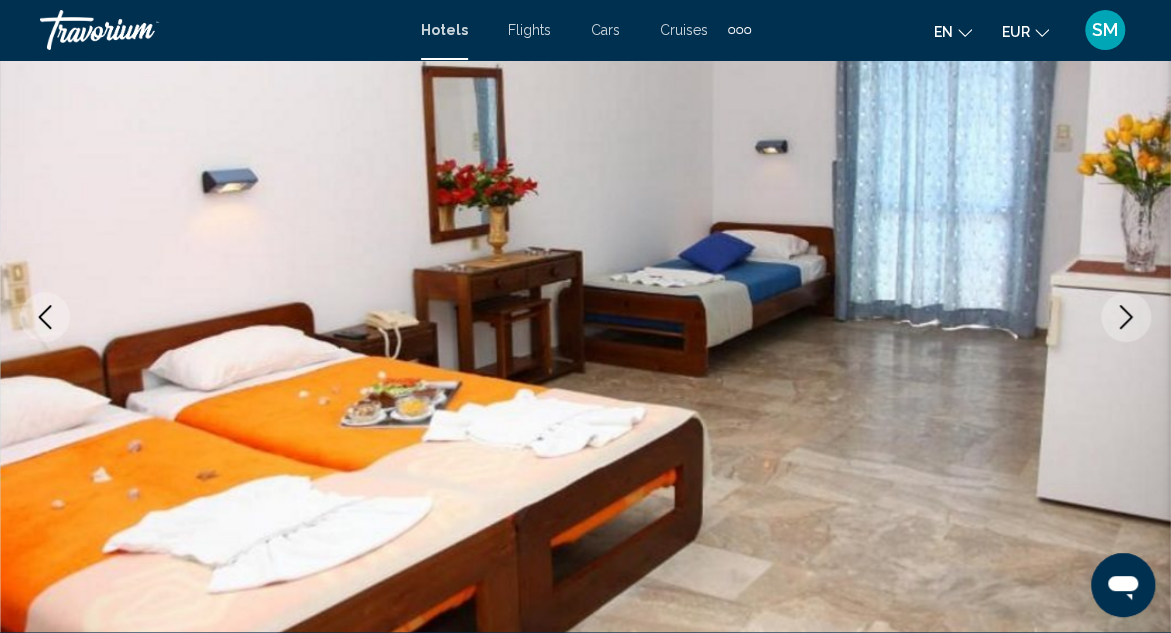 click 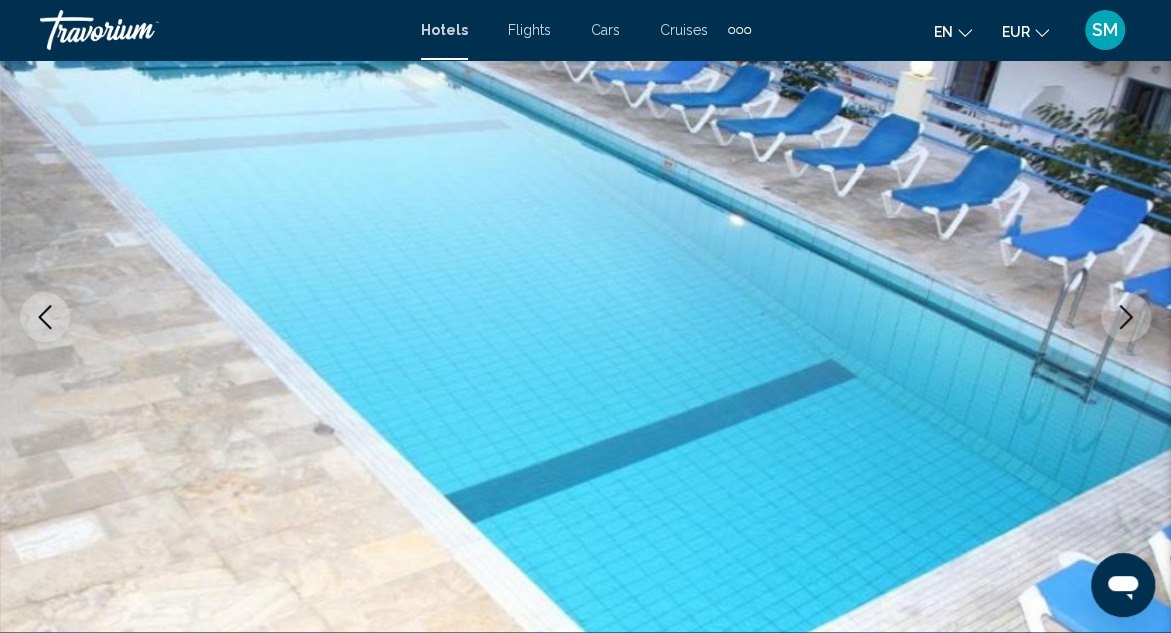 click 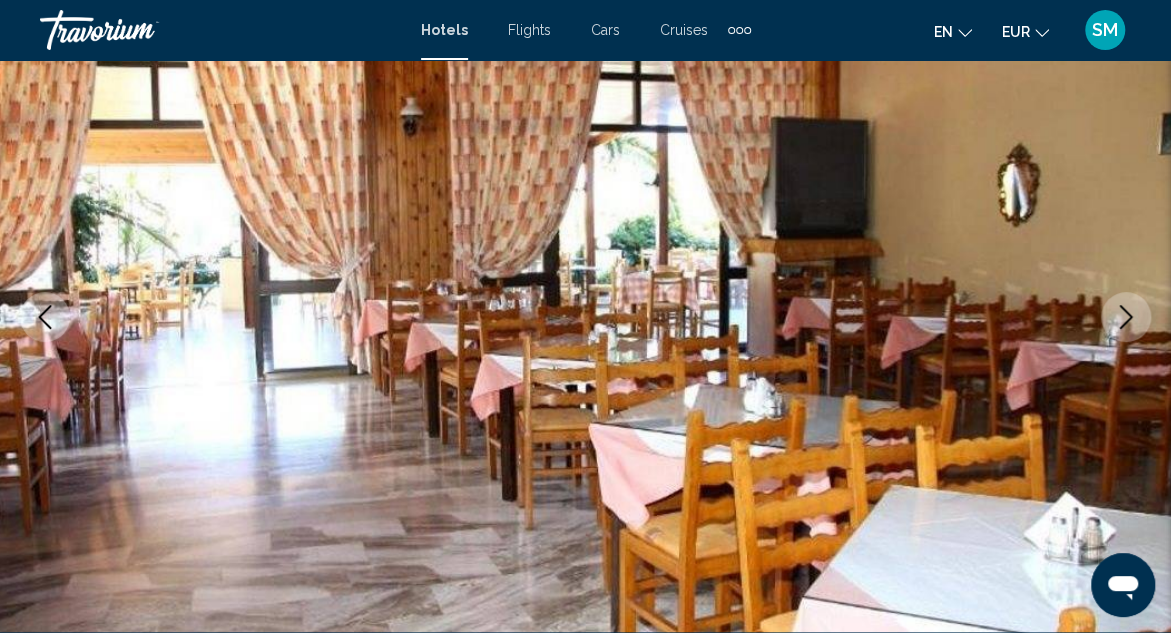 click 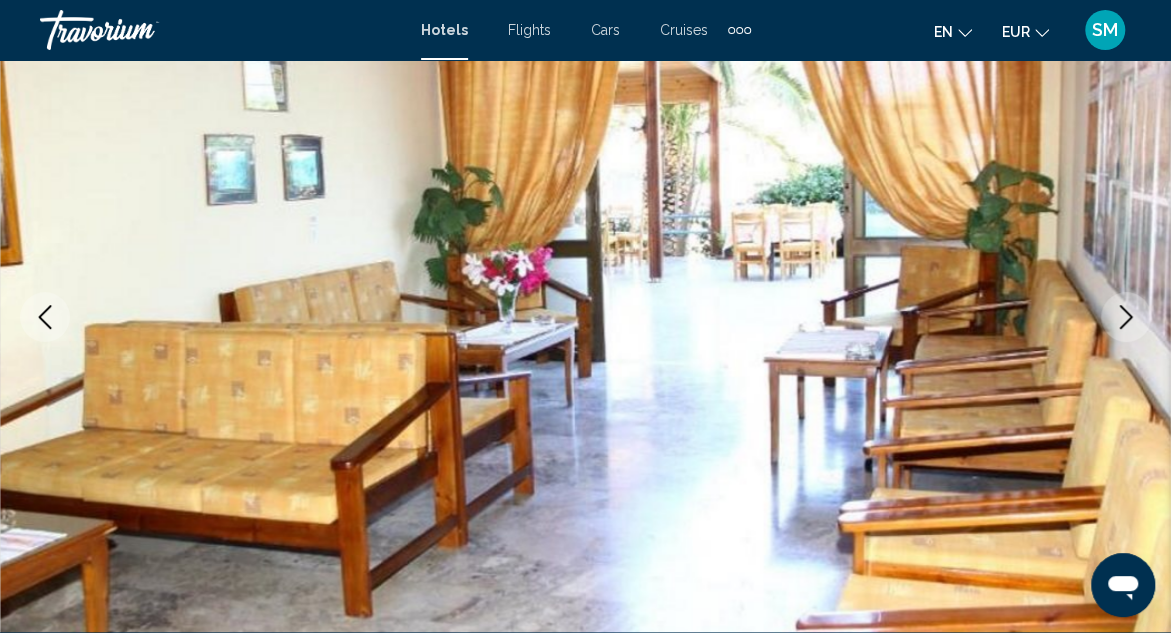click 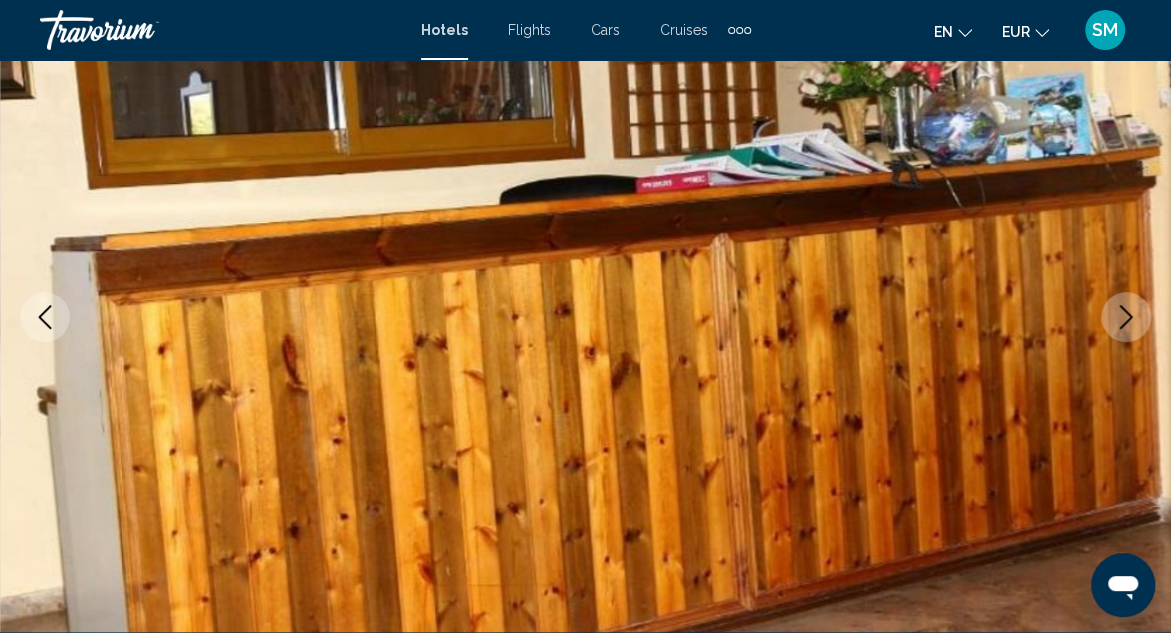click 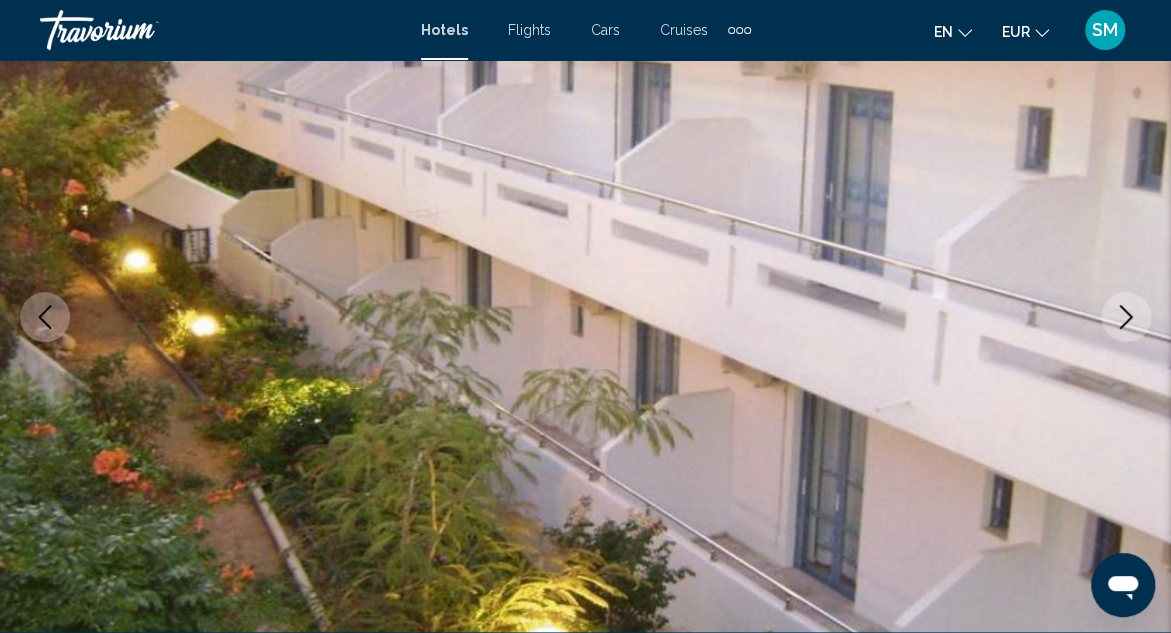 click 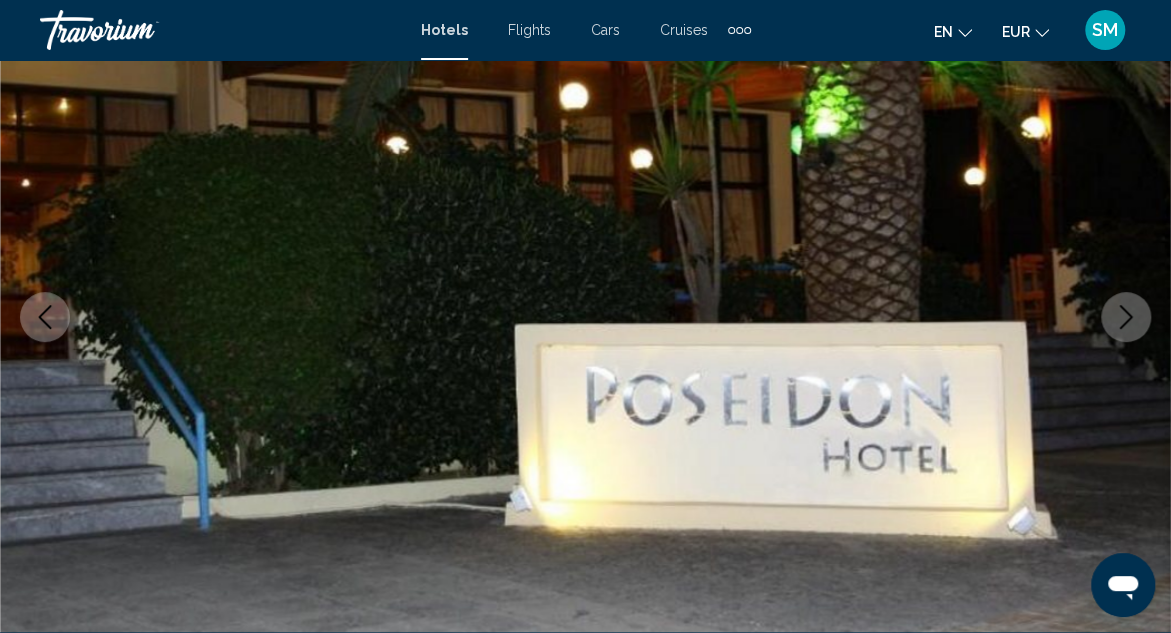 click 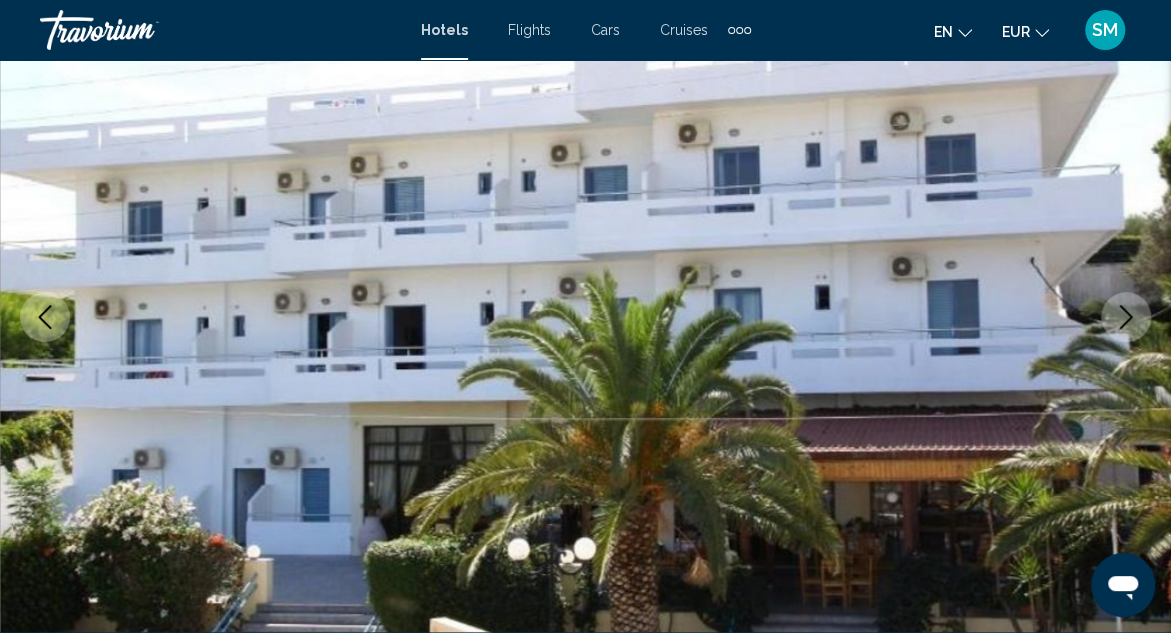 click 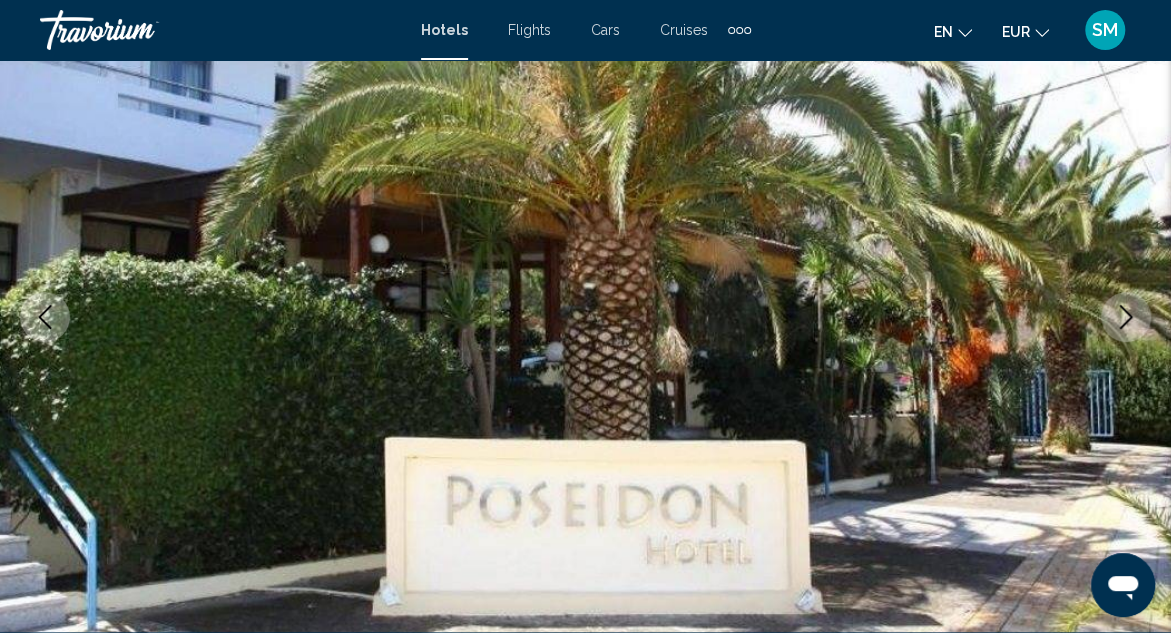 click 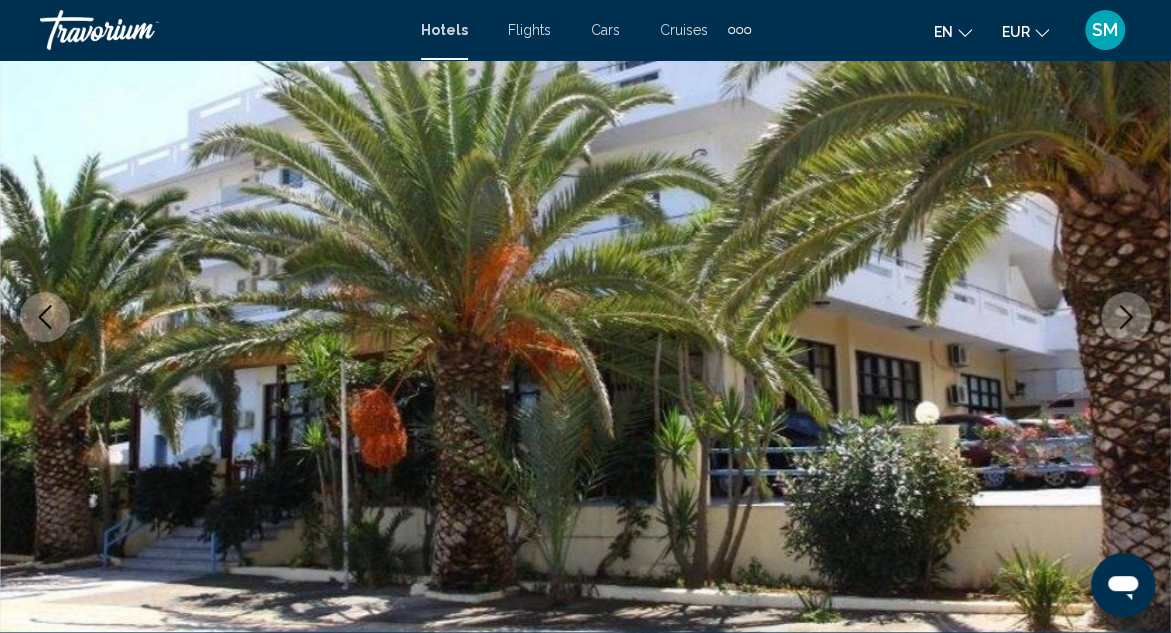 click 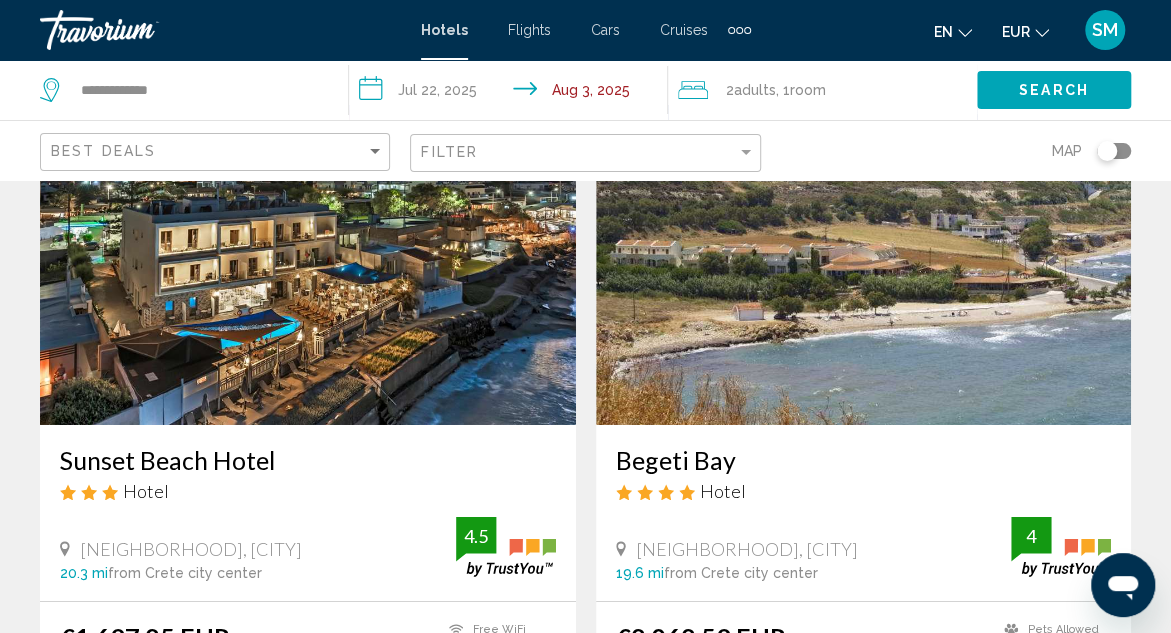 scroll, scrollTop: 3100, scrollLeft: 0, axis: vertical 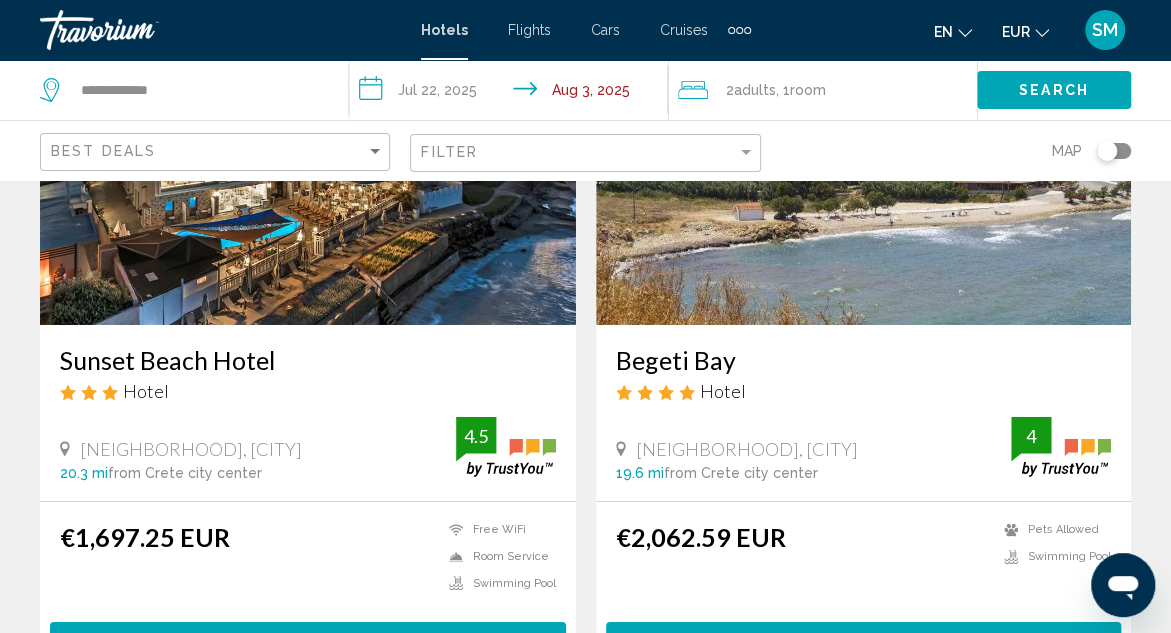 click on "Sunset Beach Hotel" at bounding box center (308, 360) 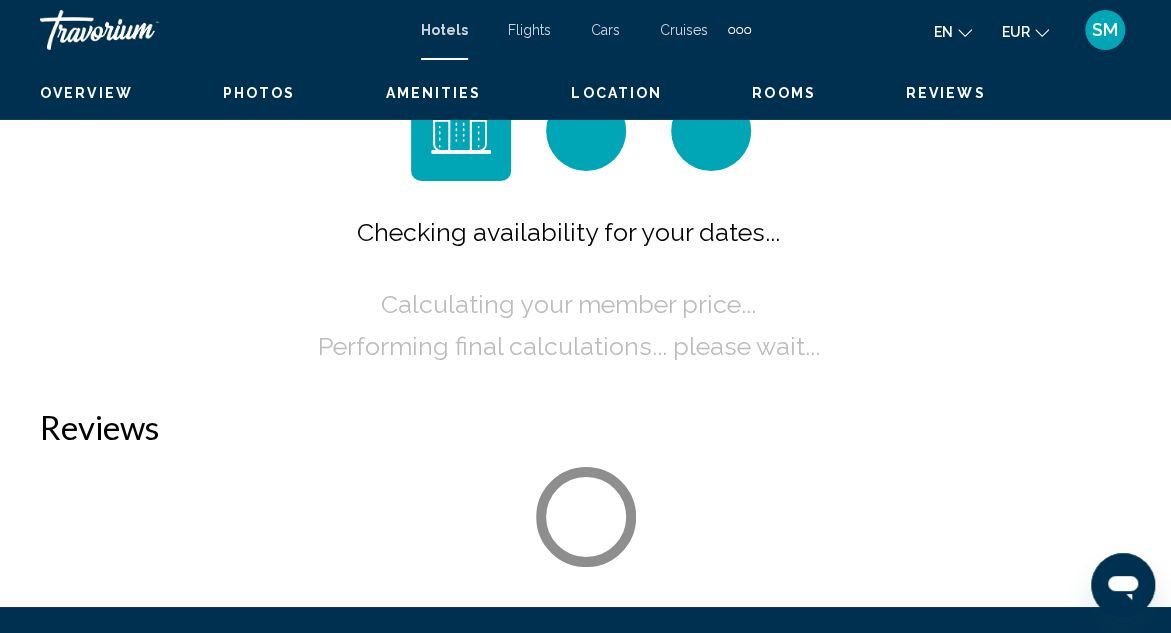 scroll, scrollTop: 218, scrollLeft: 0, axis: vertical 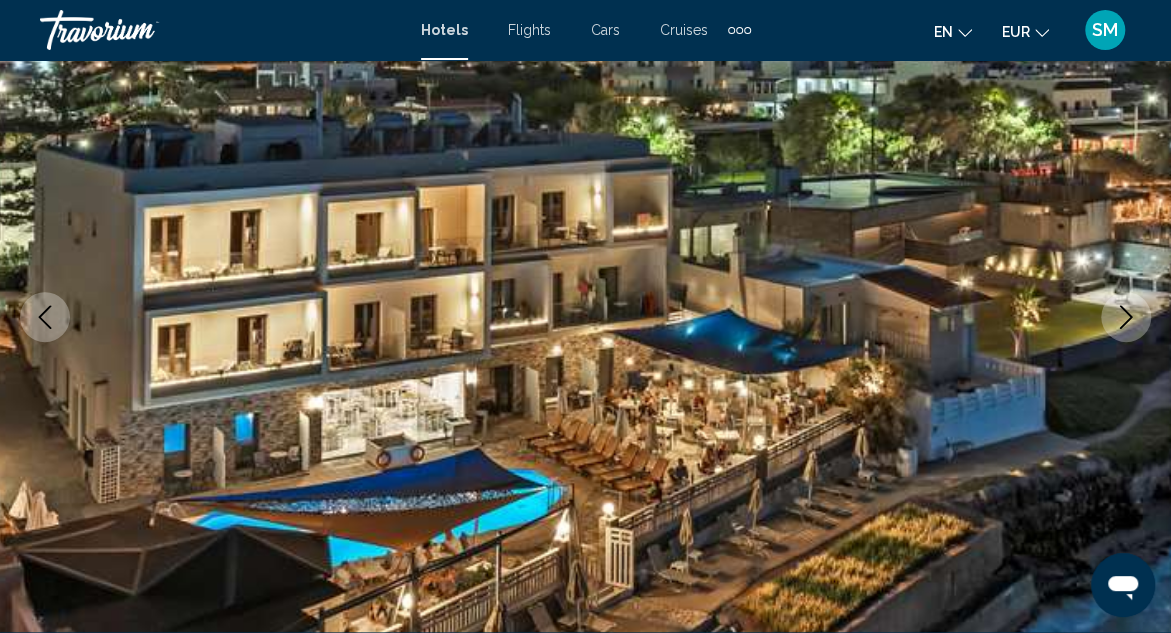 click 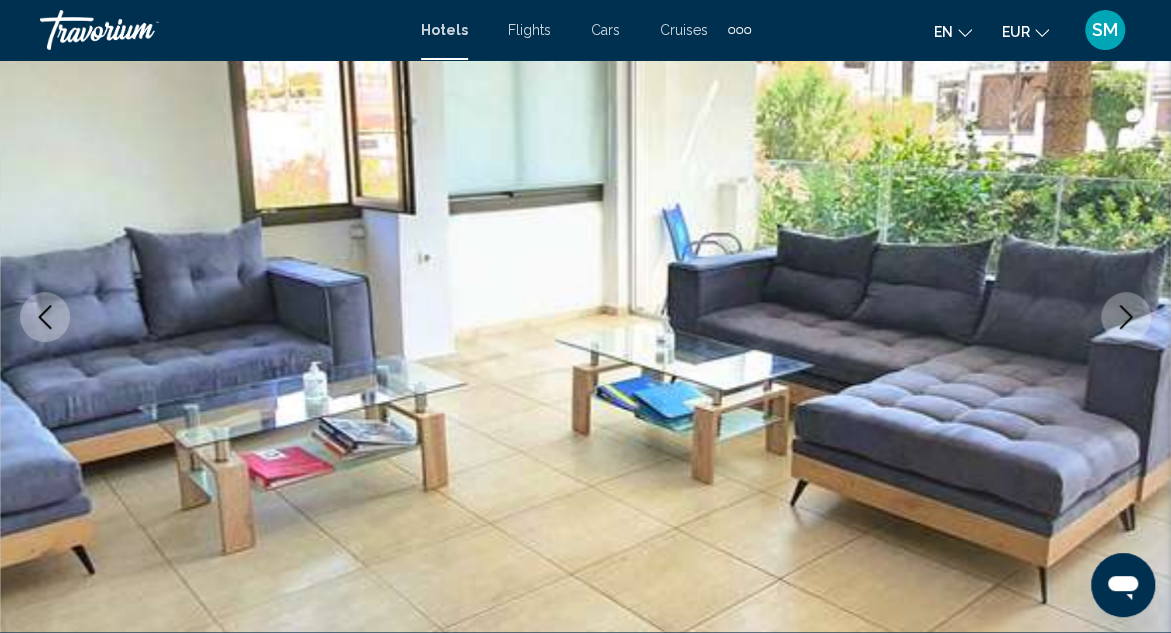 click 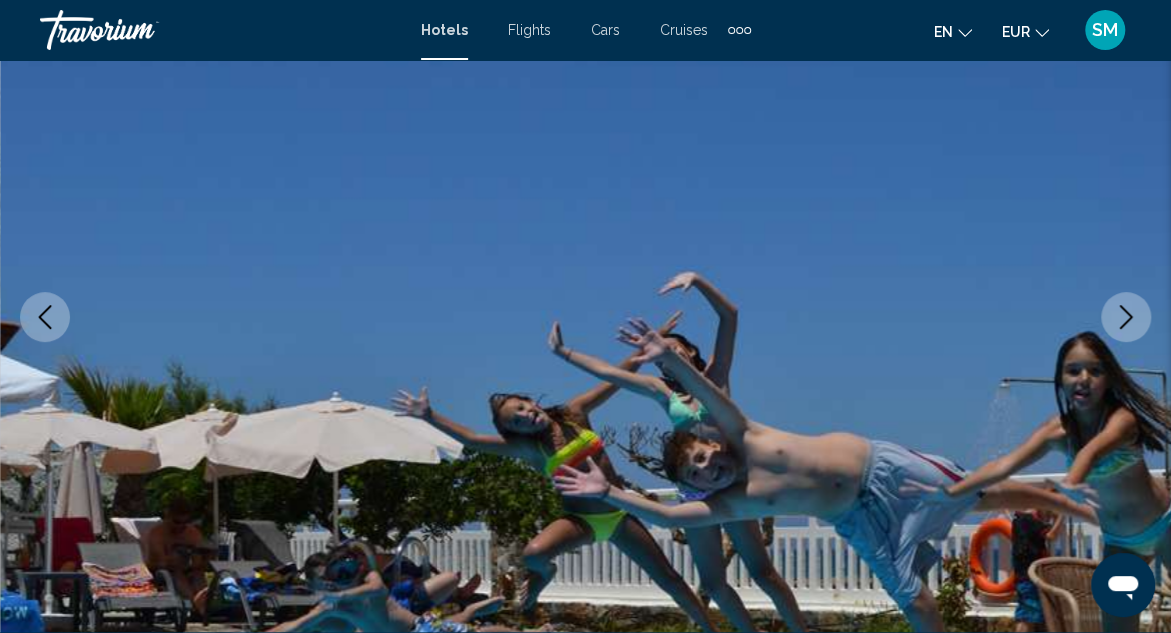 click 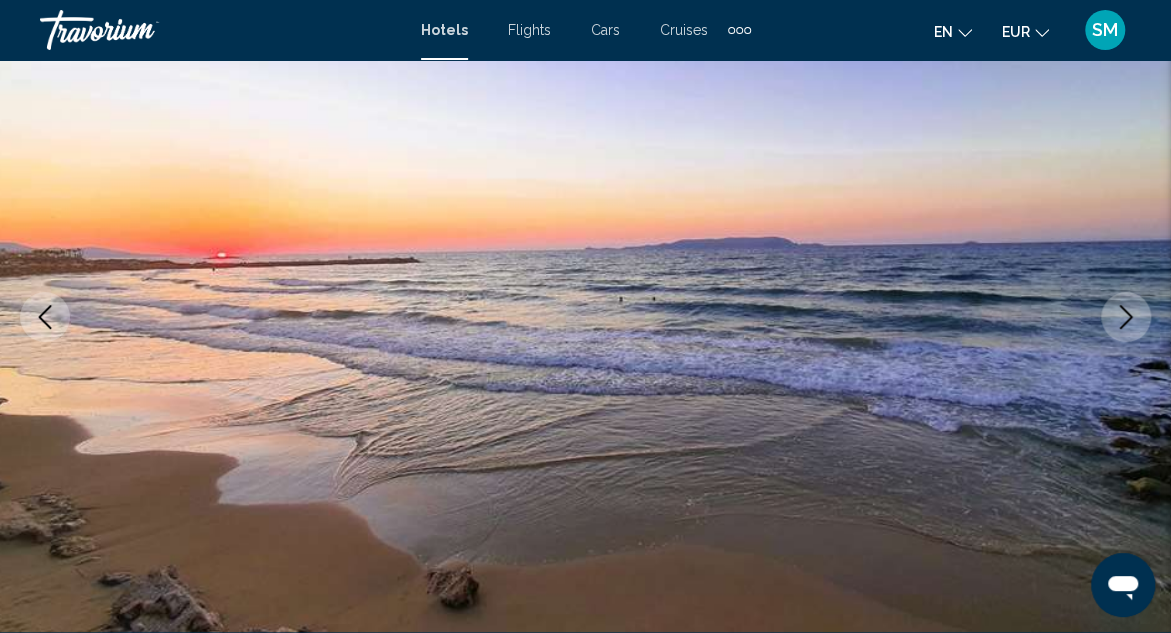 click 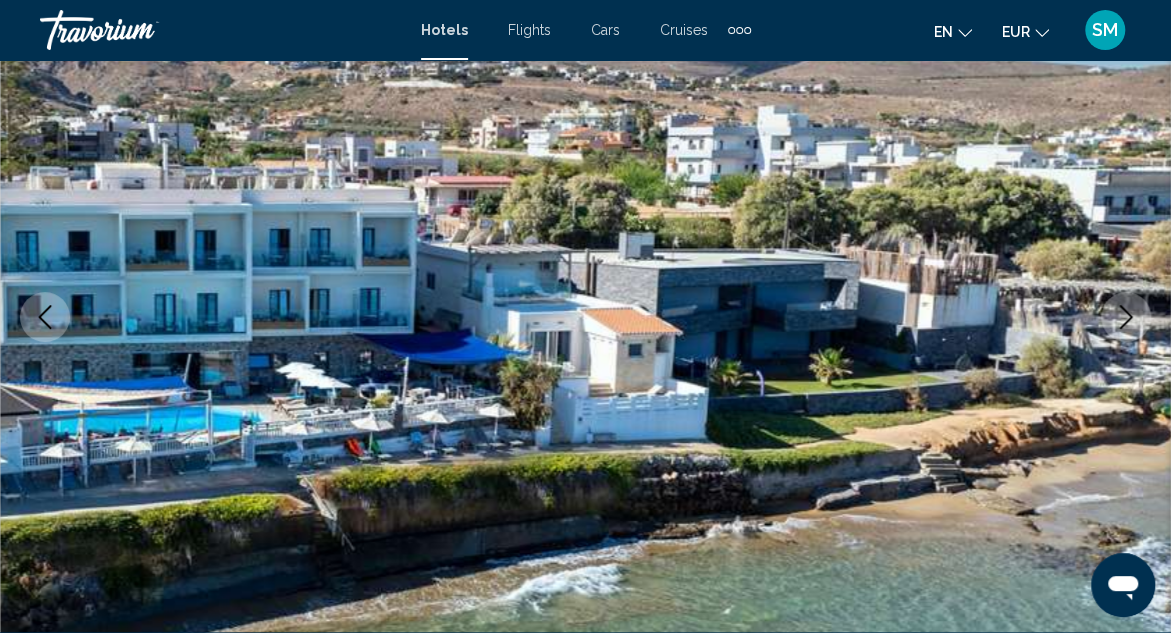 click 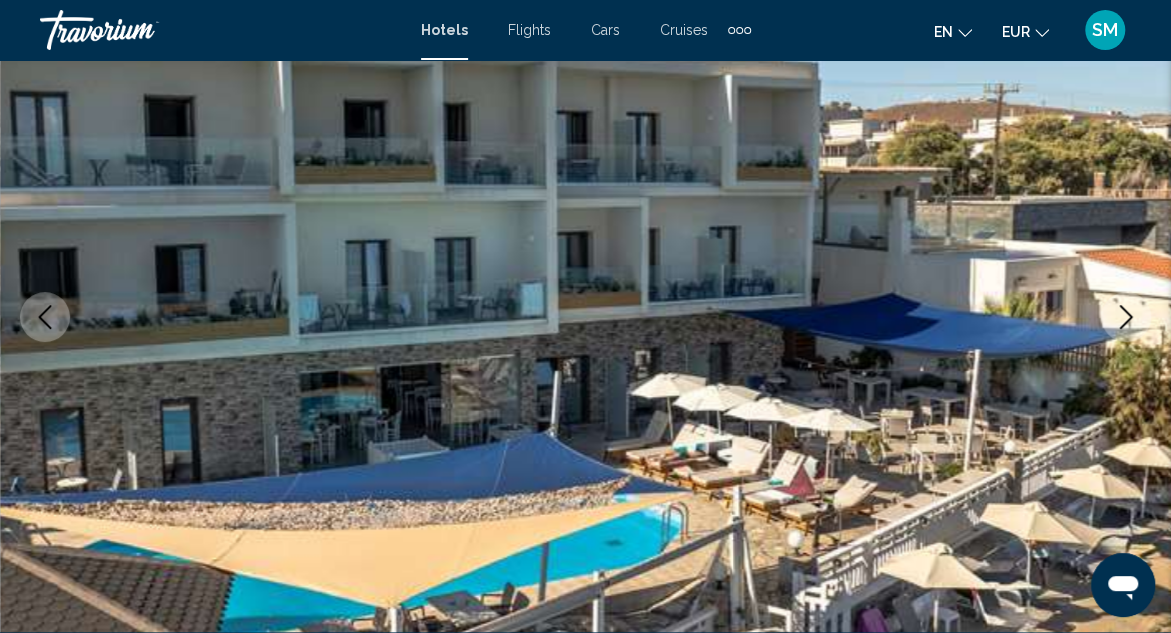 click 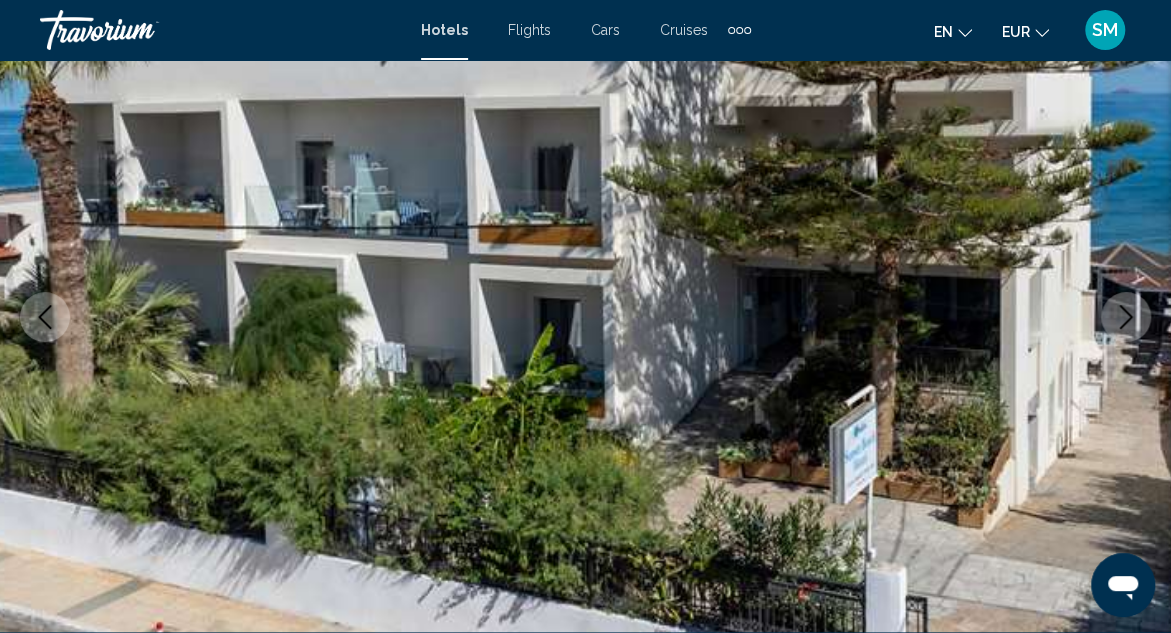 click 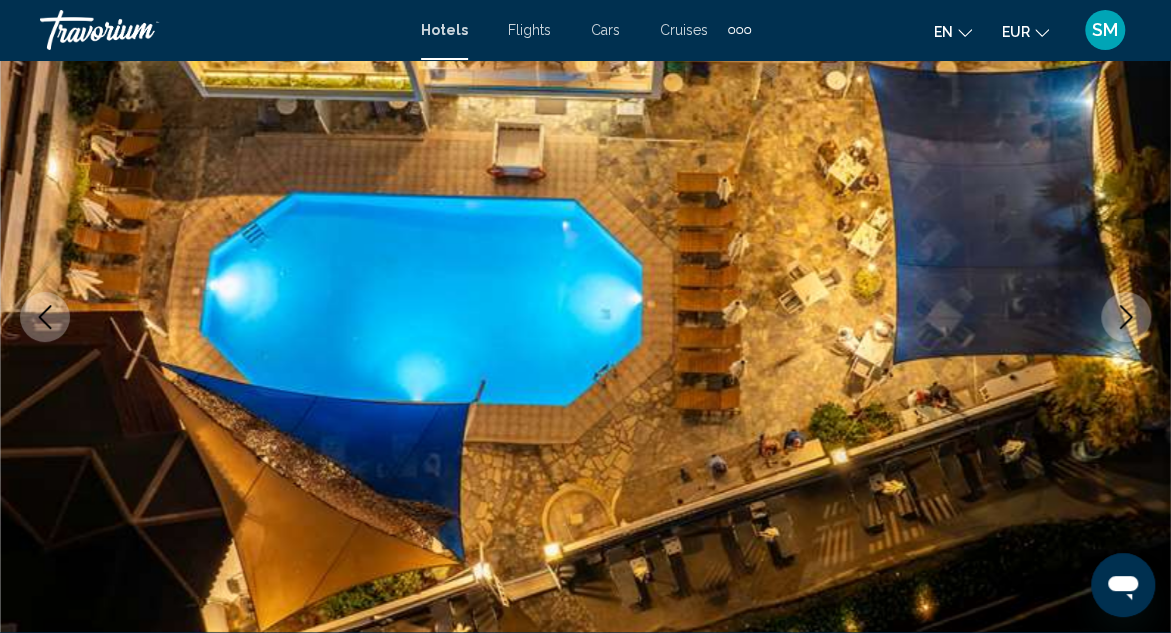 click 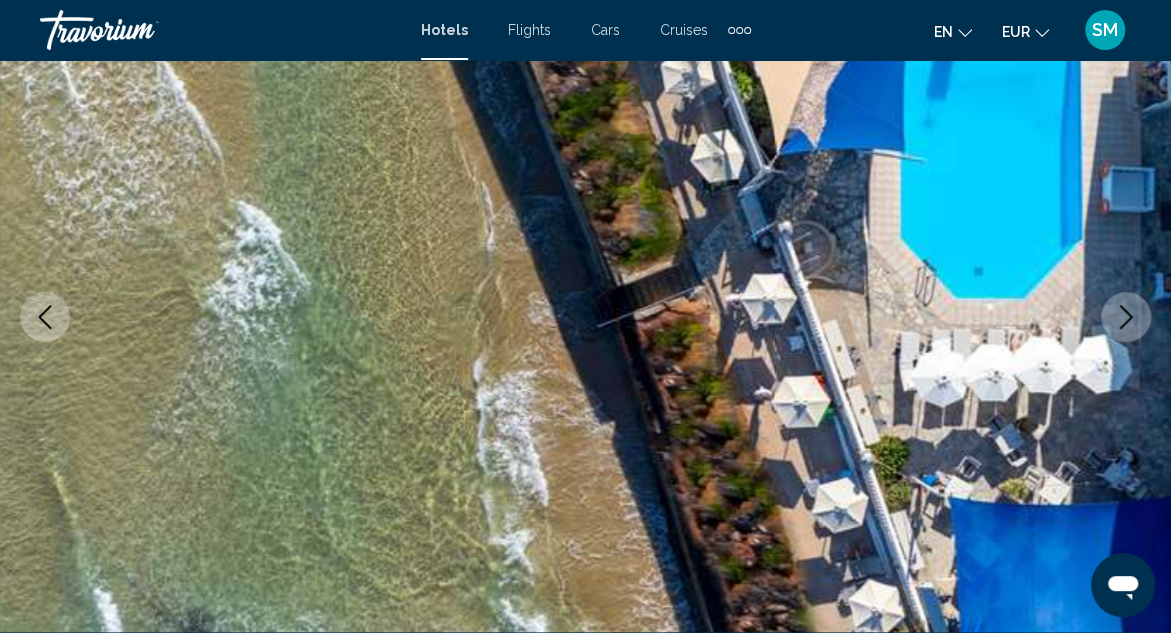 click 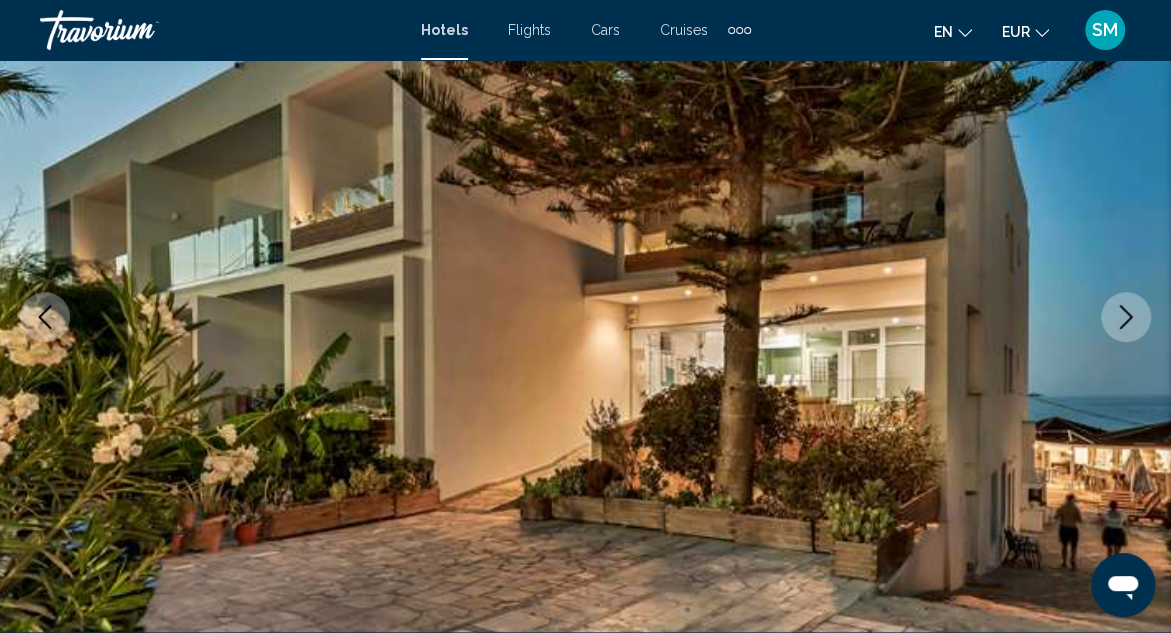 click 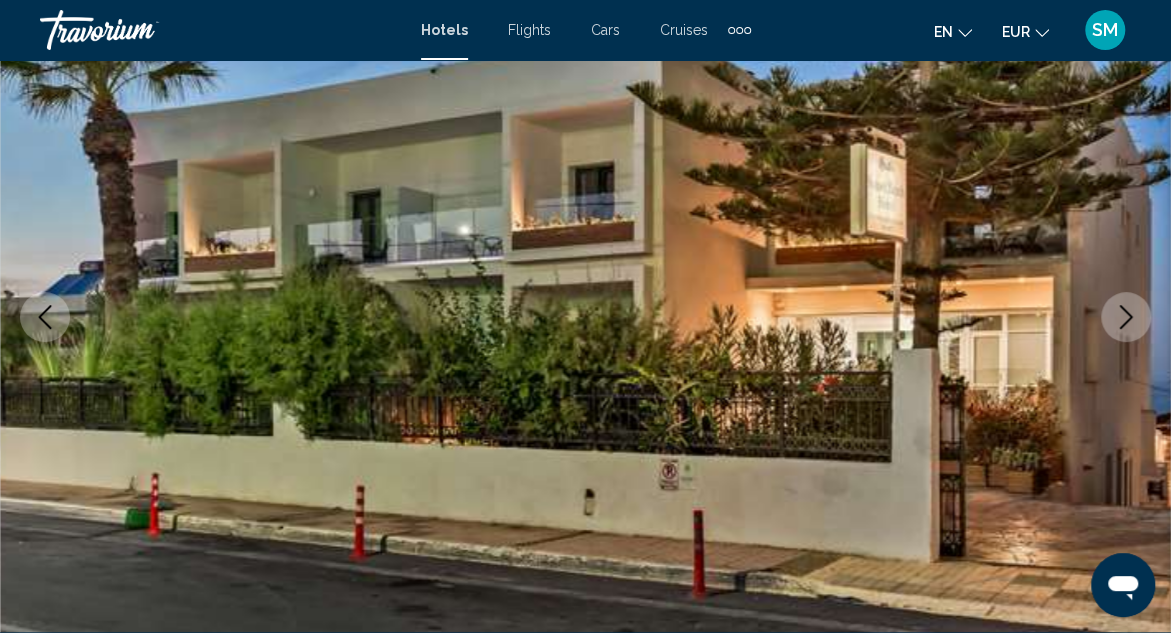 click 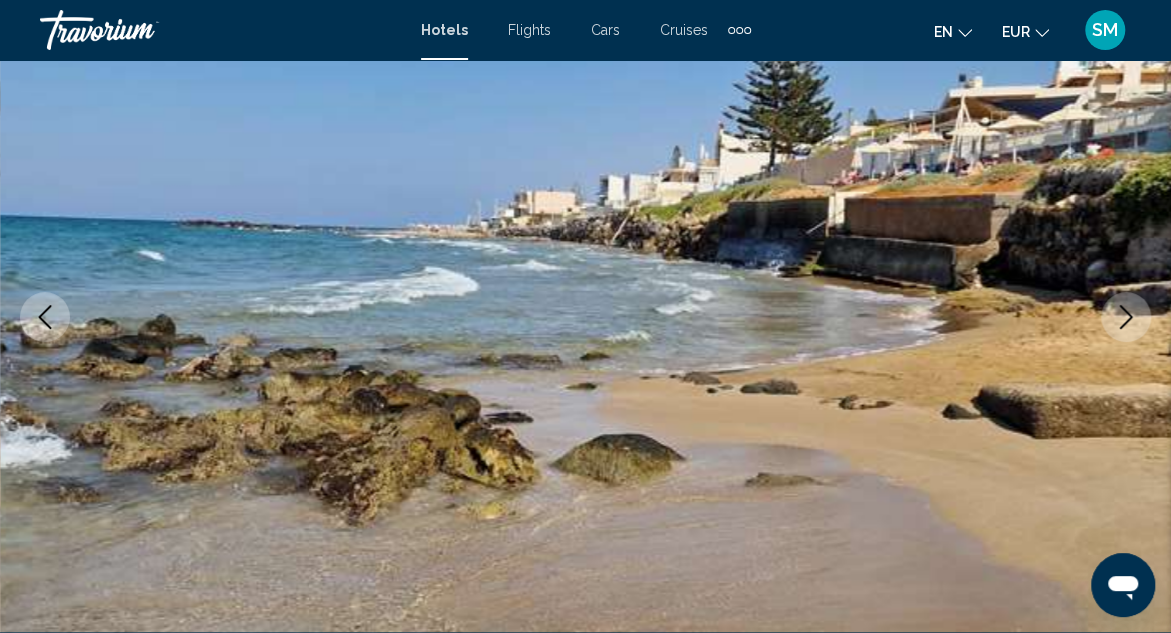 click 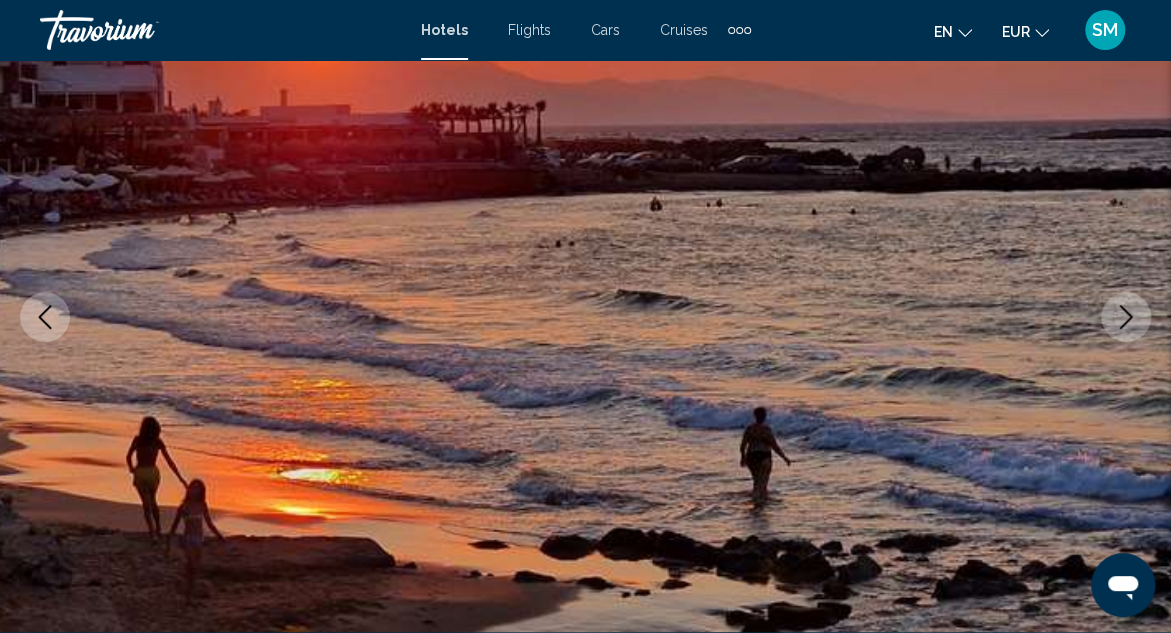 click 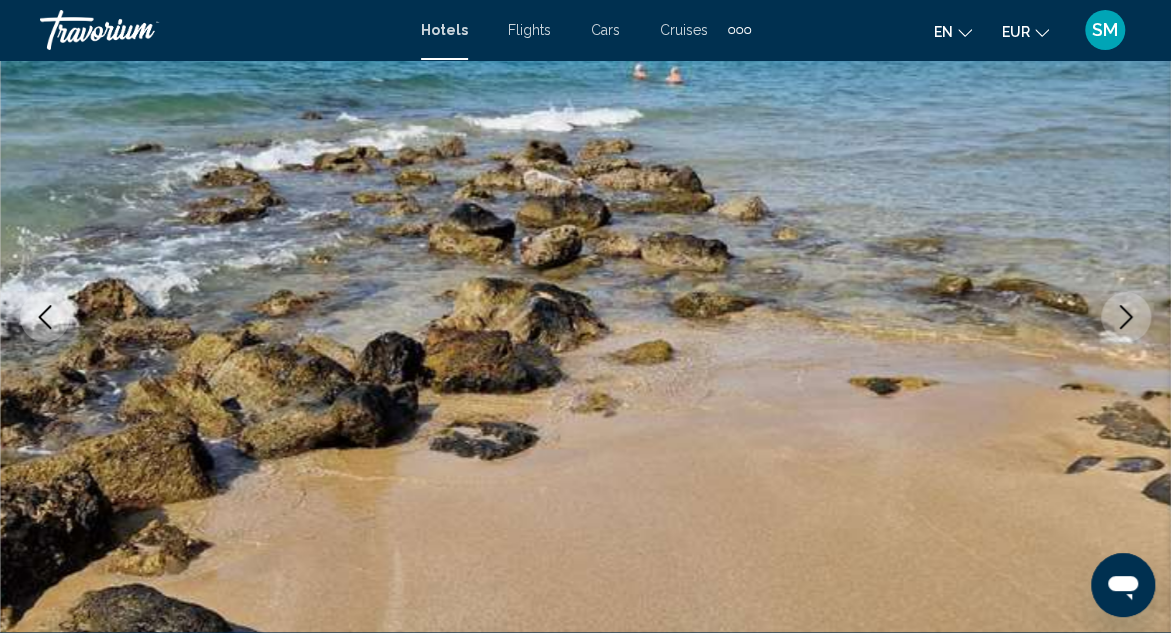 click 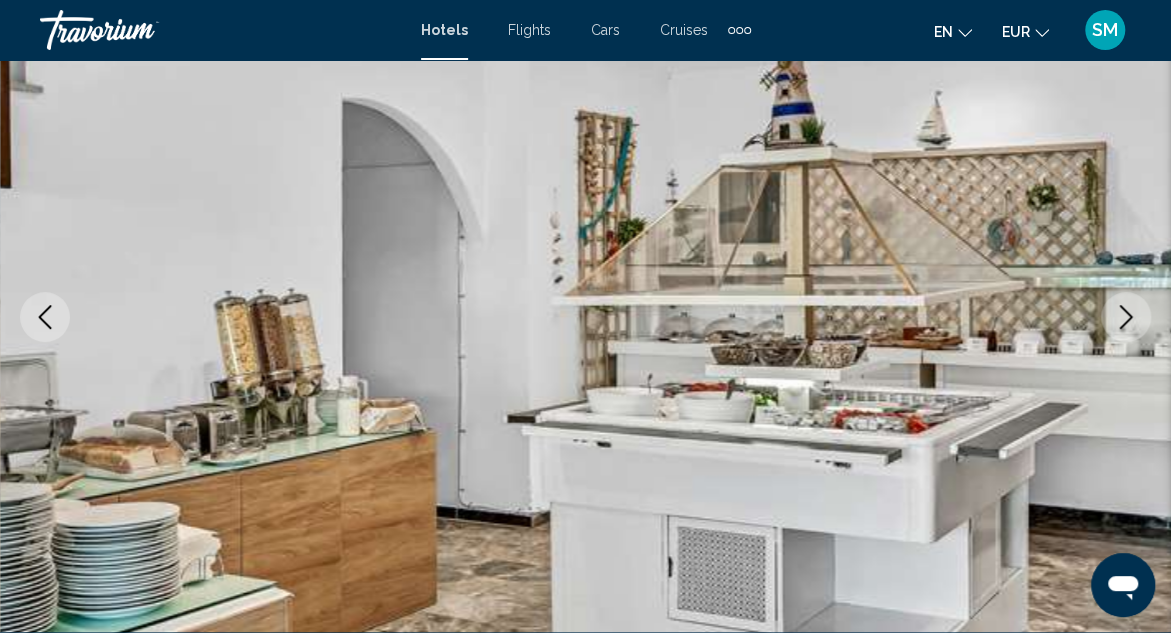 click 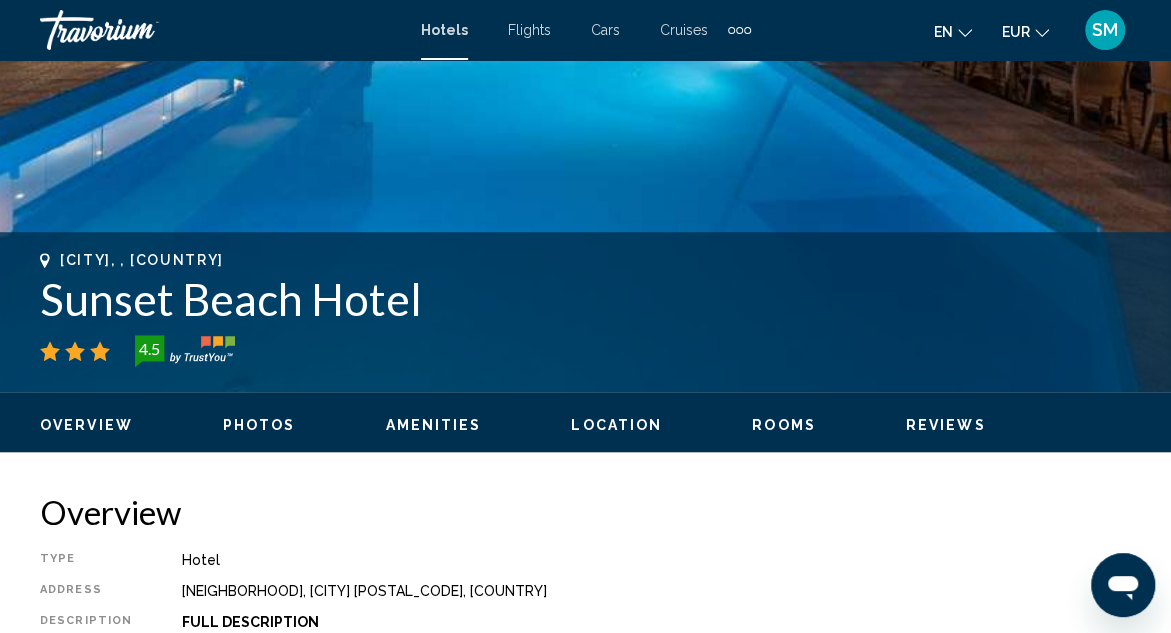 scroll, scrollTop: 518, scrollLeft: 0, axis: vertical 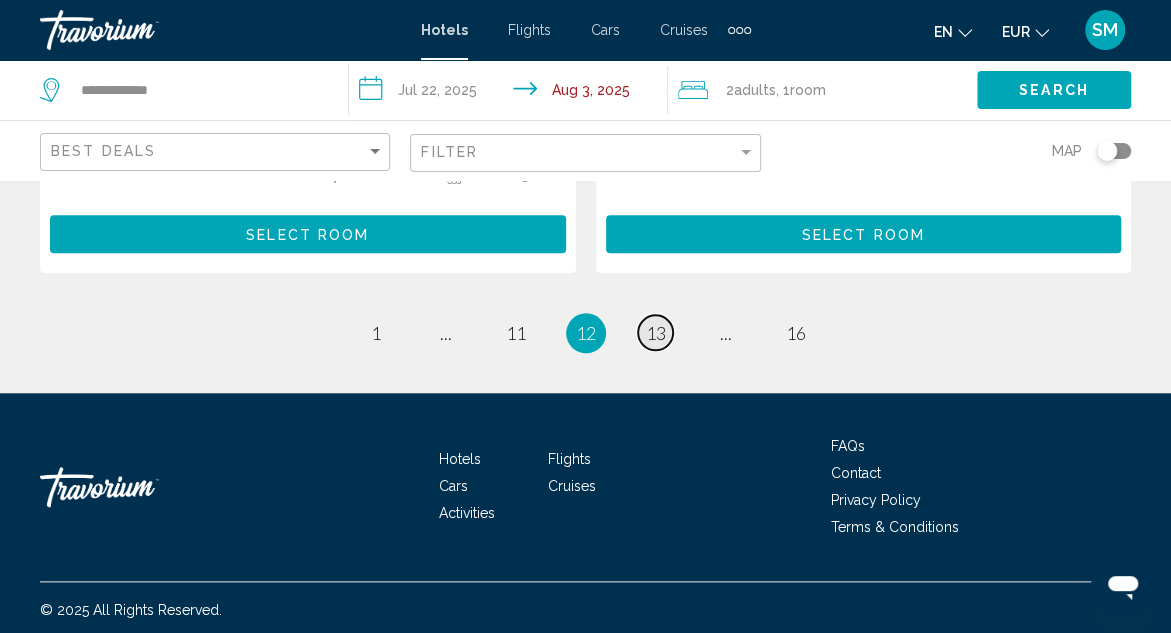 click on "13" at bounding box center [656, 333] 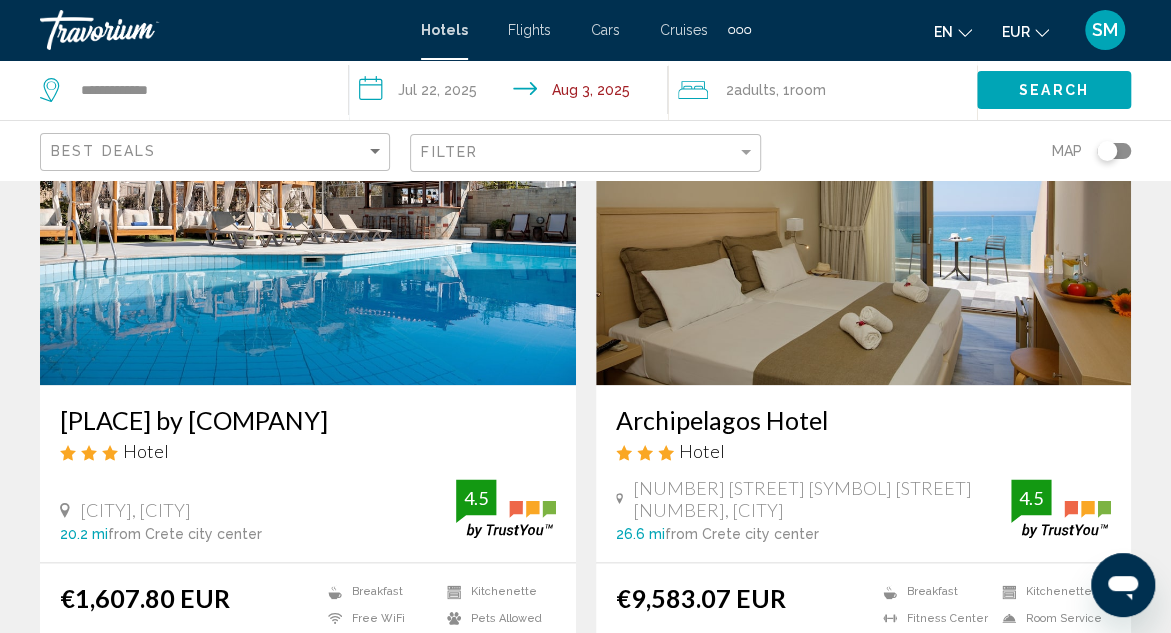 scroll, scrollTop: 1000, scrollLeft: 0, axis: vertical 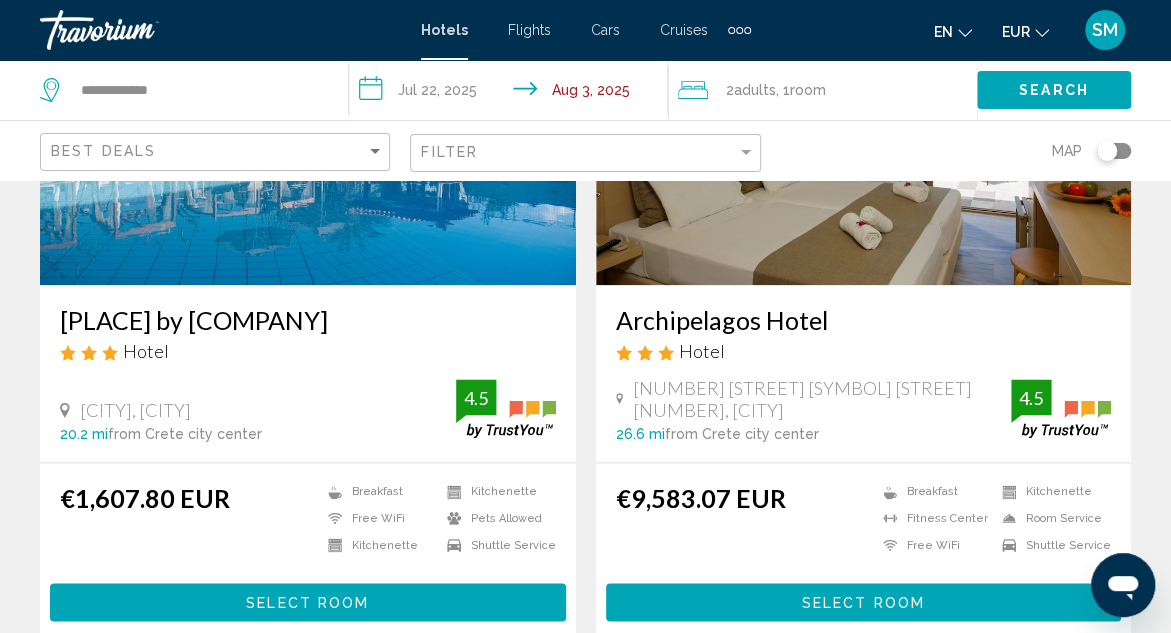 click on "[PLACE] by [COMPANY]" at bounding box center (308, 320) 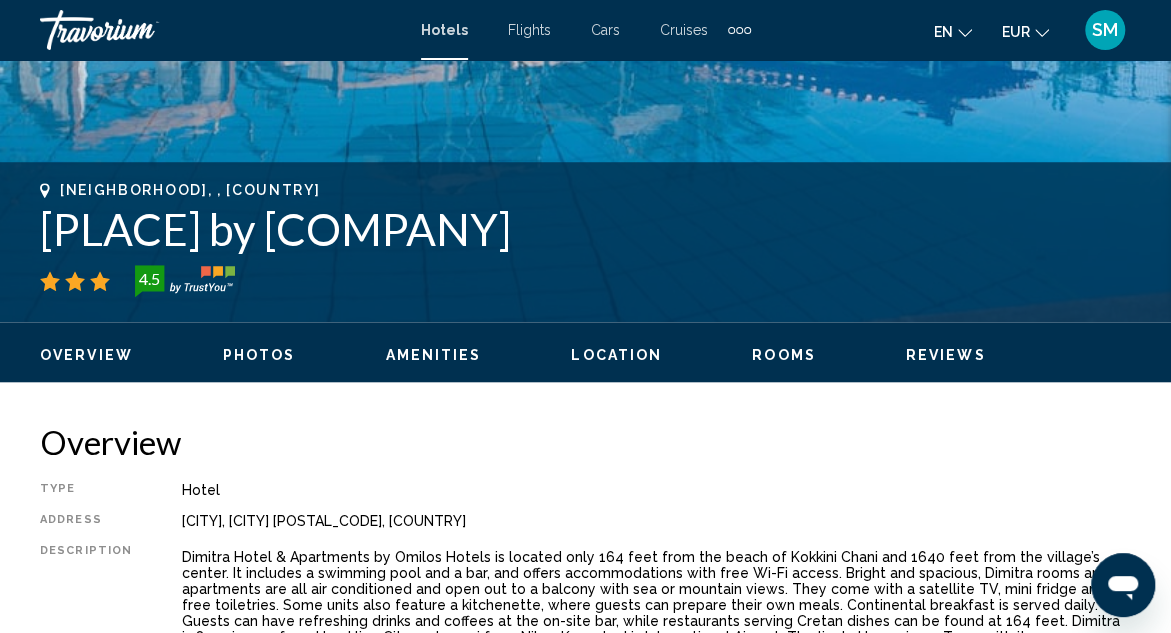 scroll, scrollTop: 718, scrollLeft: 0, axis: vertical 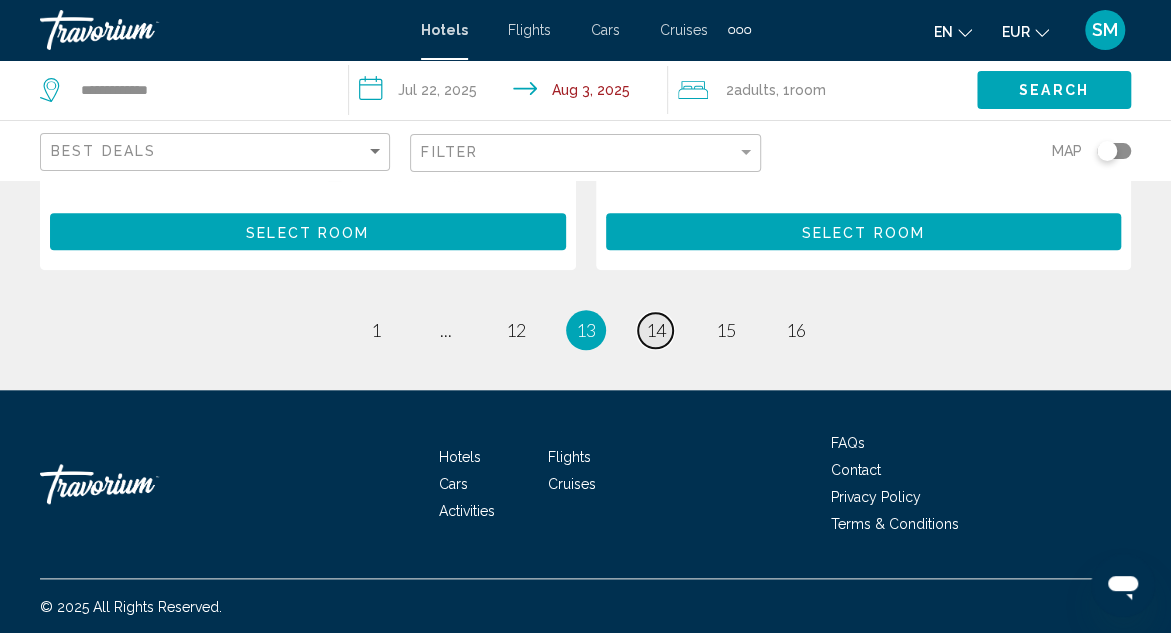 click on "14" at bounding box center (656, 330) 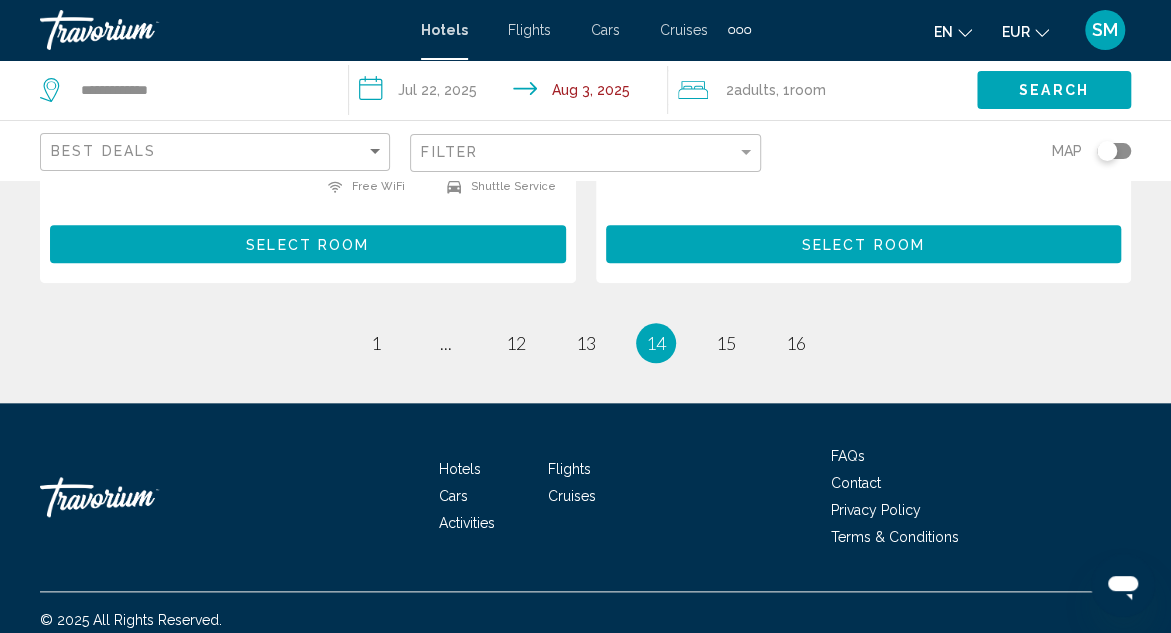 scroll, scrollTop: 4280, scrollLeft: 0, axis: vertical 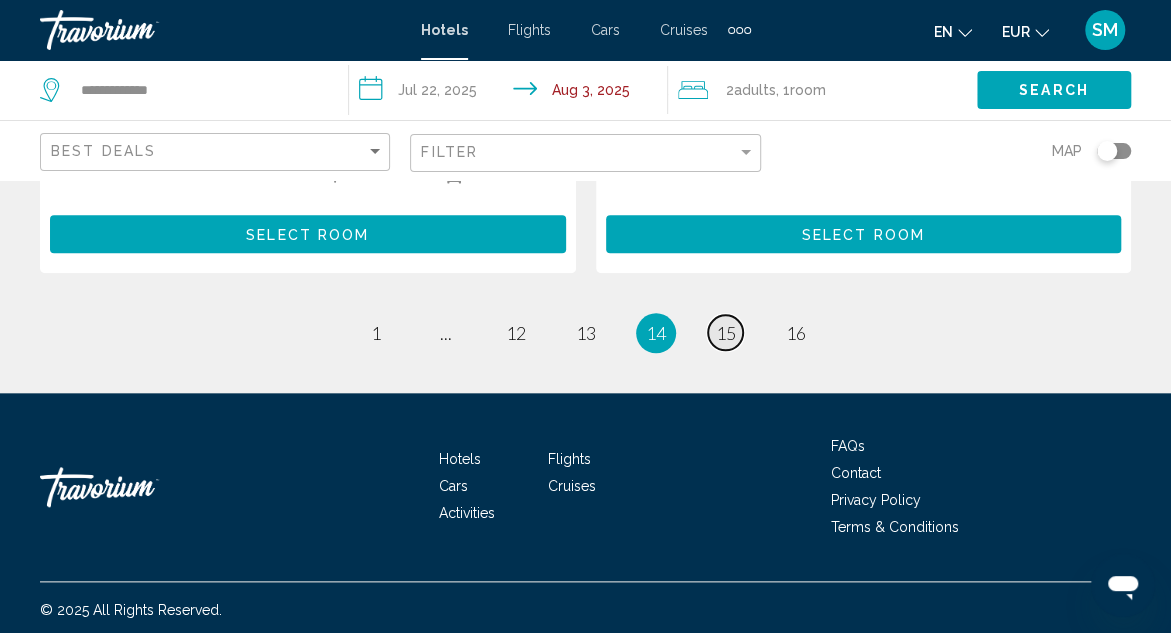 click on "15" at bounding box center (726, 333) 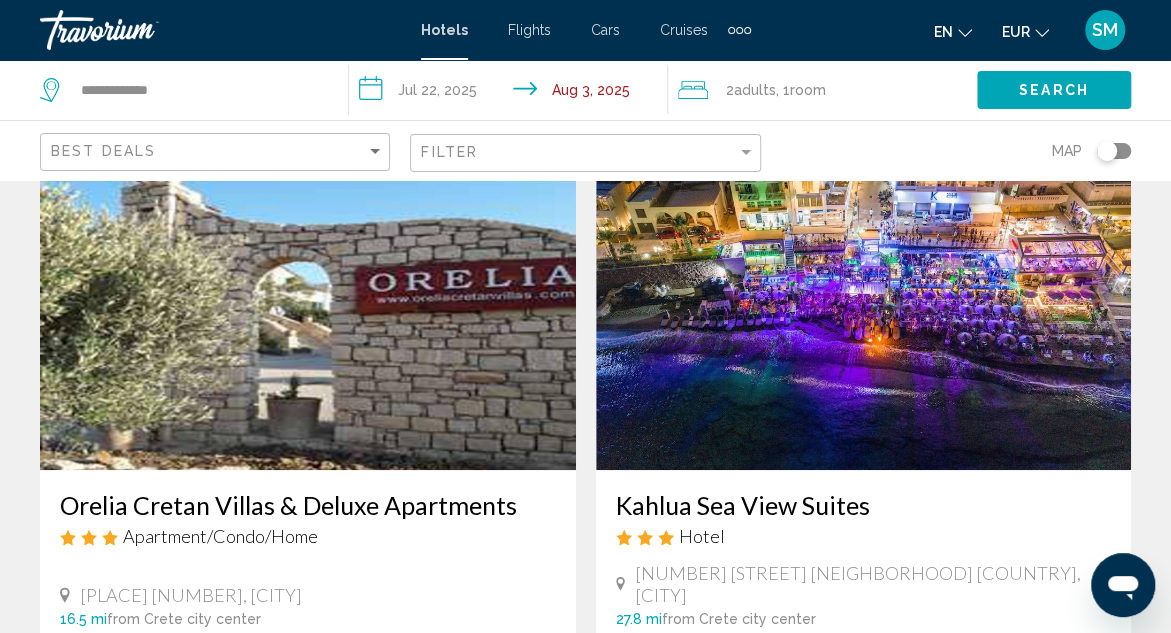 scroll, scrollTop: 200, scrollLeft: 0, axis: vertical 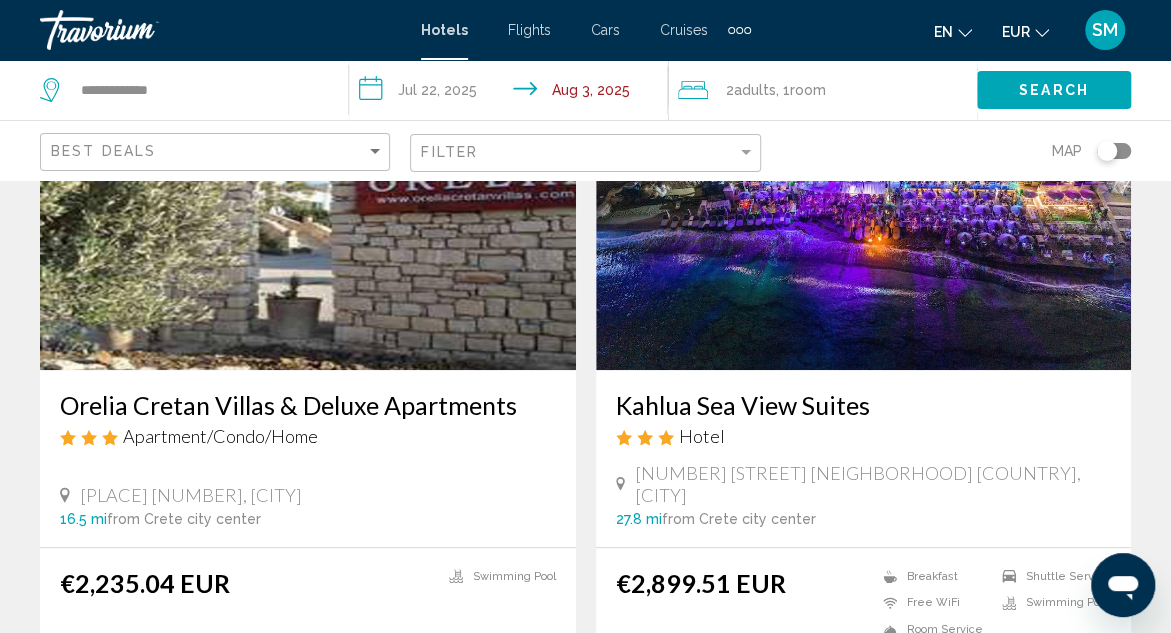 click on "Kahlua Sea View Suites" at bounding box center [864, 405] 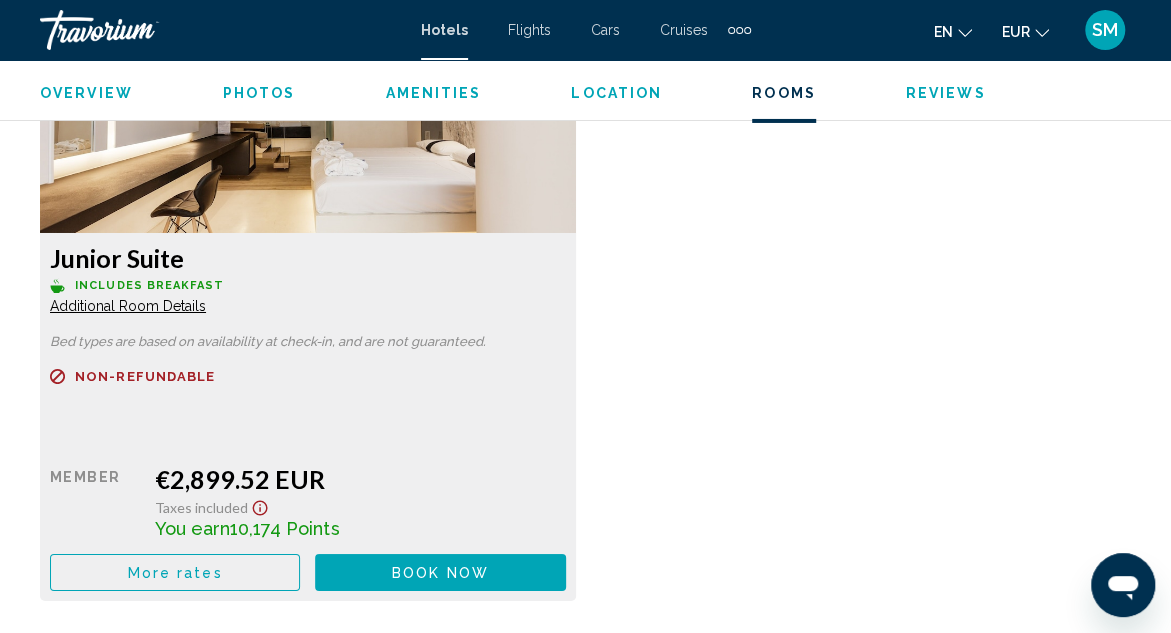scroll, scrollTop: 3218, scrollLeft: 0, axis: vertical 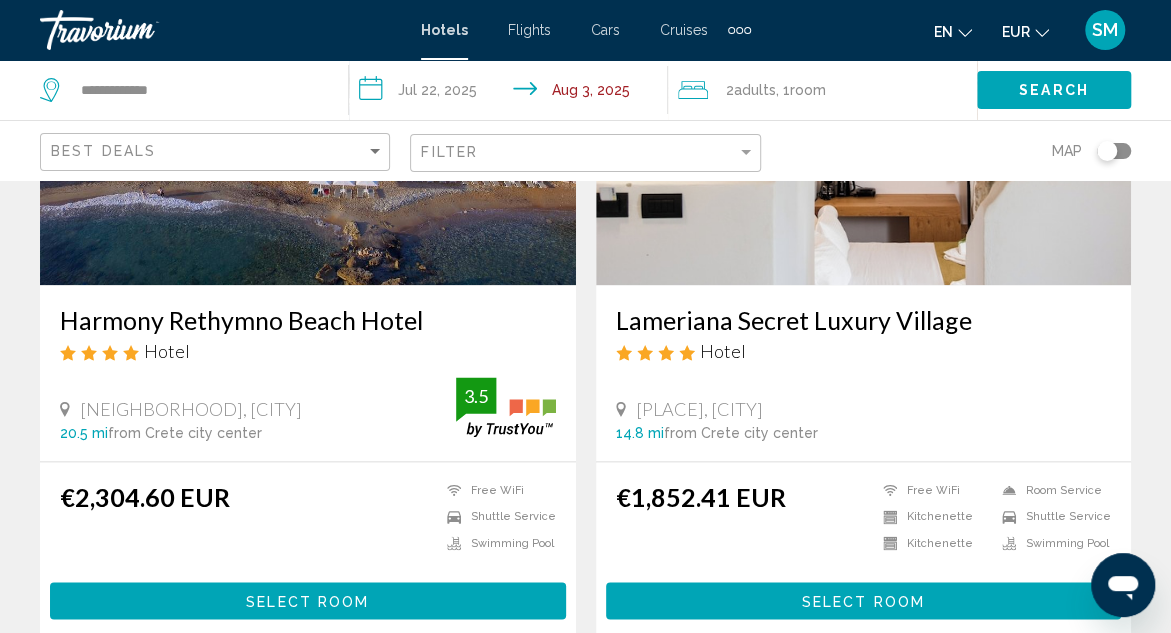 click on "Lameriana Secret Luxury Village" at bounding box center (864, 320) 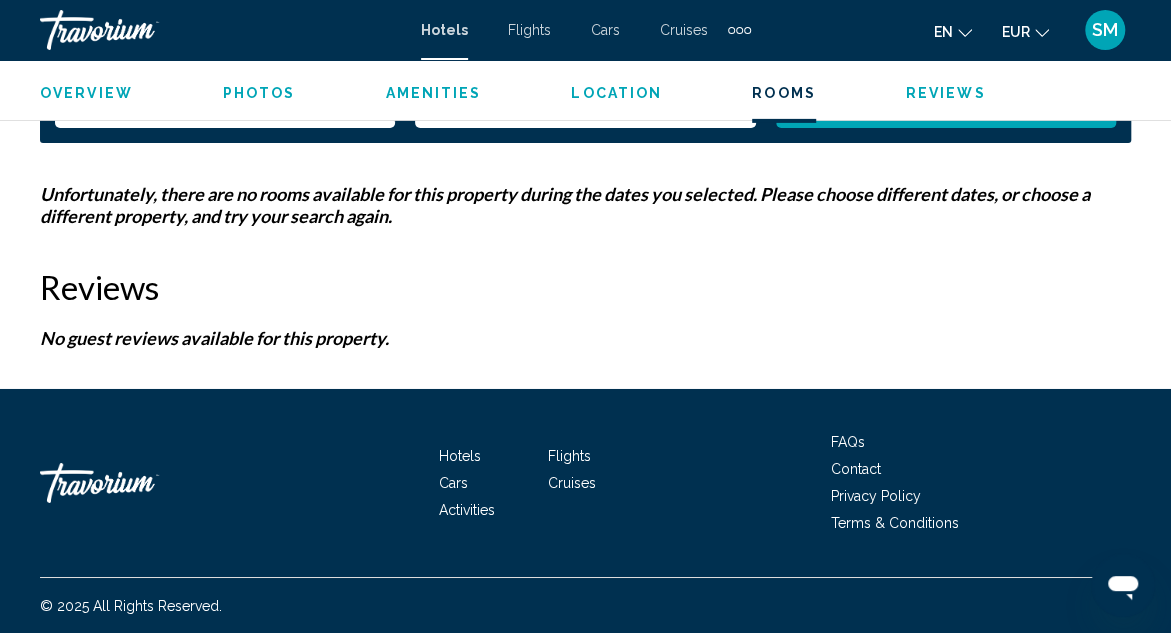scroll, scrollTop: 2899, scrollLeft: 0, axis: vertical 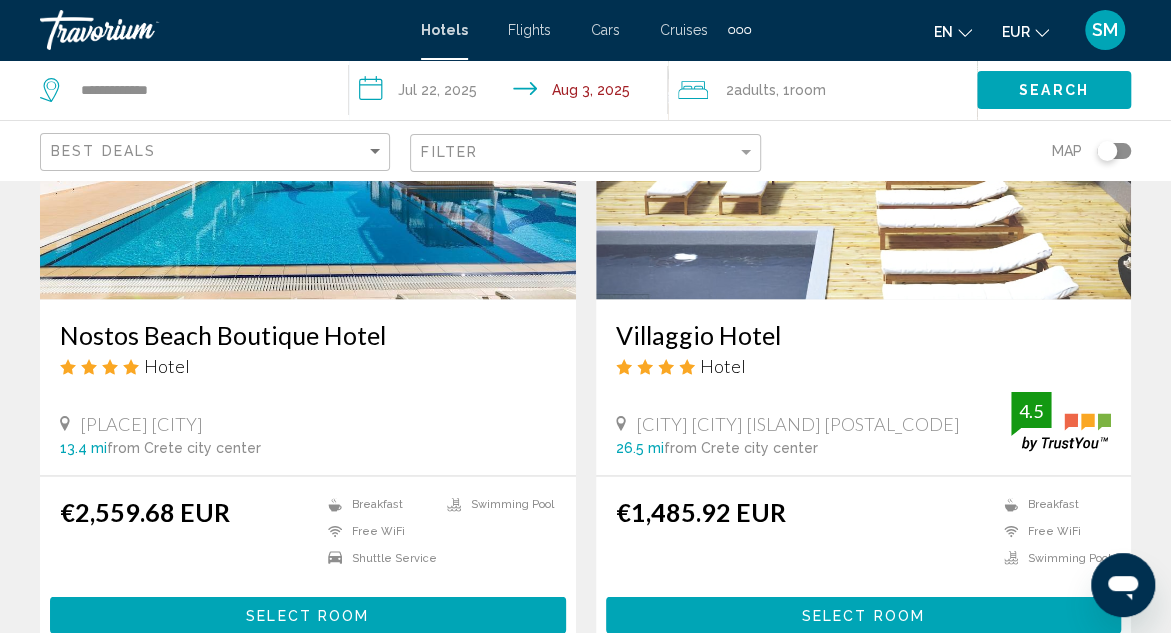 click on "Villaggio Hotel" at bounding box center (864, 334) 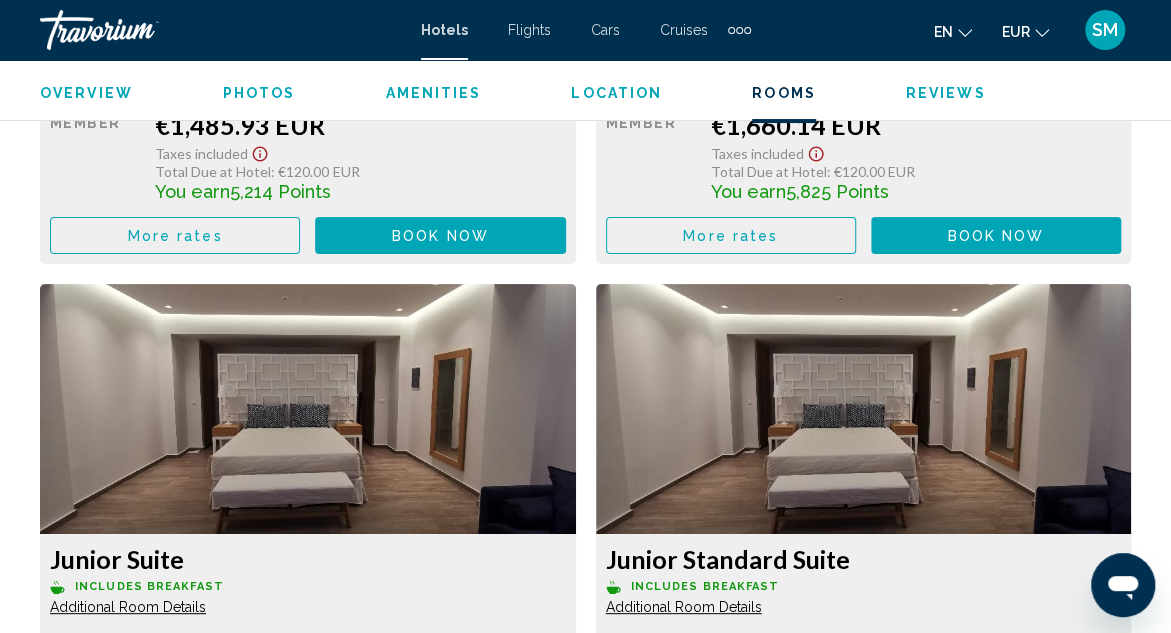 scroll, scrollTop: 3618, scrollLeft: 0, axis: vertical 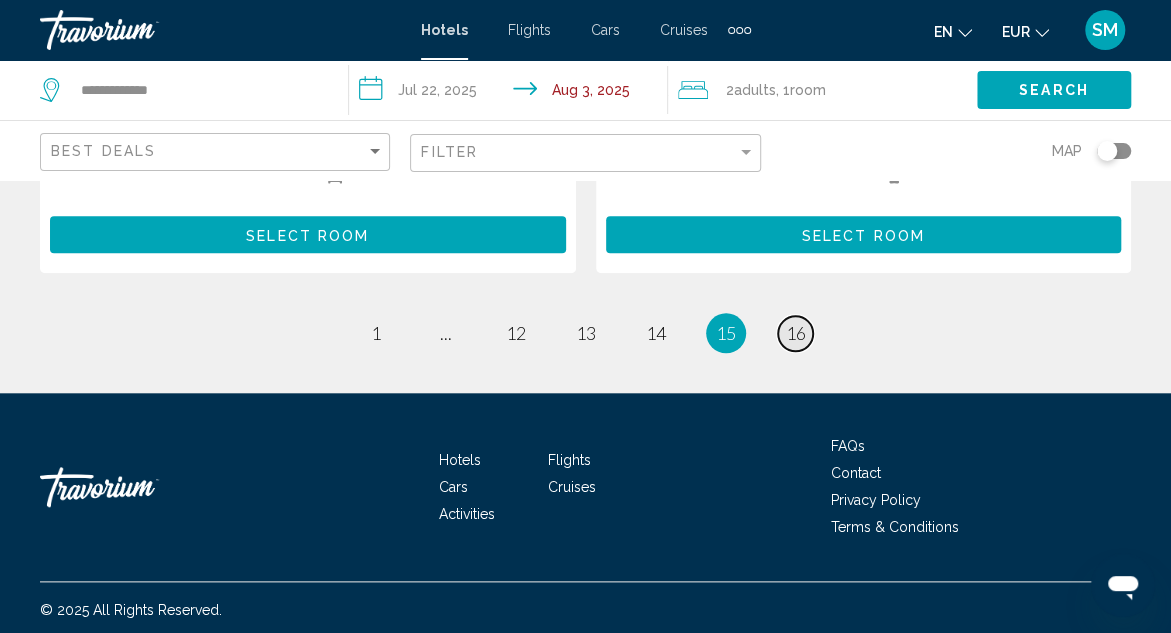 click on "16" at bounding box center [796, 333] 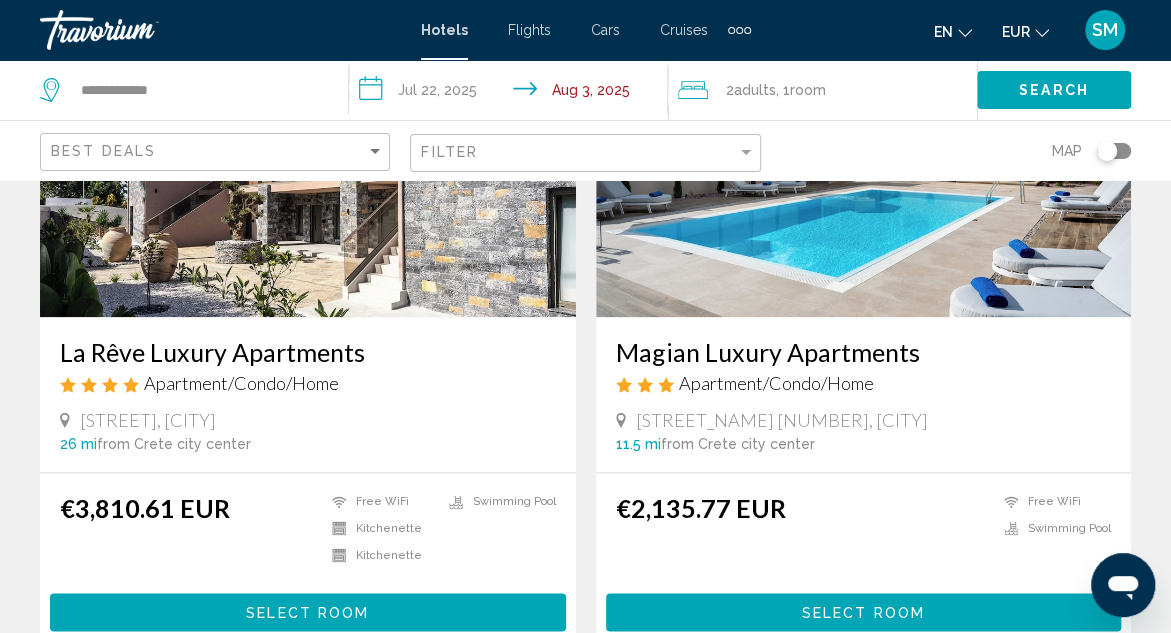scroll, scrollTop: 926, scrollLeft: 0, axis: vertical 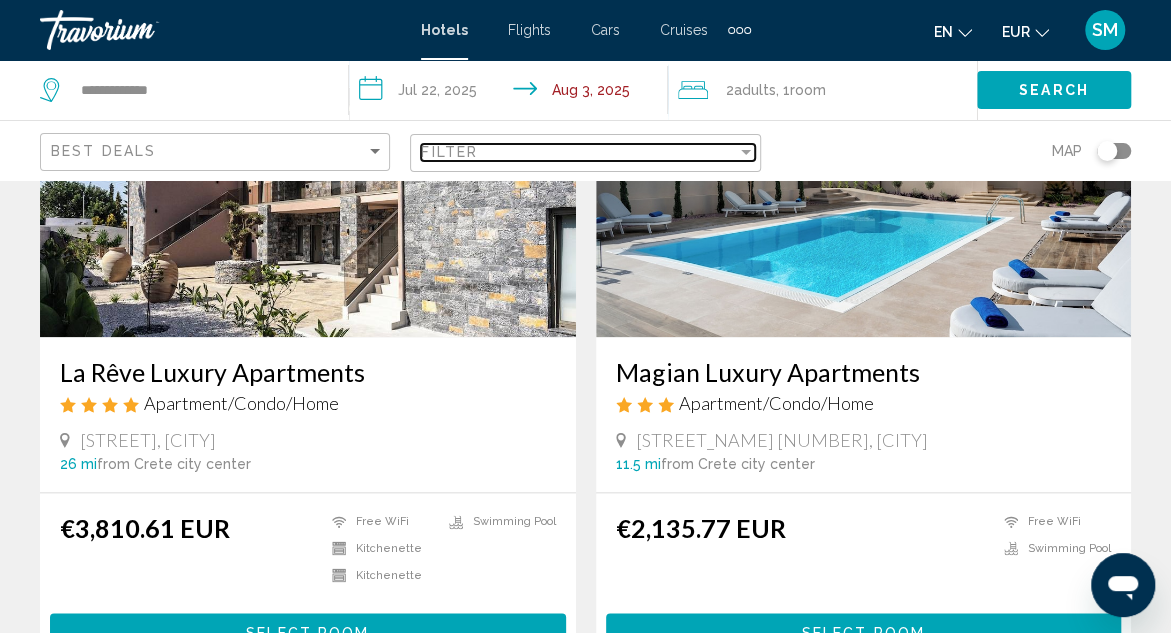 click at bounding box center [746, 152] 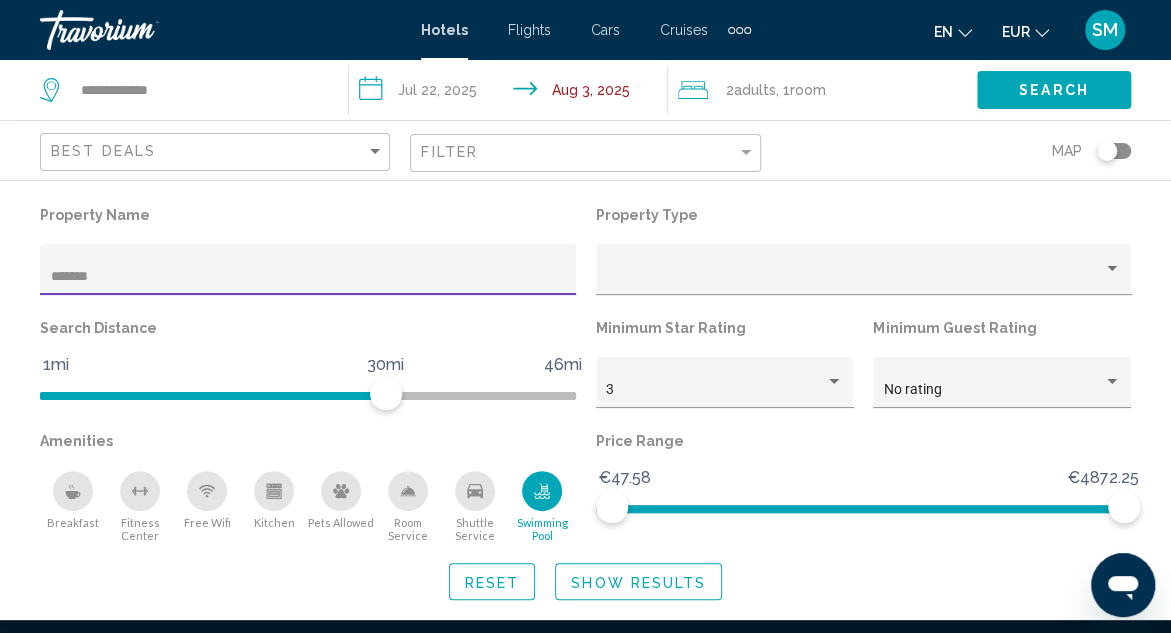 scroll, scrollTop: 0, scrollLeft: 0, axis: both 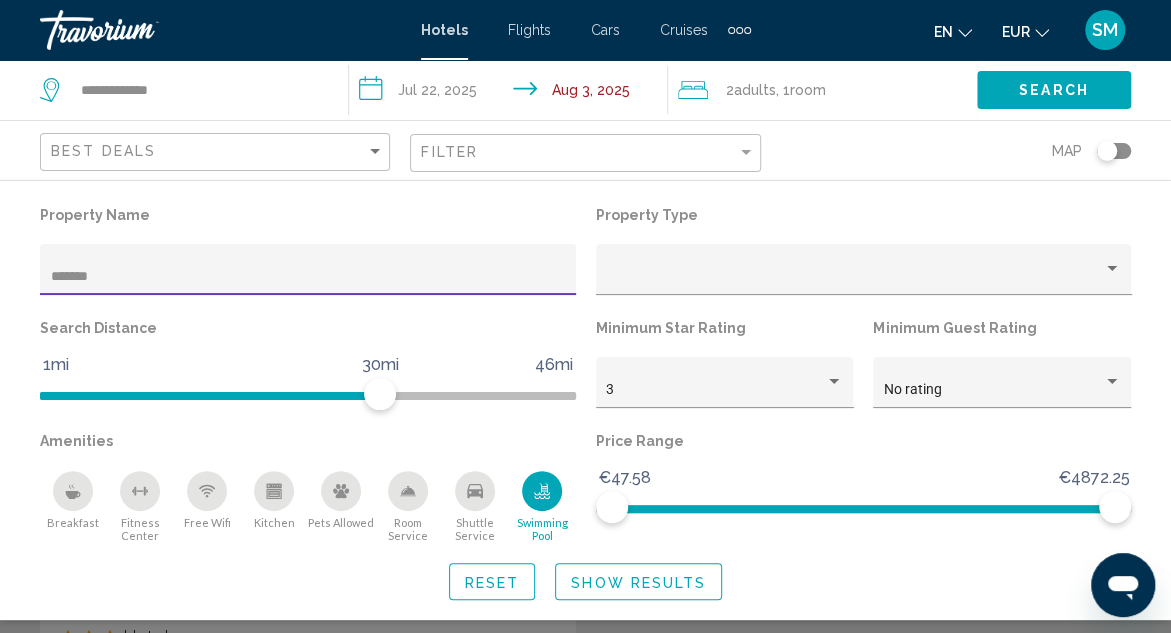 type on "*******" 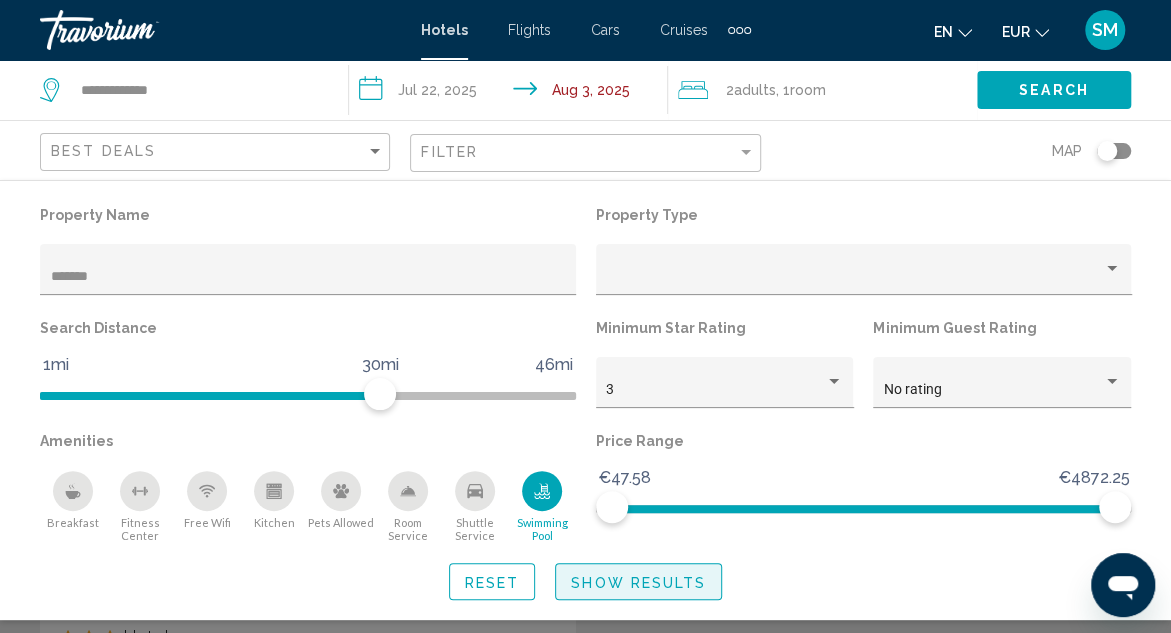 click on "Show Results" 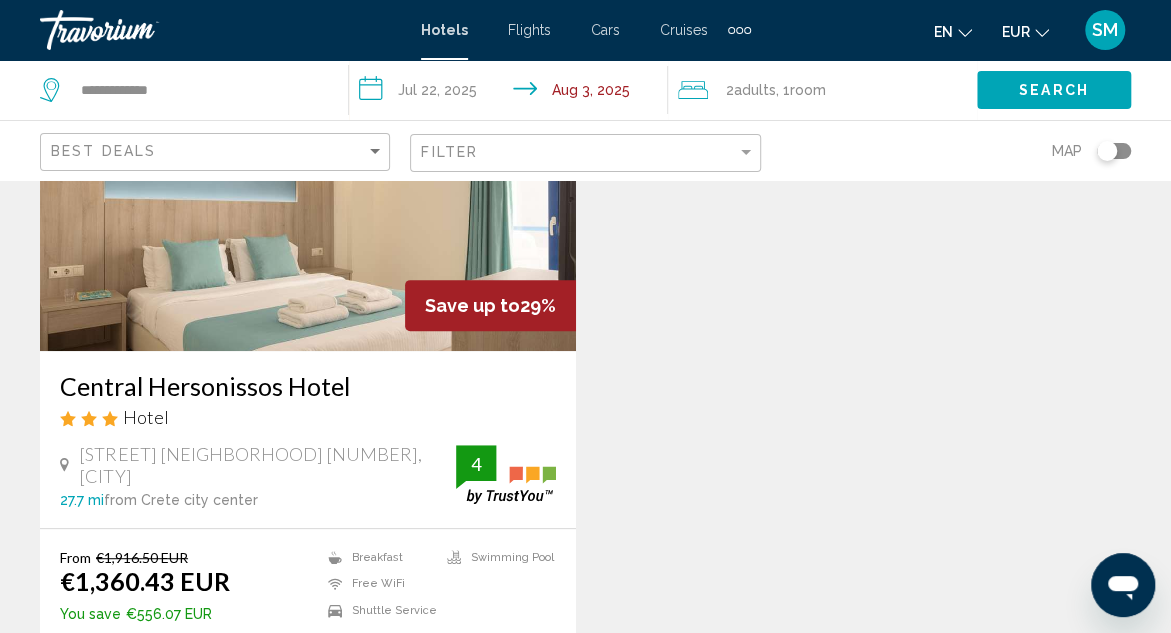 scroll, scrollTop: 300, scrollLeft: 0, axis: vertical 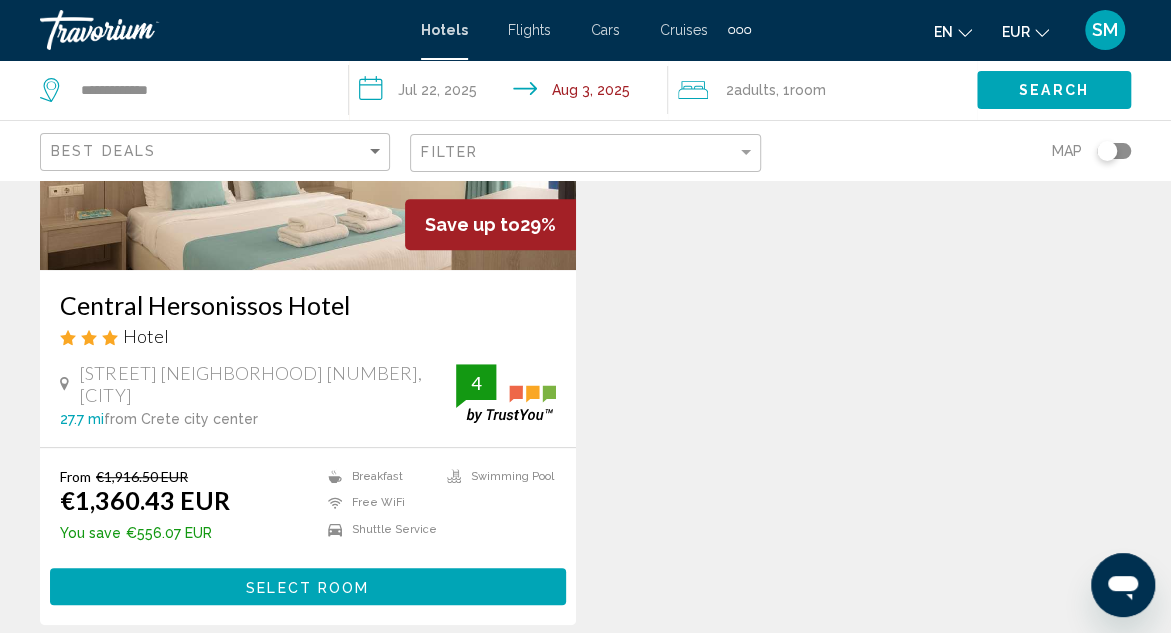 click on "Central Hersonissos Hotel" at bounding box center (308, 305) 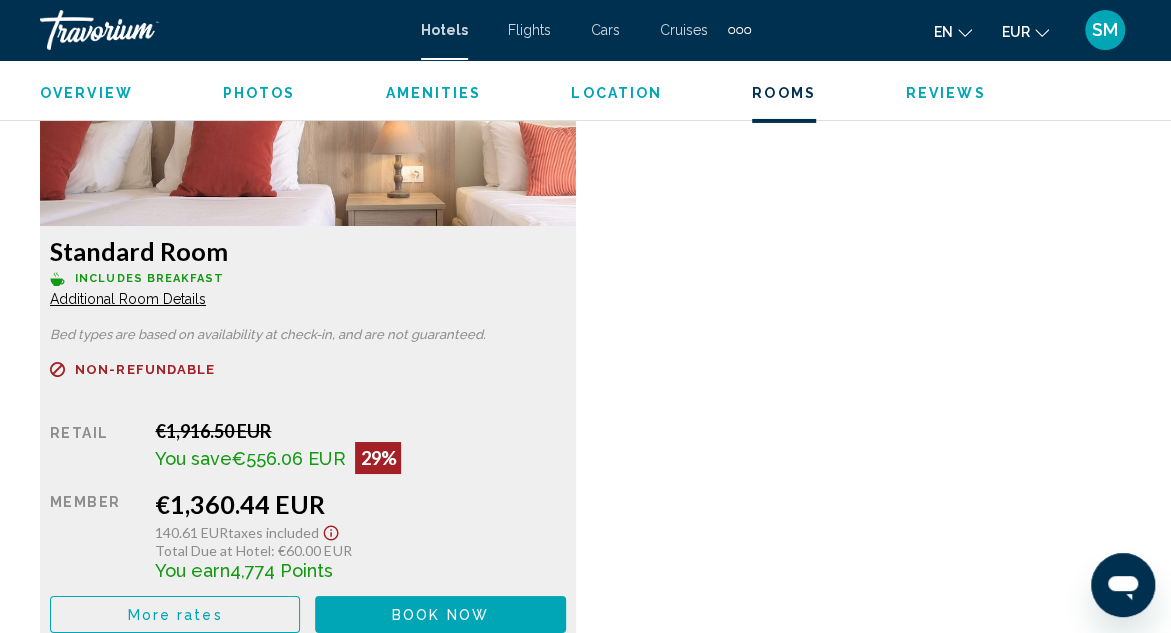 scroll, scrollTop: 3218, scrollLeft: 0, axis: vertical 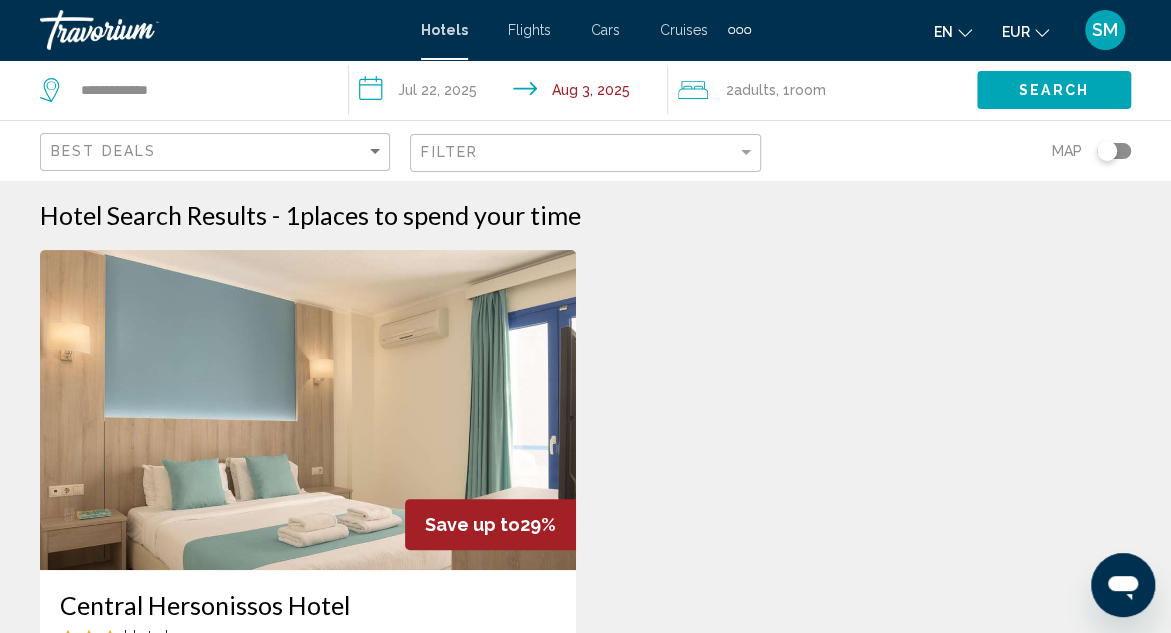 drag, startPoint x: 758, startPoint y: 149, endPoint x: 729, endPoint y: 152, distance: 29.15476 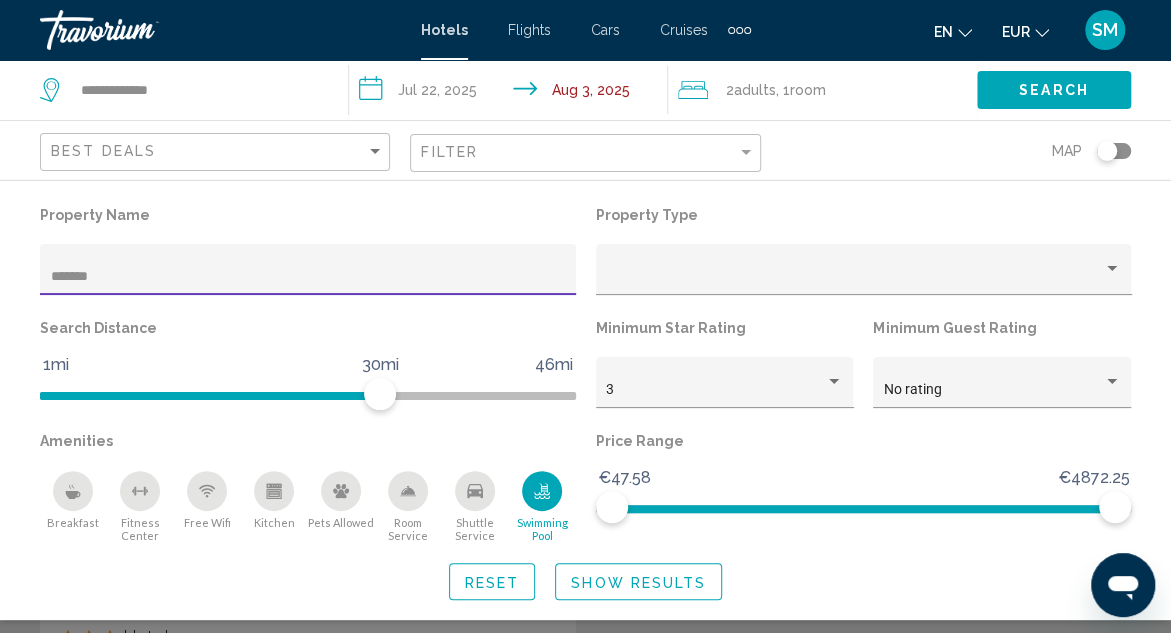 drag, startPoint x: 152, startPoint y: 275, endPoint x: -3, endPoint y: 277, distance: 155.01291 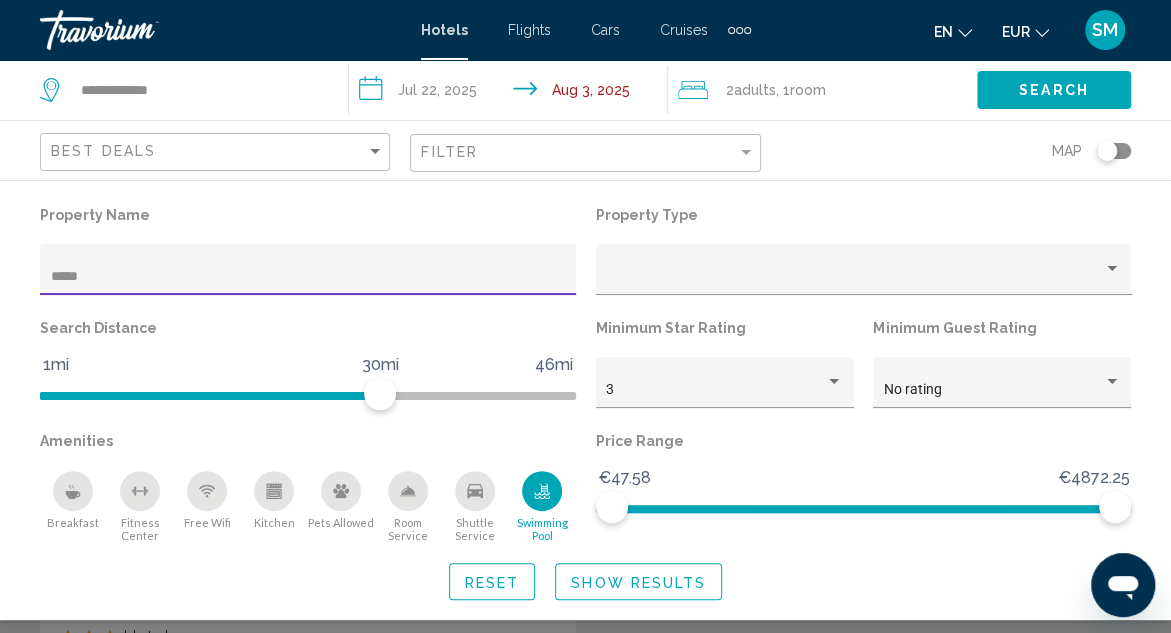 type on "*****" 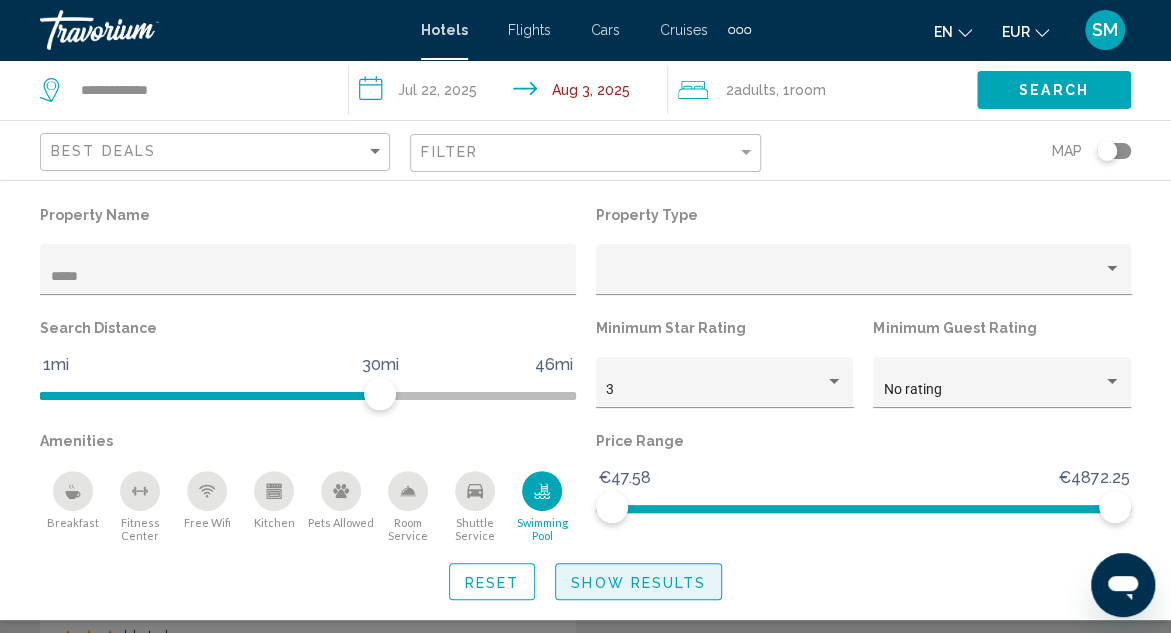 click on "Show Results" 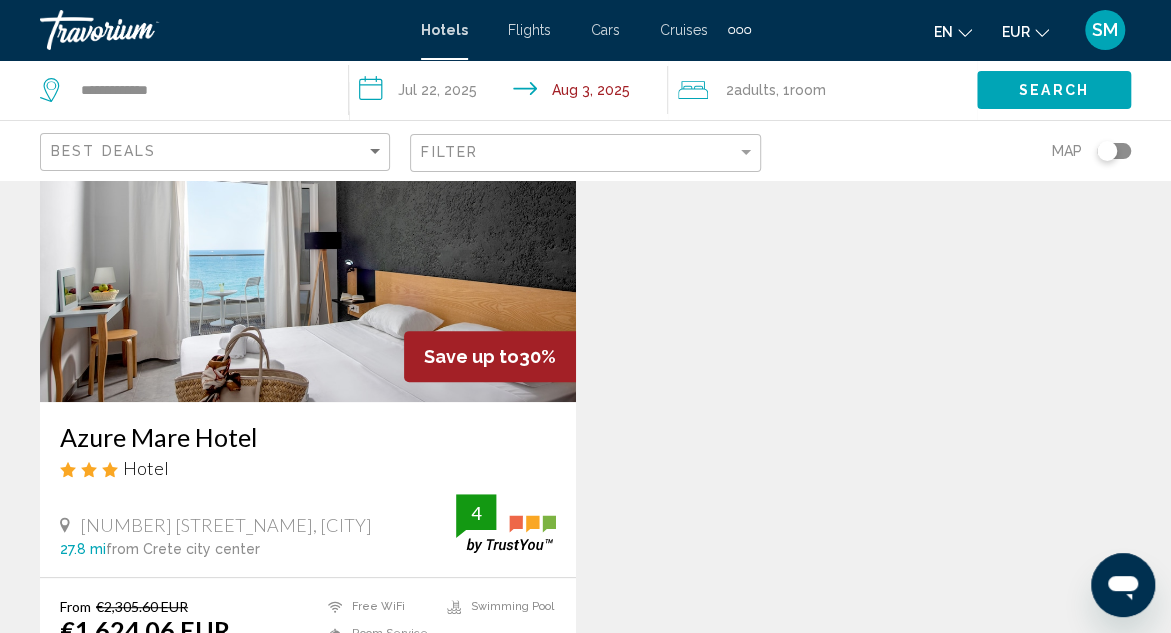 scroll, scrollTop: 200, scrollLeft: 0, axis: vertical 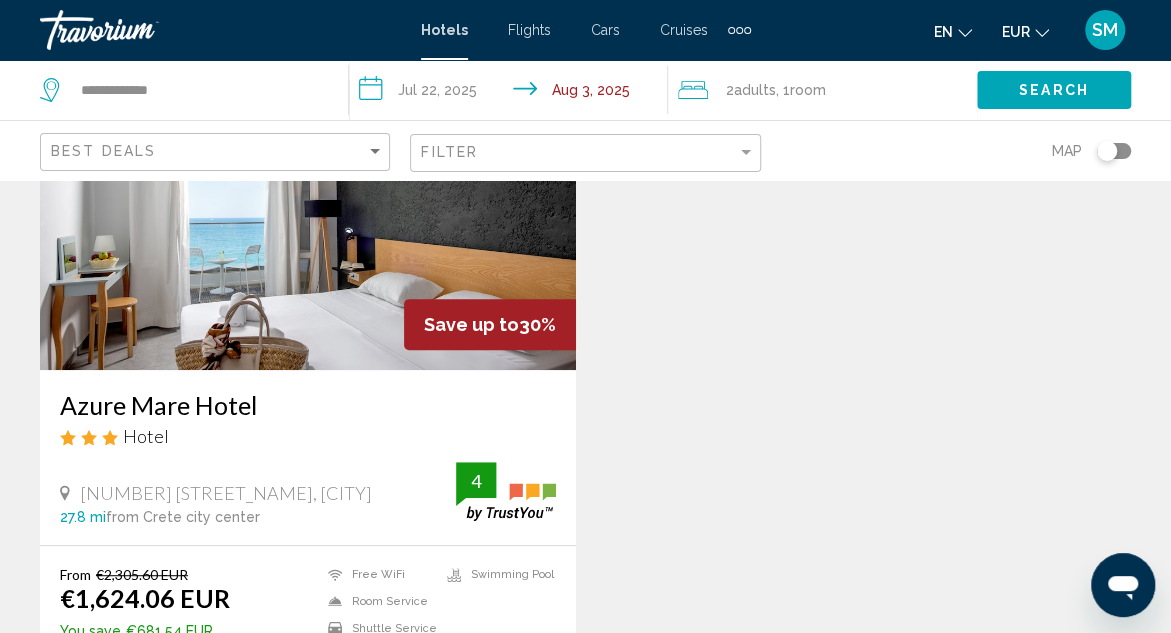 click on "Azure Mare Hotel" at bounding box center [308, 405] 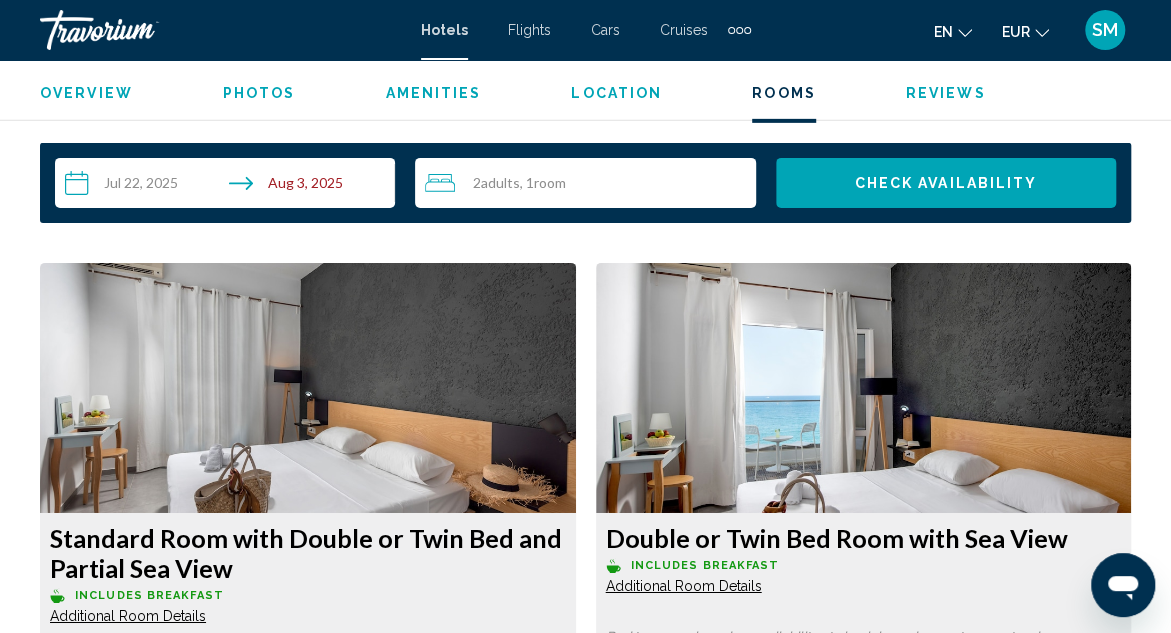 scroll, scrollTop: 2918, scrollLeft: 0, axis: vertical 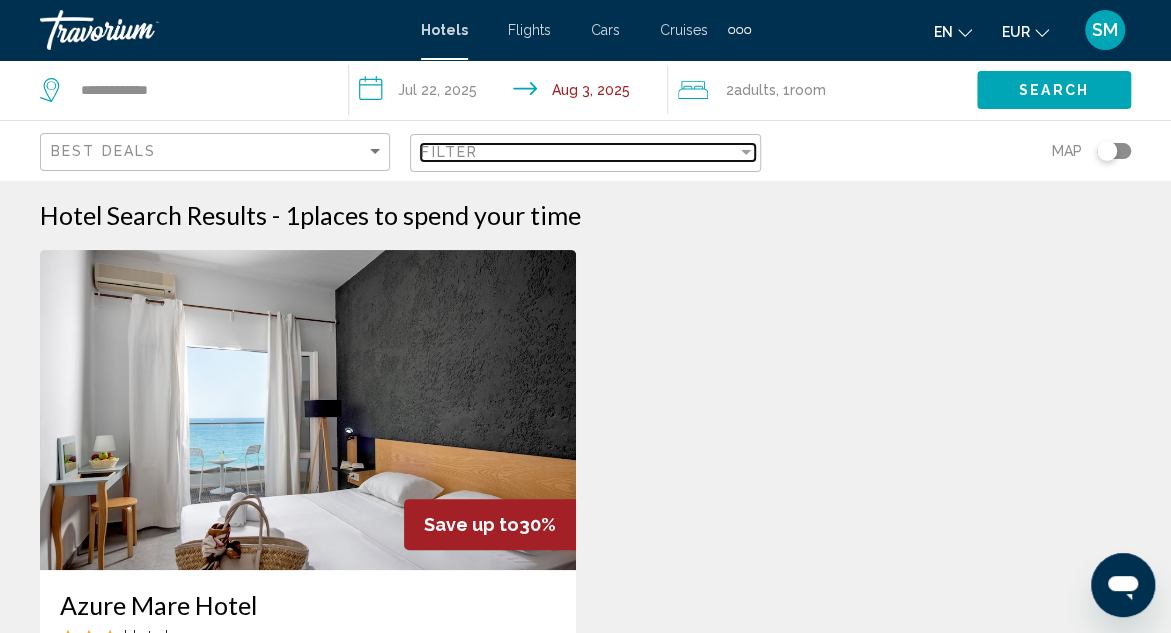 click on "Filter" at bounding box center (578, 152) 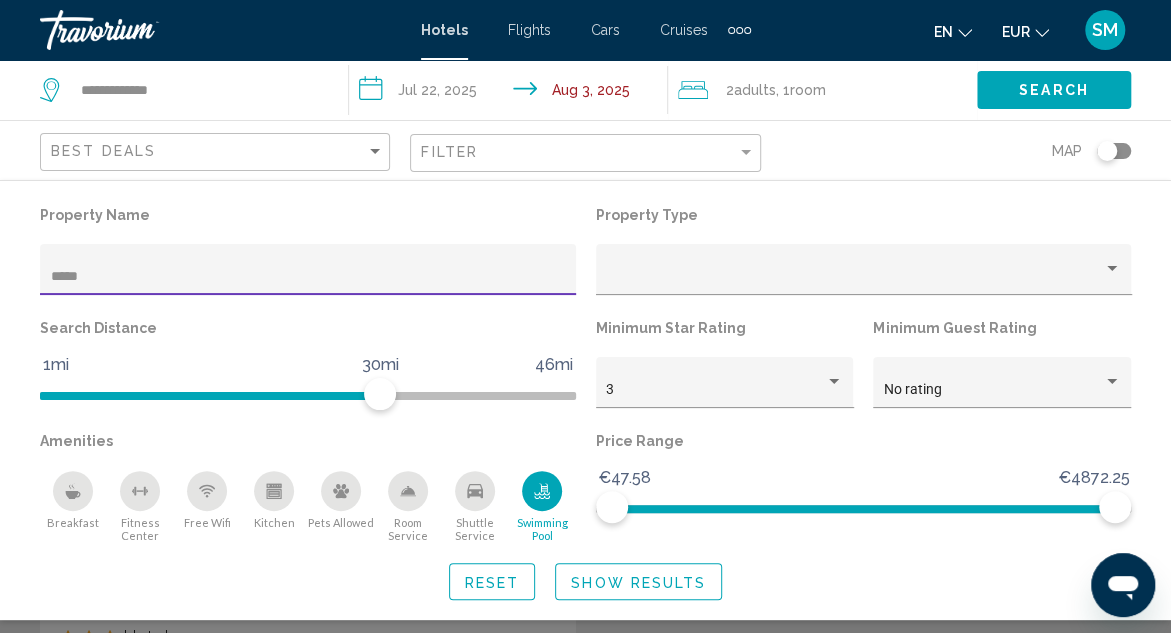 drag, startPoint x: 100, startPoint y: 275, endPoint x: 31, endPoint y: 277, distance: 69.02898 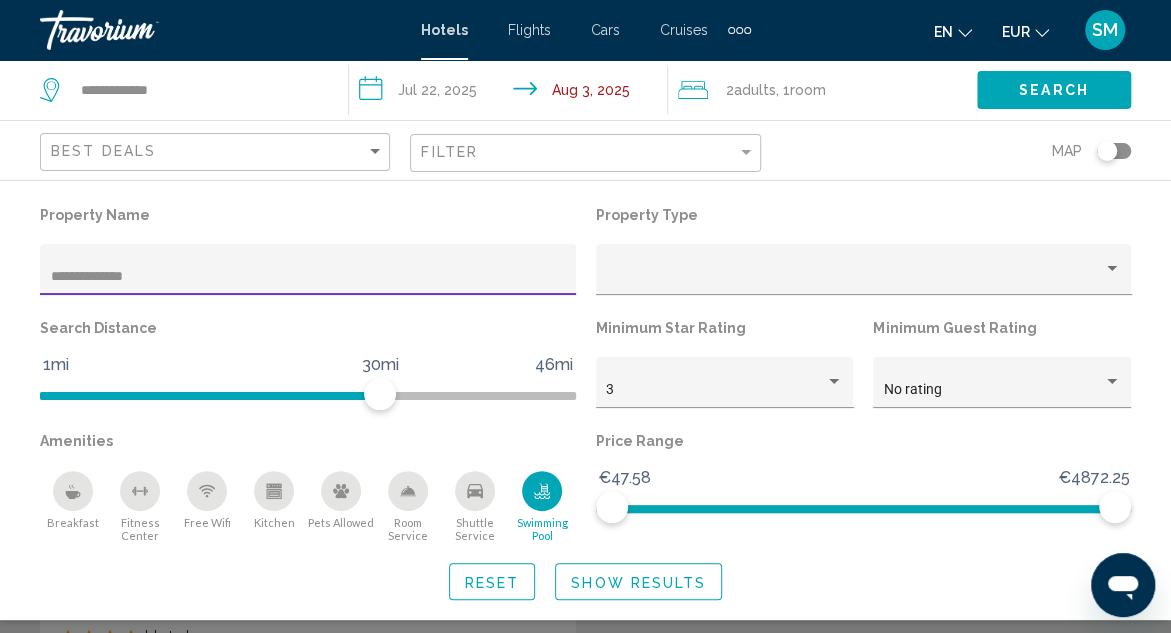 type on "**********" 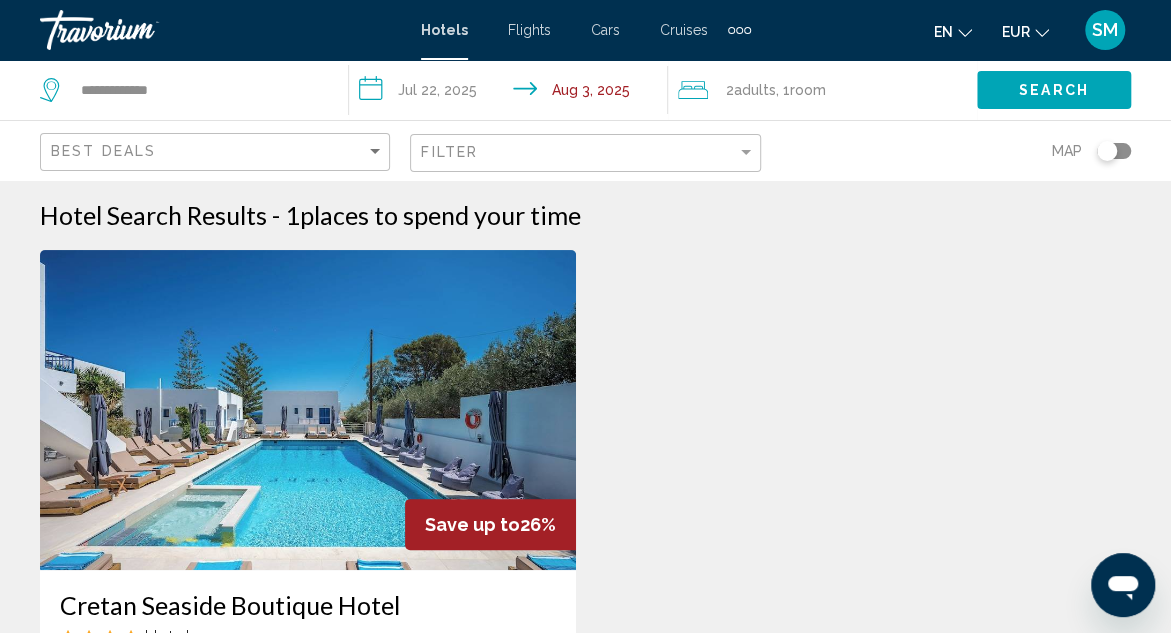 click on "Cretan Seaside Boutique Hotel" at bounding box center [308, 605] 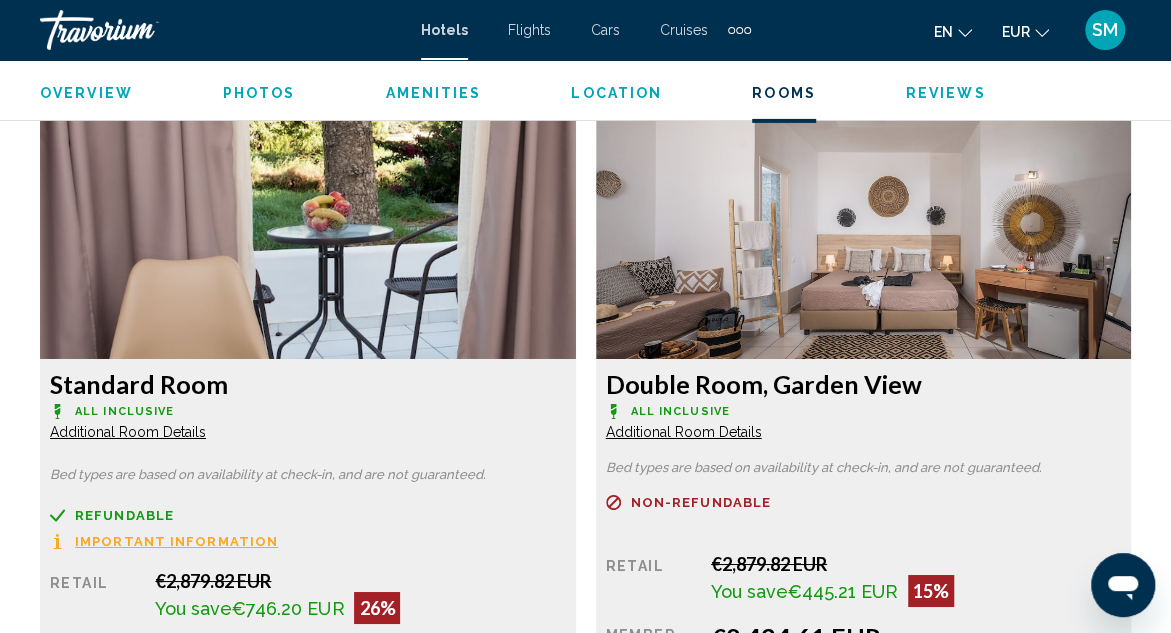 scroll, scrollTop: 3118, scrollLeft: 0, axis: vertical 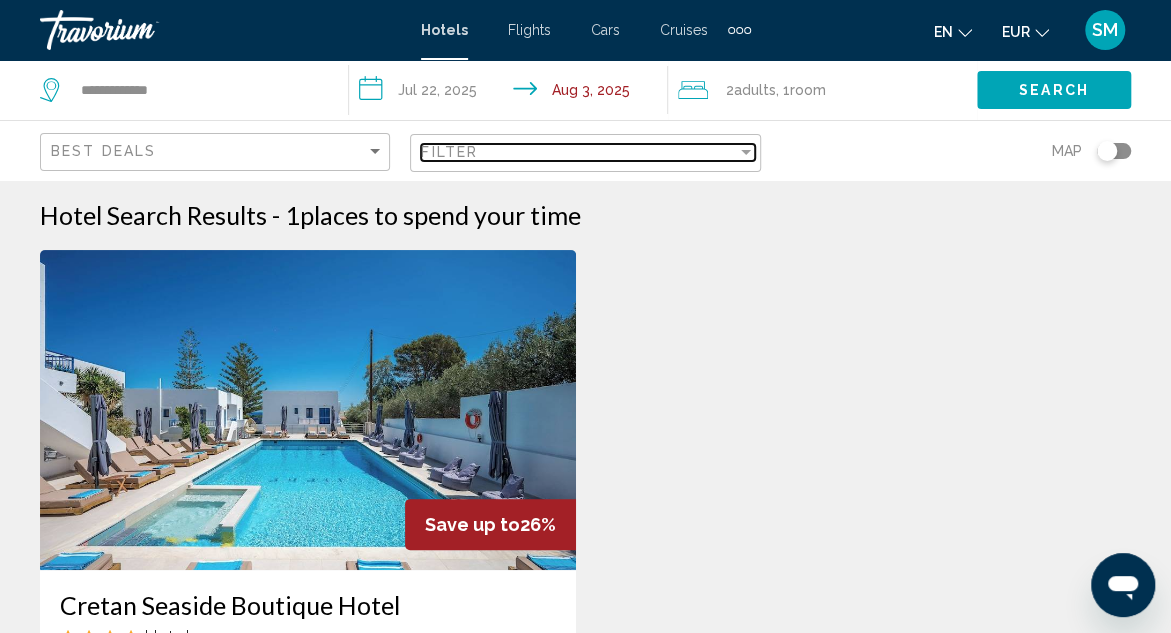 click on "Filter" at bounding box center (578, 152) 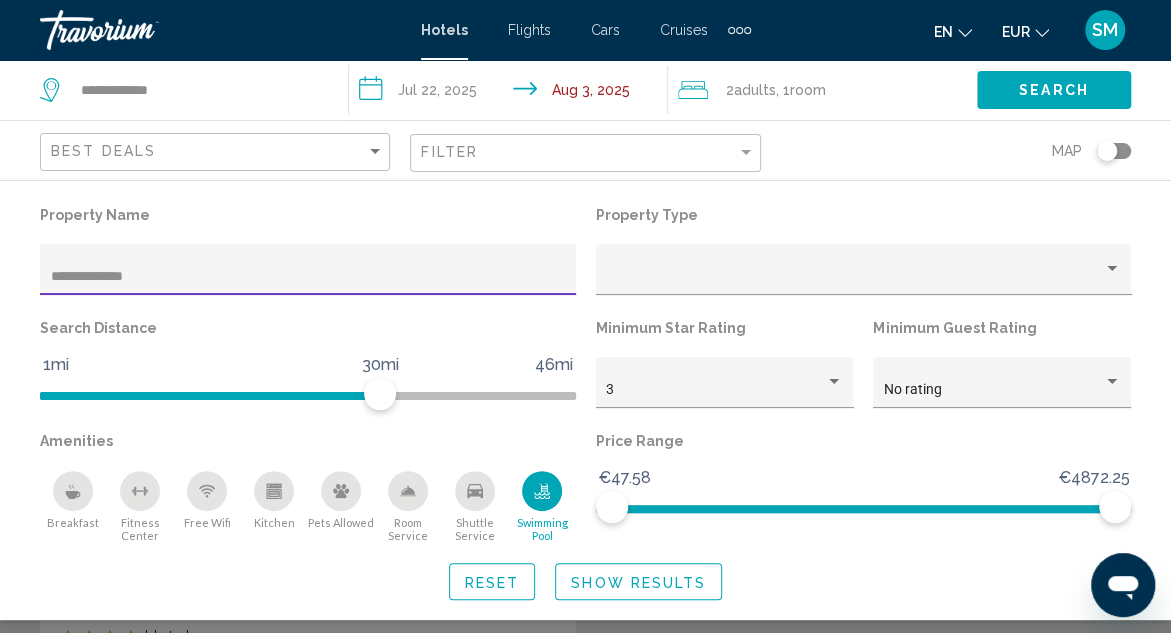 drag, startPoint x: 87, startPoint y: 274, endPoint x: -28, endPoint y: 275, distance: 115.00435 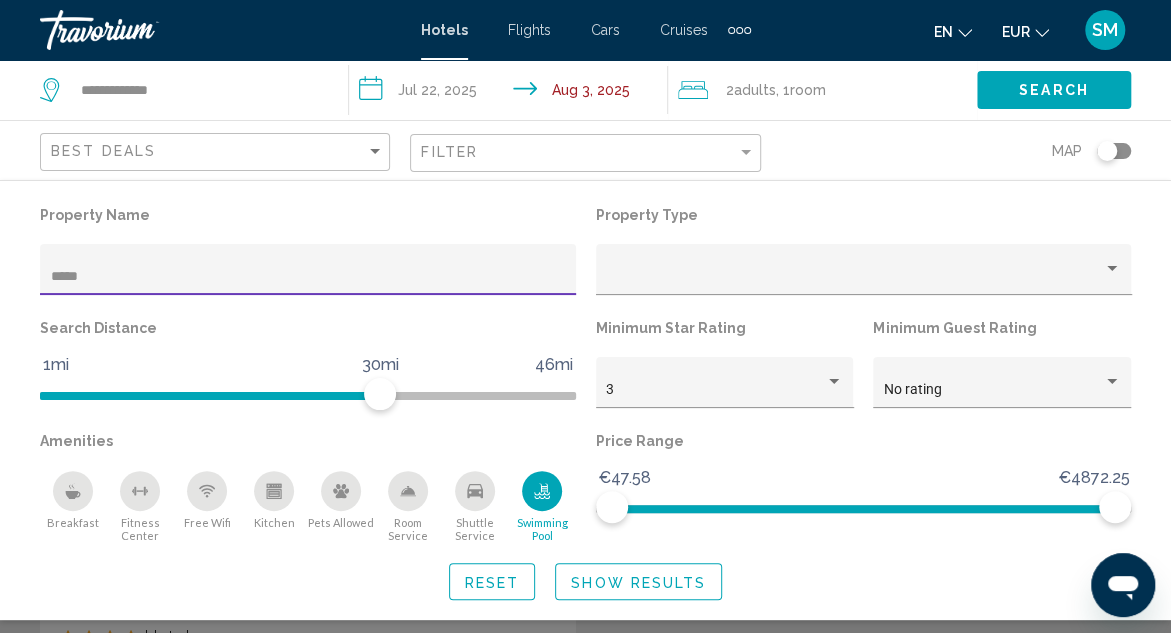 type on "*****" 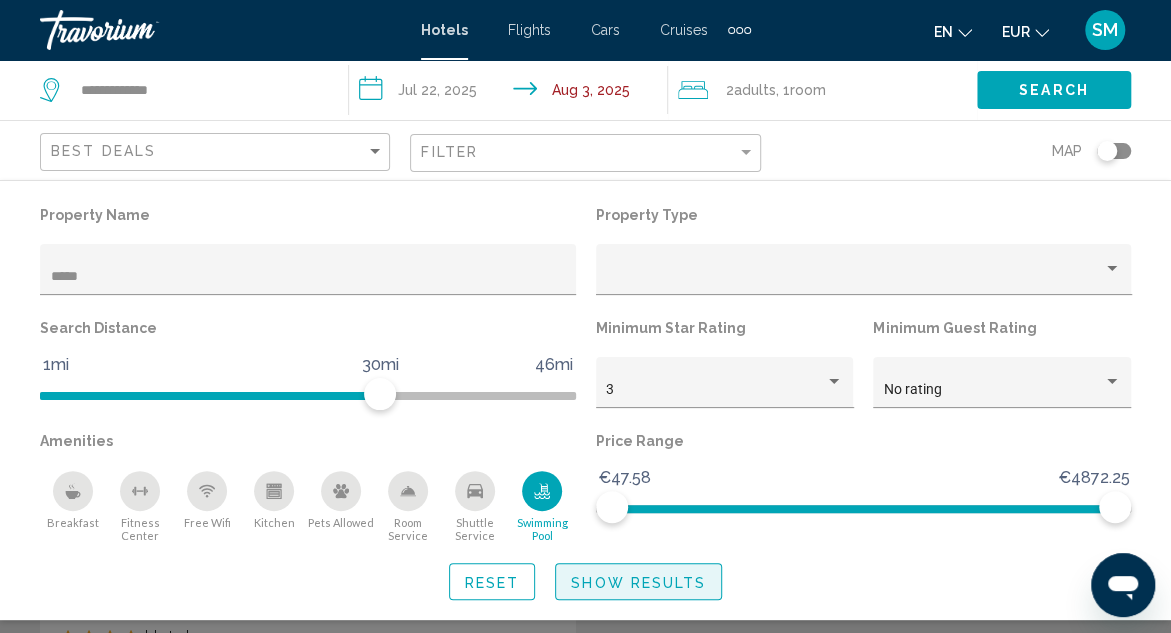 click on "Show Results" 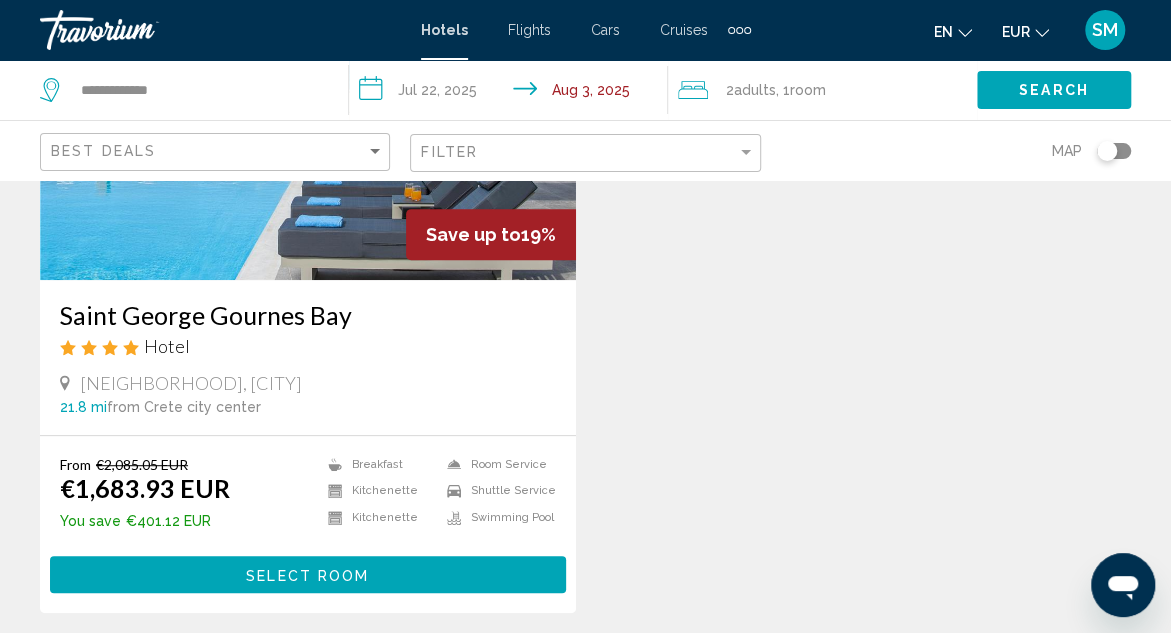scroll, scrollTop: 300, scrollLeft: 0, axis: vertical 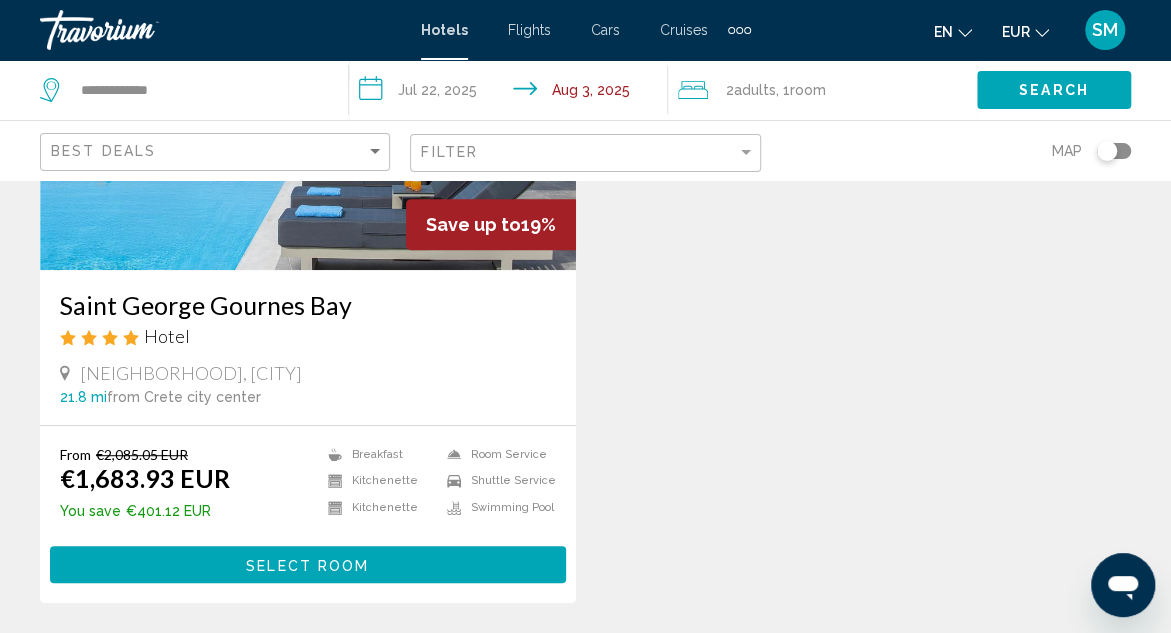 click on "Saint George Gournes Bay" at bounding box center [308, 305] 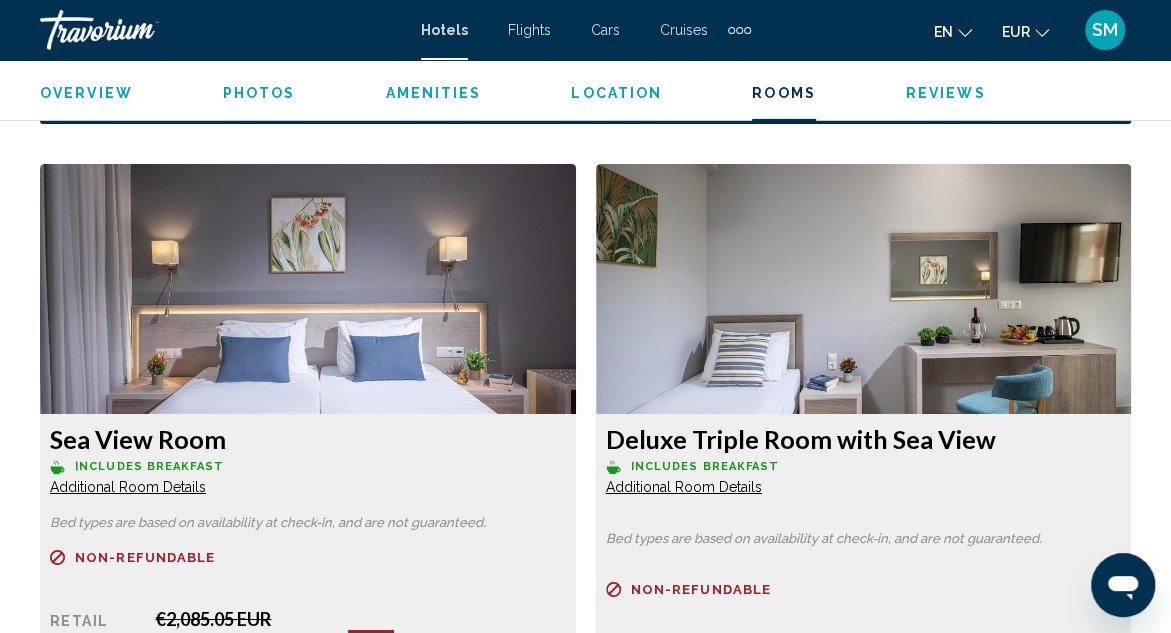 scroll, scrollTop: 3118, scrollLeft: 0, axis: vertical 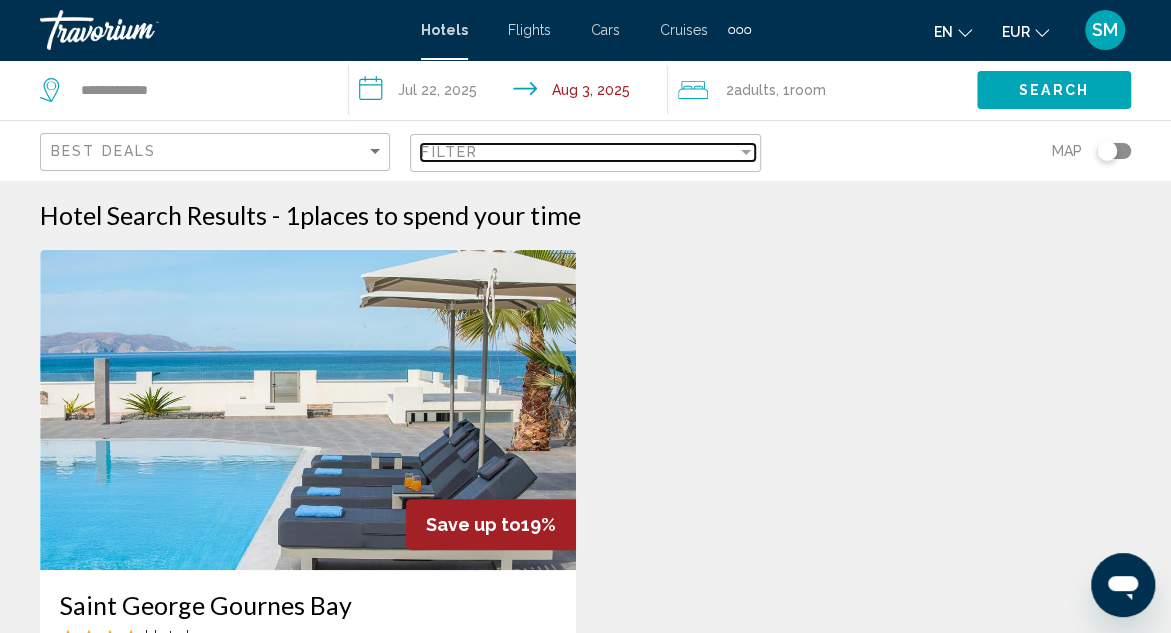 click on "Filter" at bounding box center [578, 152] 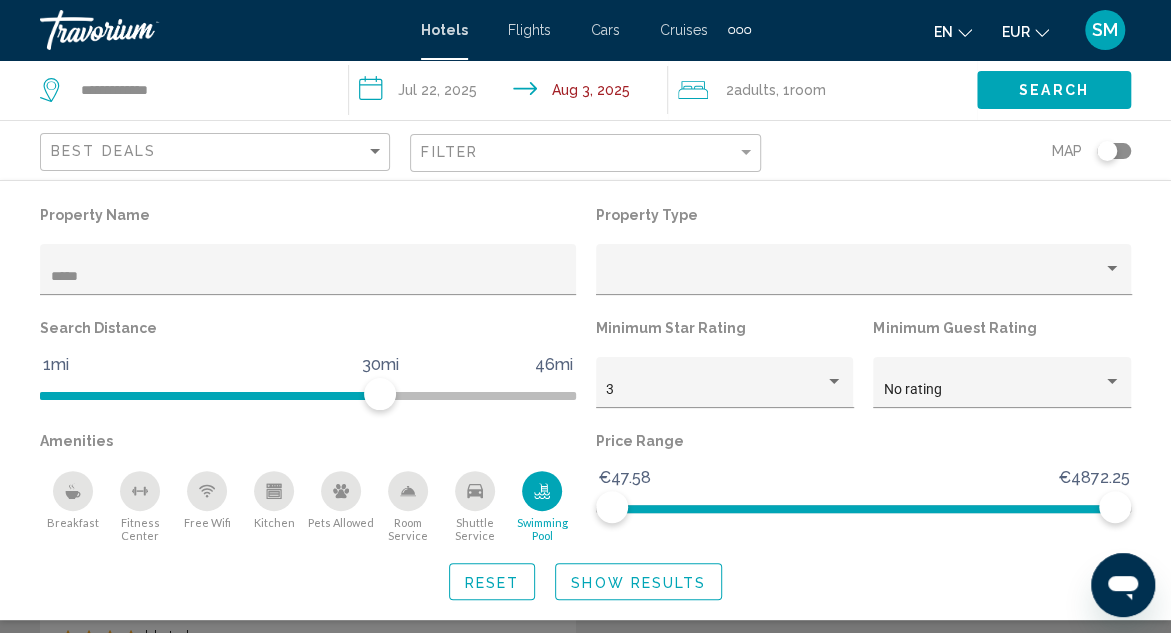 drag, startPoint x: 185, startPoint y: 265, endPoint x: 6, endPoint y: 263, distance: 179.01117 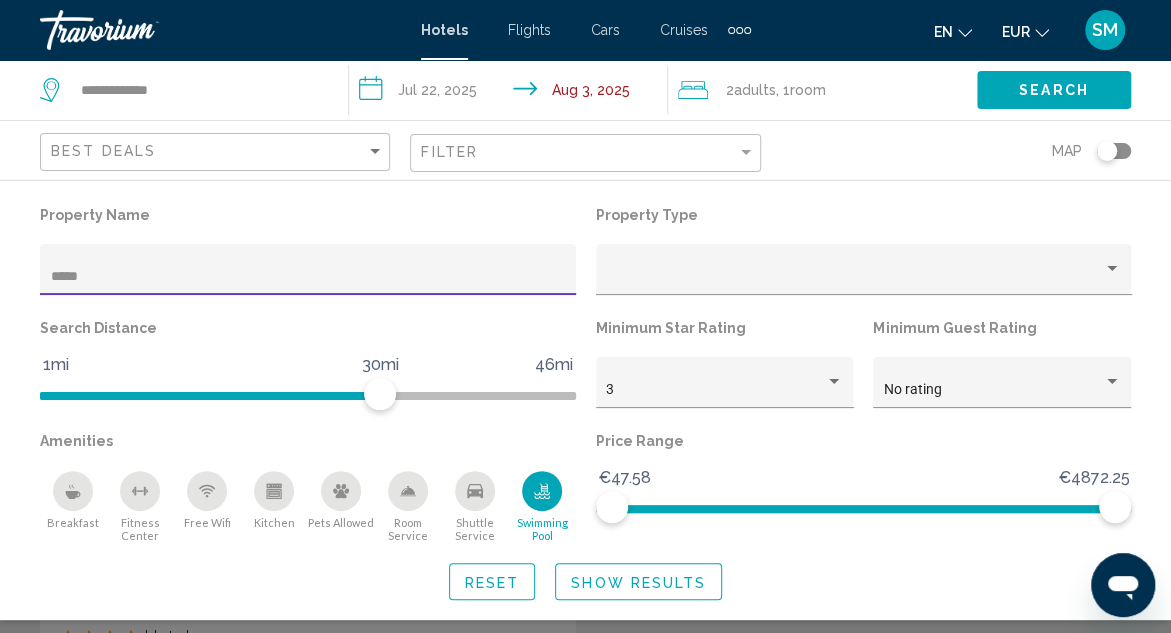 drag, startPoint x: 103, startPoint y: 279, endPoint x: 15, endPoint y: 279, distance: 88 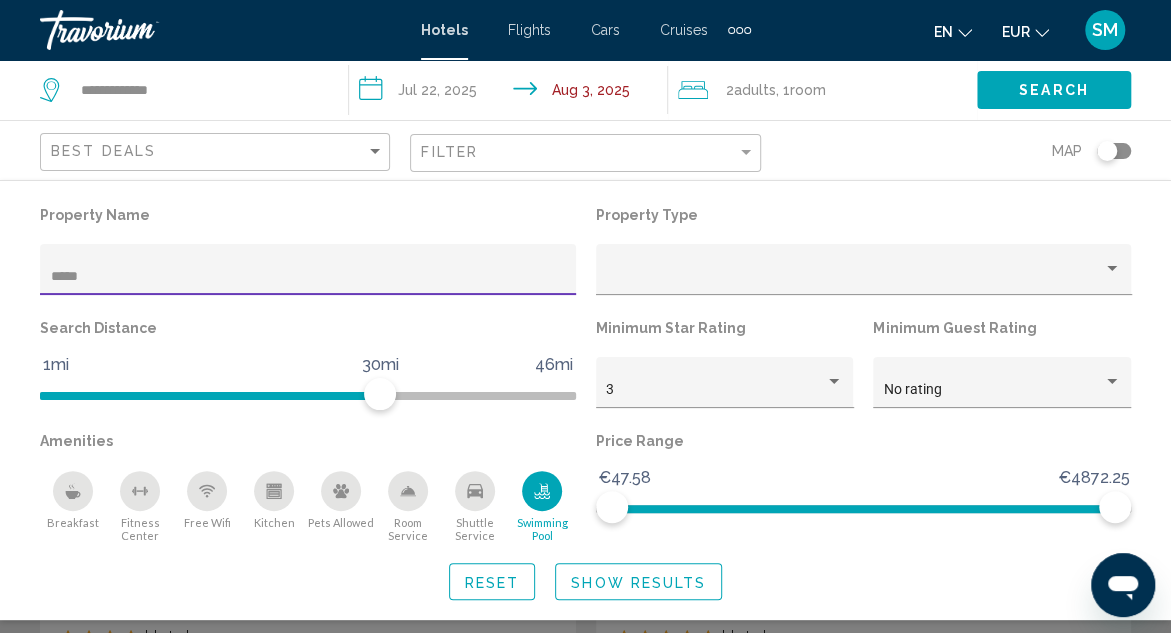 type on "*****" 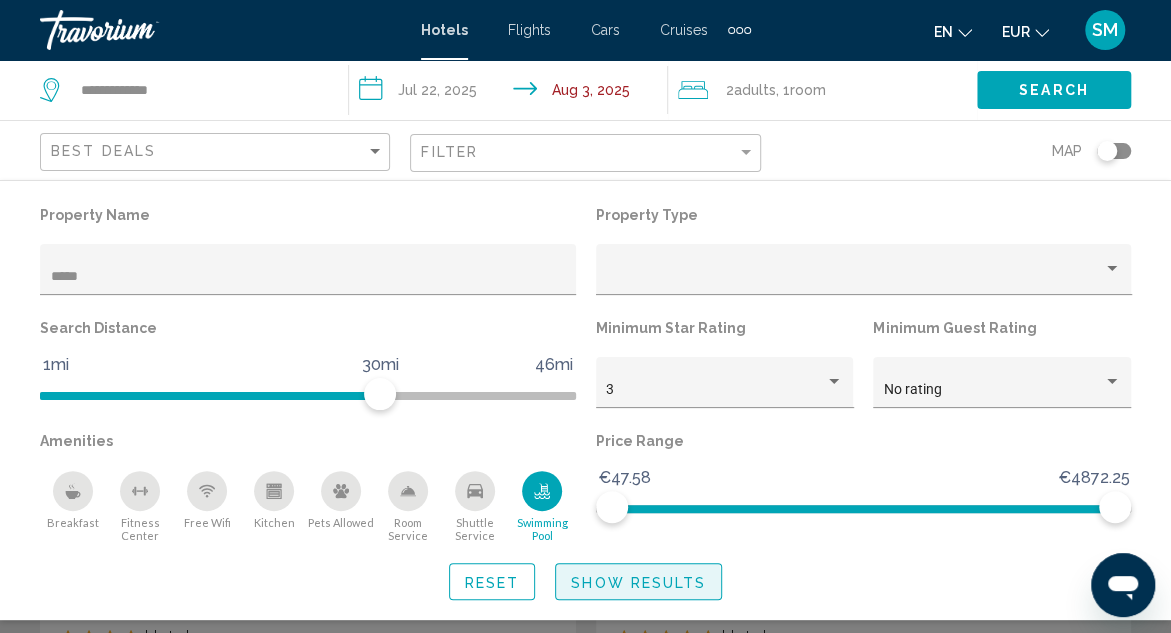 click on "Show Results" 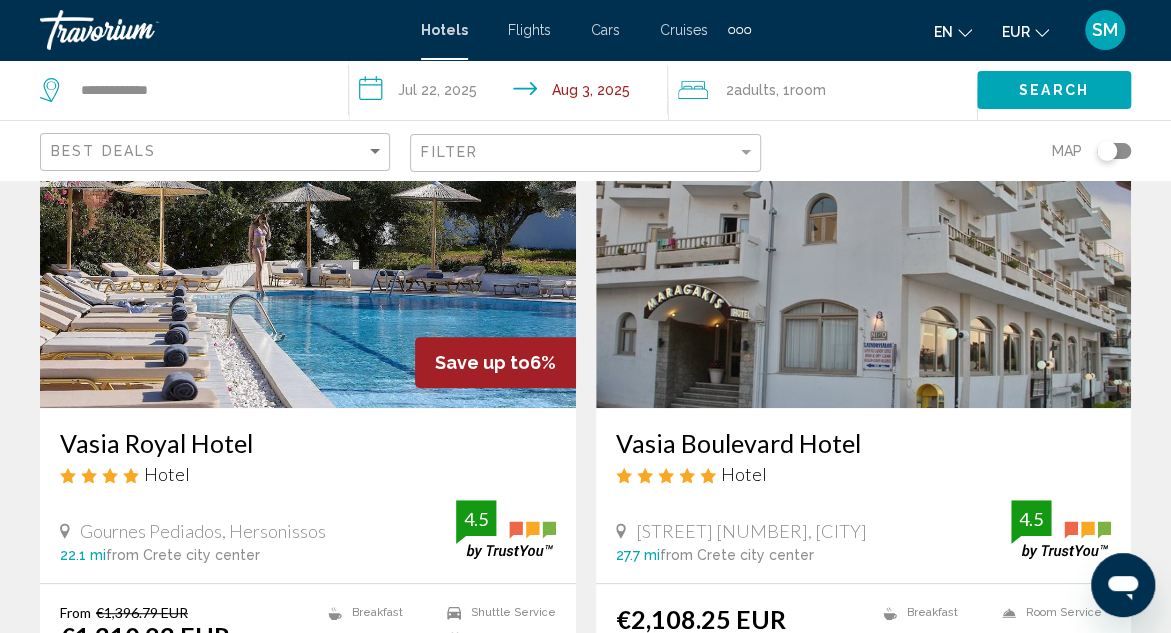 scroll, scrollTop: 200, scrollLeft: 0, axis: vertical 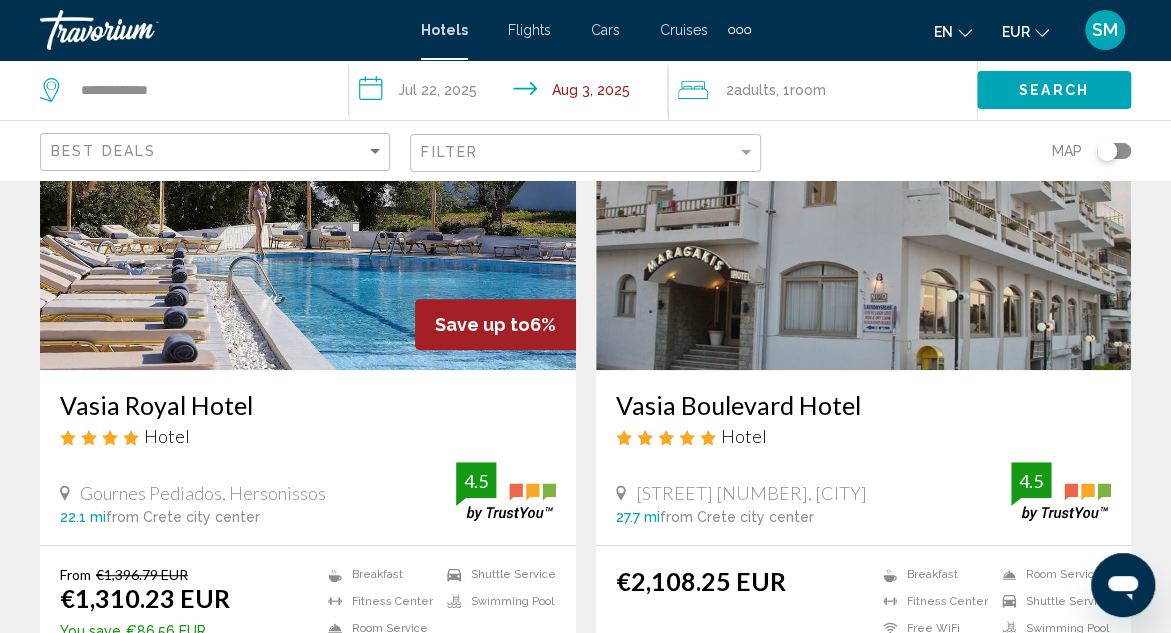 click on "Vasia Royal Hotel" at bounding box center (308, 405) 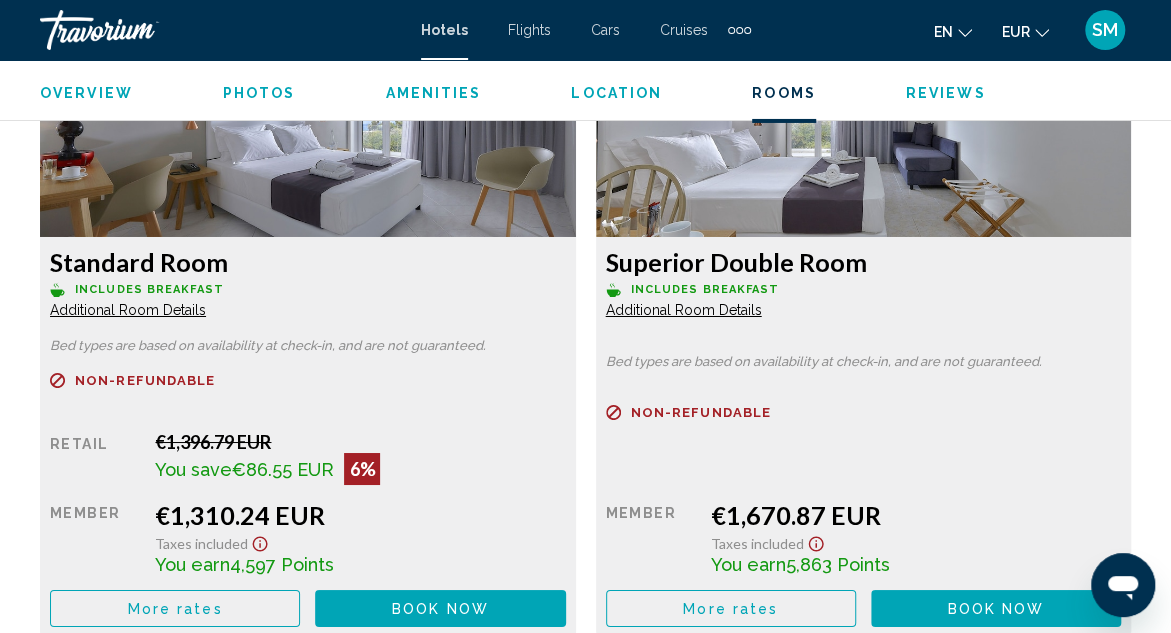 scroll, scrollTop: 3214, scrollLeft: 0, axis: vertical 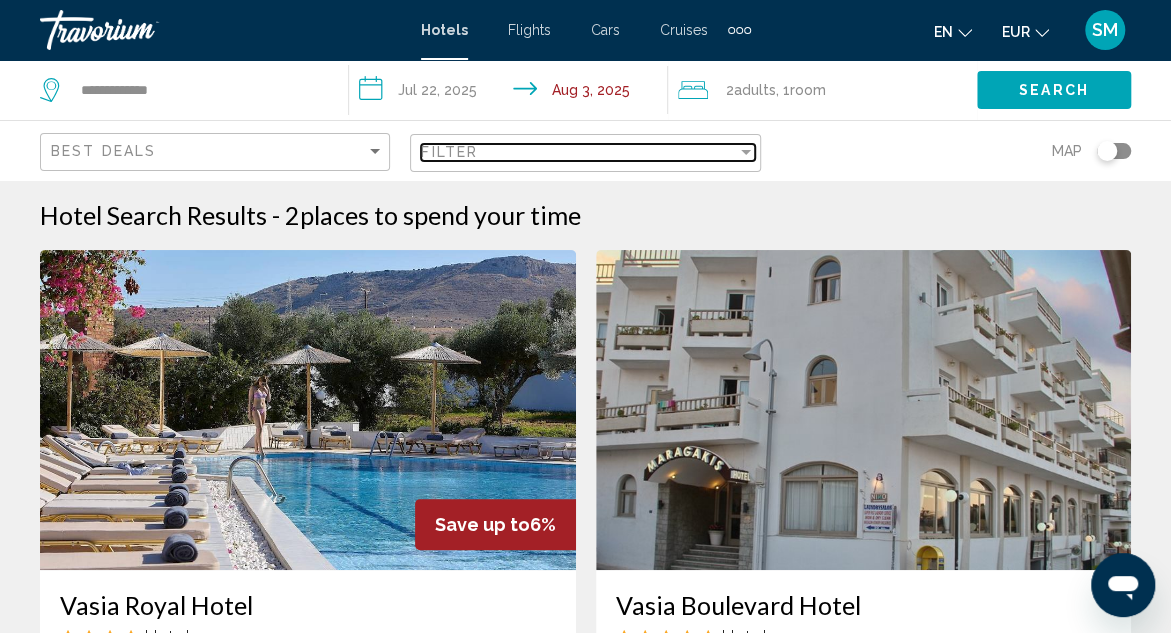 click on "Filter" at bounding box center [578, 152] 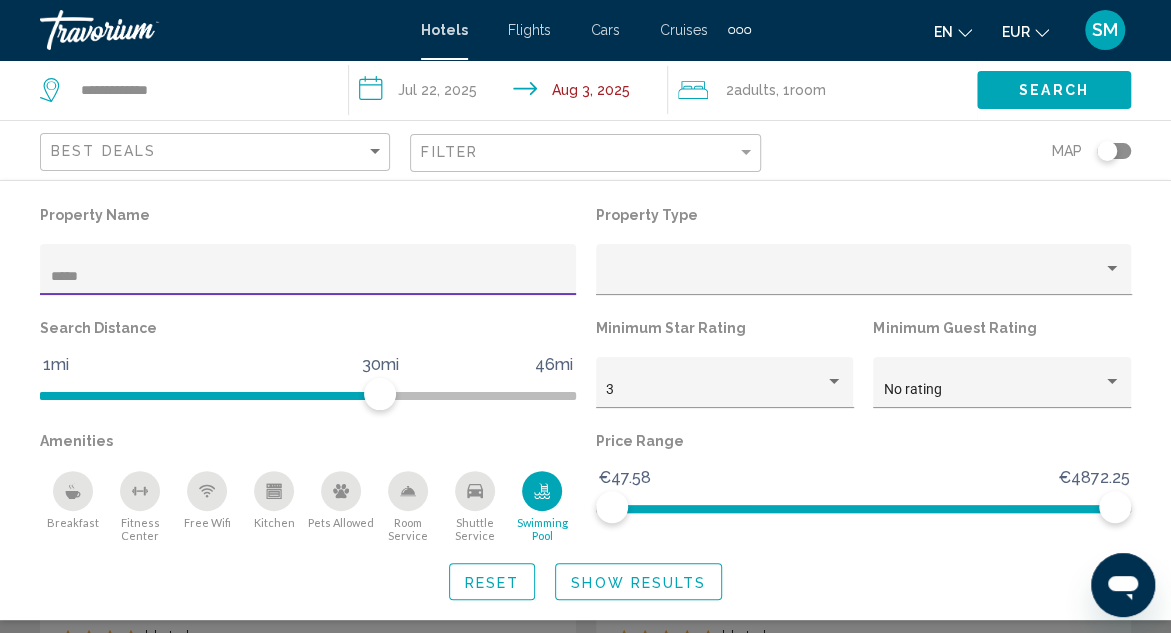 drag, startPoint x: 156, startPoint y: 277, endPoint x: -18, endPoint y: 281, distance: 174.04597 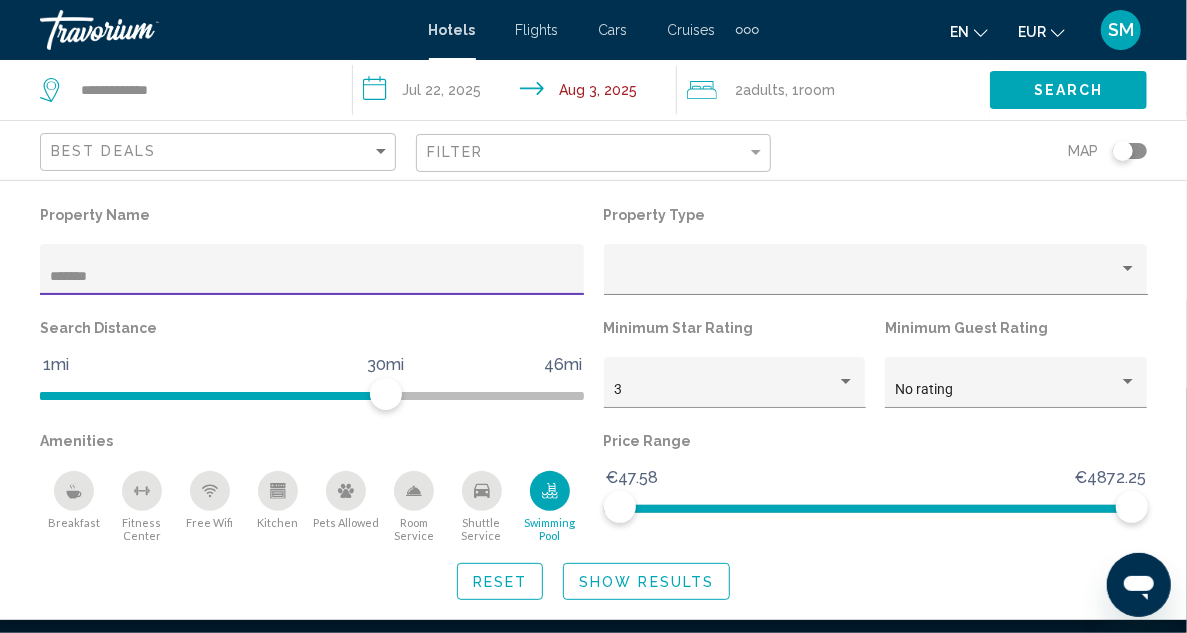 type on "*******" 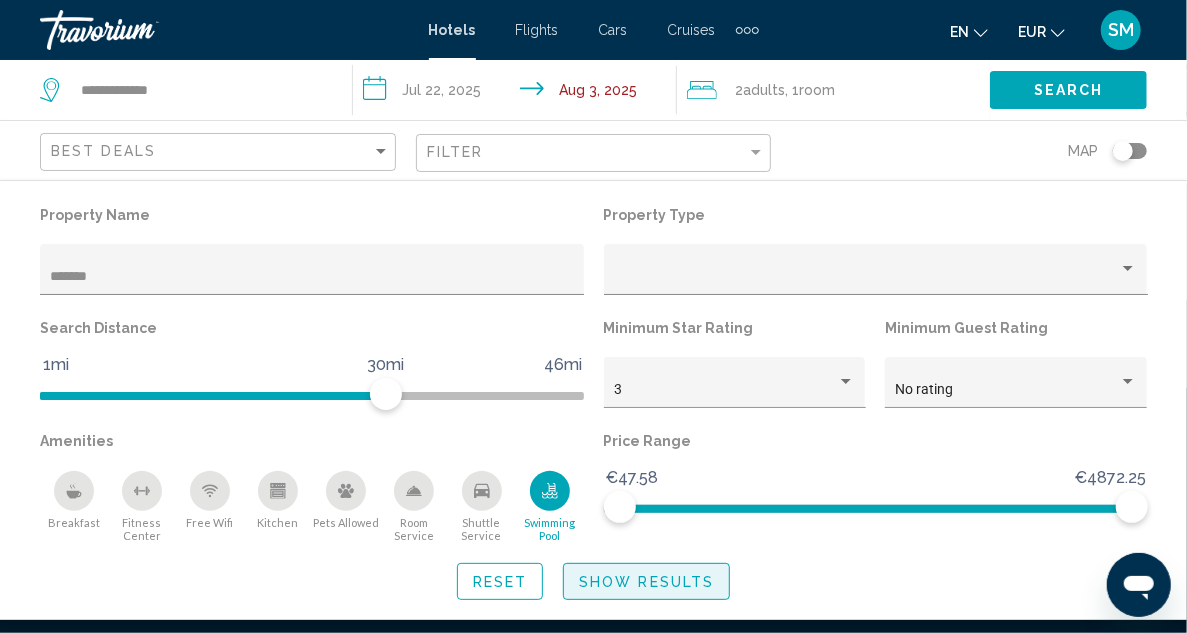 click on "Show Results" 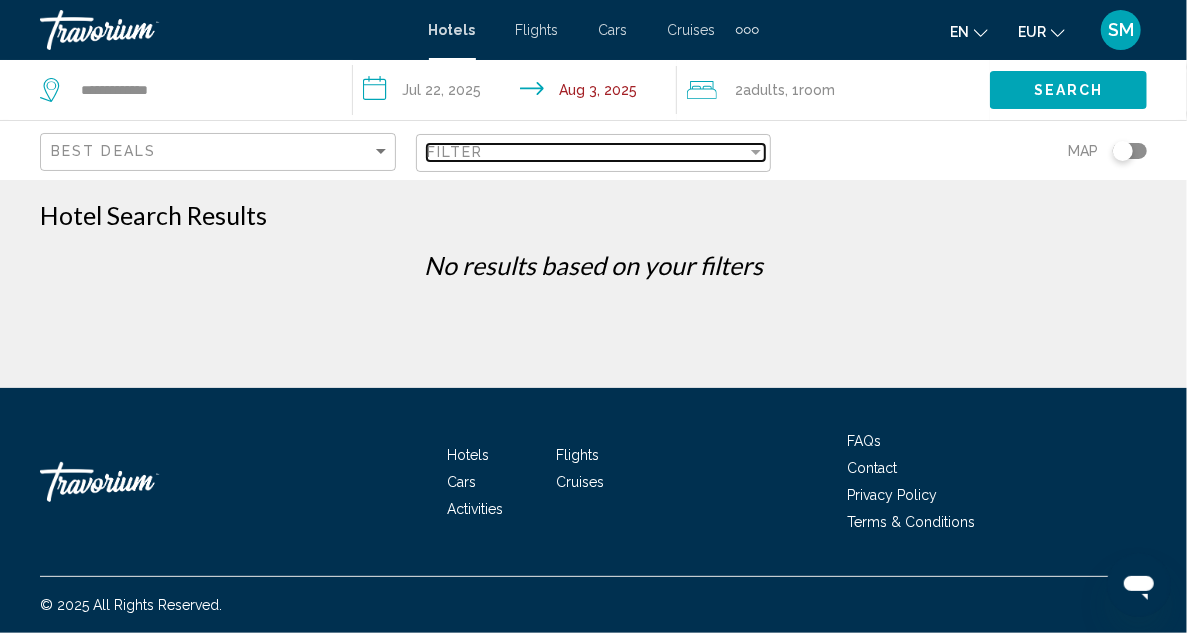 click on "Filter" at bounding box center [587, 152] 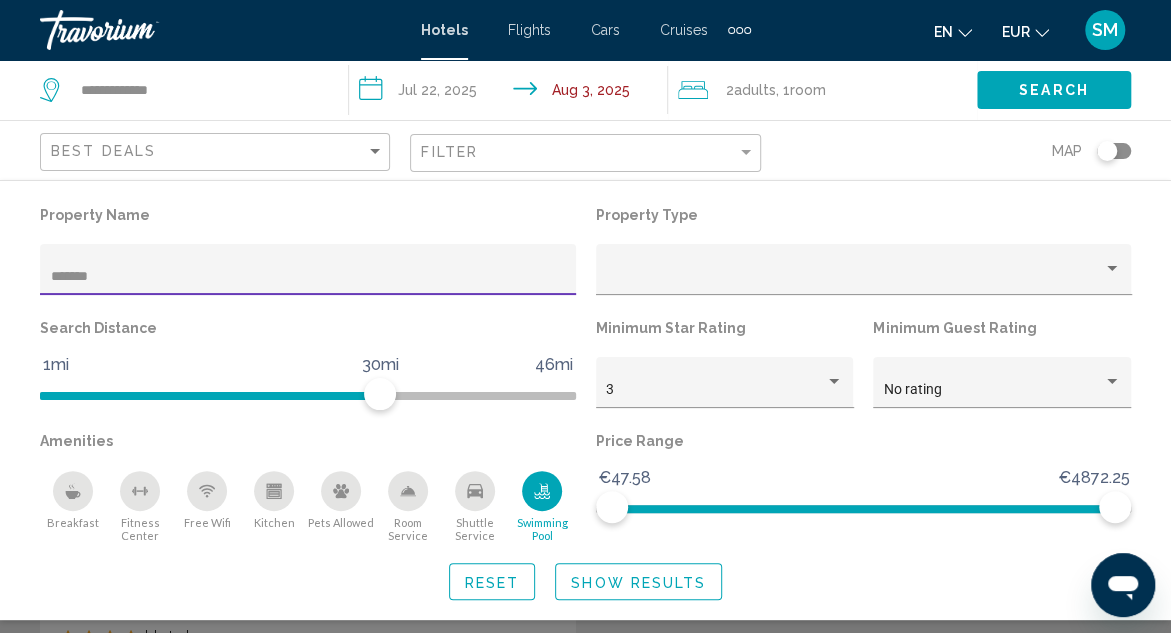 type on "*******" 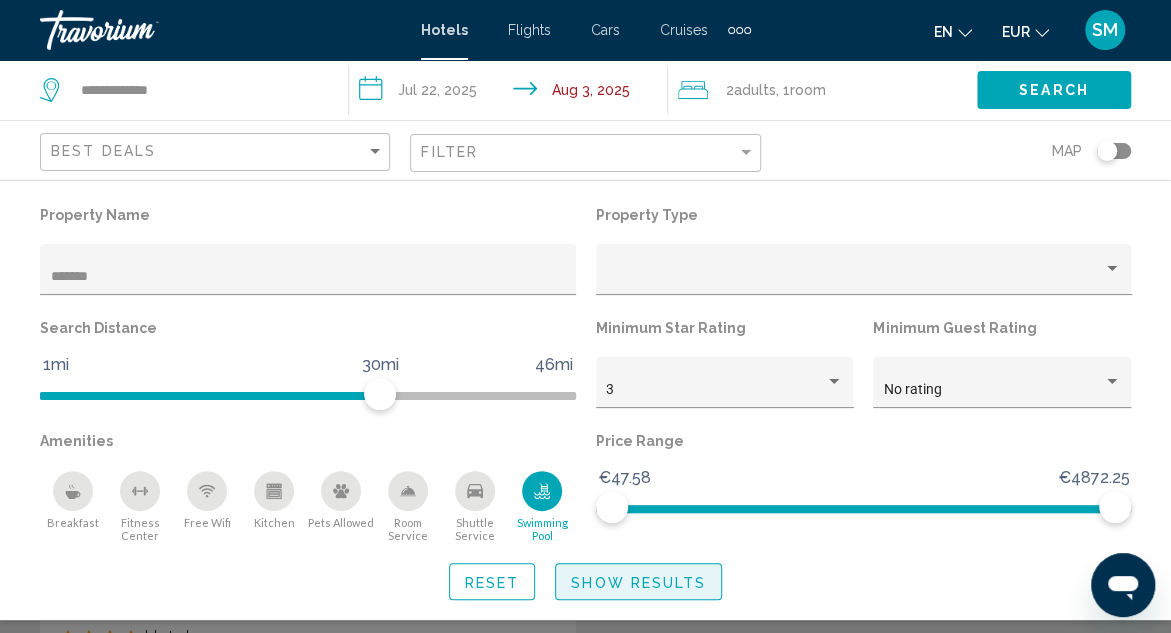 click on "Show Results" 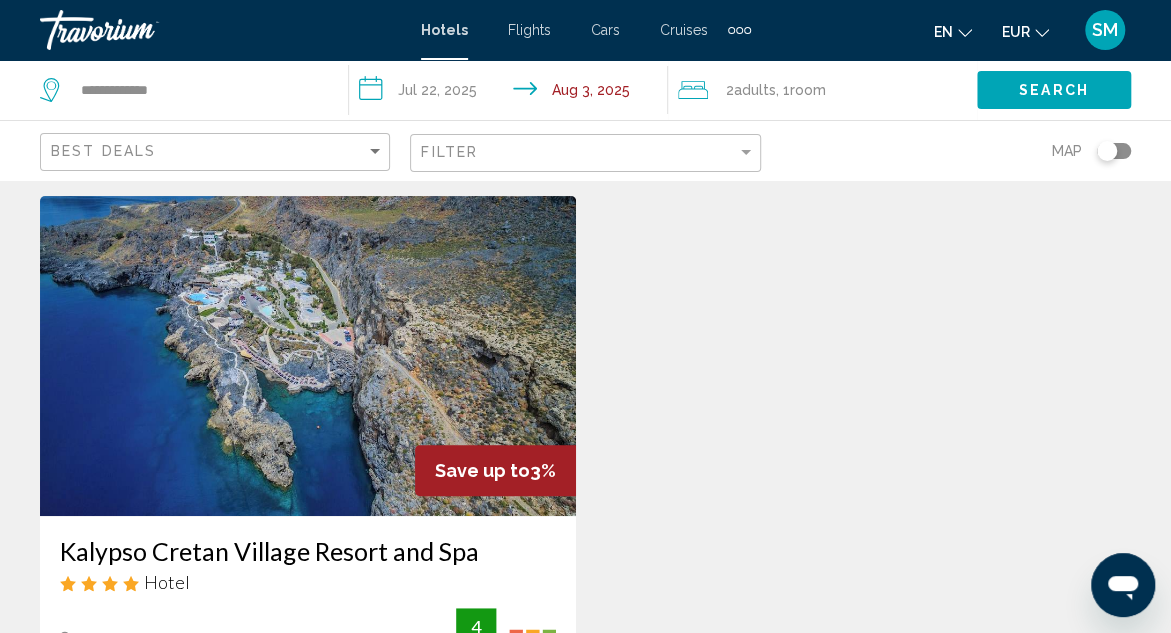 scroll, scrollTop: 100, scrollLeft: 0, axis: vertical 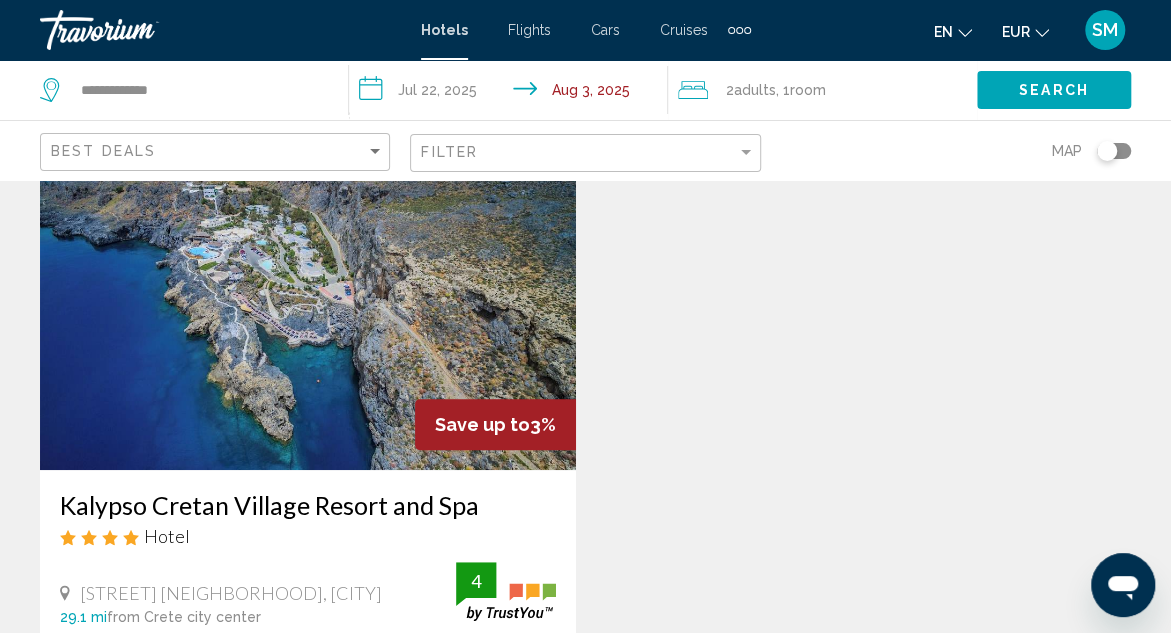 click on "Kalypso Cretan Village Resort and Spa" at bounding box center (308, 505) 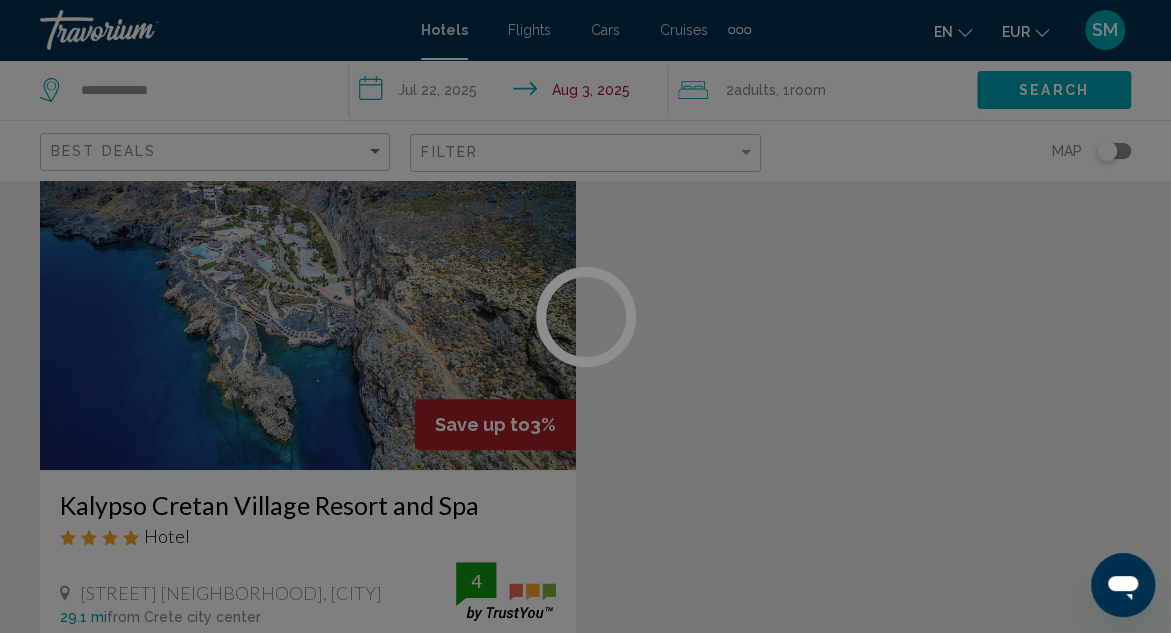 scroll, scrollTop: 0, scrollLeft: 0, axis: both 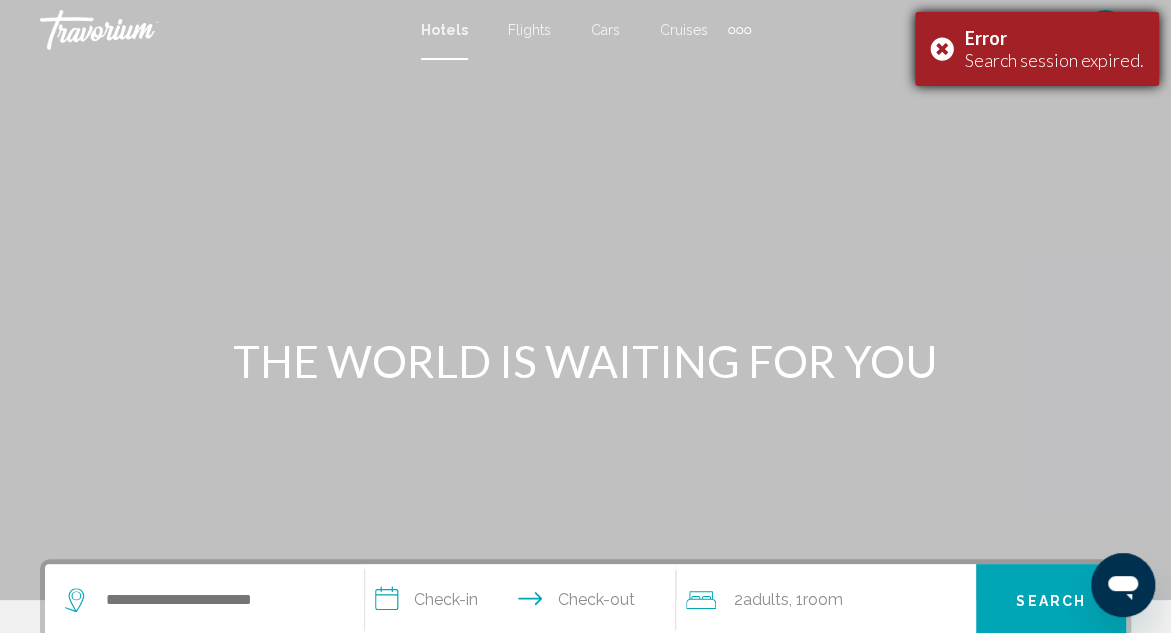 click on "Error   Search session expired." at bounding box center [1037, 49] 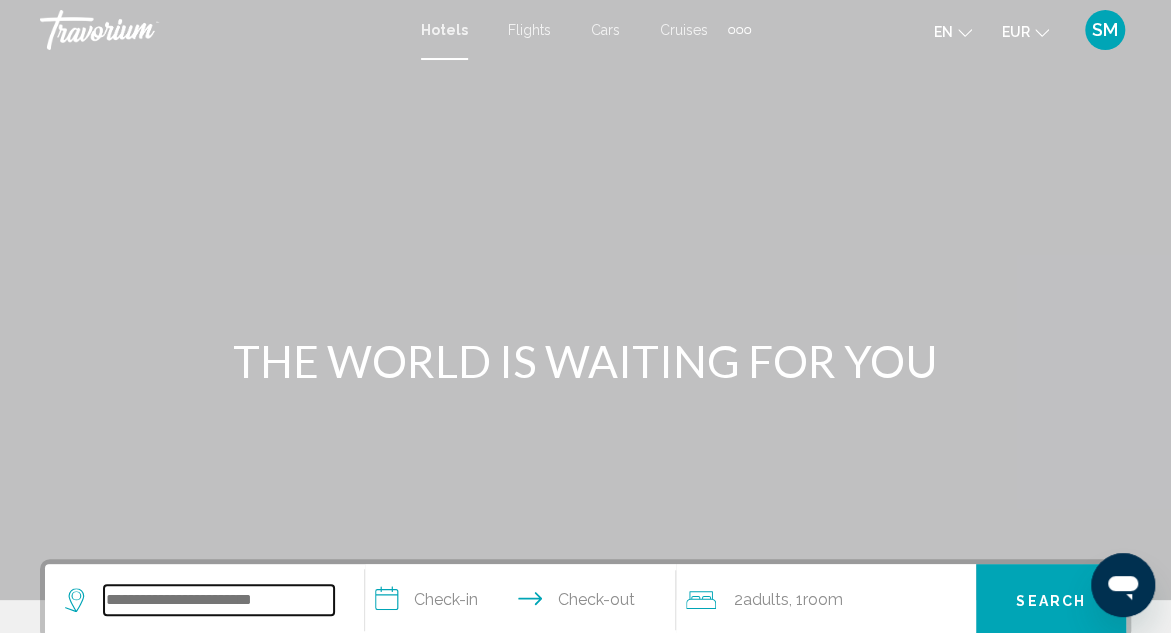 click at bounding box center (219, 600) 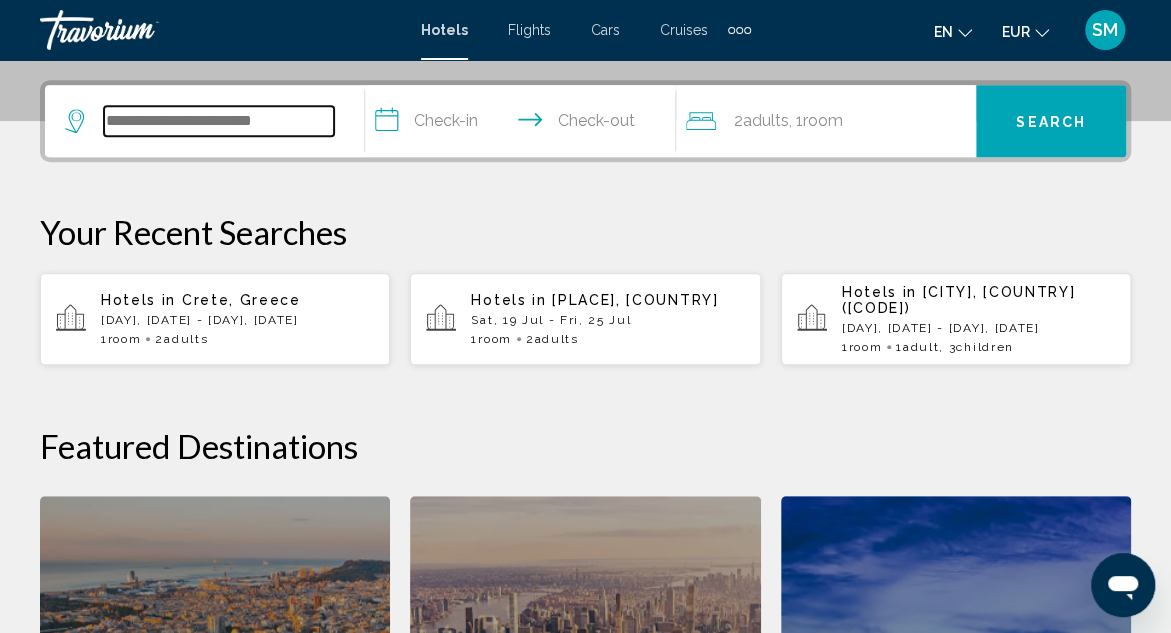 scroll, scrollTop: 493, scrollLeft: 0, axis: vertical 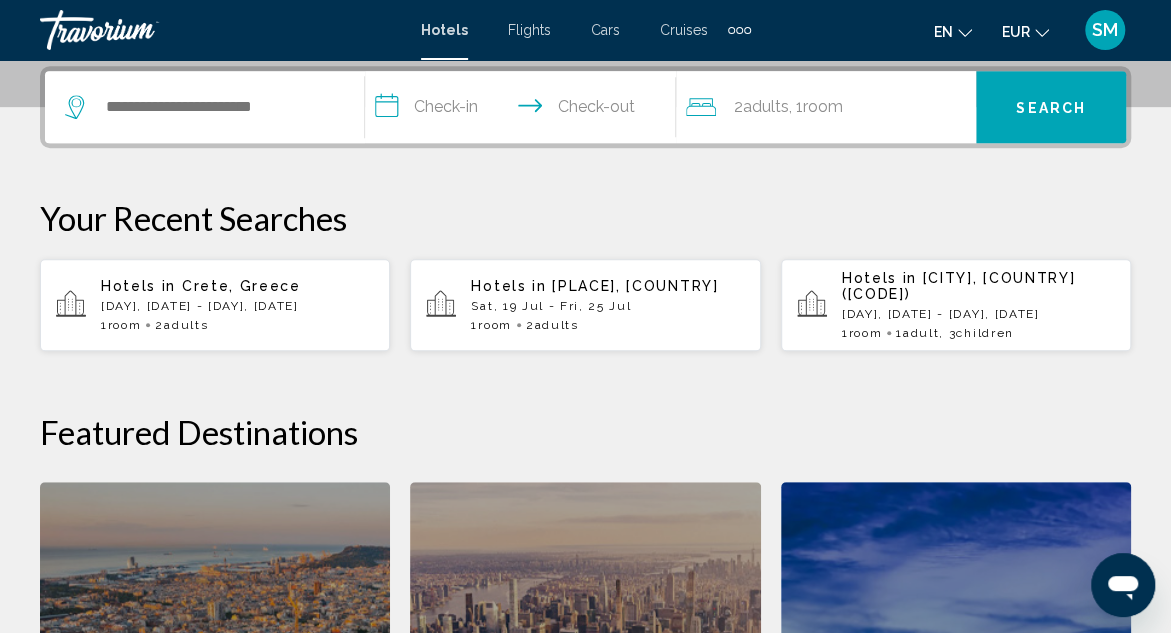 click on "[DAY], [DATE] - [DAY], [DATE]" at bounding box center [237, 306] 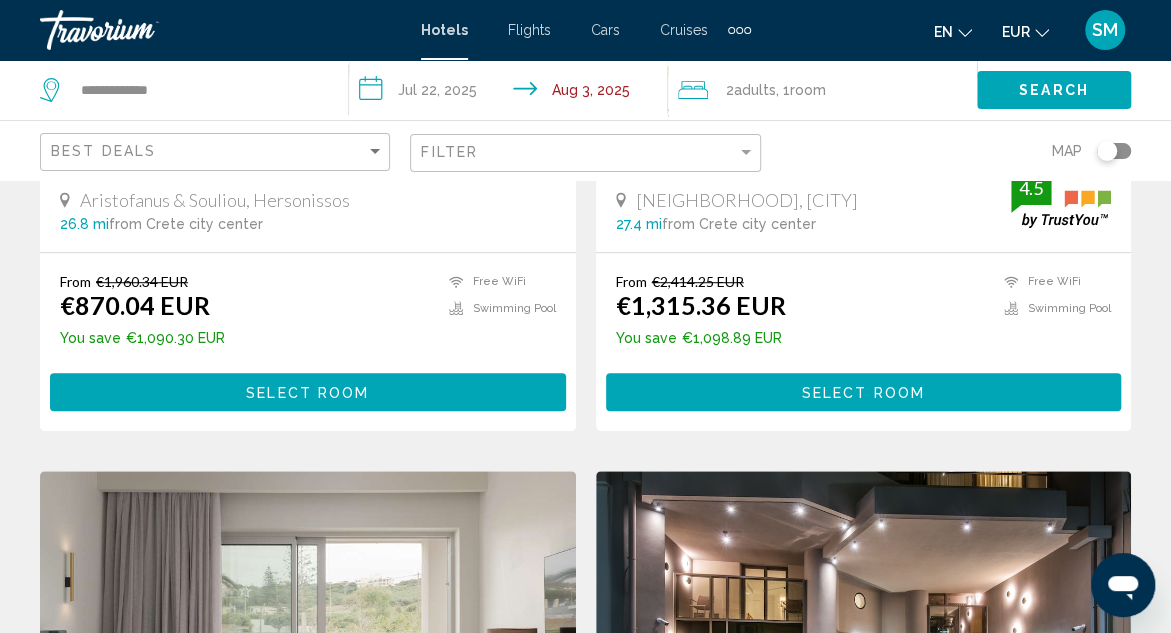 scroll, scrollTop: 0, scrollLeft: 0, axis: both 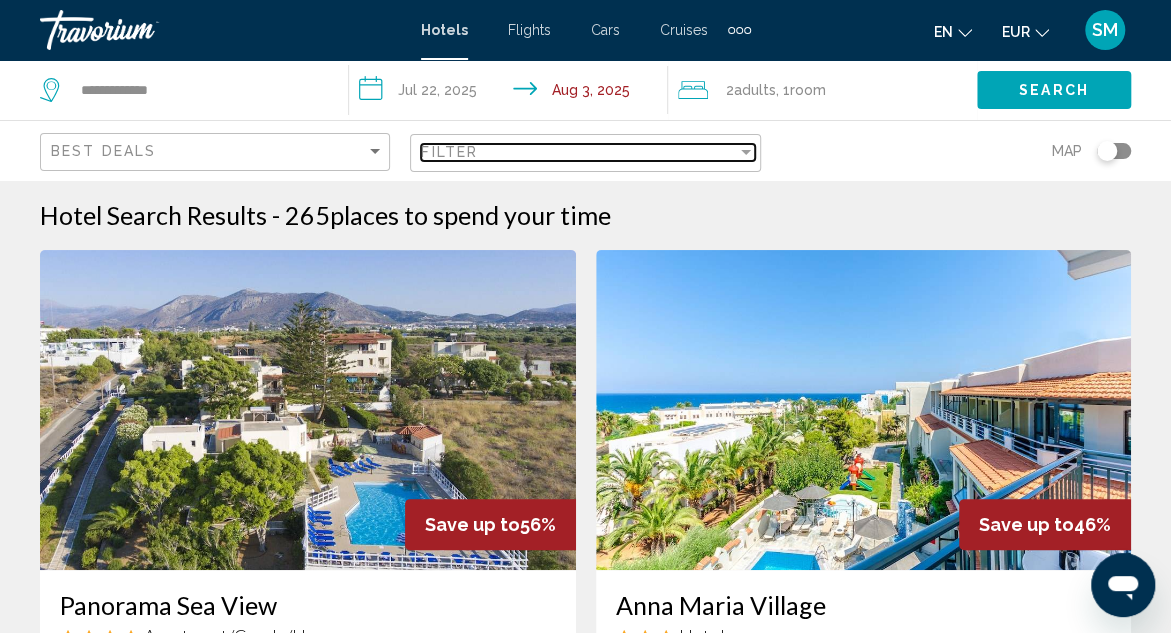click on "Filter" at bounding box center (578, 152) 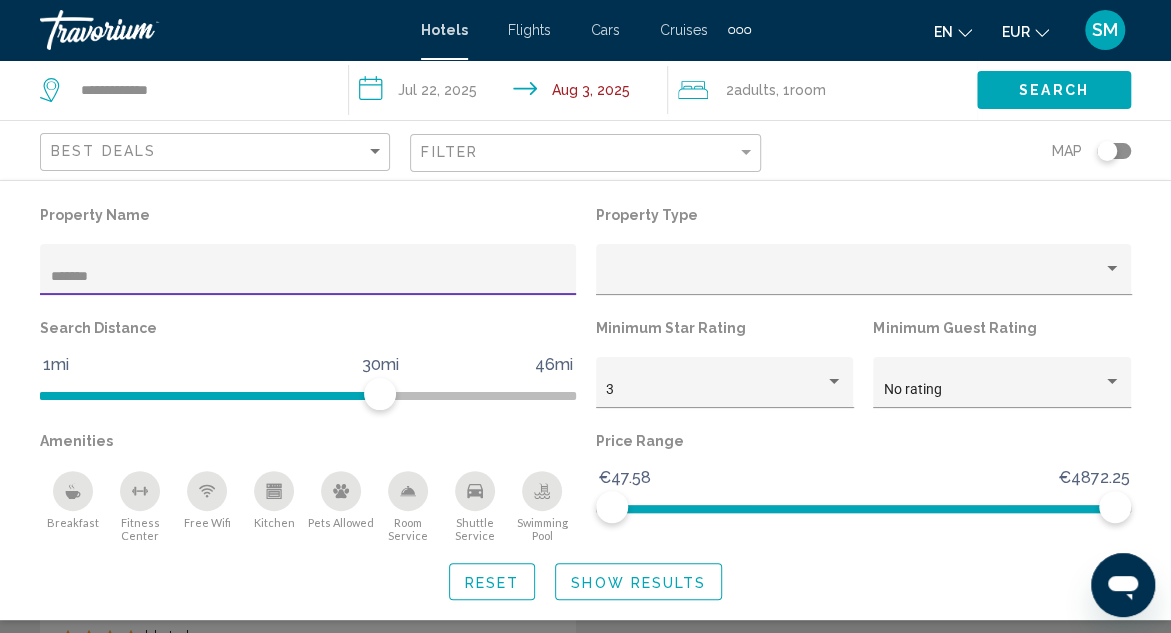 type on "*******" 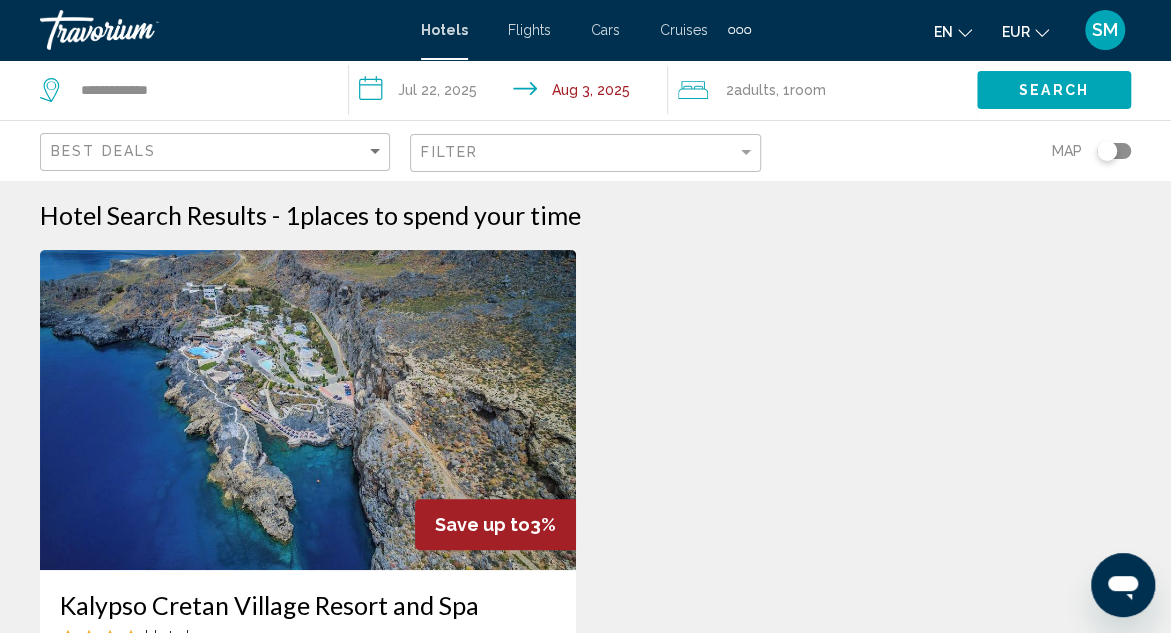click on "Kalypso Cretan Village Resort and Spa" at bounding box center (308, 605) 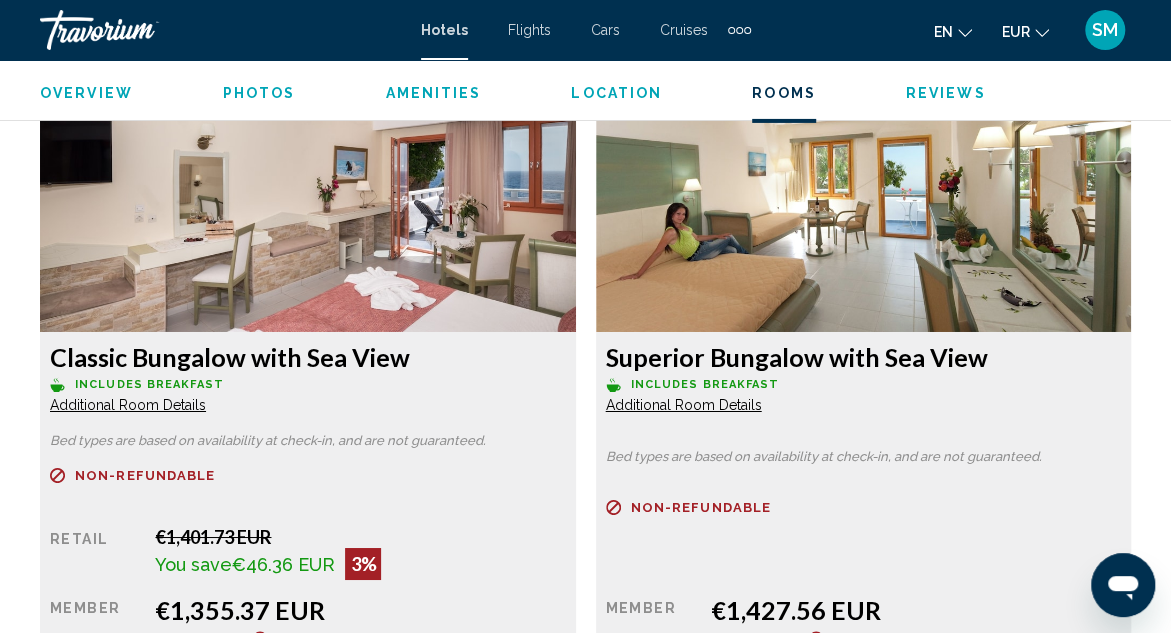 scroll, scrollTop: 3118, scrollLeft: 0, axis: vertical 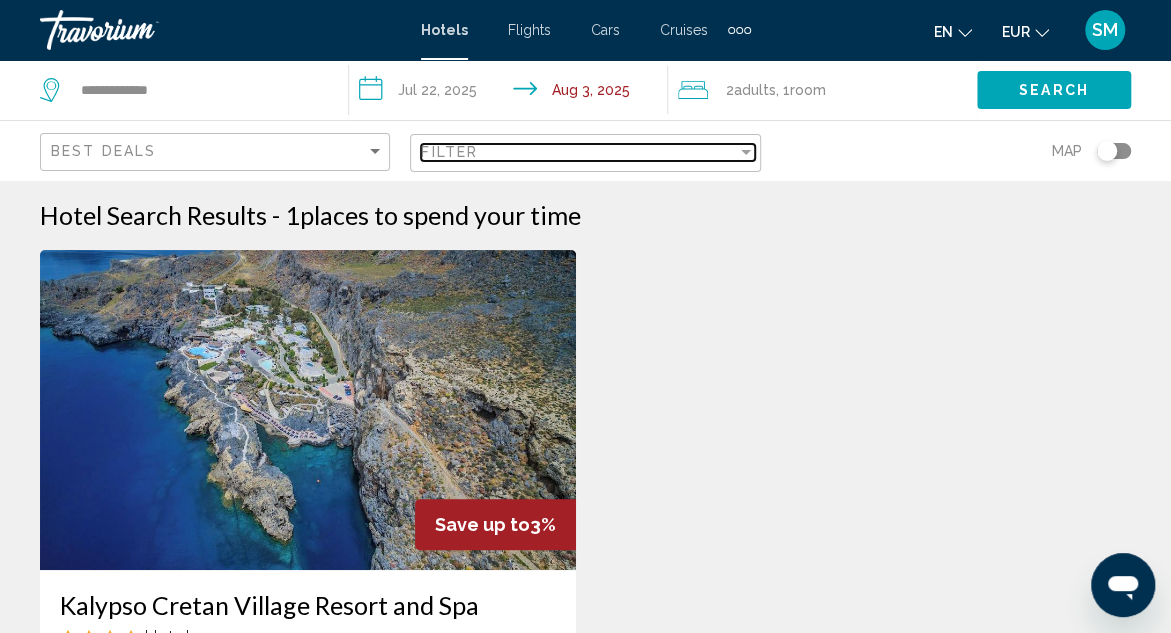 click on "Filter" at bounding box center [578, 152] 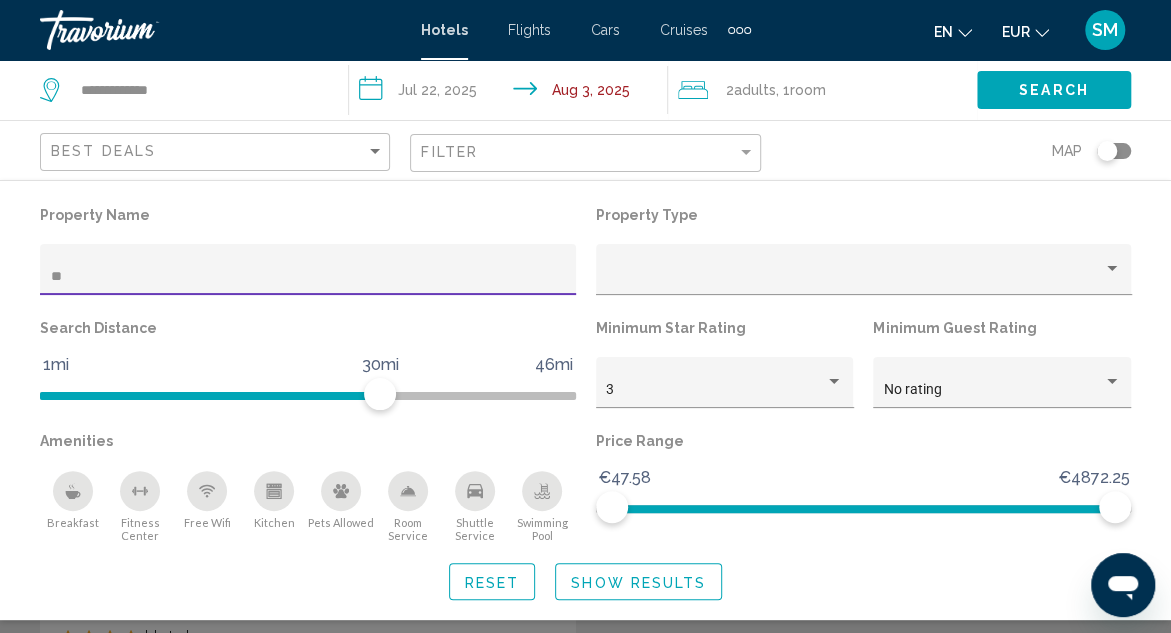 type on "*" 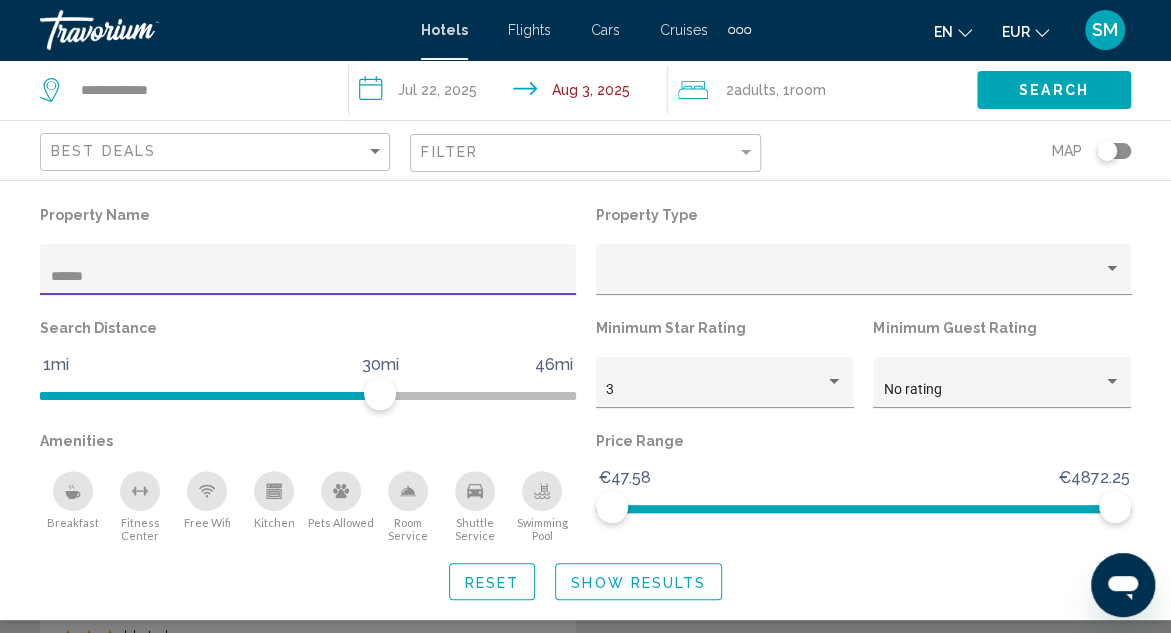 type on "******" 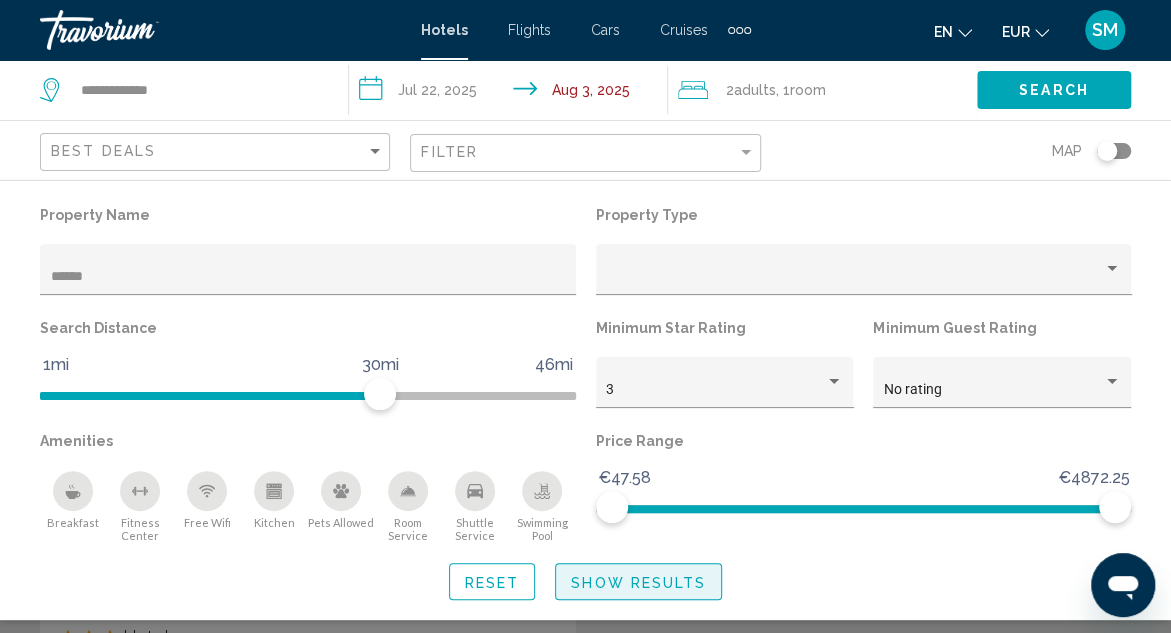click on "Show Results" 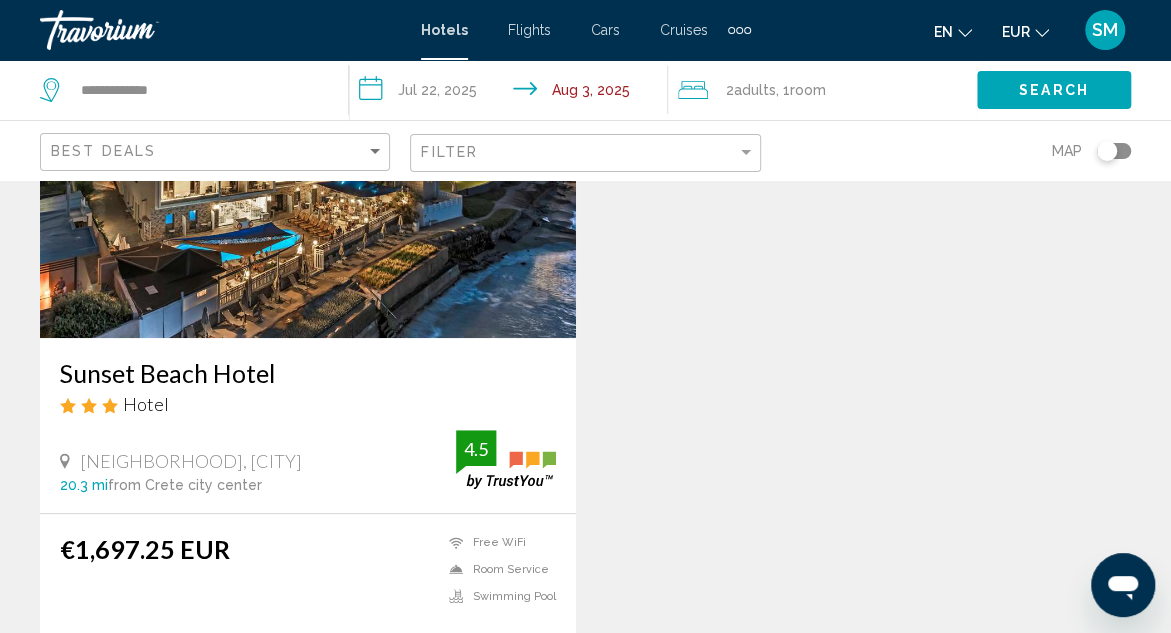 scroll, scrollTop: 300, scrollLeft: 0, axis: vertical 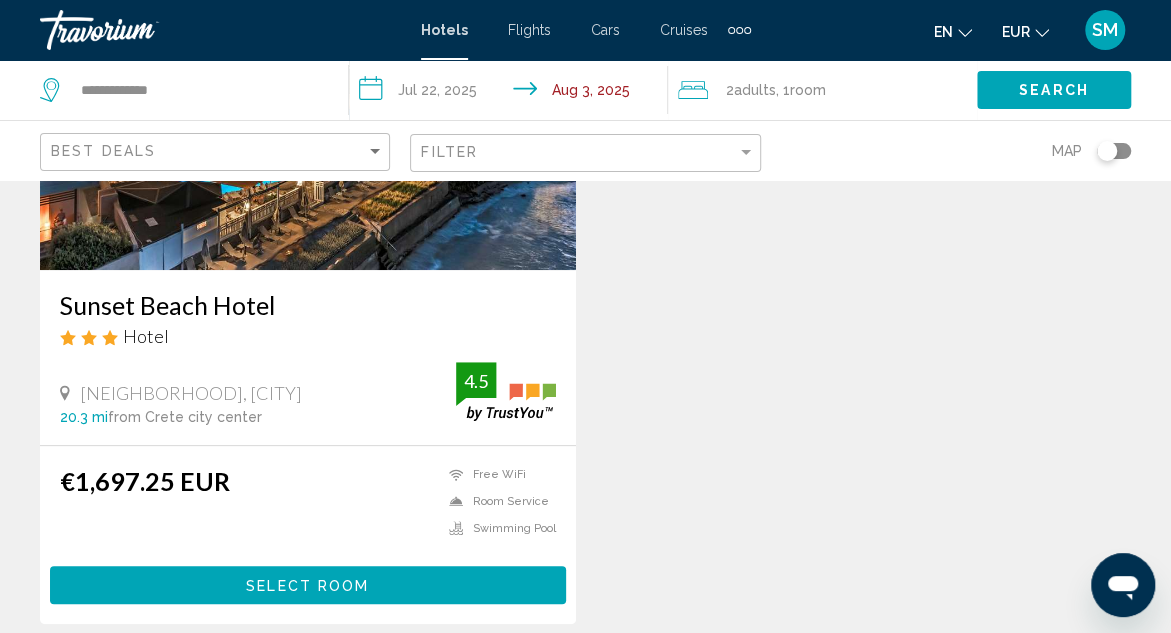 click on "Sunset Beach Hotel" at bounding box center [308, 305] 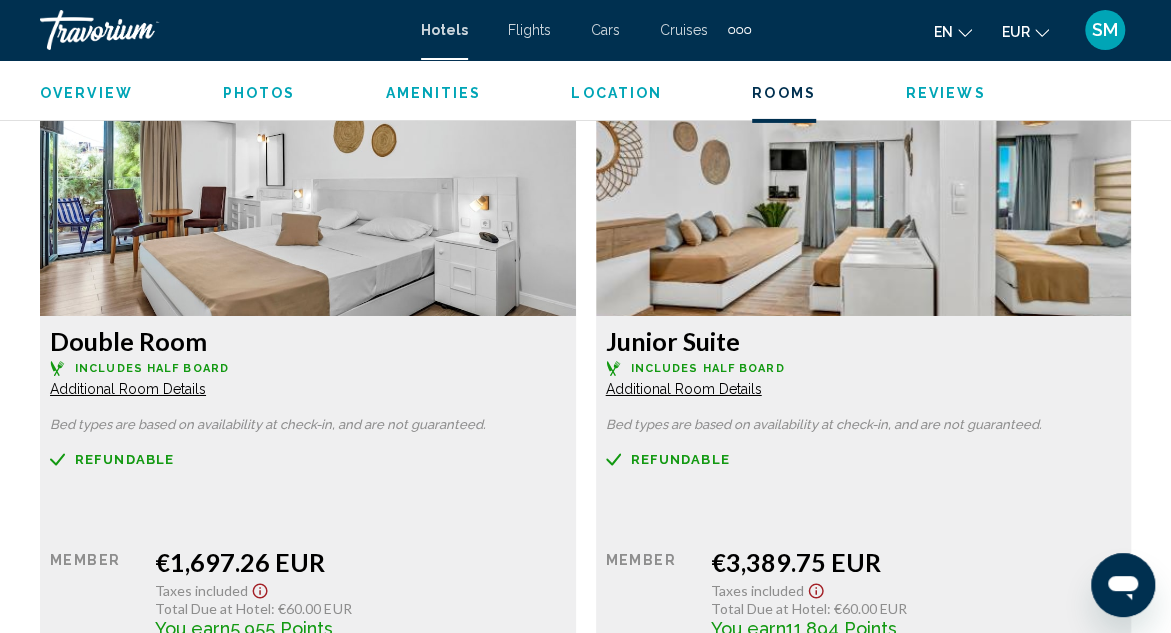 scroll, scrollTop: 3118, scrollLeft: 0, axis: vertical 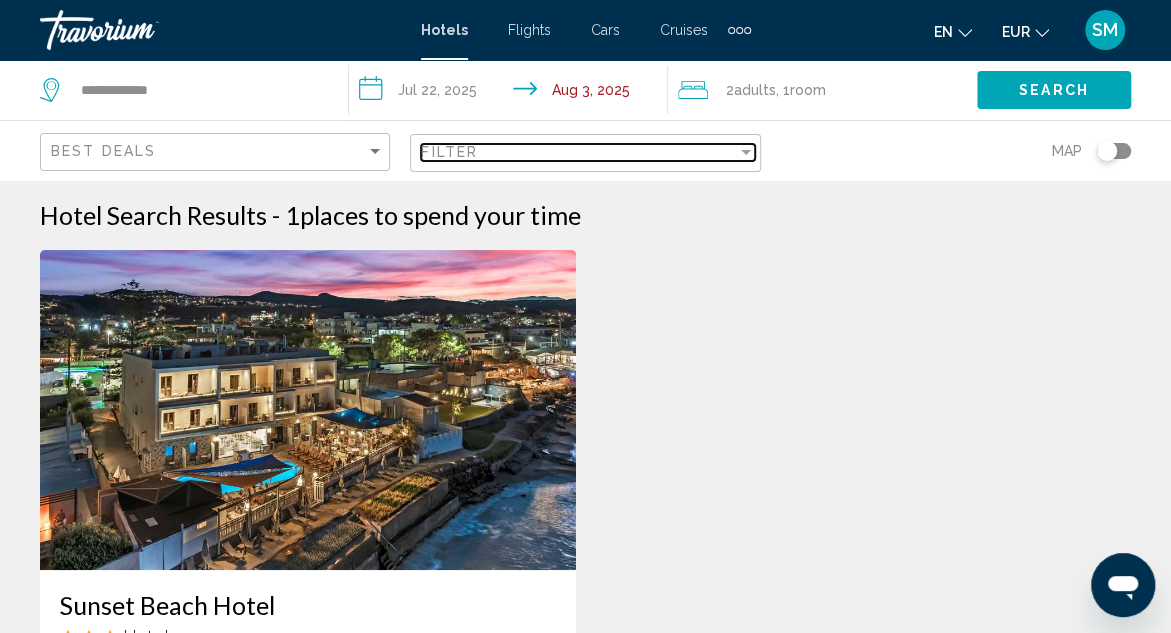 click on "Filter" at bounding box center (578, 152) 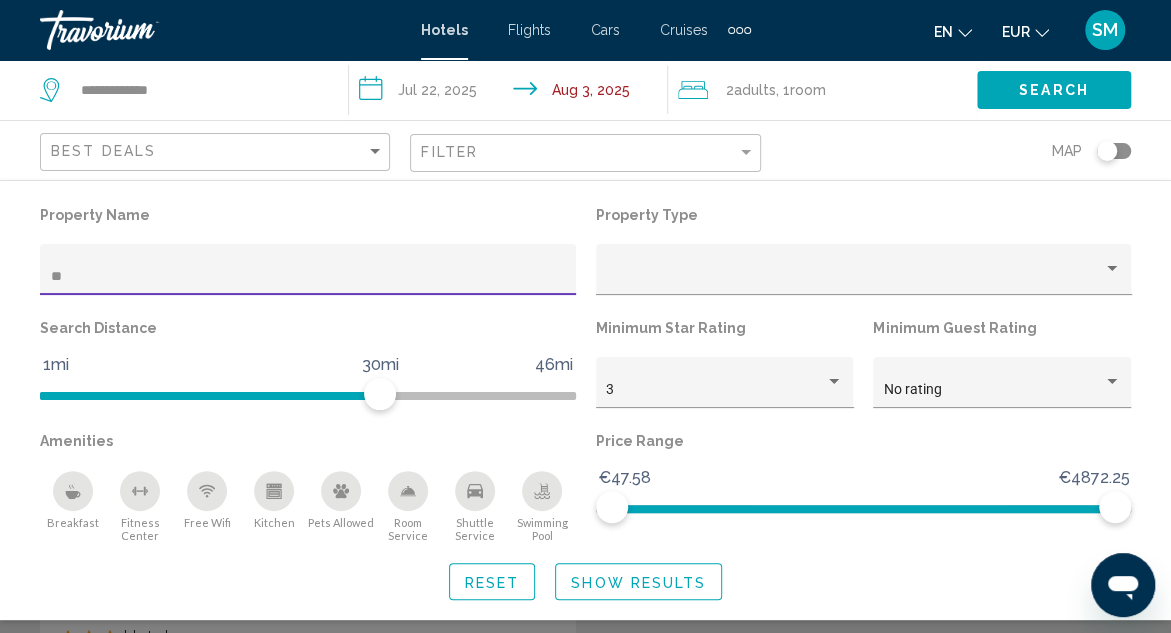 type on "*" 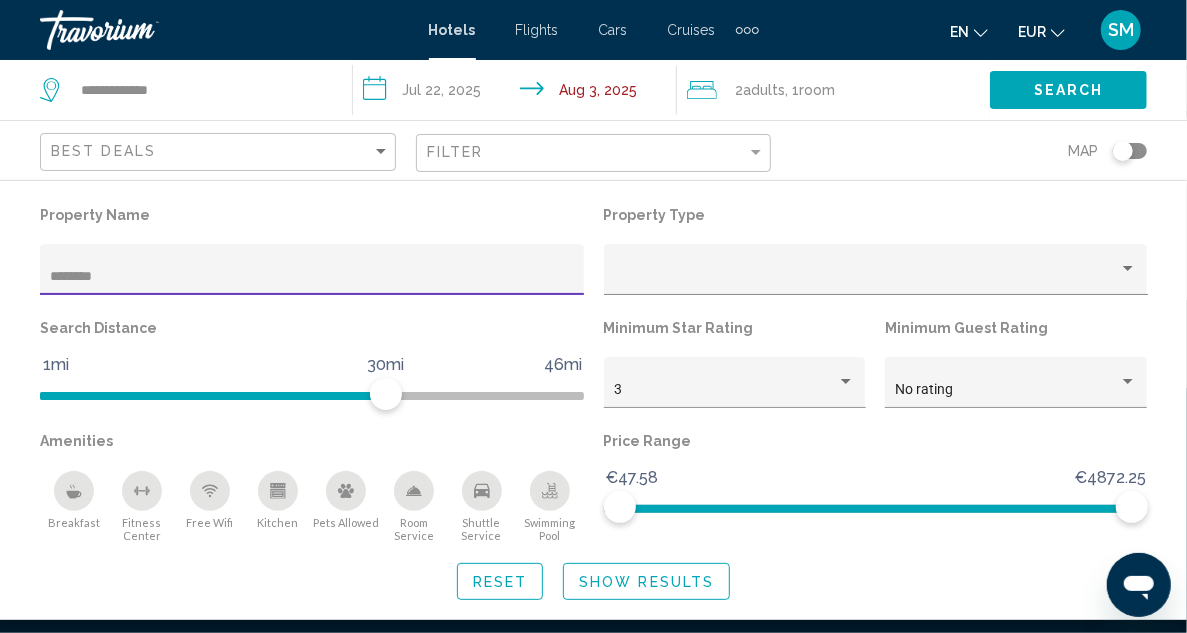 type on "********" 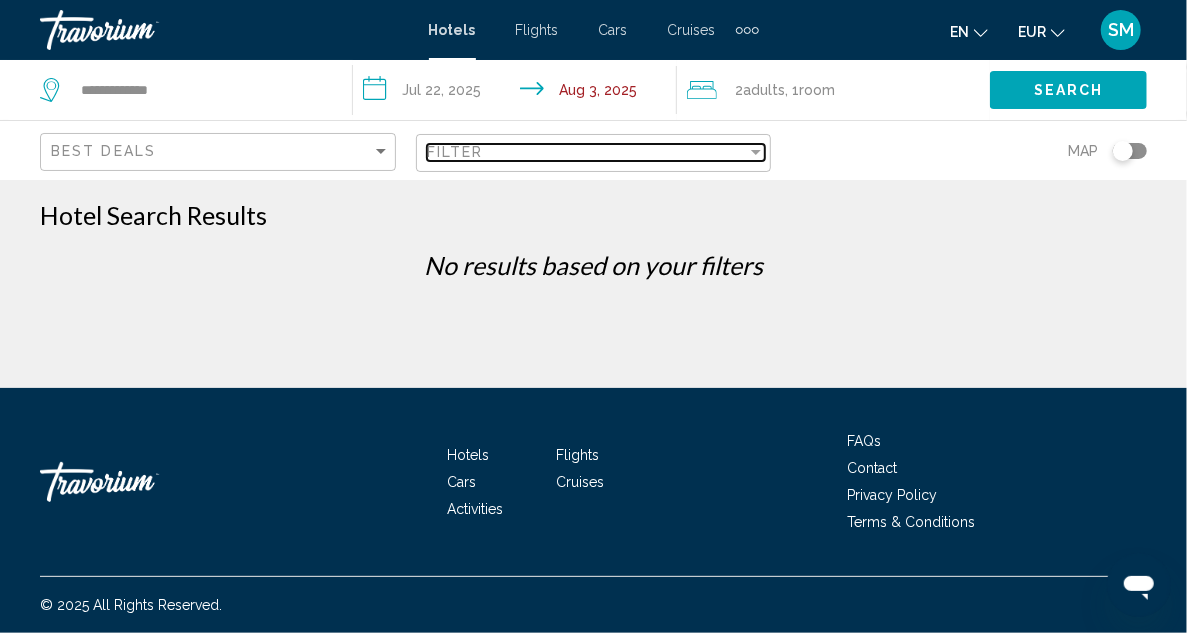 click on "Filter" at bounding box center [455, 152] 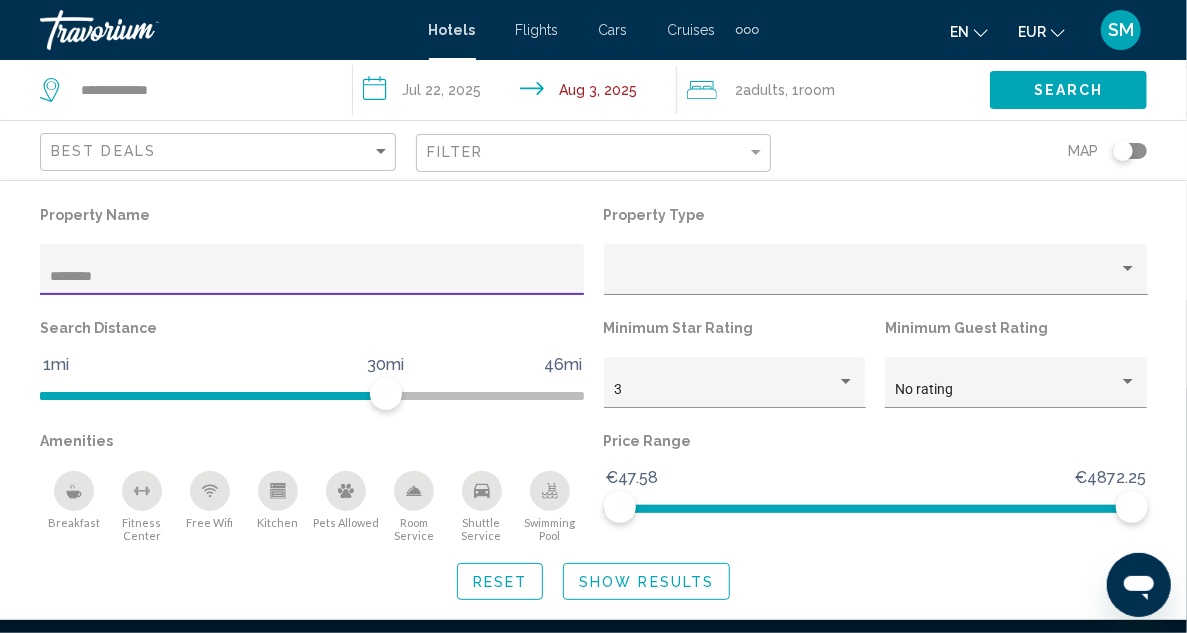 click on "********" at bounding box center (312, 277) 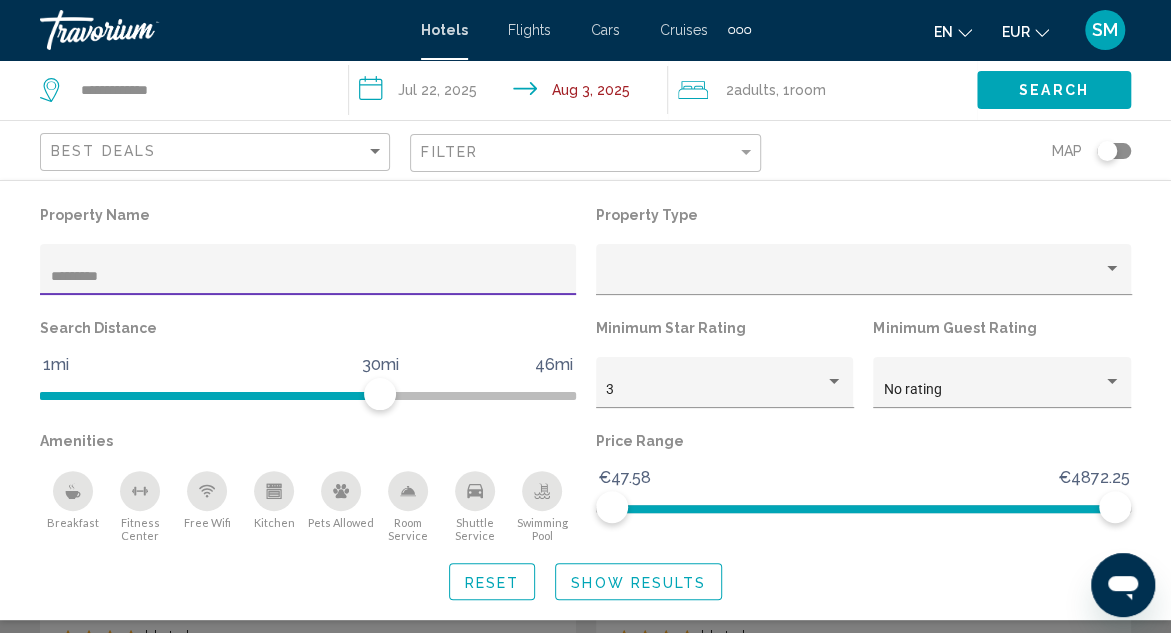 type on "*********" 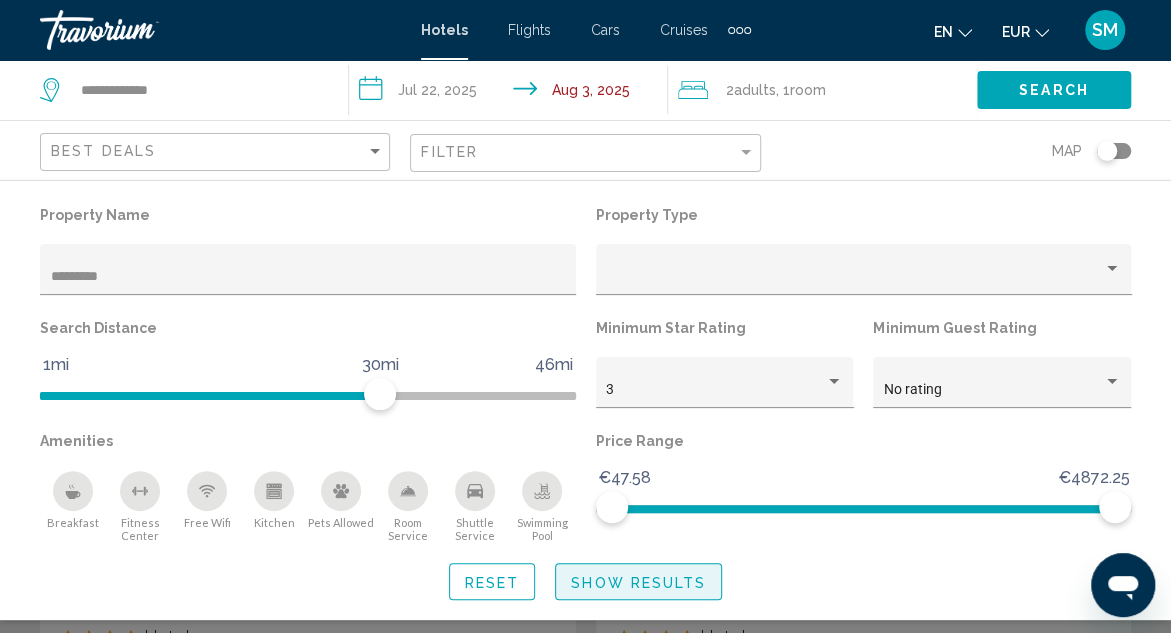 click on "Show Results" 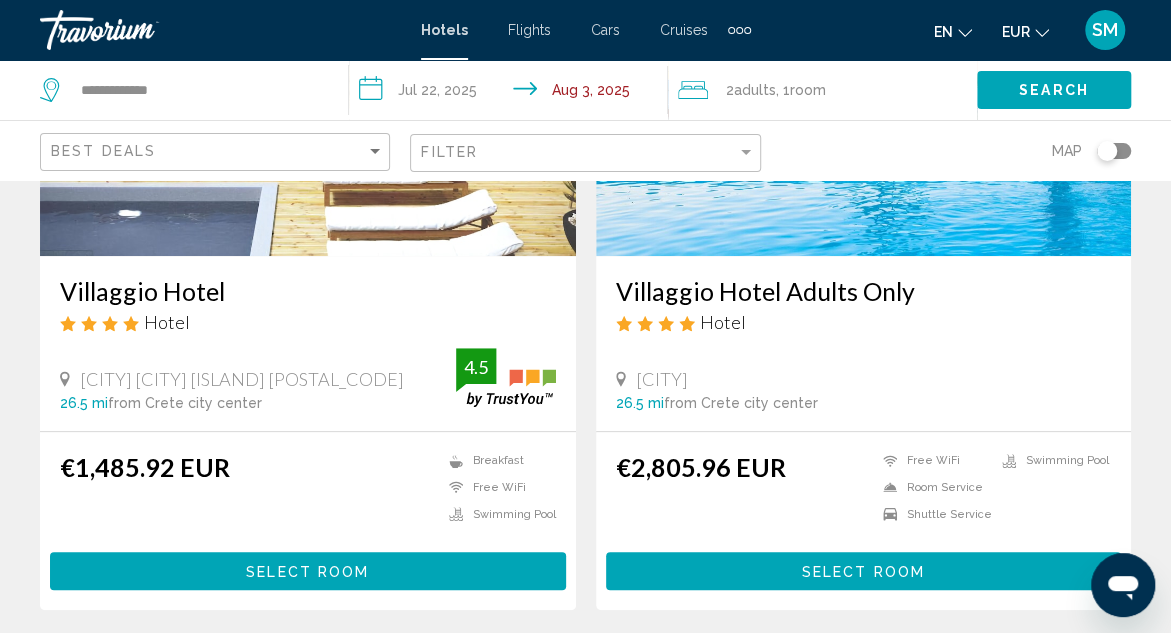scroll, scrollTop: 300, scrollLeft: 0, axis: vertical 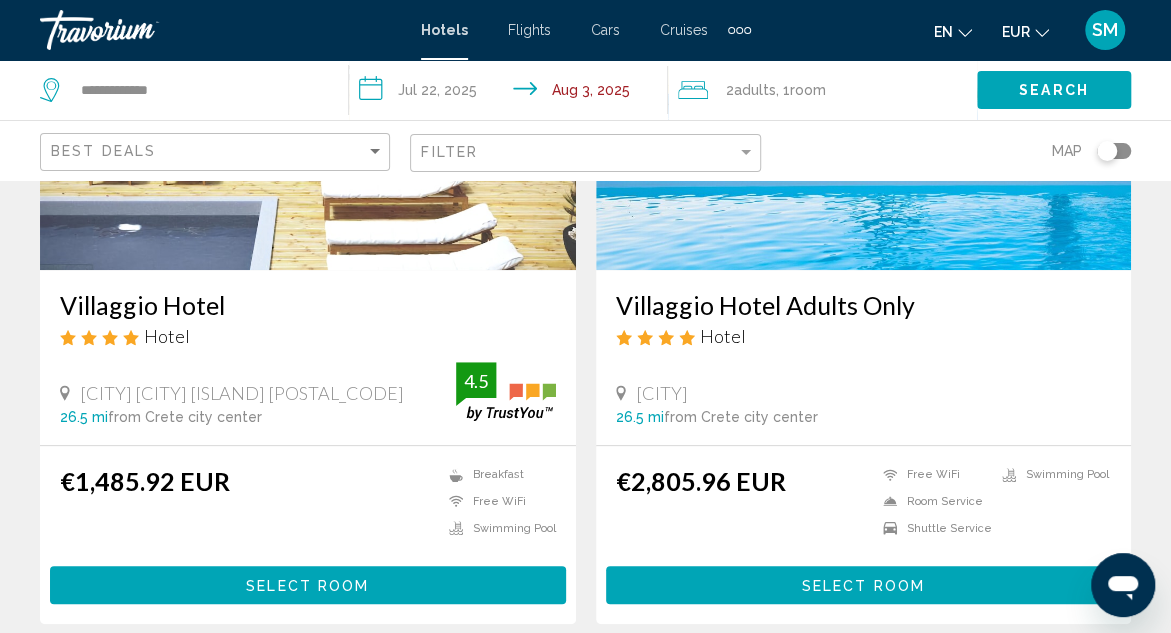 click on "Villaggio Hotel" at bounding box center (308, 305) 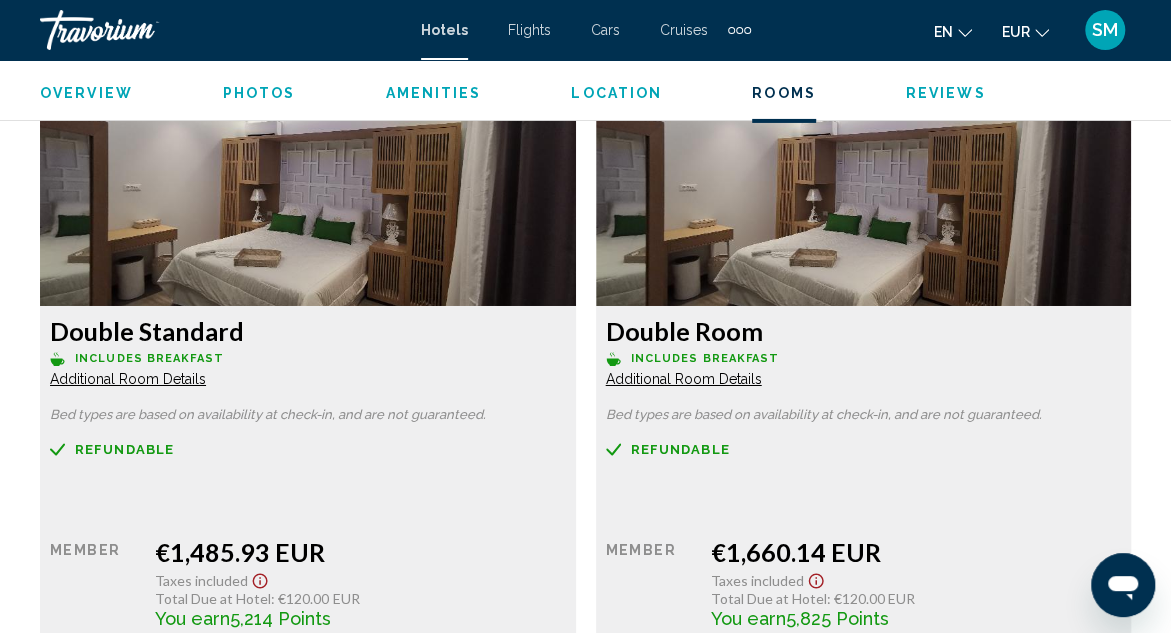 scroll, scrollTop: 3118, scrollLeft: 0, axis: vertical 